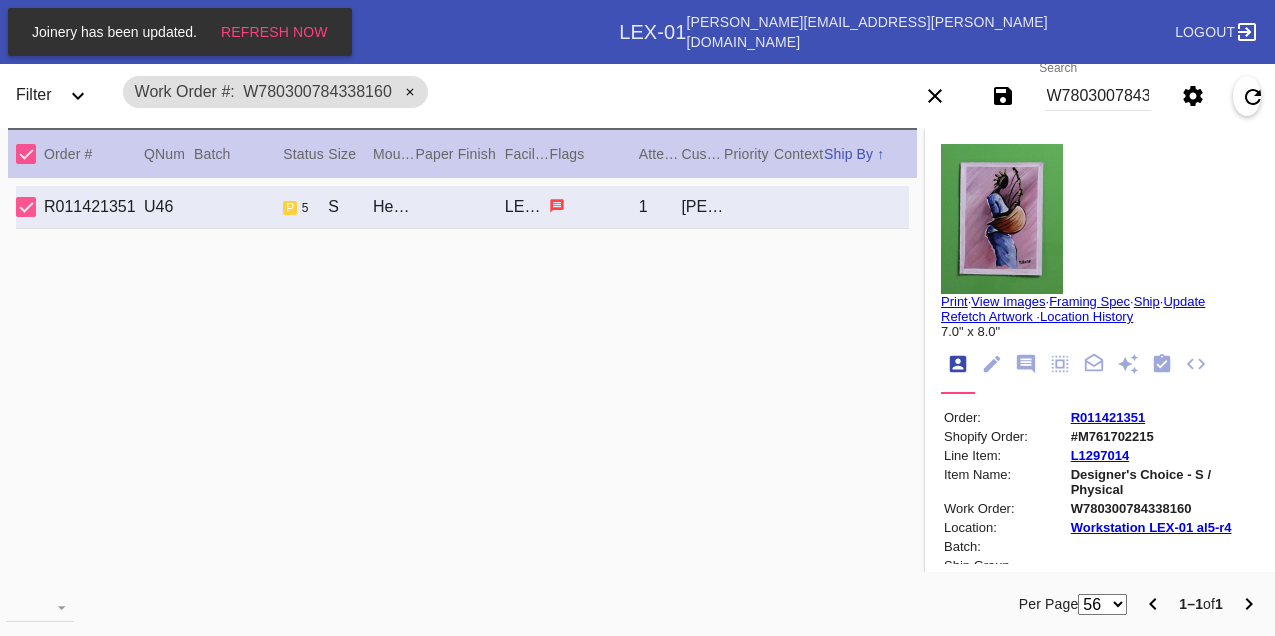 scroll, scrollTop: 0, scrollLeft: 0, axis: both 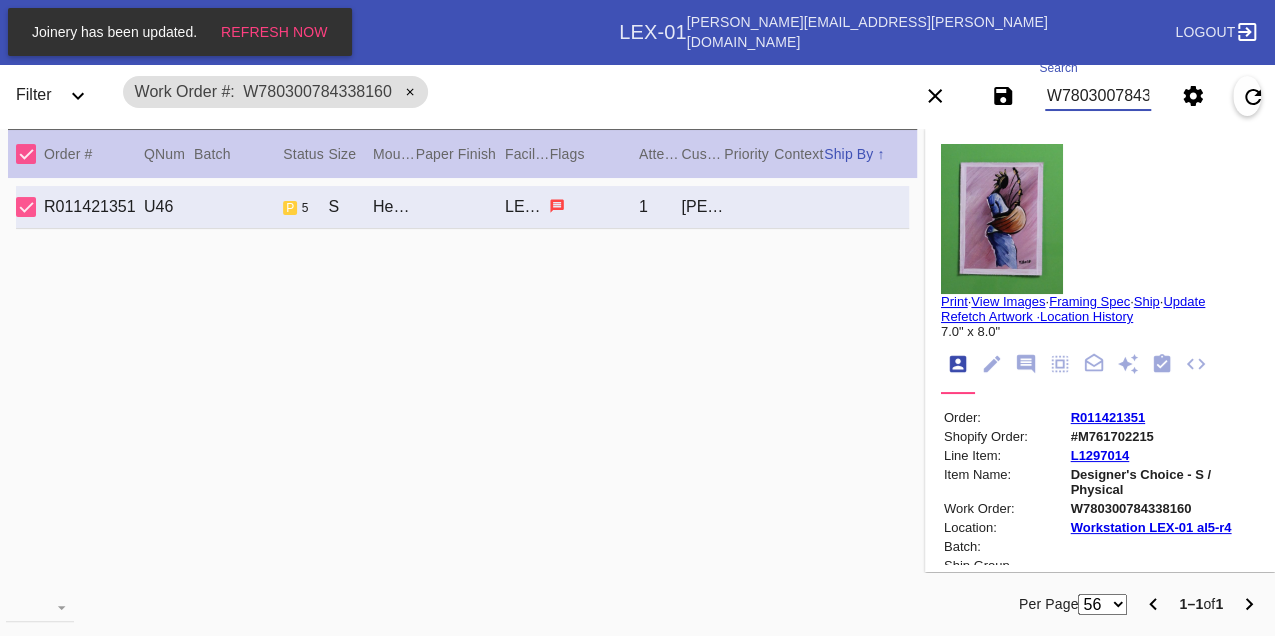 click on "W780300784338160" at bounding box center (1098, 96) 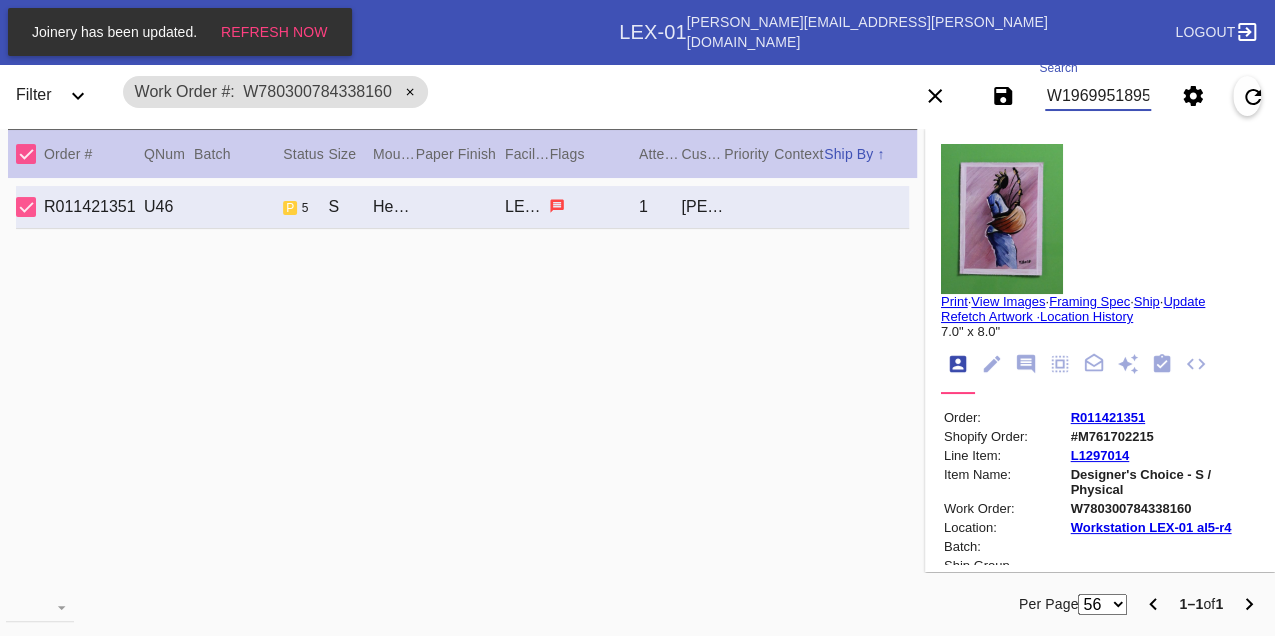 type on "W196995189568328" 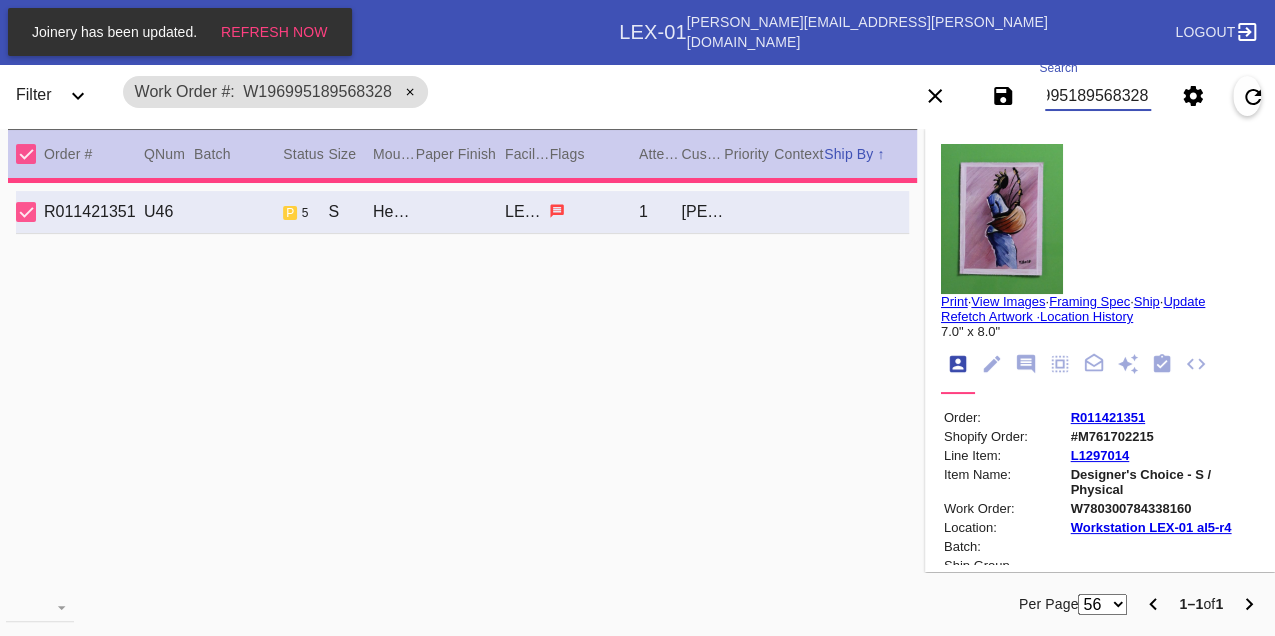 type on "11.0" 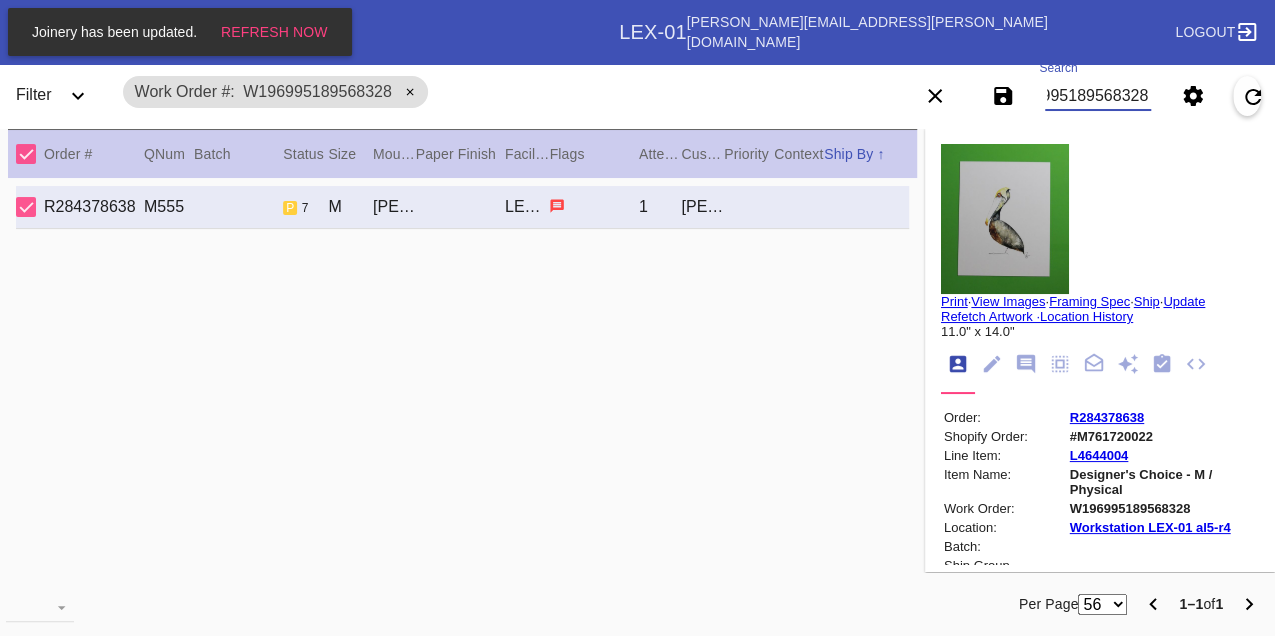 click on "W196995189568328" at bounding box center (1098, 96) 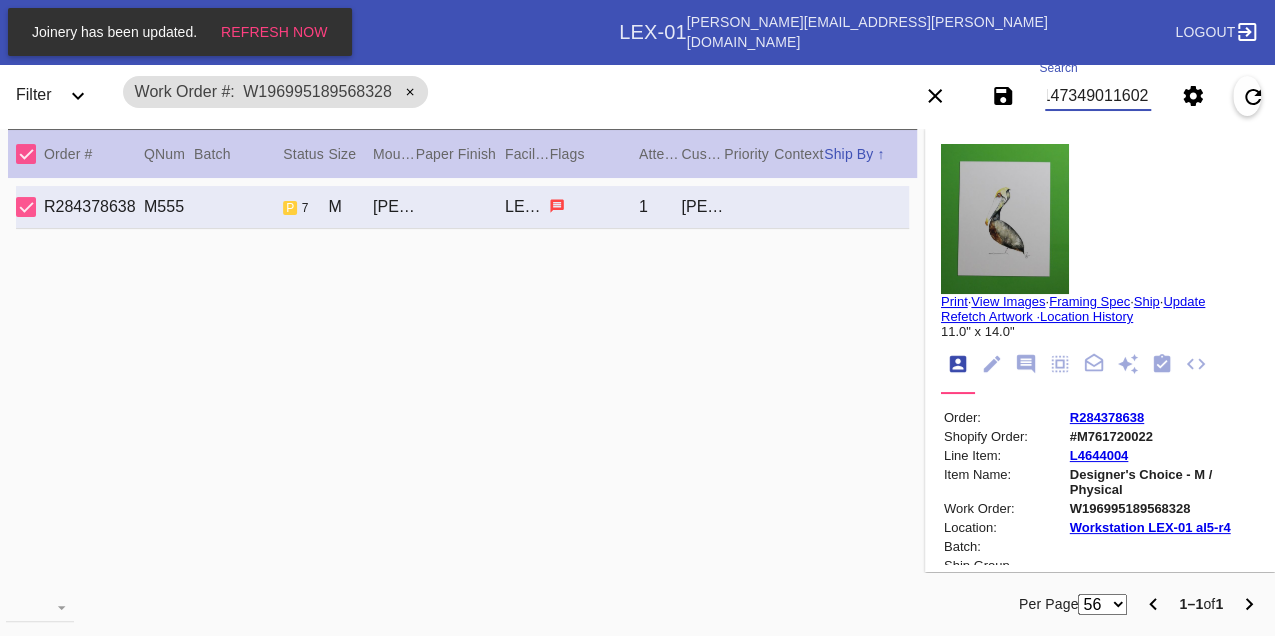 type on "W861473490116022" 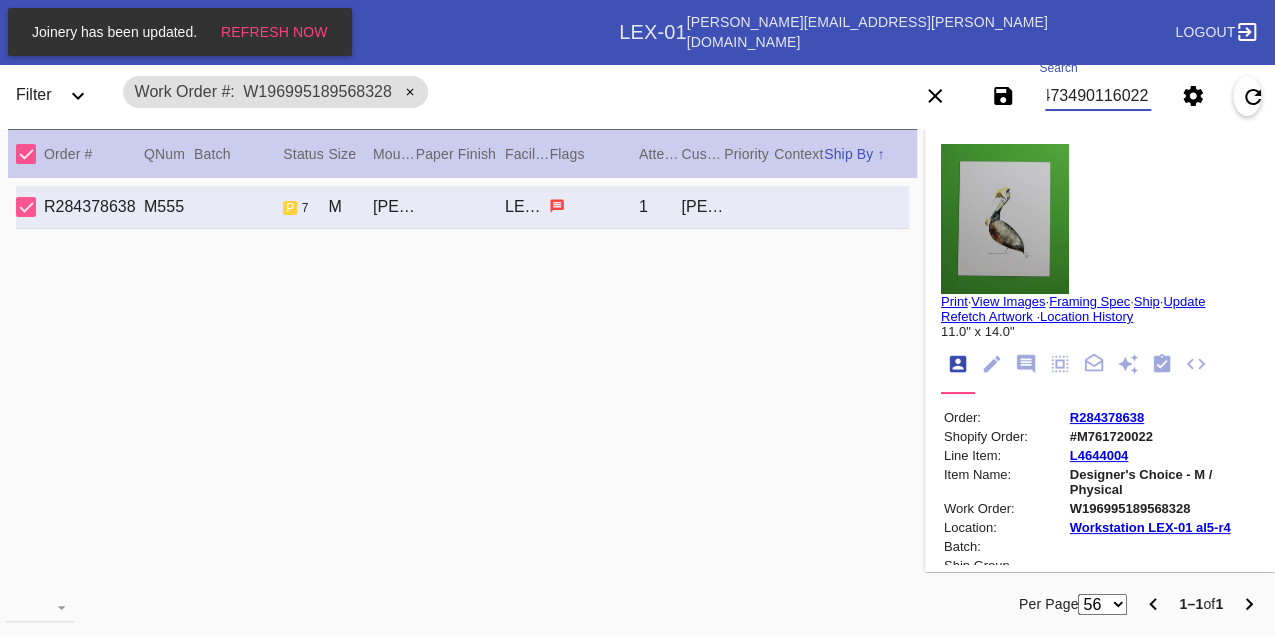 scroll, scrollTop: 0, scrollLeft: 48, axis: horizontal 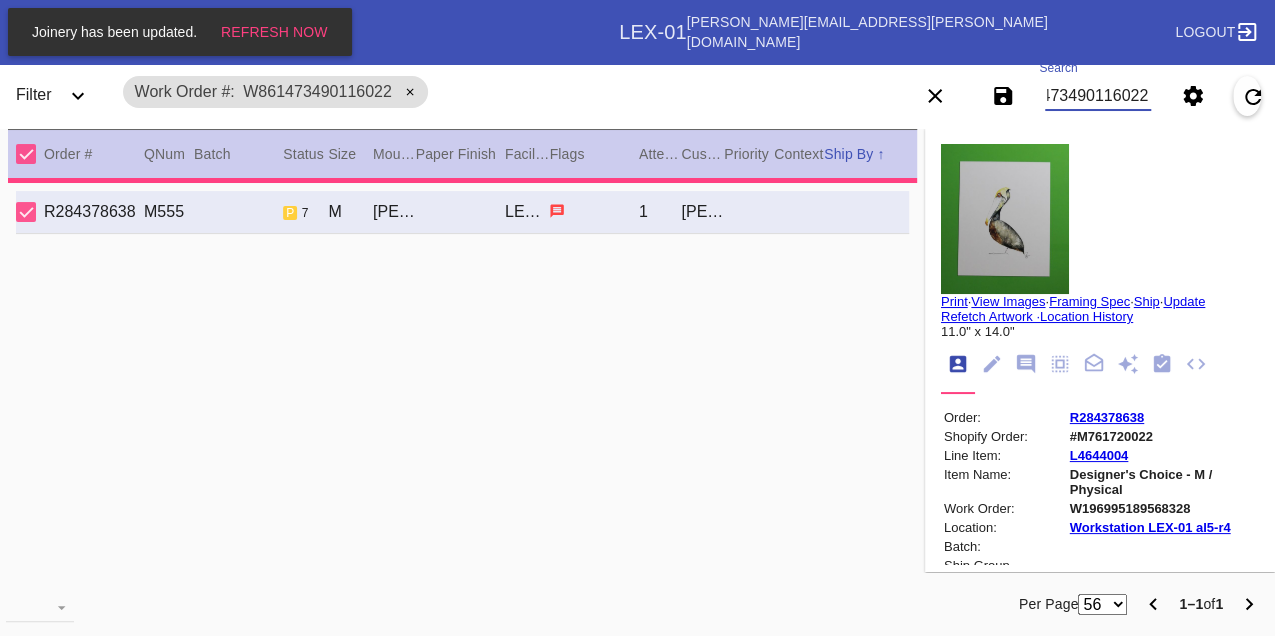 type on "18.0" 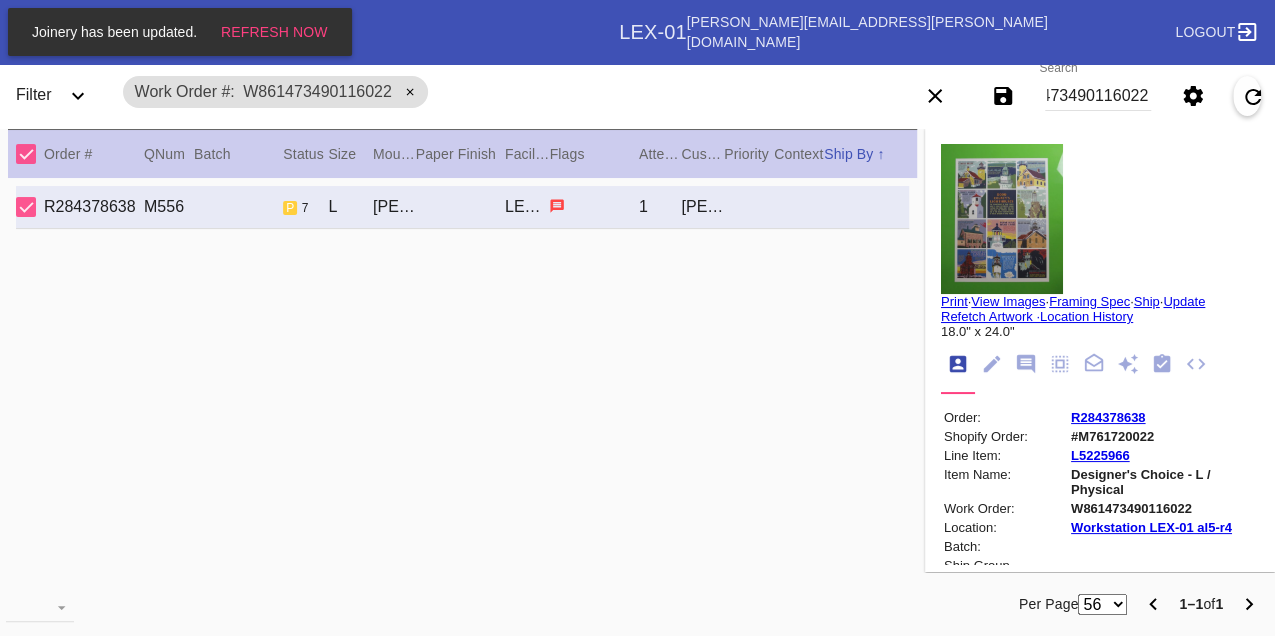 scroll, scrollTop: 0, scrollLeft: 0, axis: both 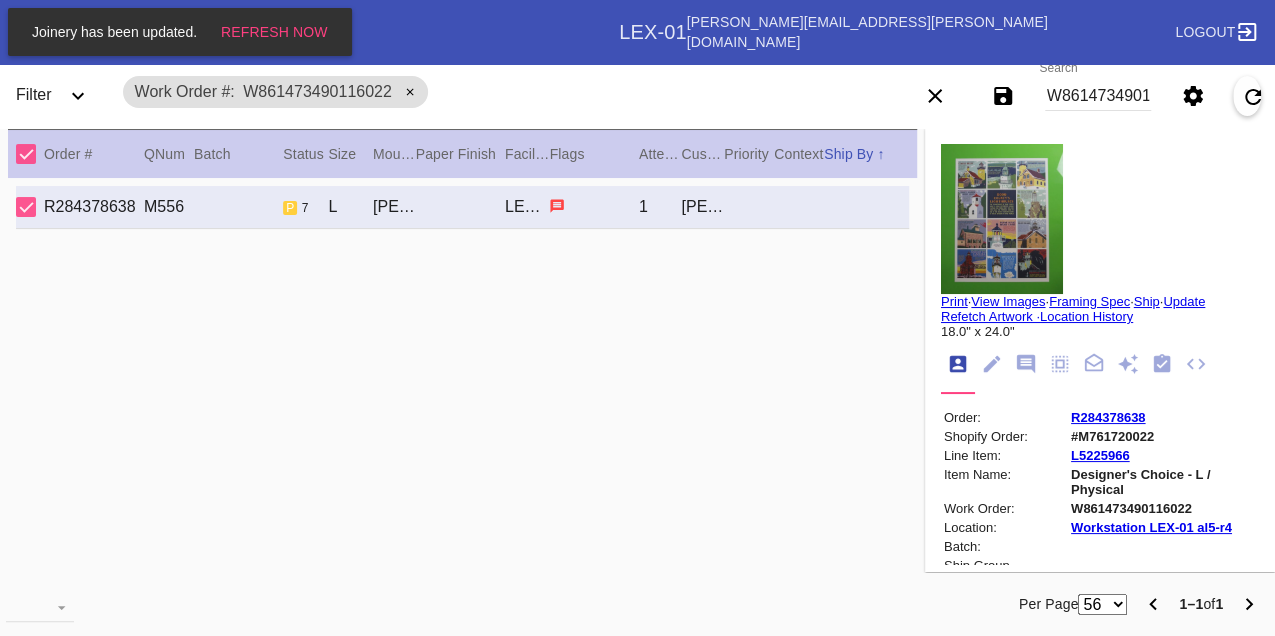 click on "Search W861473490116022" at bounding box center (1098, 96) 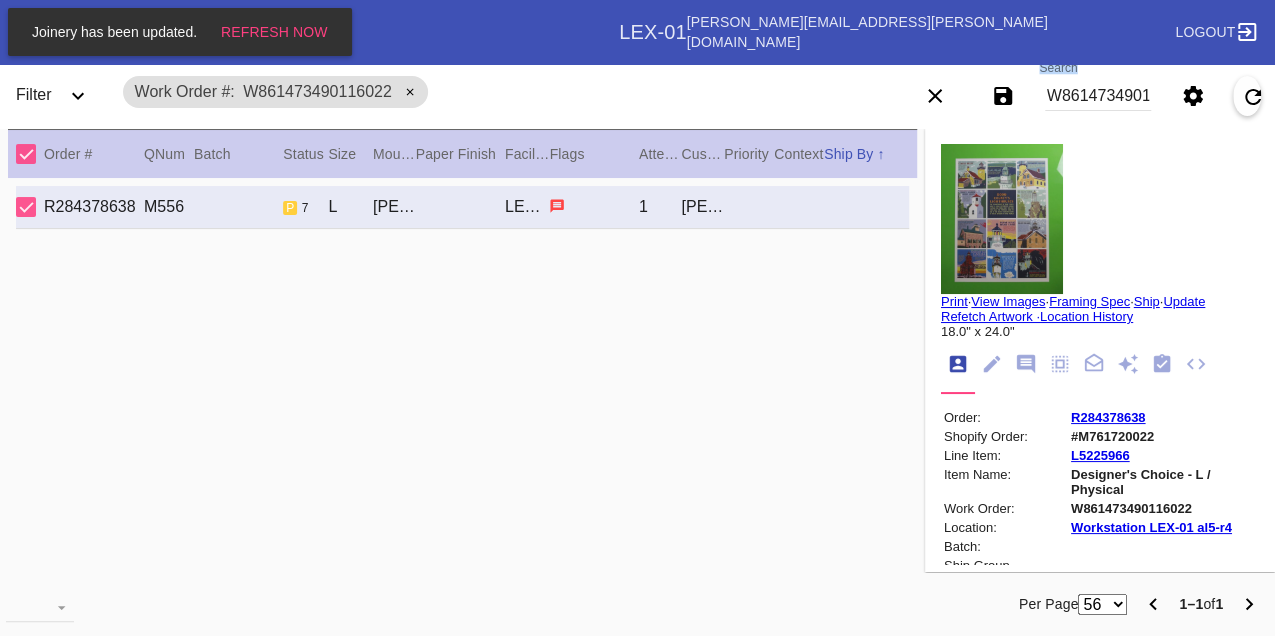 click on "Search W861473490116022" at bounding box center [1098, 96] 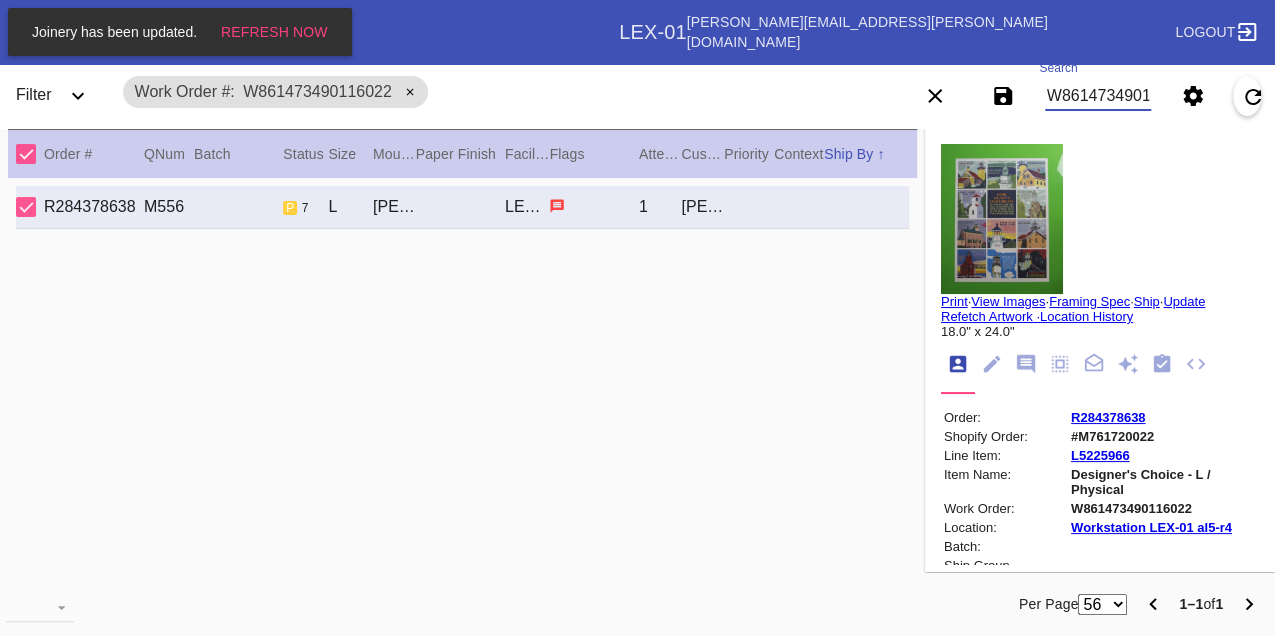 click on "W861473490116022" at bounding box center [1098, 96] 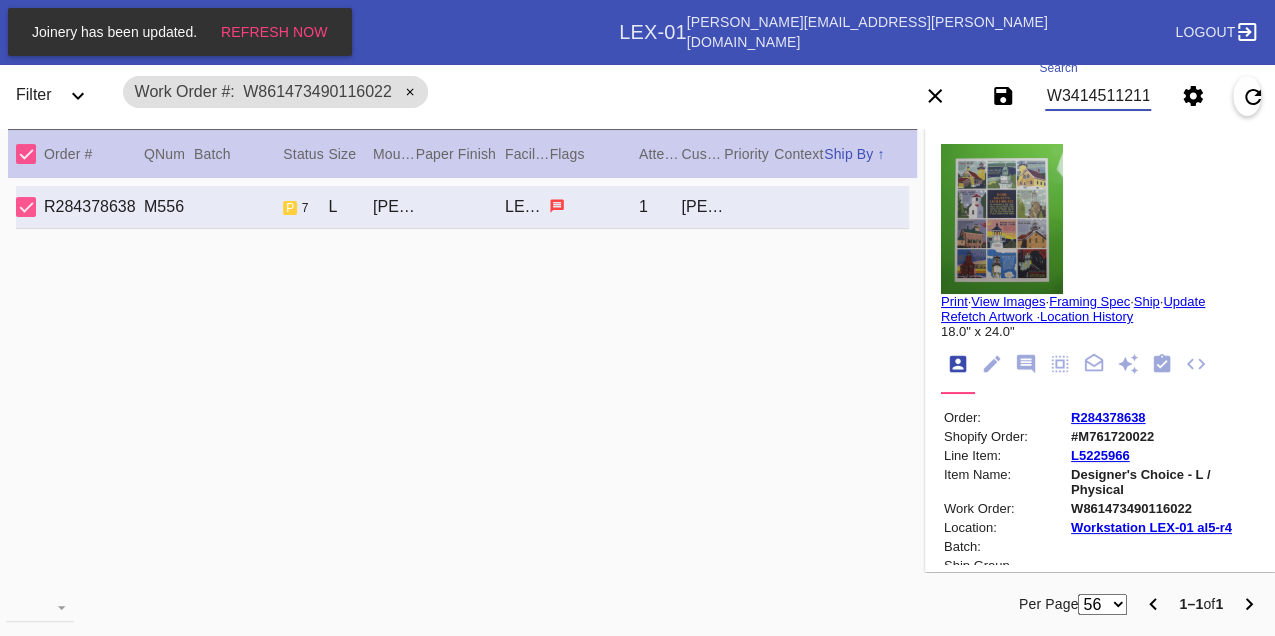 type on "W341451121123060" 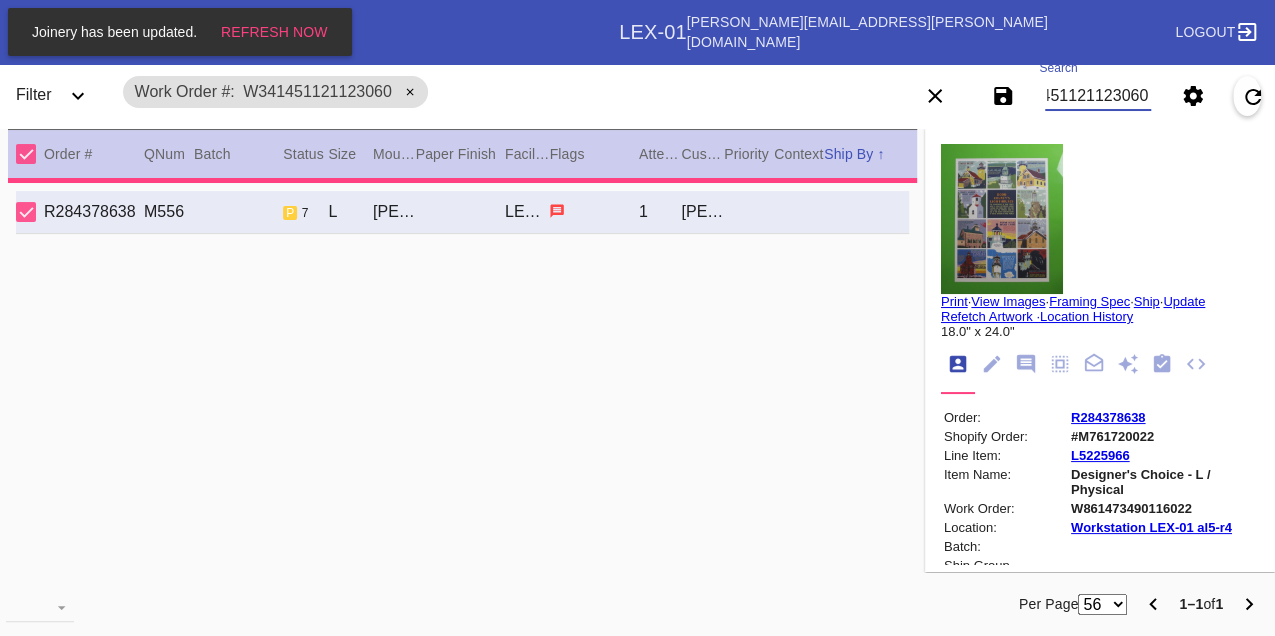 type on "20.0" 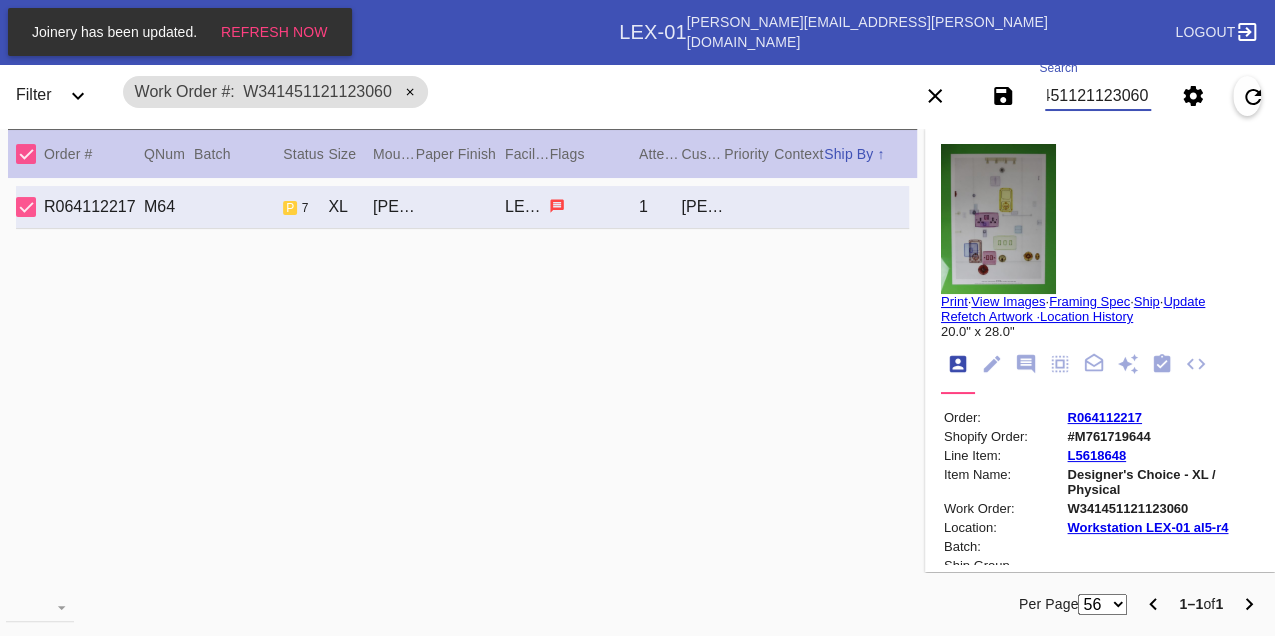 click on "W341451121123060" at bounding box center [1098, 96] 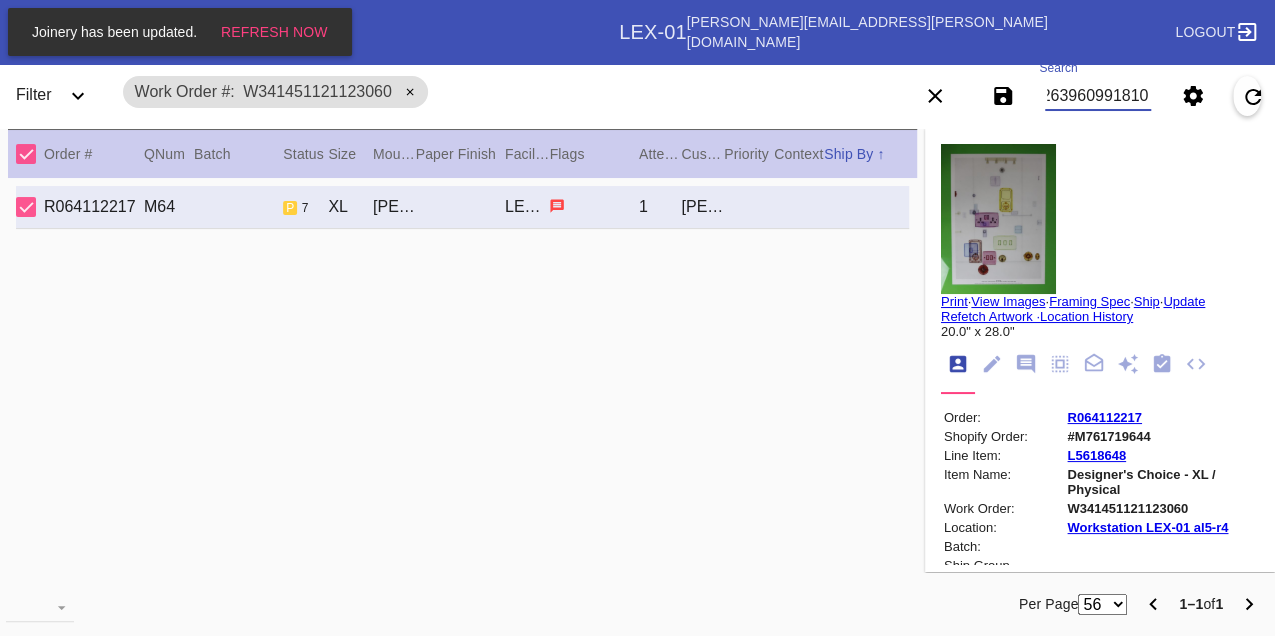 type on "W612639609918103" 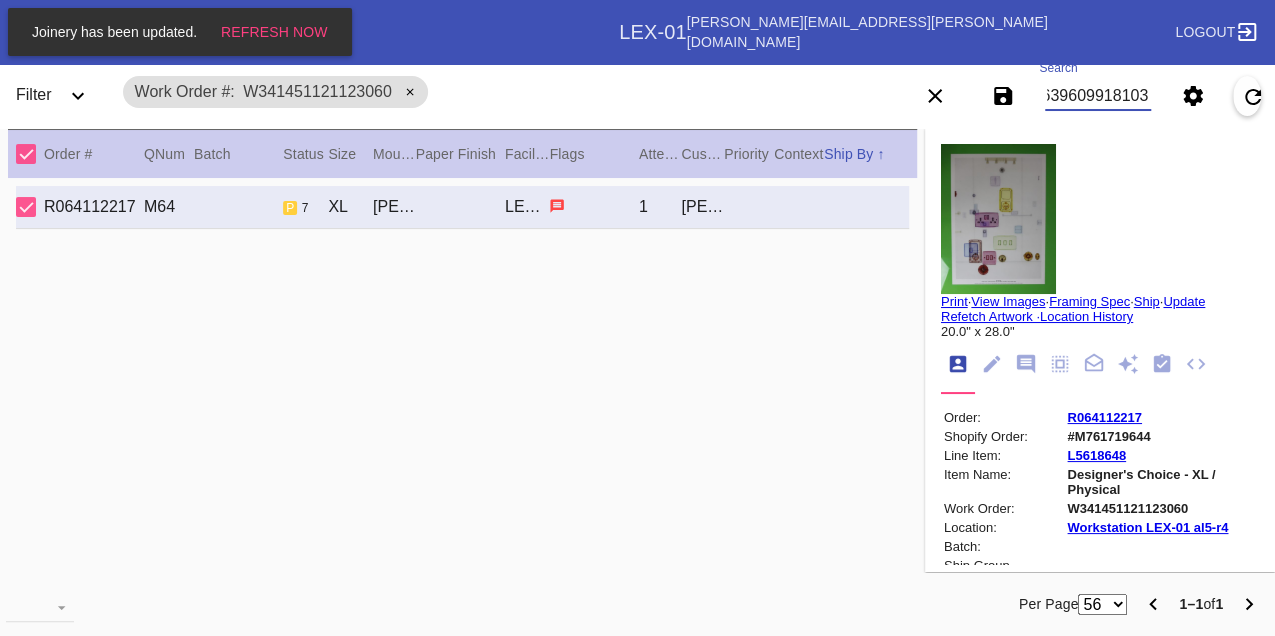 scroll, scrollTop: 0, scrollLeft: 48, axis: horizontal 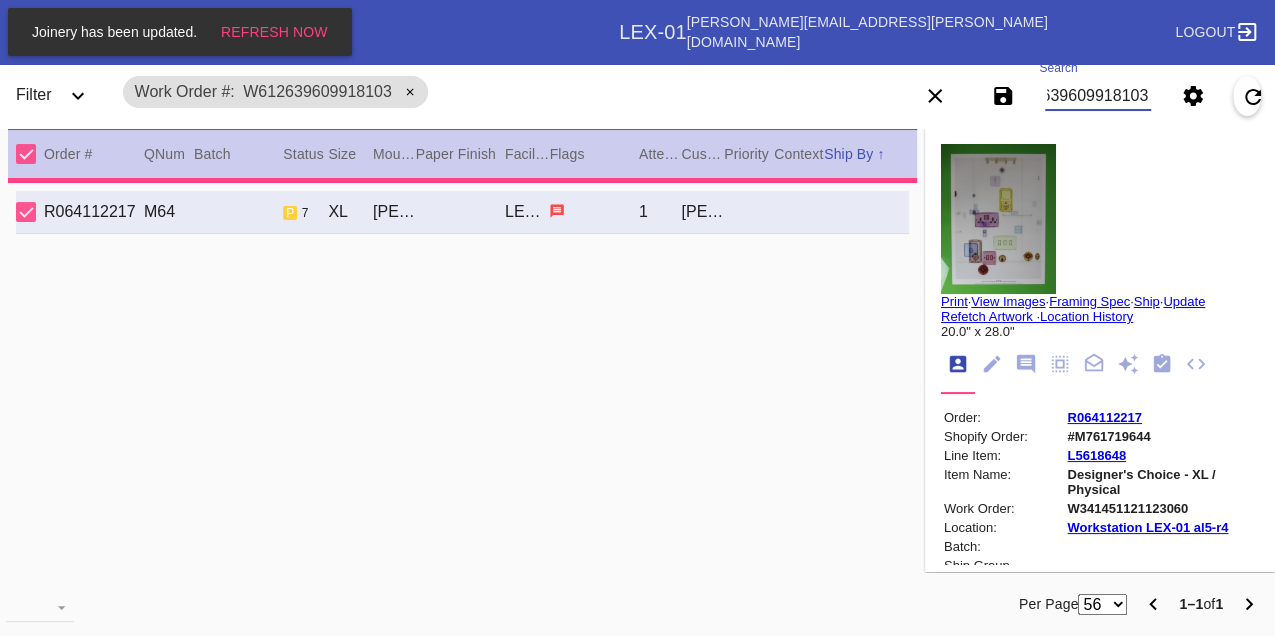 type on "18.0" 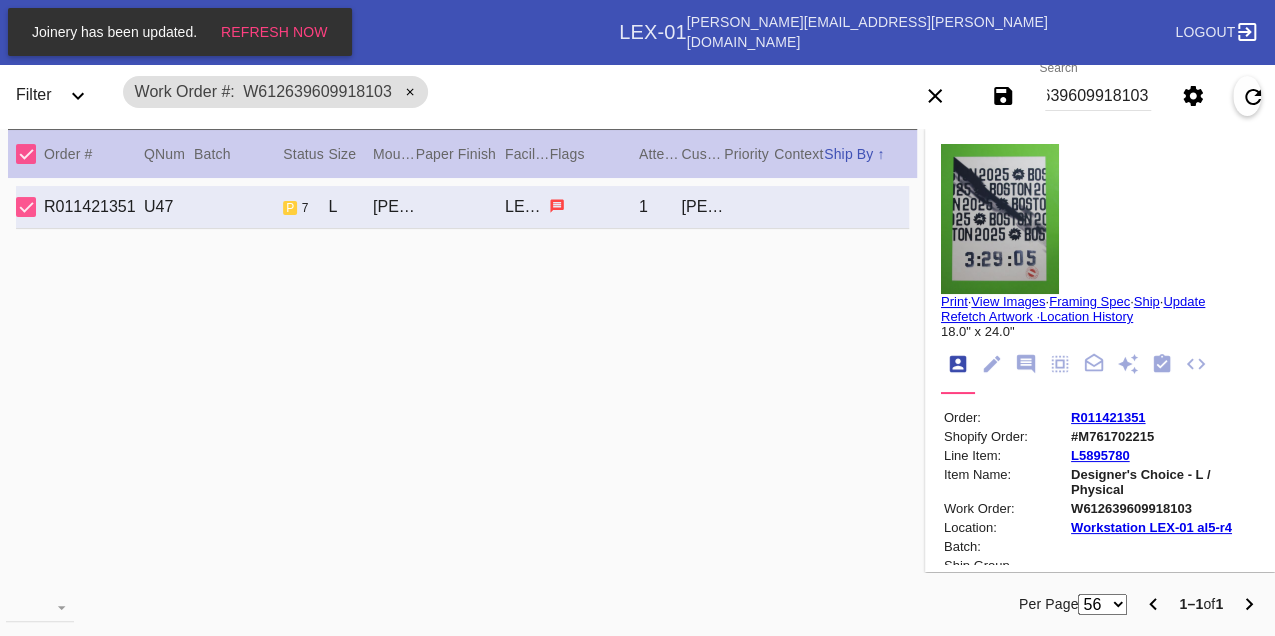 scroll, scrollTop: 0, scrollLeft: 0, axis: both 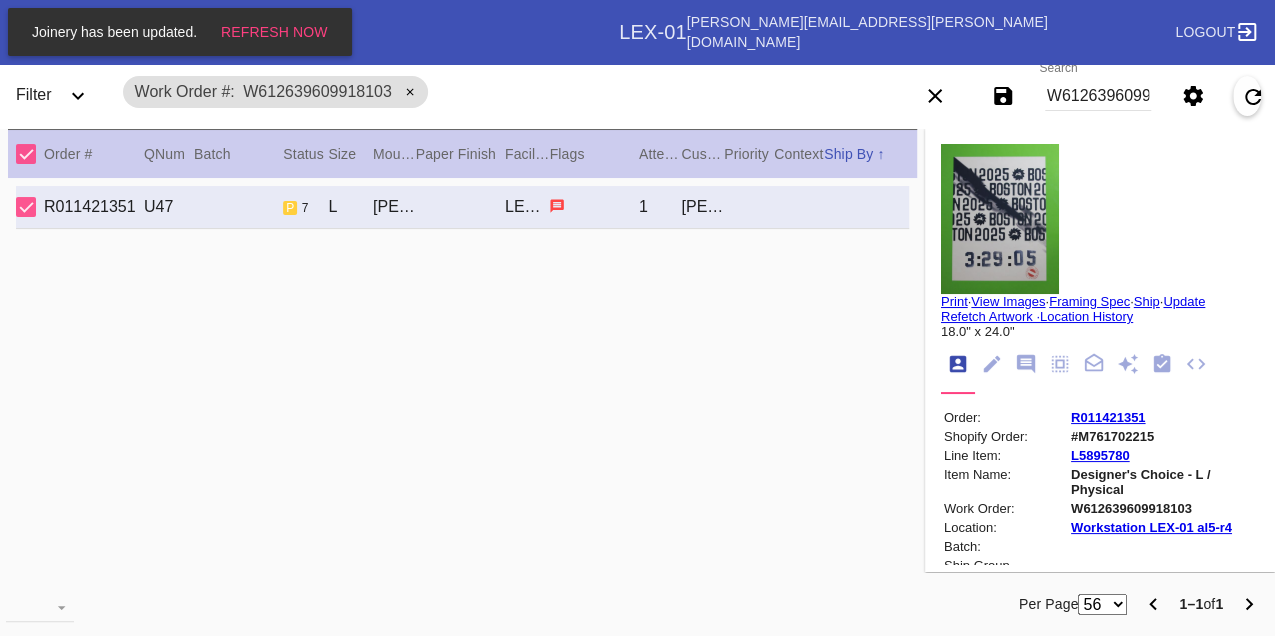 click on "W612639609918103" at bounding box center [1098, 96] 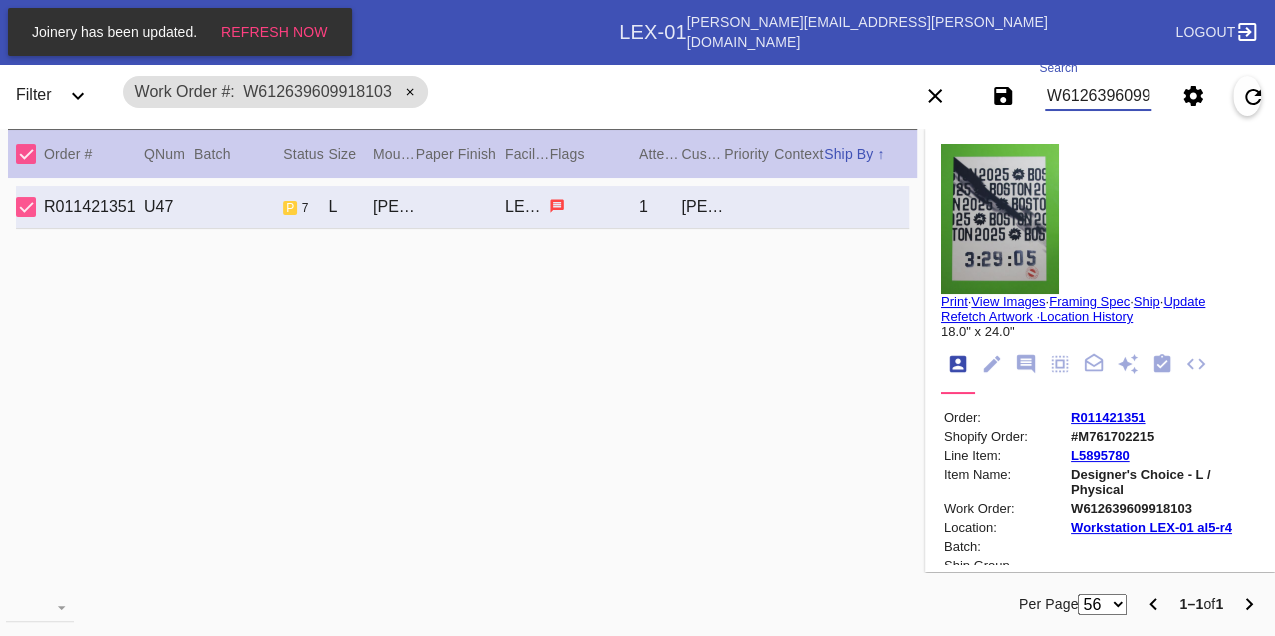 click on "W612639609918103" at bounding box center [1098, 96] 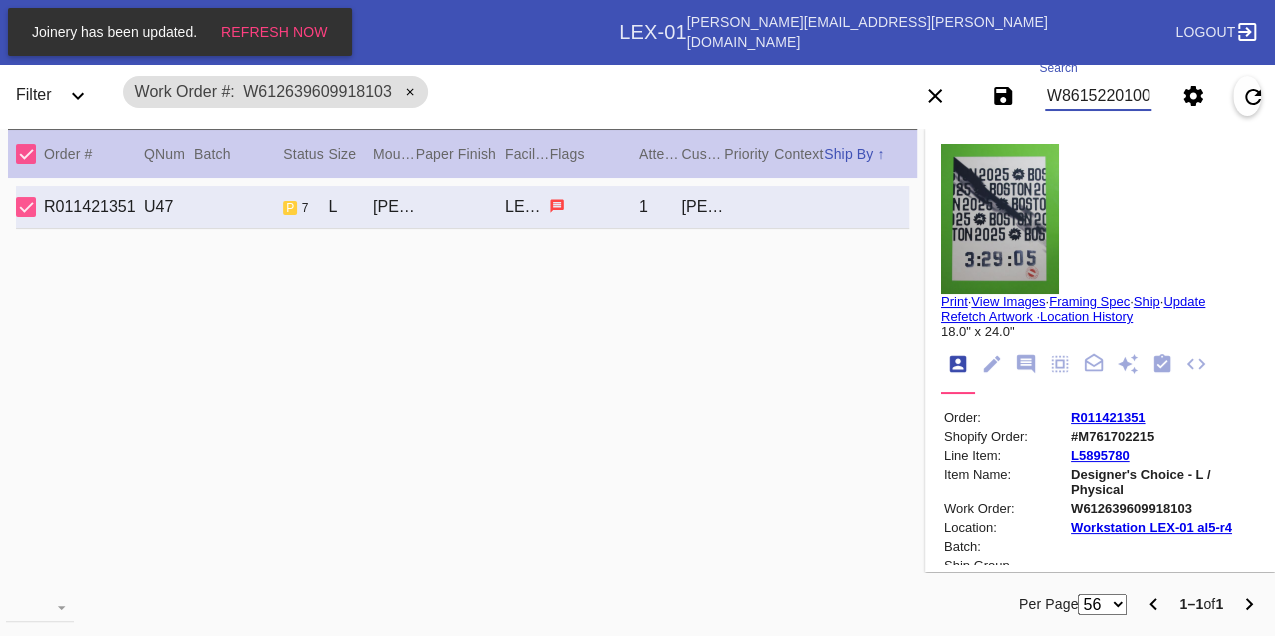 scroll, scrollTop: 0, scrollLeft: 48, axis: horizontal 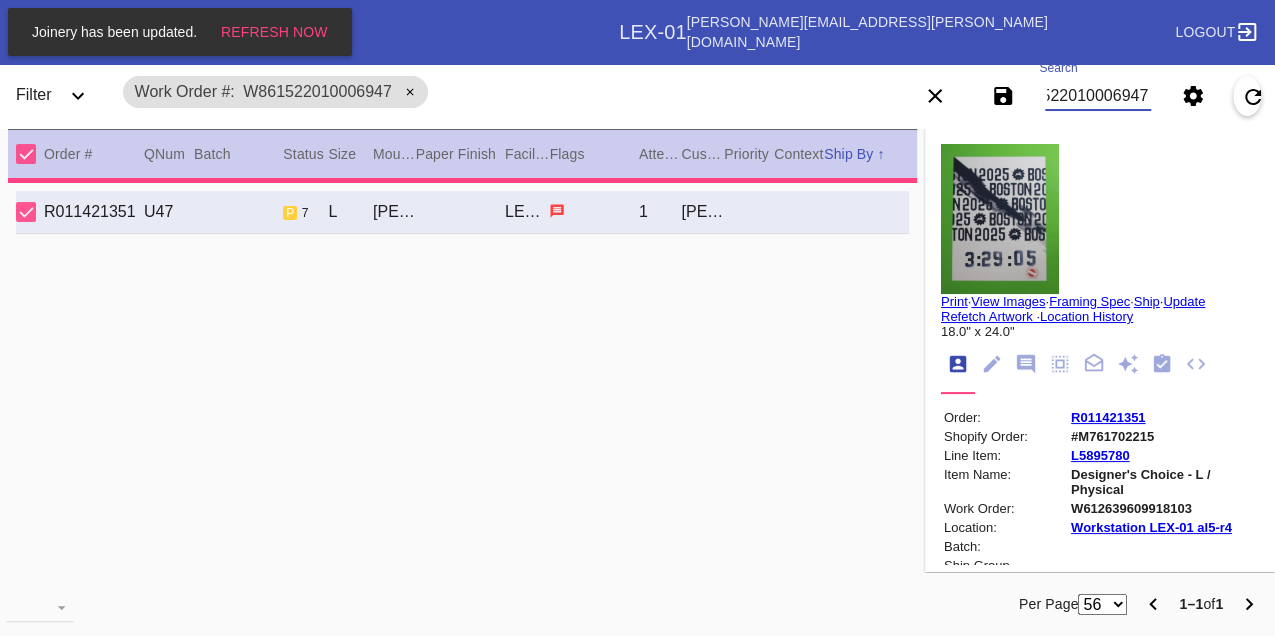 type on "8.0" 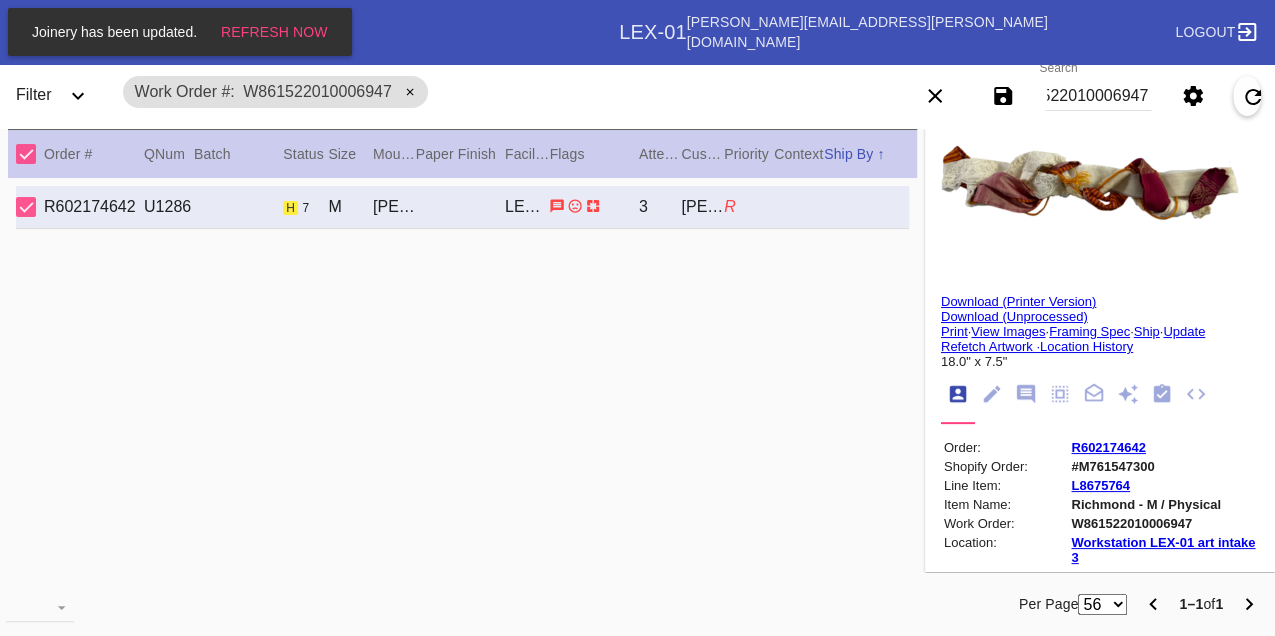 scroll, scrollTop: 0, scrollLeft: 0, axis: both 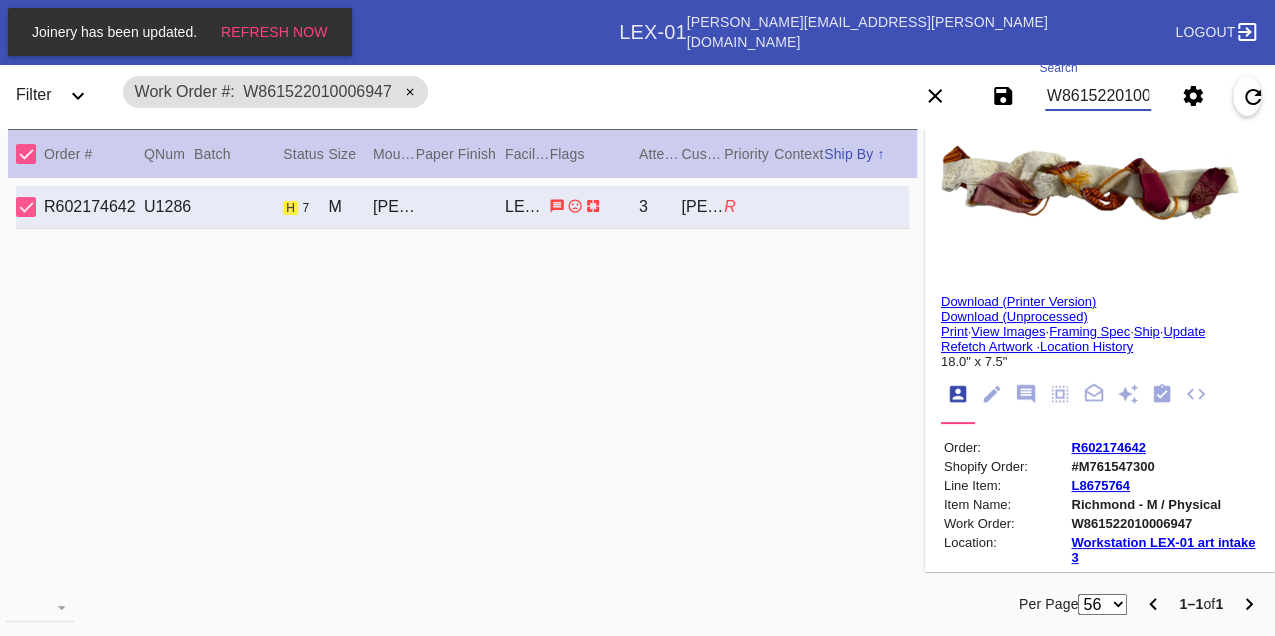 click on "W861522010006947" at bounding box center (1098, 96) 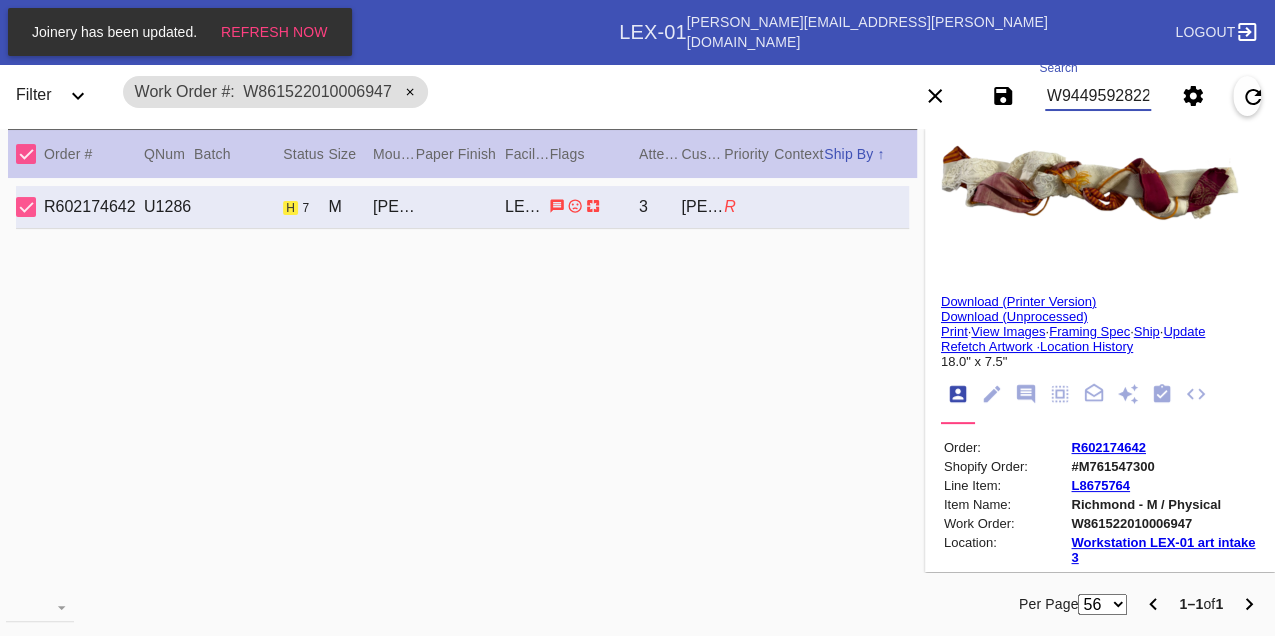 type on "W944959282244214" 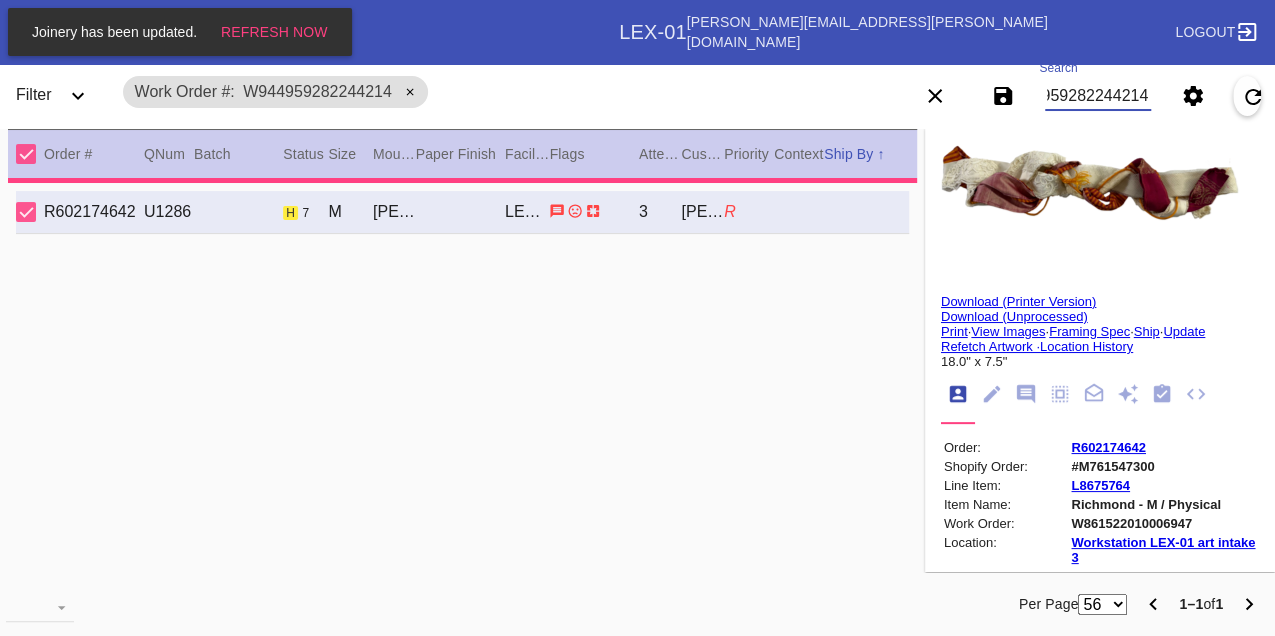 type on "6.0" 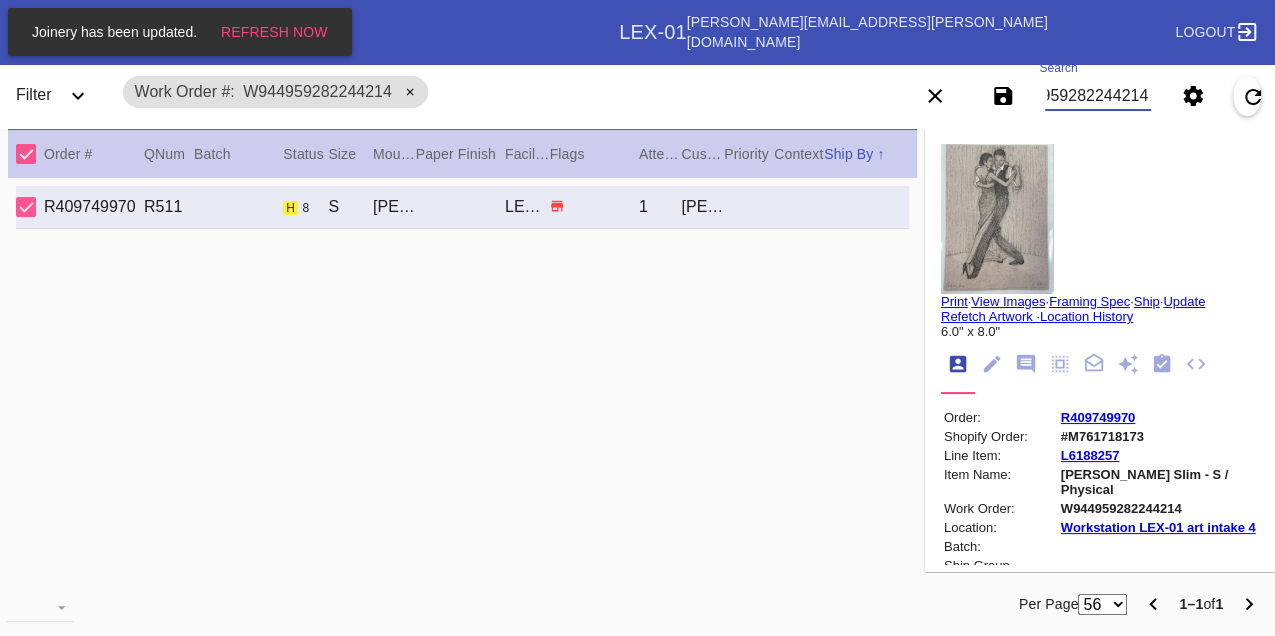 scroll, scrollTop: 0, scrollLeft: 0, axis: both 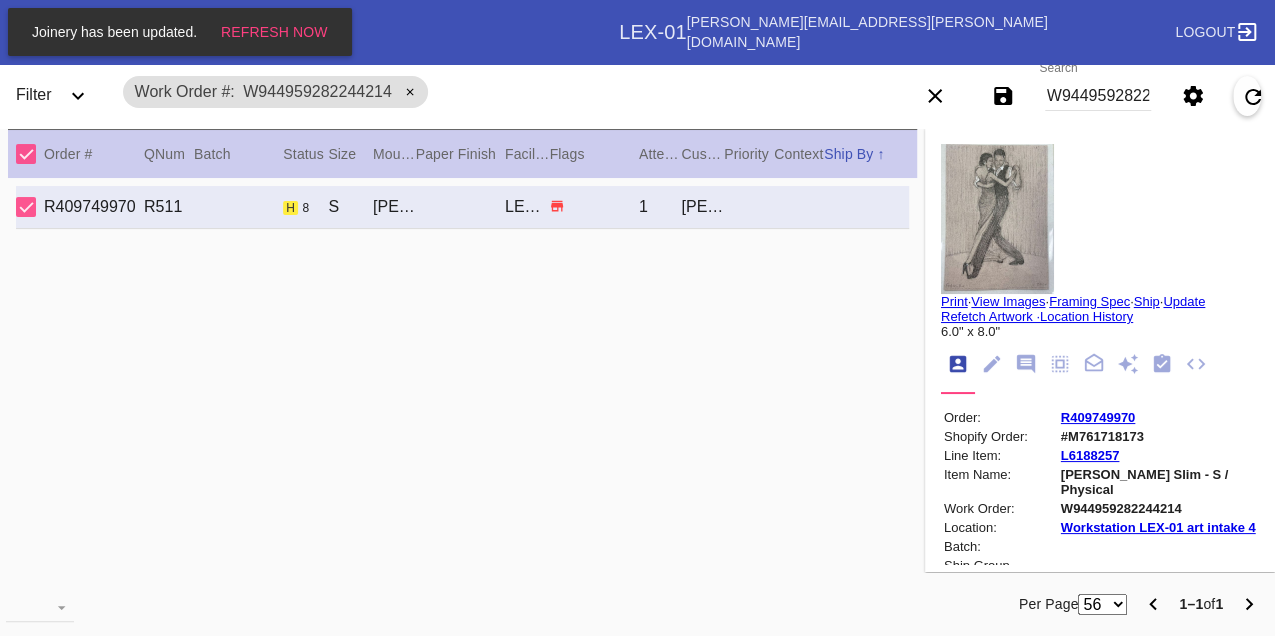 click on "W944959282244214" at bounding box center (1098, 96) 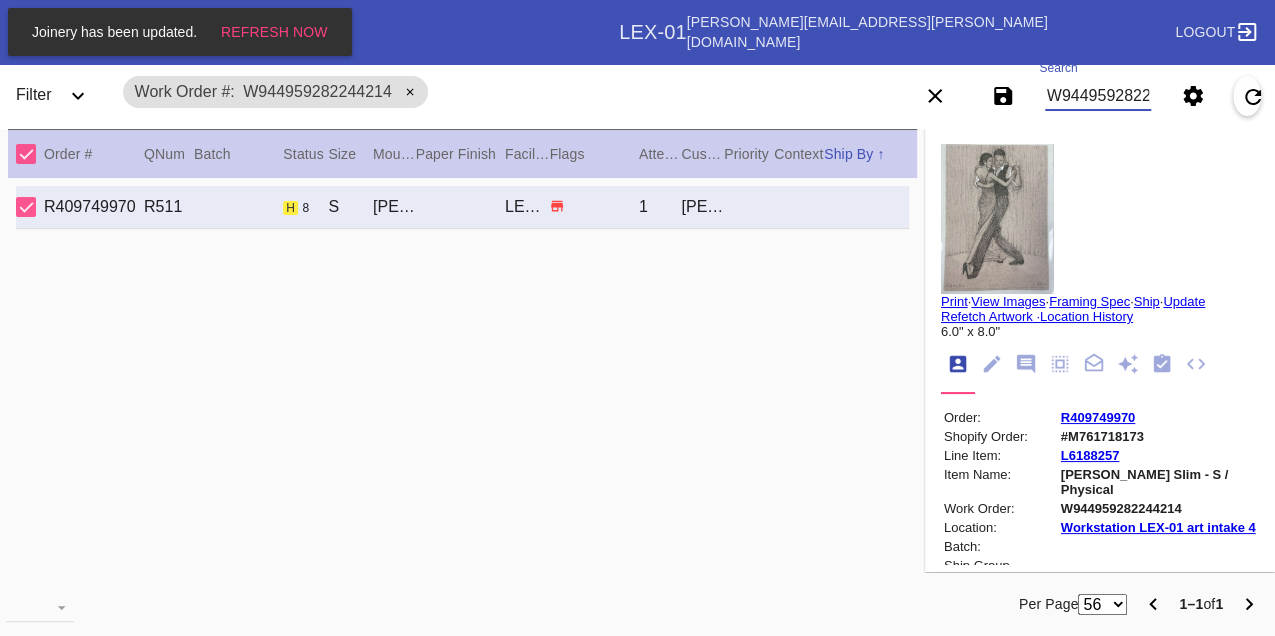 click on "W944959282244214" at bounding box center (1098, 96) 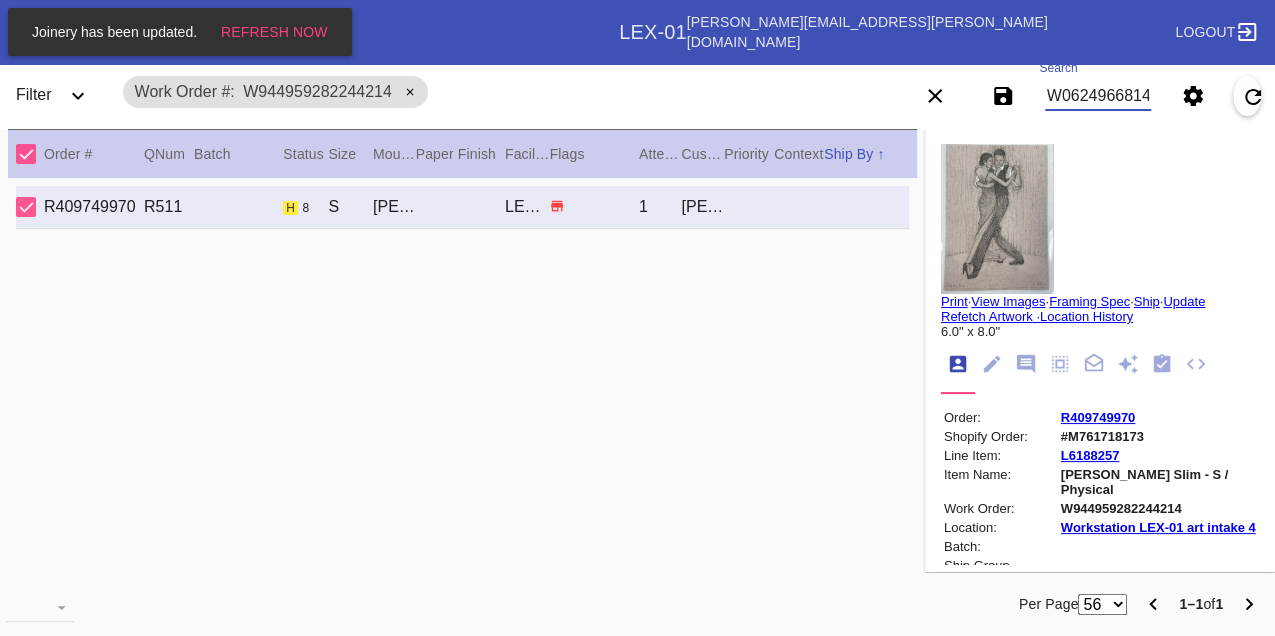 type on "W062496681404676" 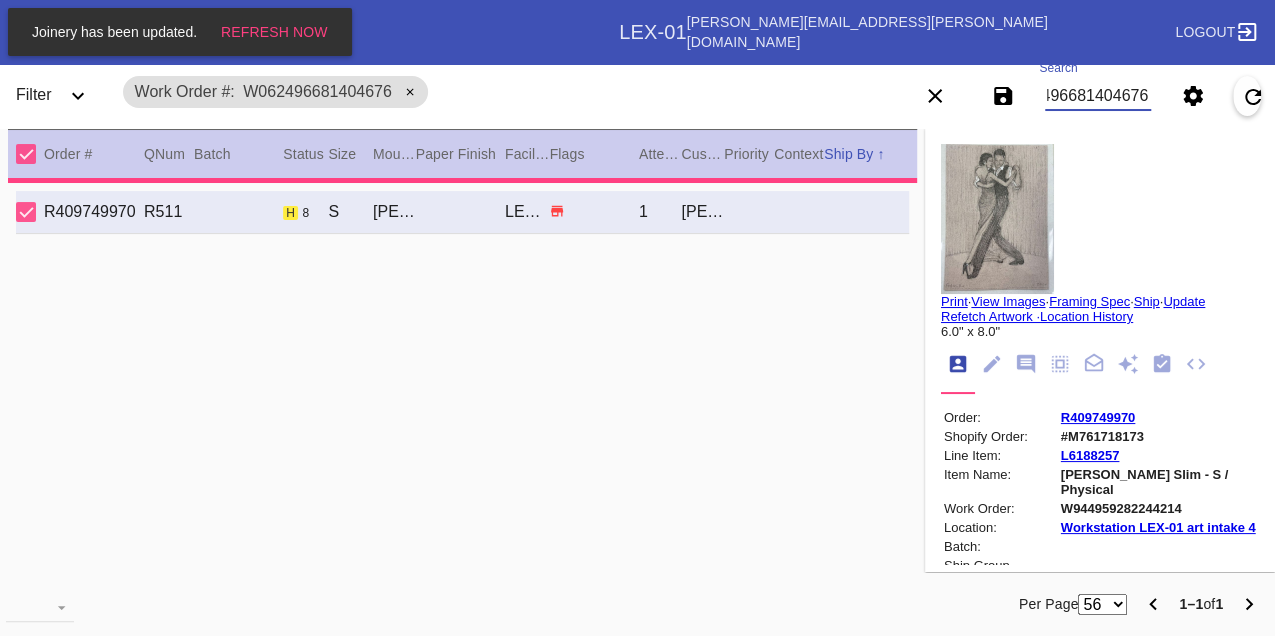 type on "PRO NOTE: frame to artline. trim off white border. TR 7.8" 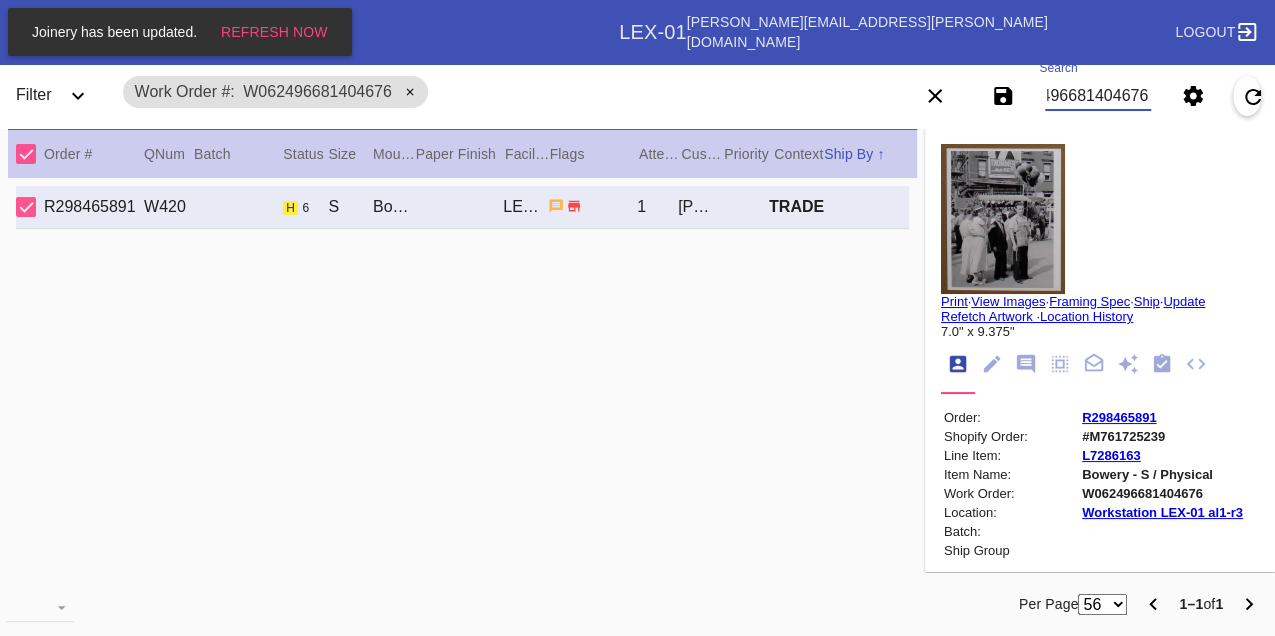 scroll, scrollTop: 0, scrollLeft: 0, axis: both 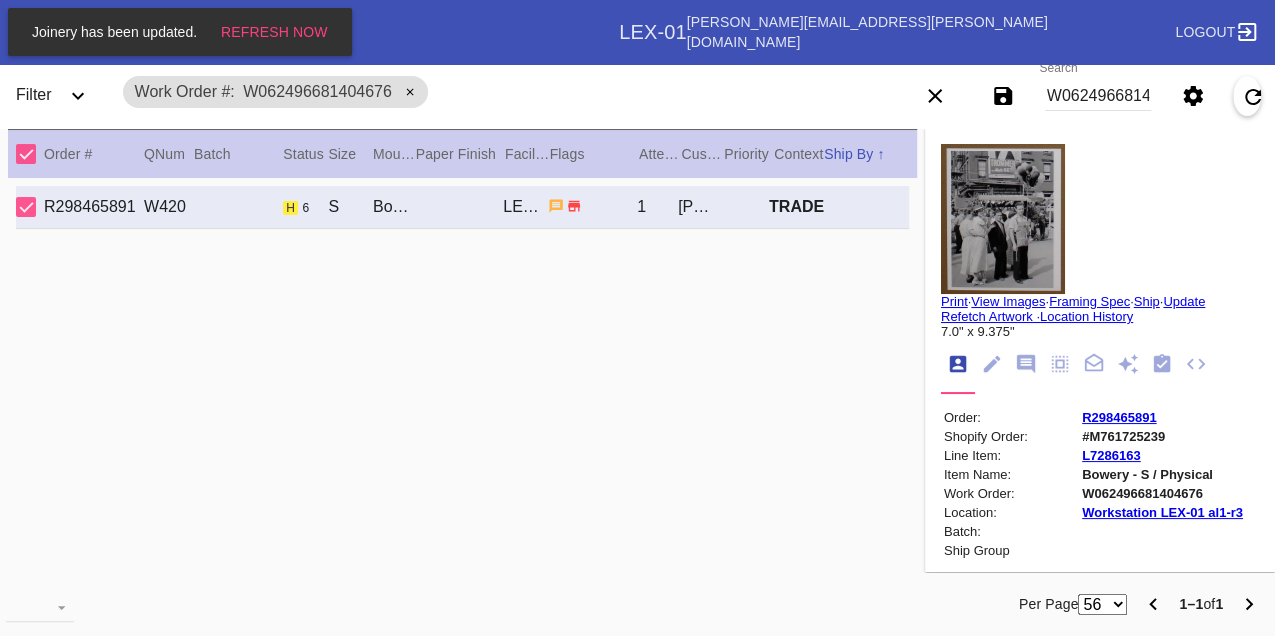 click on "W062496681404676" at bounding box center (1098, 96) 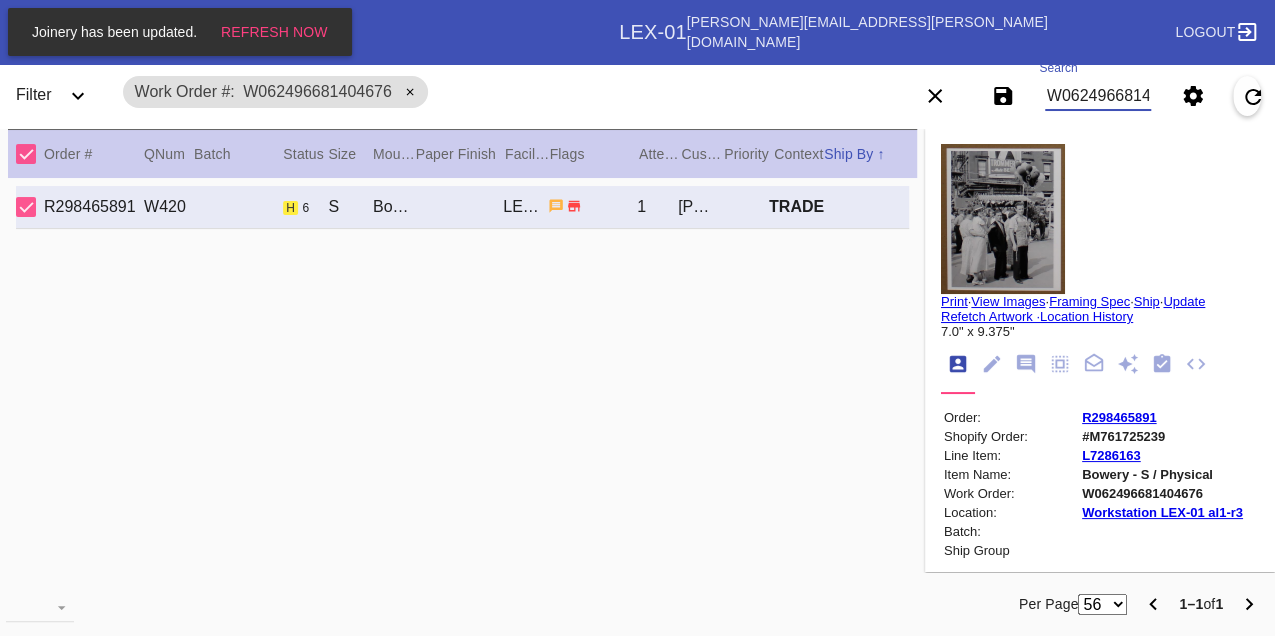 click on "W062496681404676" at bounding box center (1098, 96) 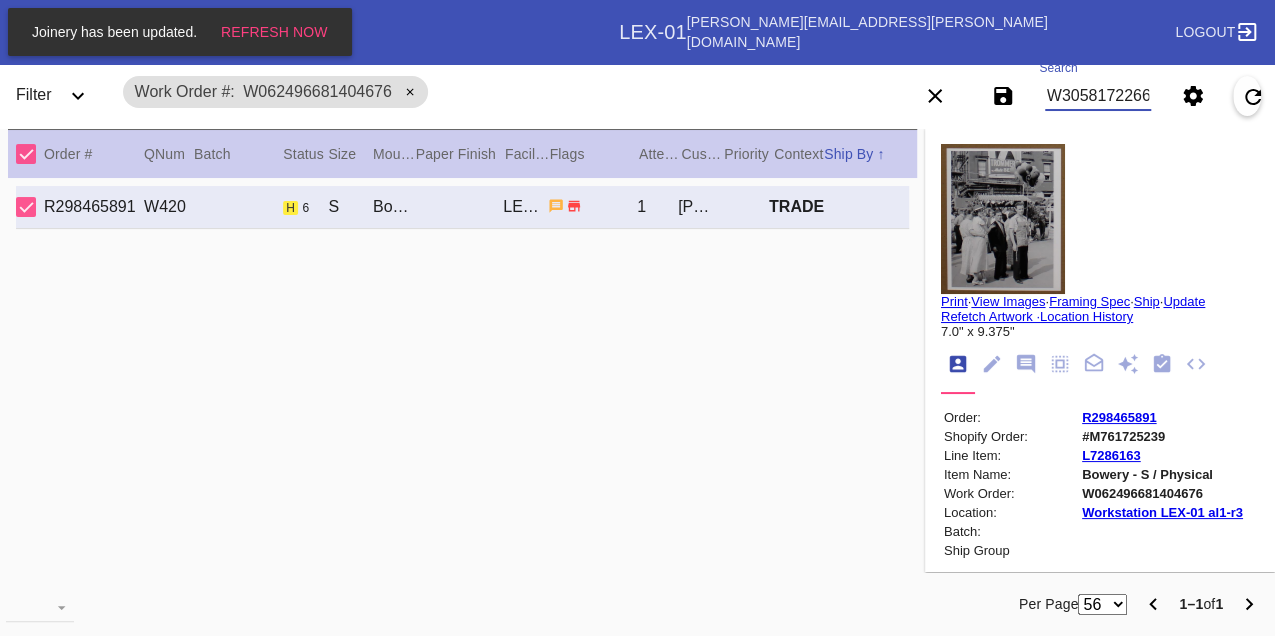 type on "W305817226621999" 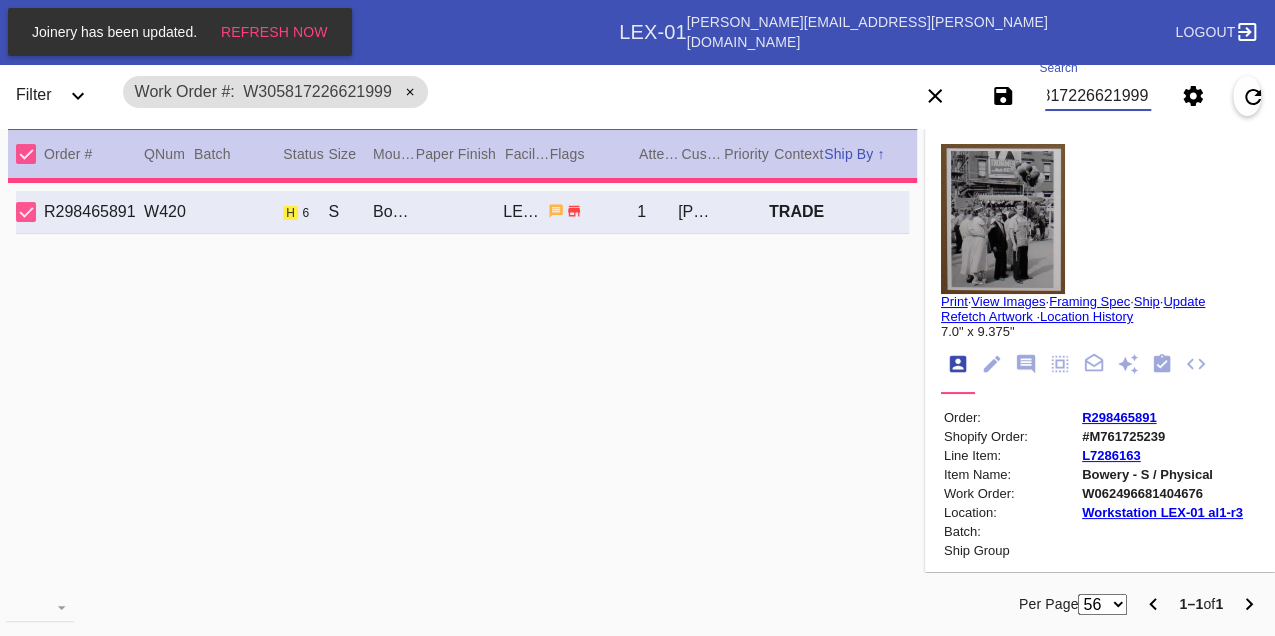 type 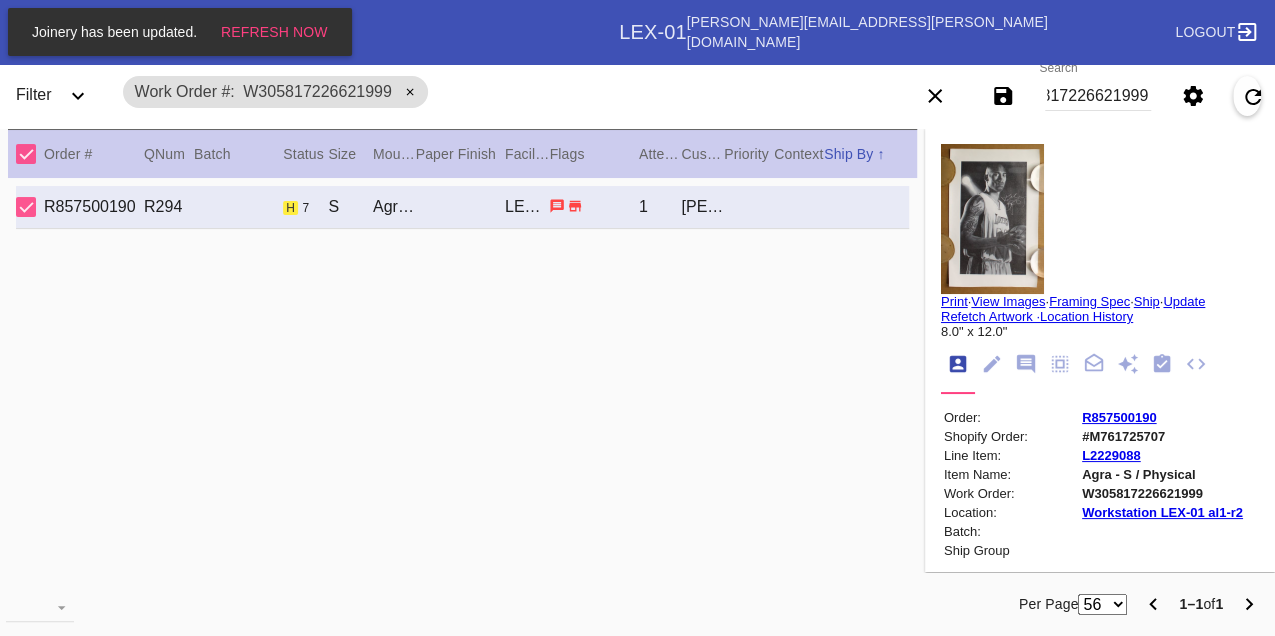 scroll, scrollTop: 0, scrollLeft: 0, axis: both 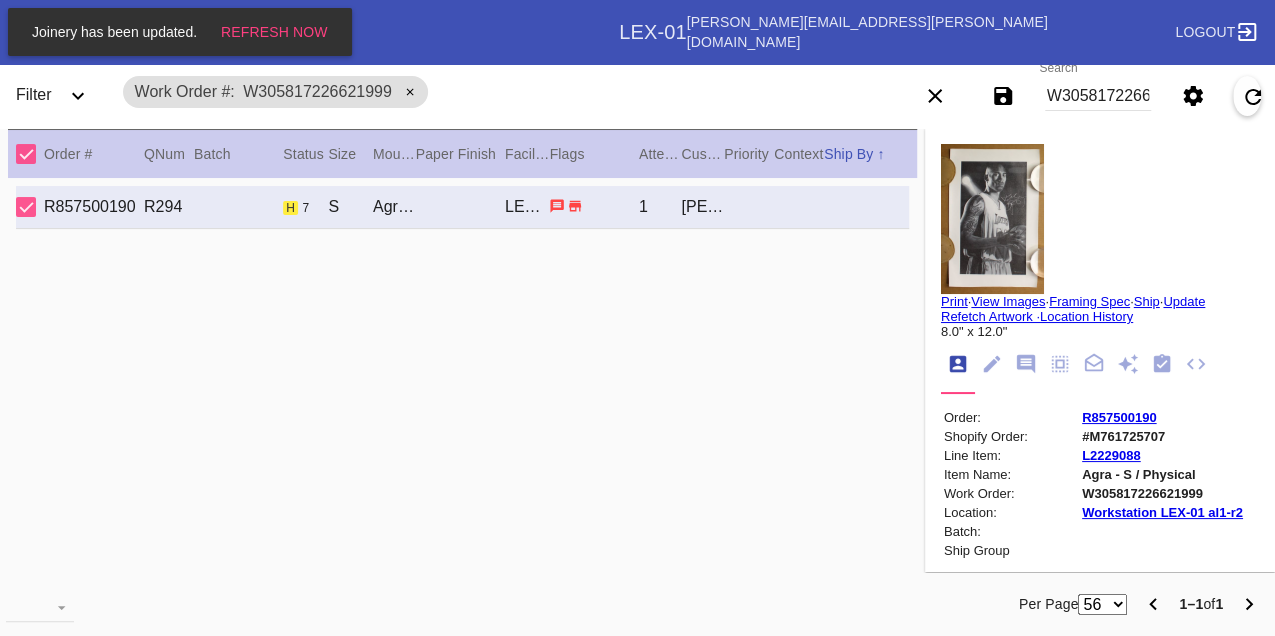 click on "W305817226621999" at bounding box center (1098, 96) 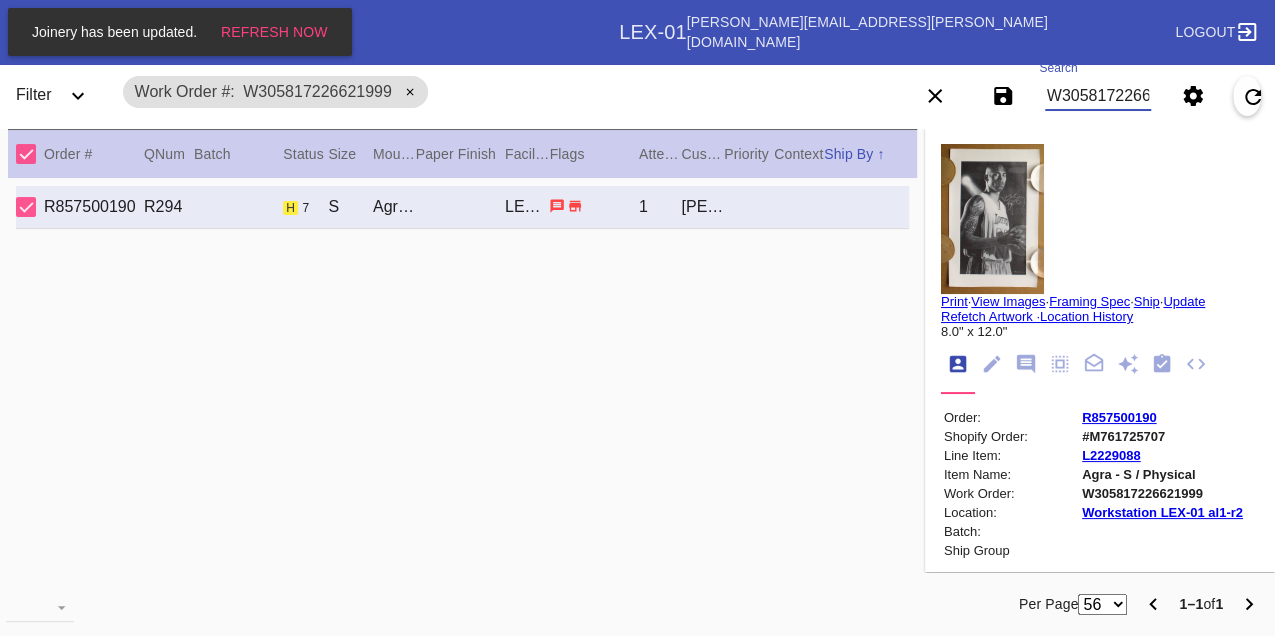 click on "W305817226621999" at bounding box center [1098, 96] 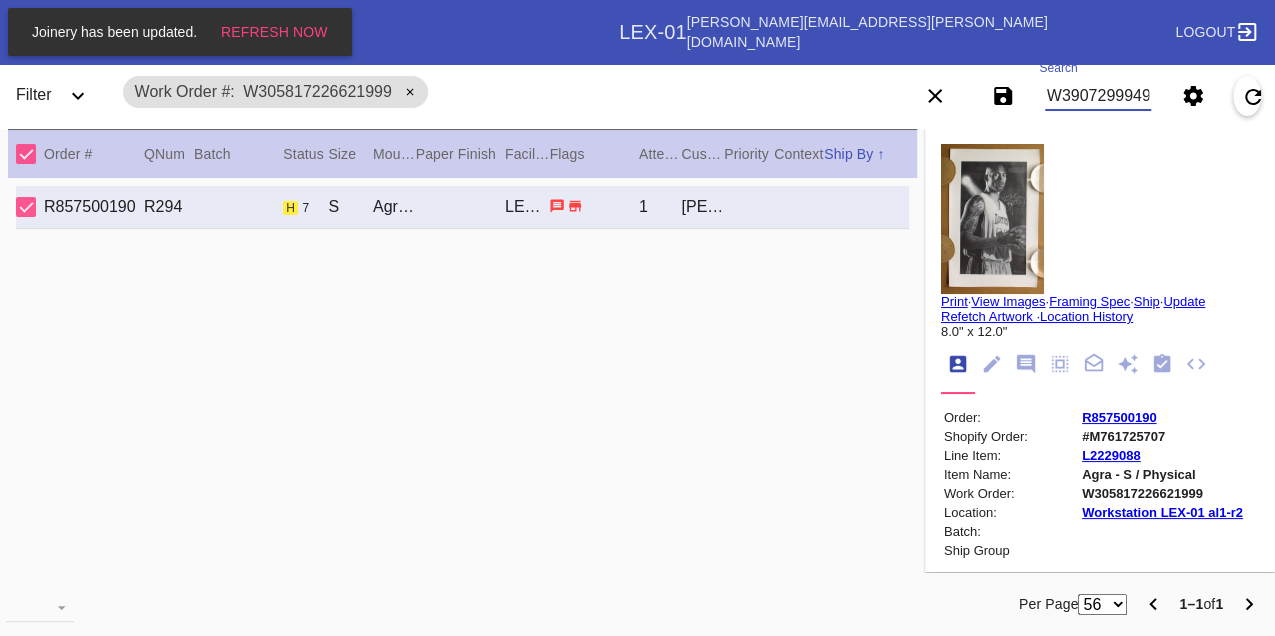 type on "W390729994995059" 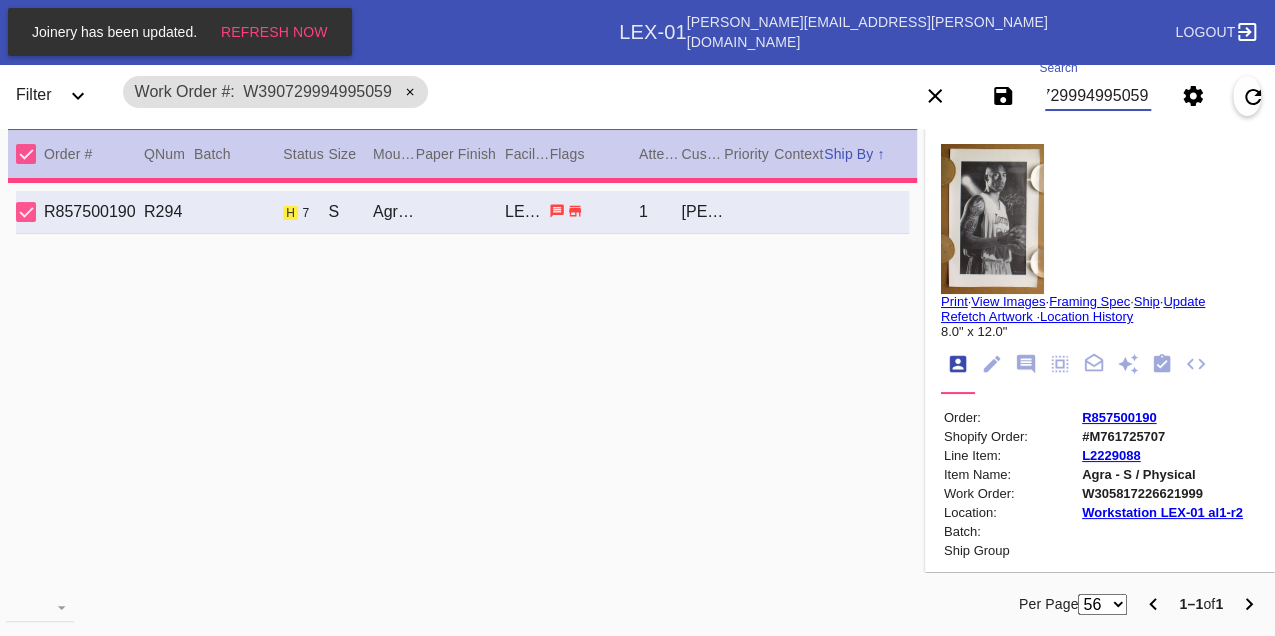 type on "12.0" 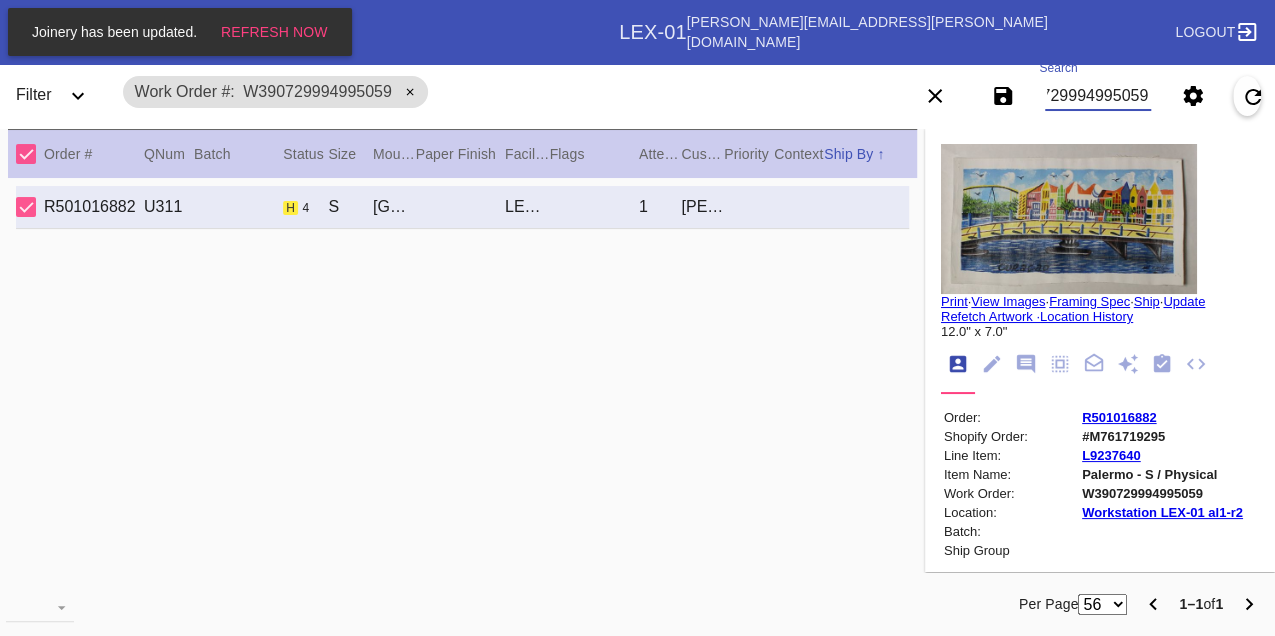 scroll, scrollTop: 0, scrollLeft: 0, axis: both 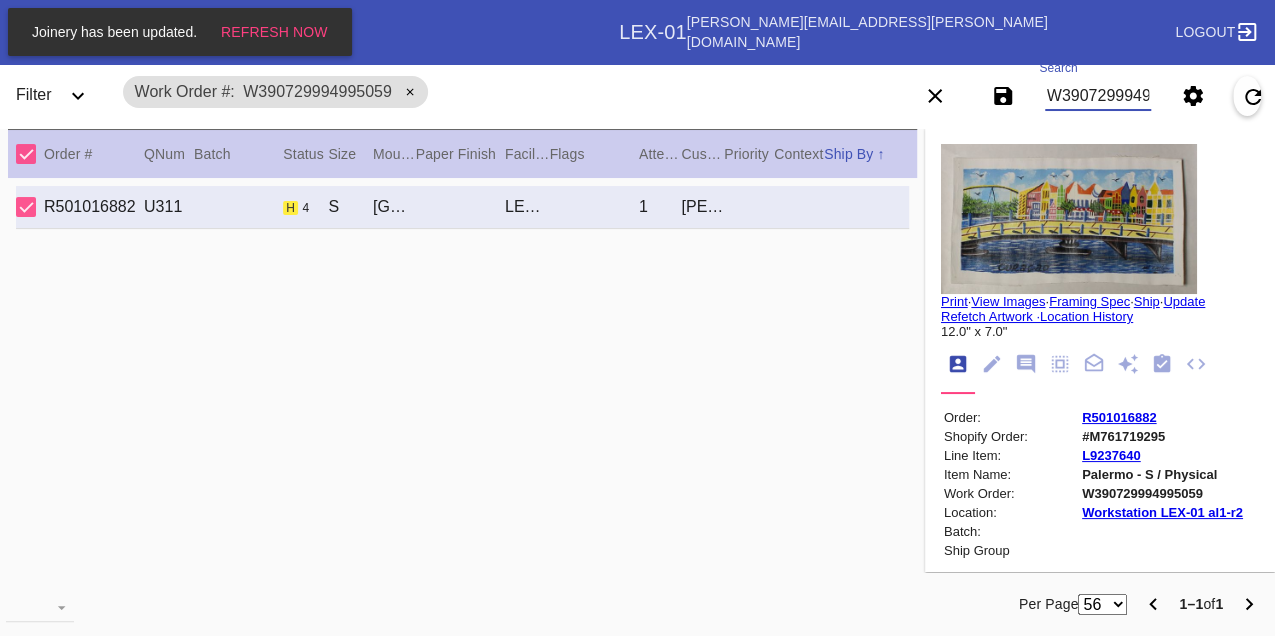 click on "W390729994995059" at bounding box center (1098, 96) 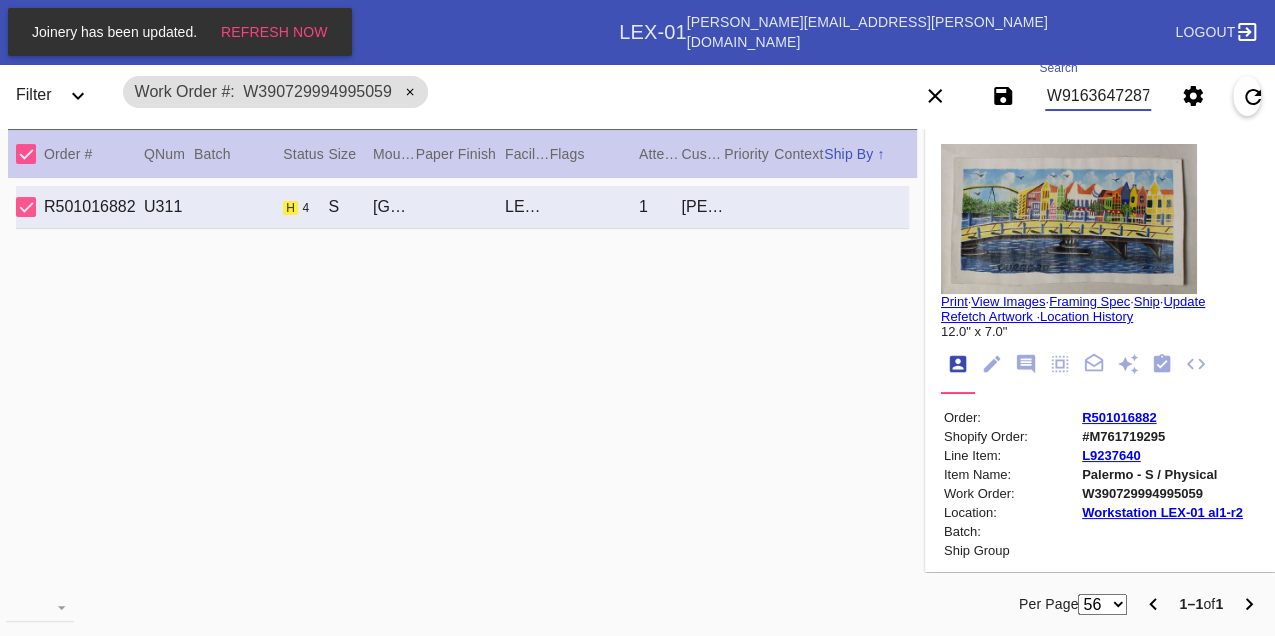 type on "W916364728779477" 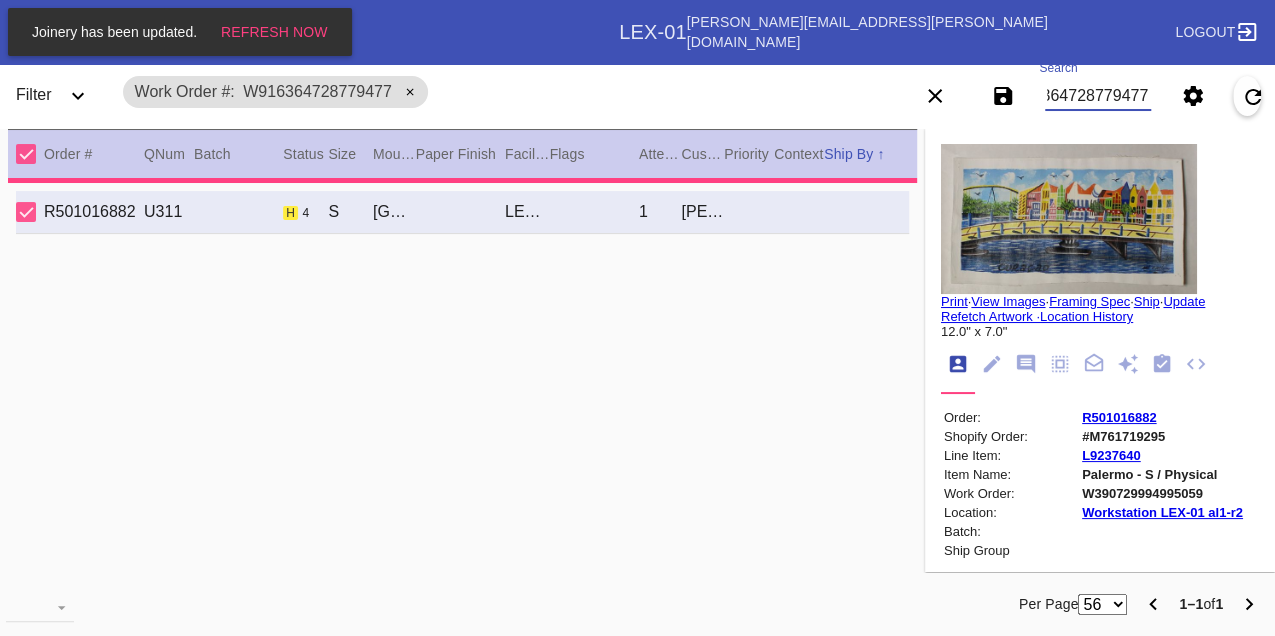 type on "16.0" 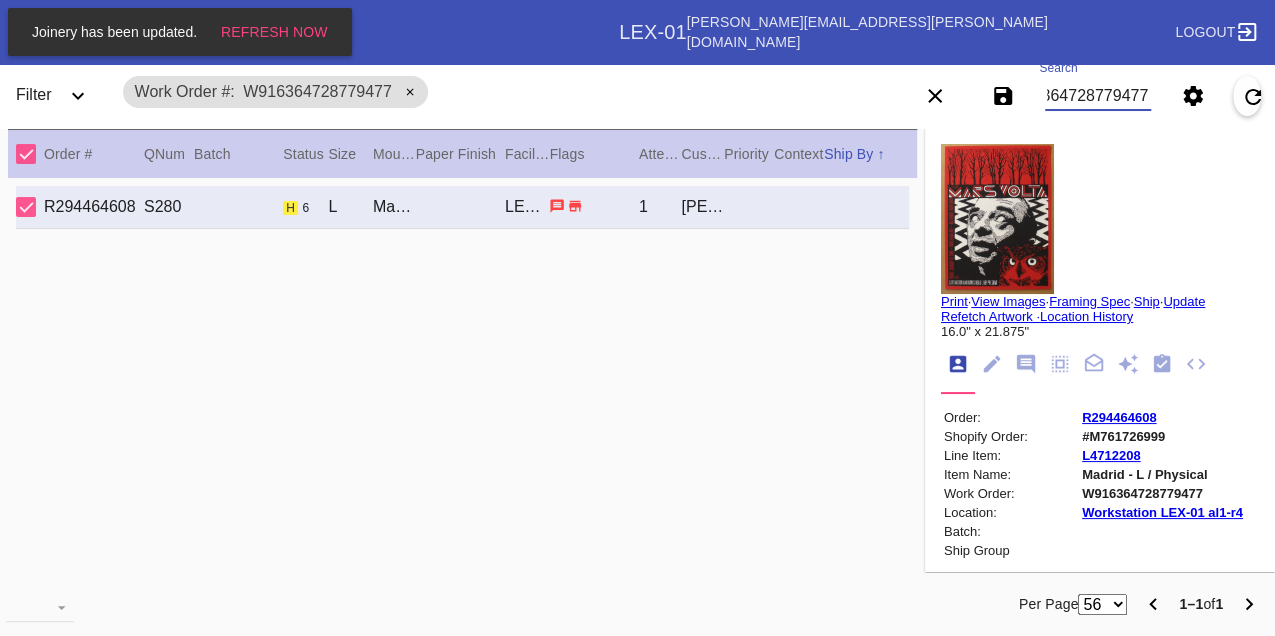 scroll, scrollTop: 0, scrollLeft: 0, axis: both 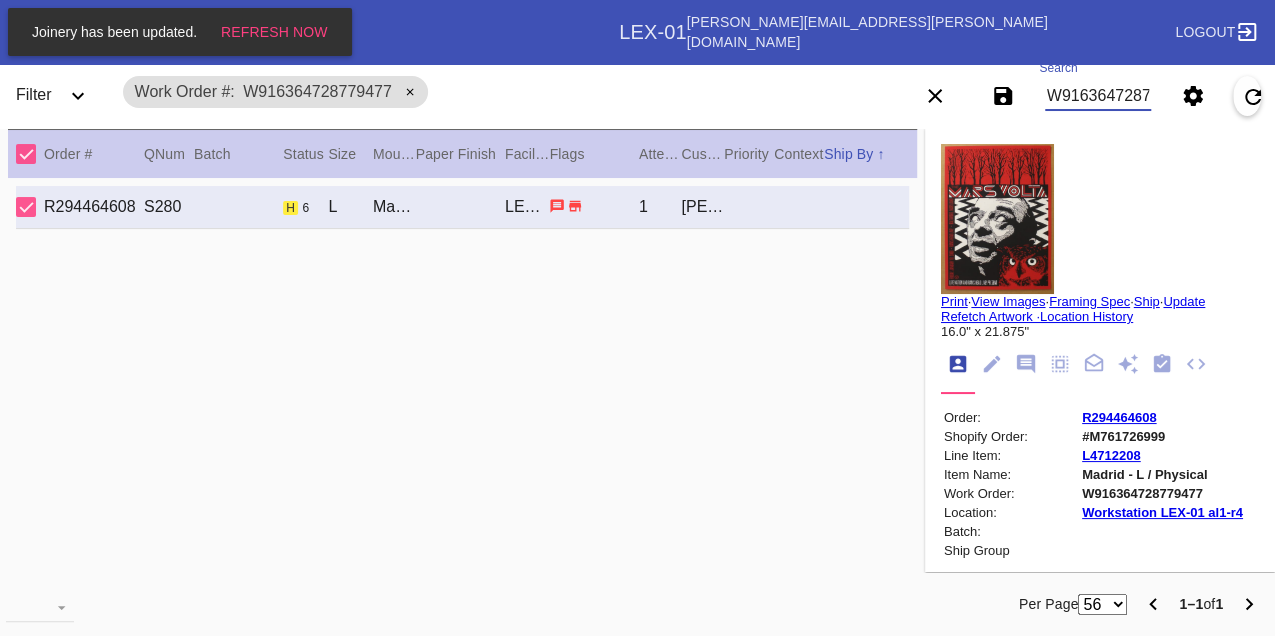 click on "W916364728779477" at bounding box center (1098, 96) 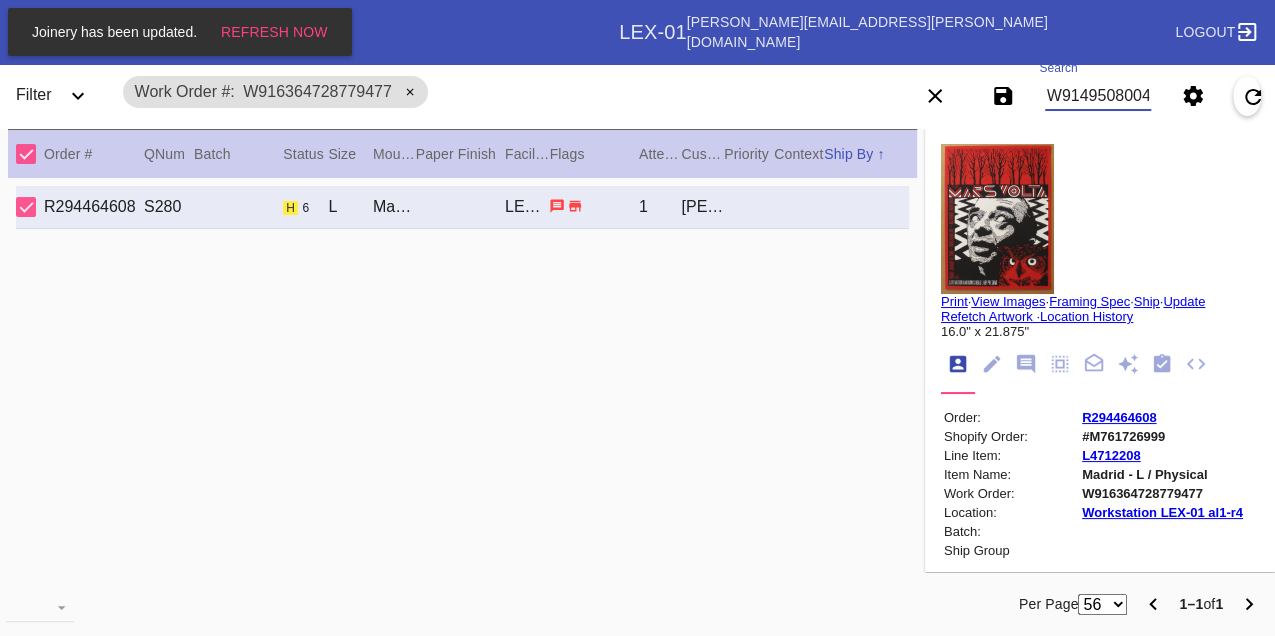 type on "W914950800465433" 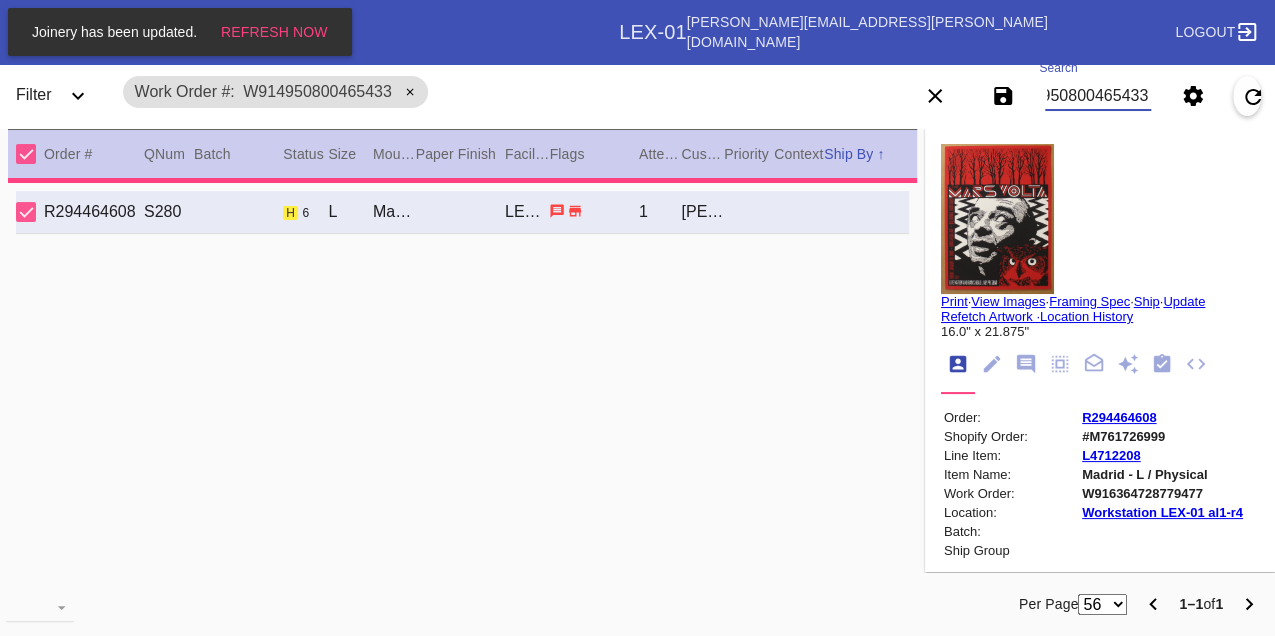 type on "PRO NOTE: other updated. FFS = 19.875 w x 29.75 h
Please proceed with order. TR 7.8" 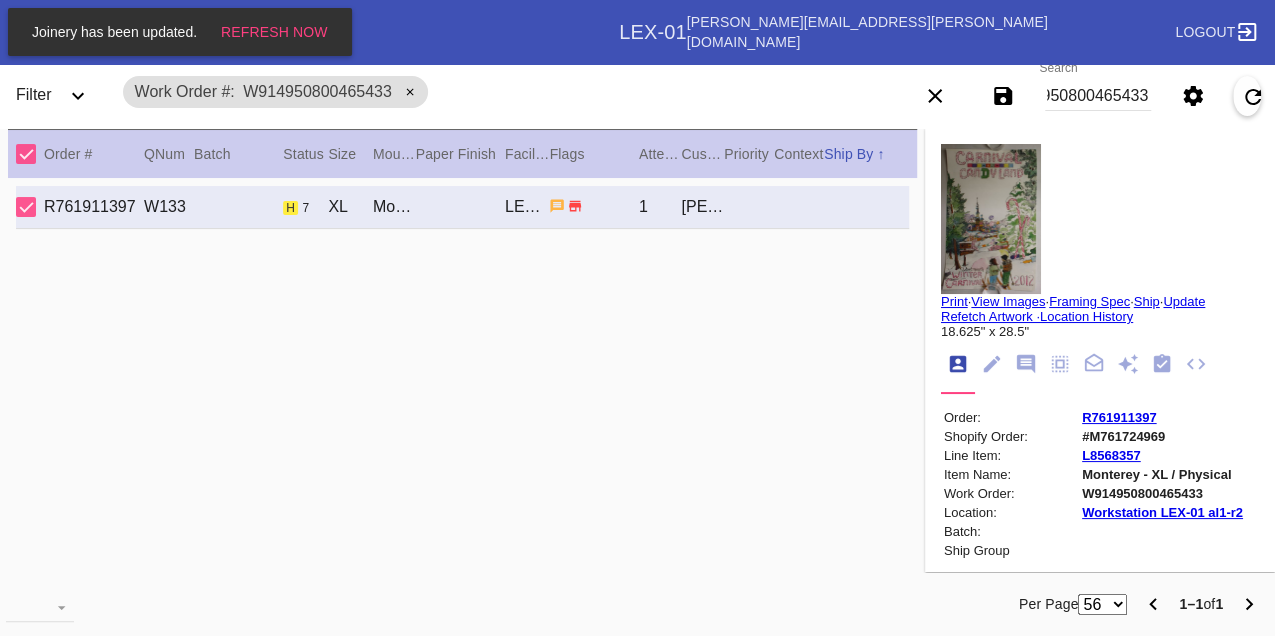 scroll, scrollTop: 0, scrollLeft: 0, axis: both 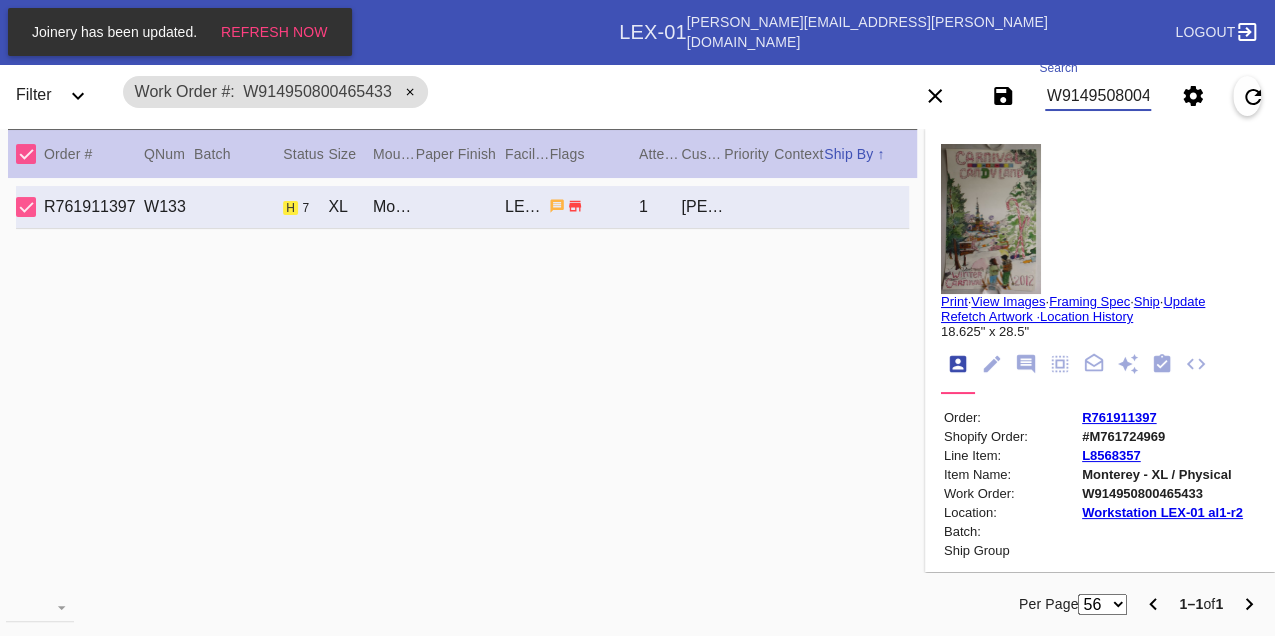 click on "W914950800465433" at bounding box center (1098, 96) 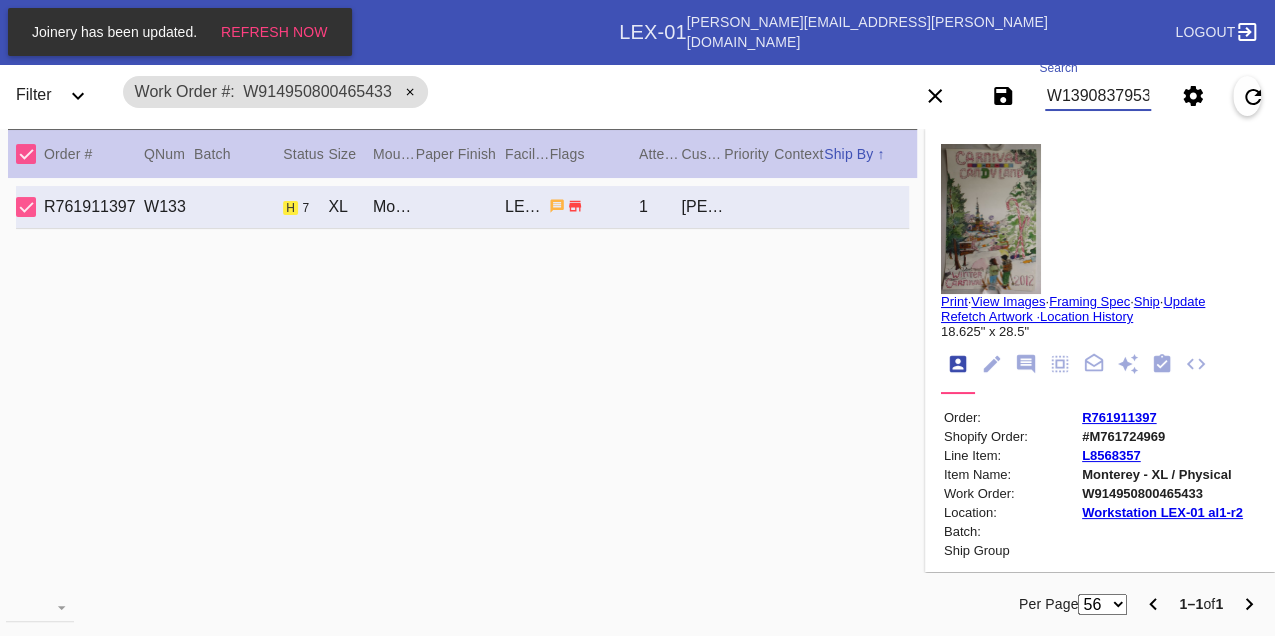 type on "W139083795389083" 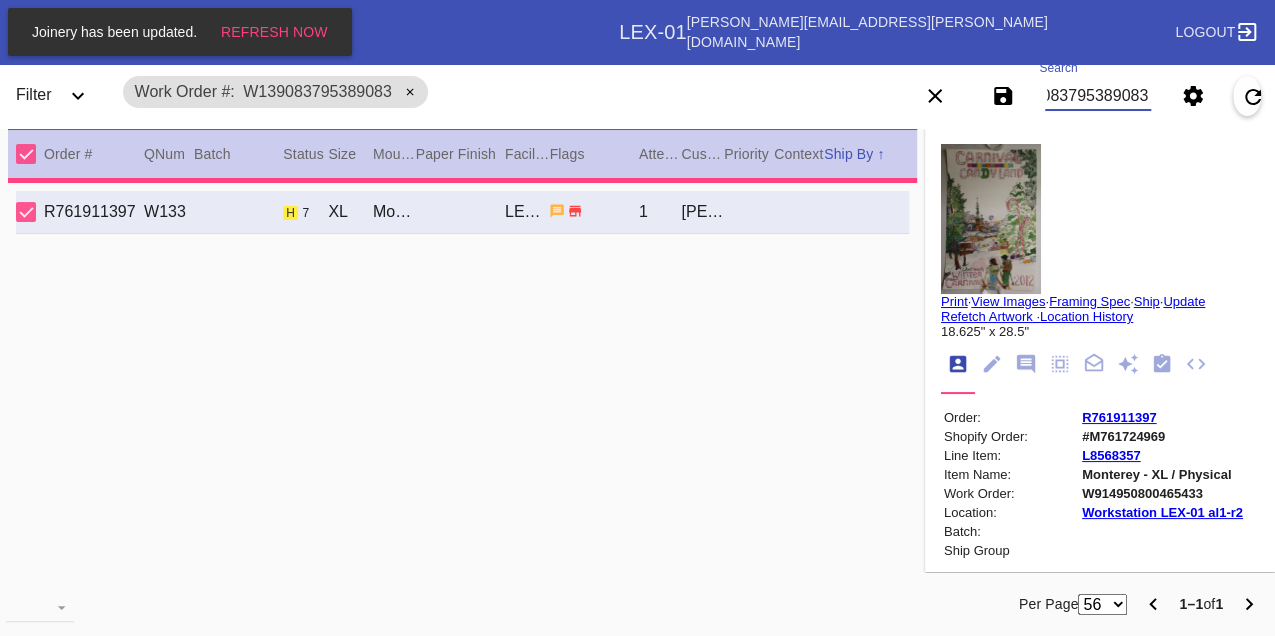 type 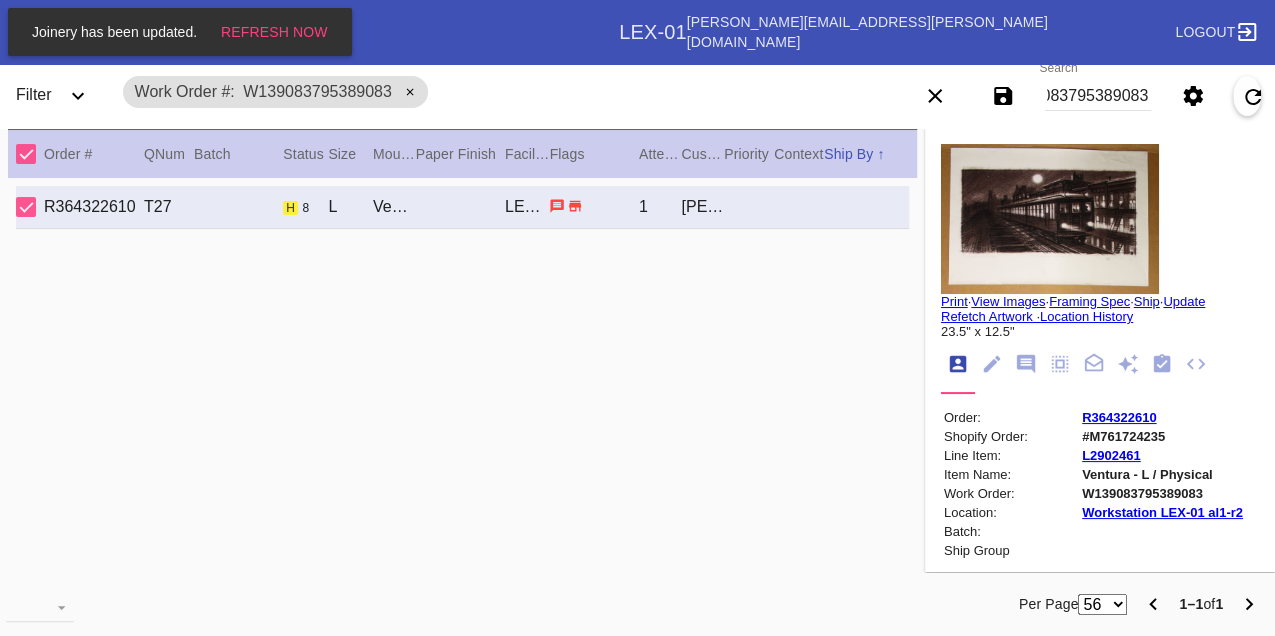 scroll, scrollTop: 0, scrollLeft: 0, axis: both 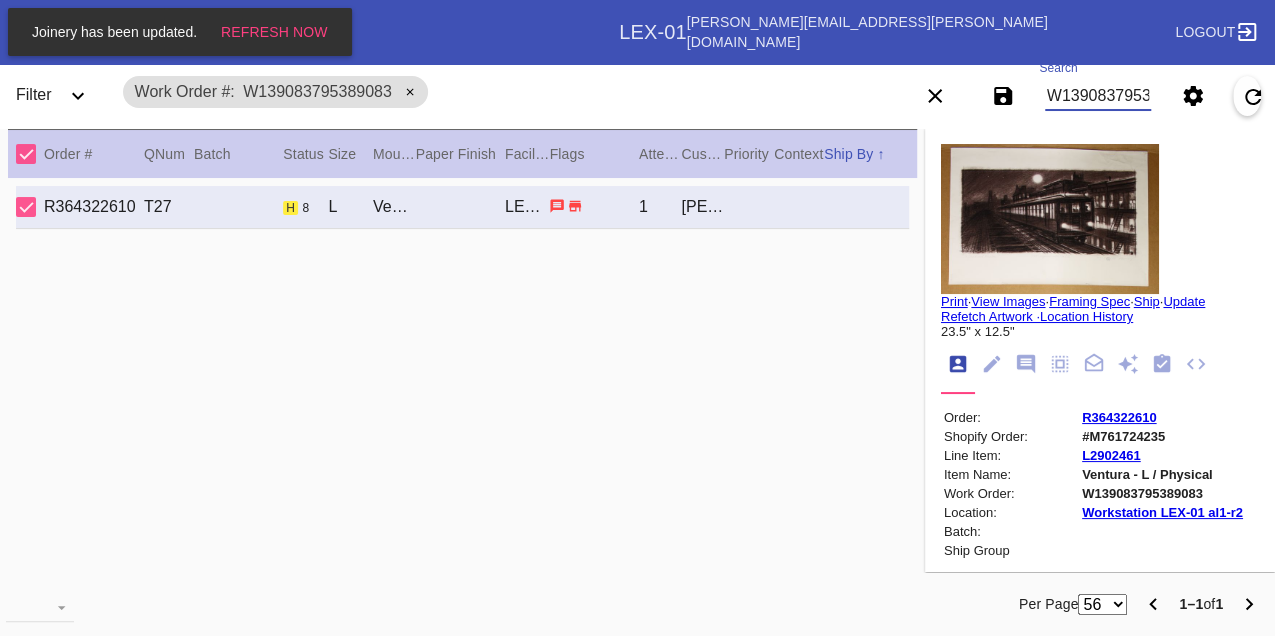 click on "W139083795389083" at bounding box center [1098, 96] 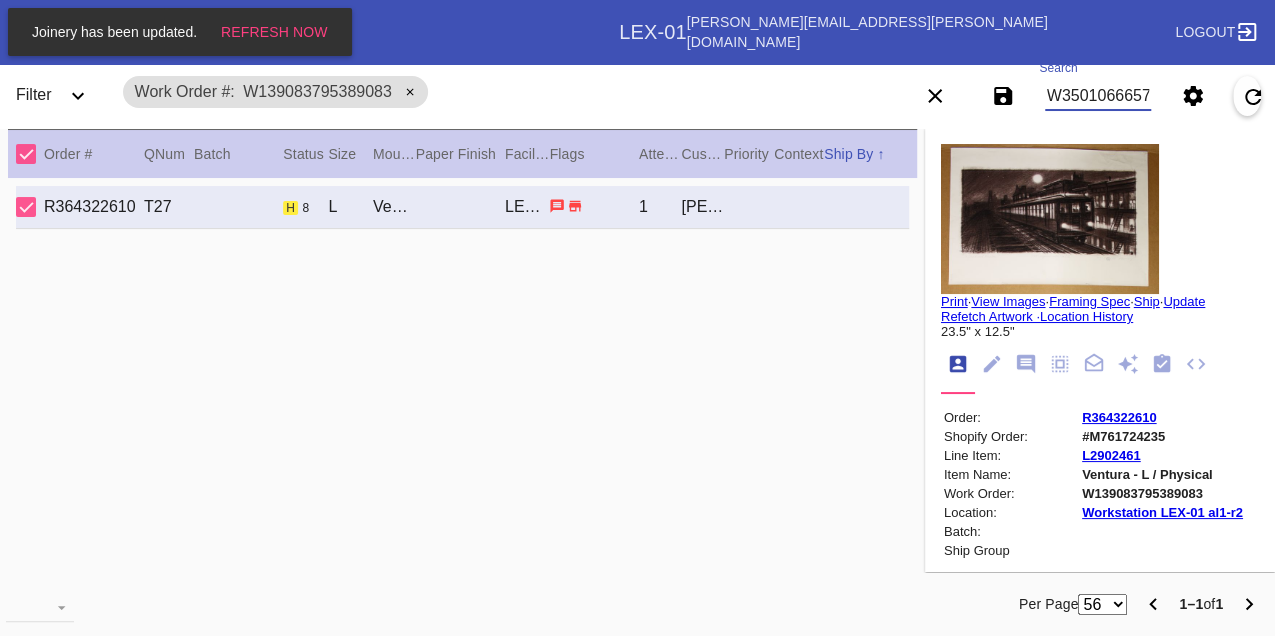 type on "W350106665746942" 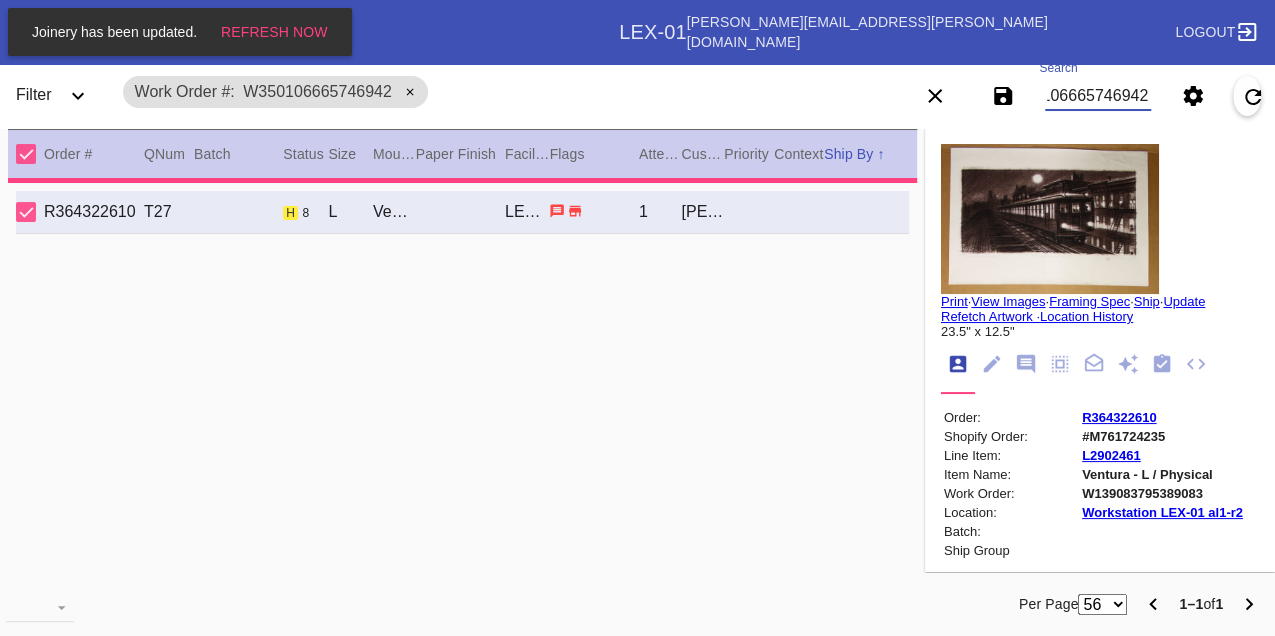 type on "18.0" 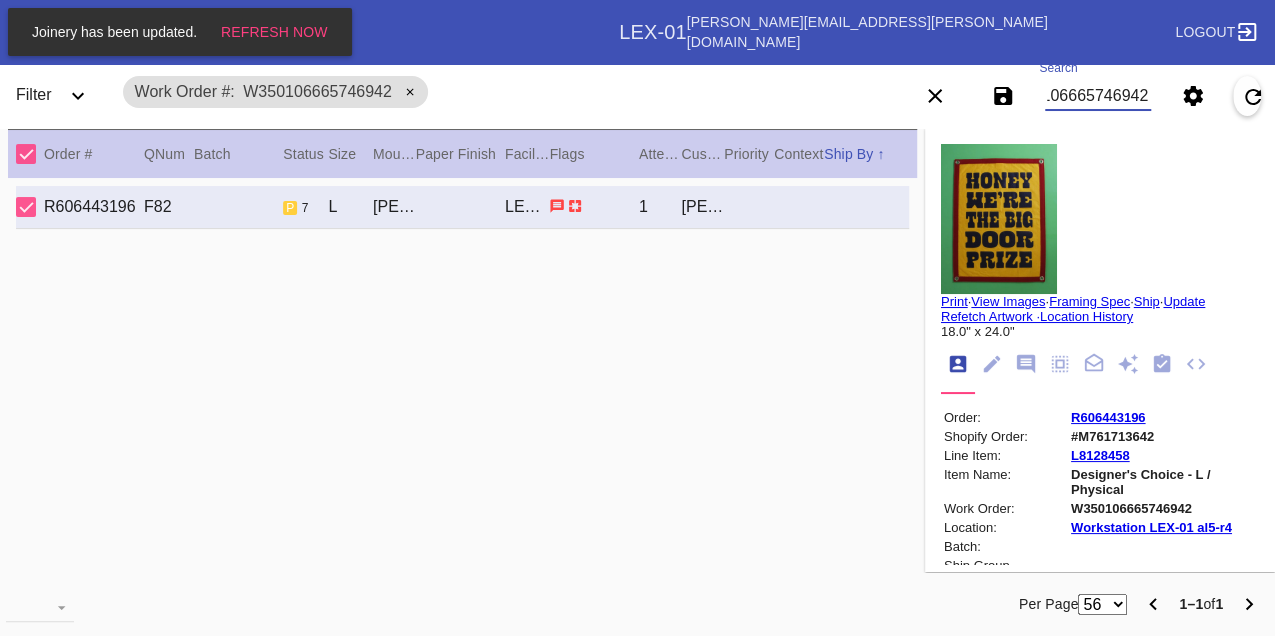 type on "W350106665746942" 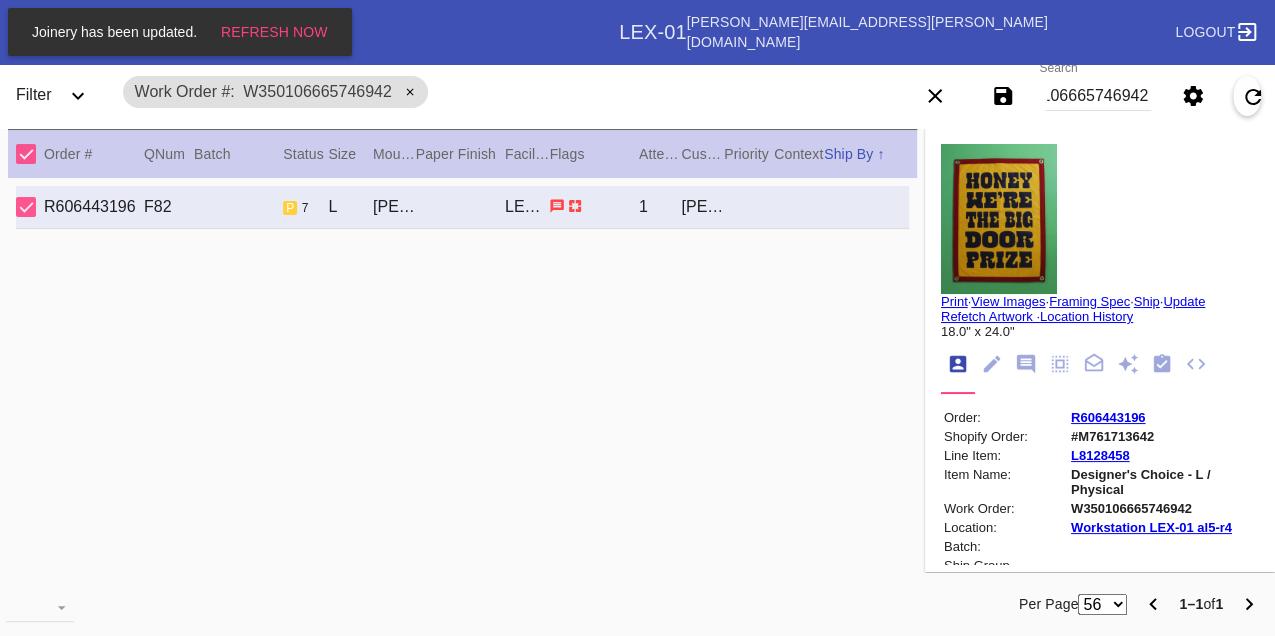 scroll, scrollTop: 0, scrollLeft: 0, axis: both 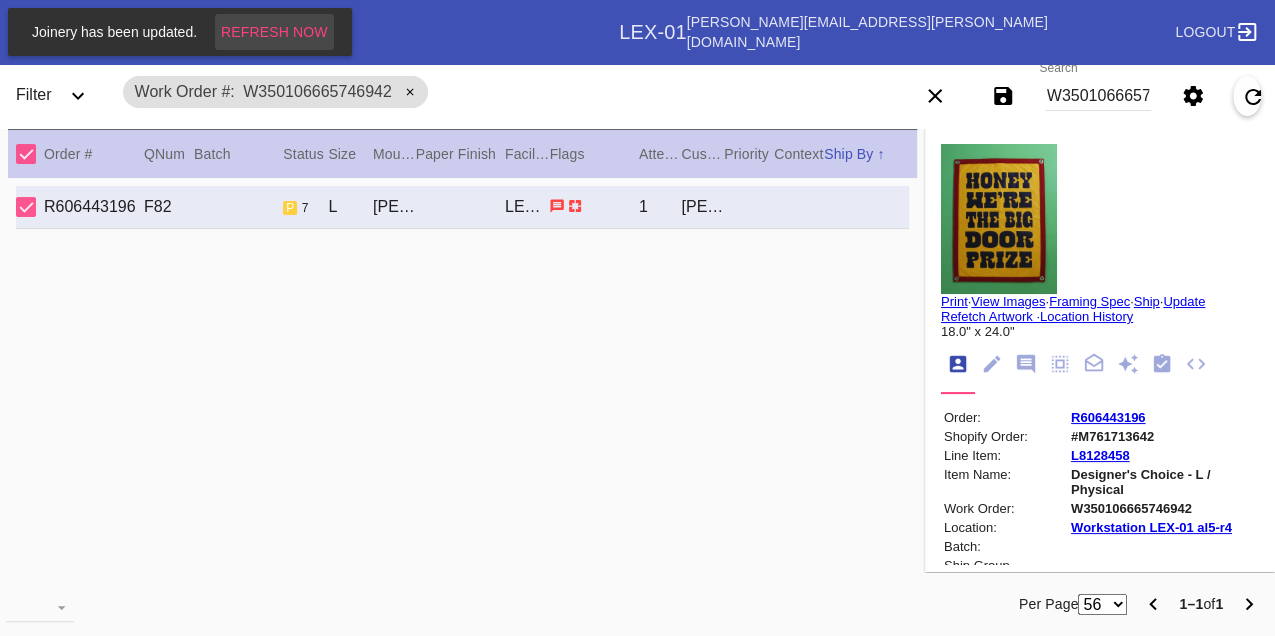 click on "Refresh Now" at bounding box center [274, 32] 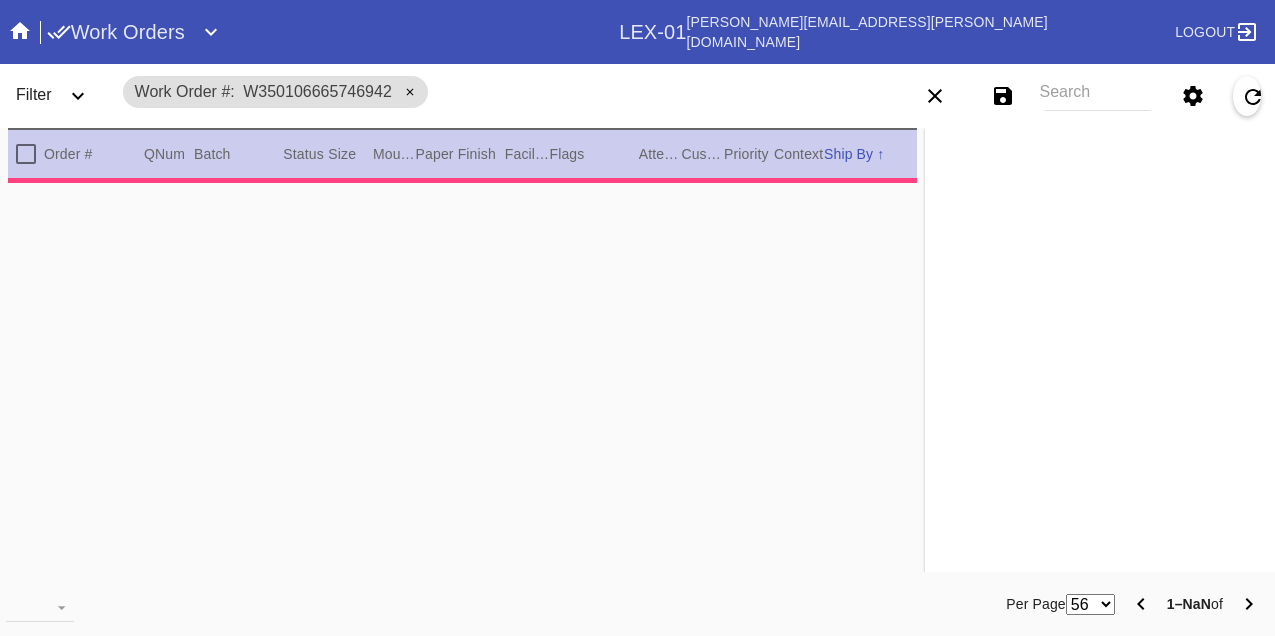 scroll, scrollTop: 0, scrollLeft: 0, axis: both 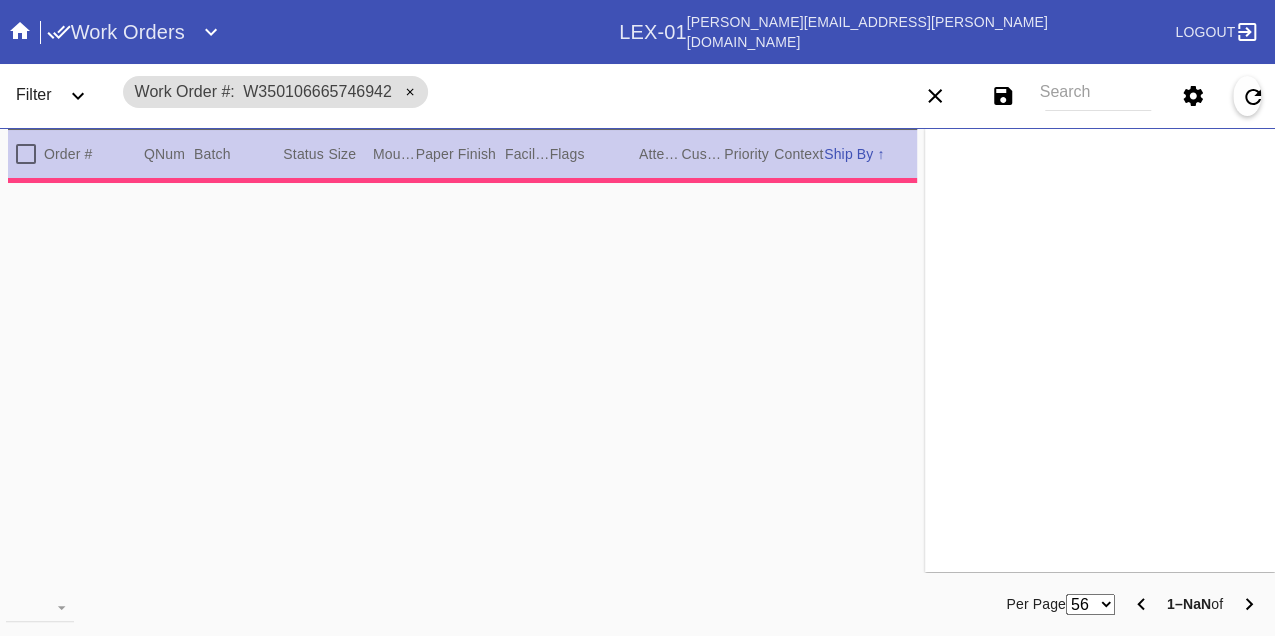 type on "1.5" 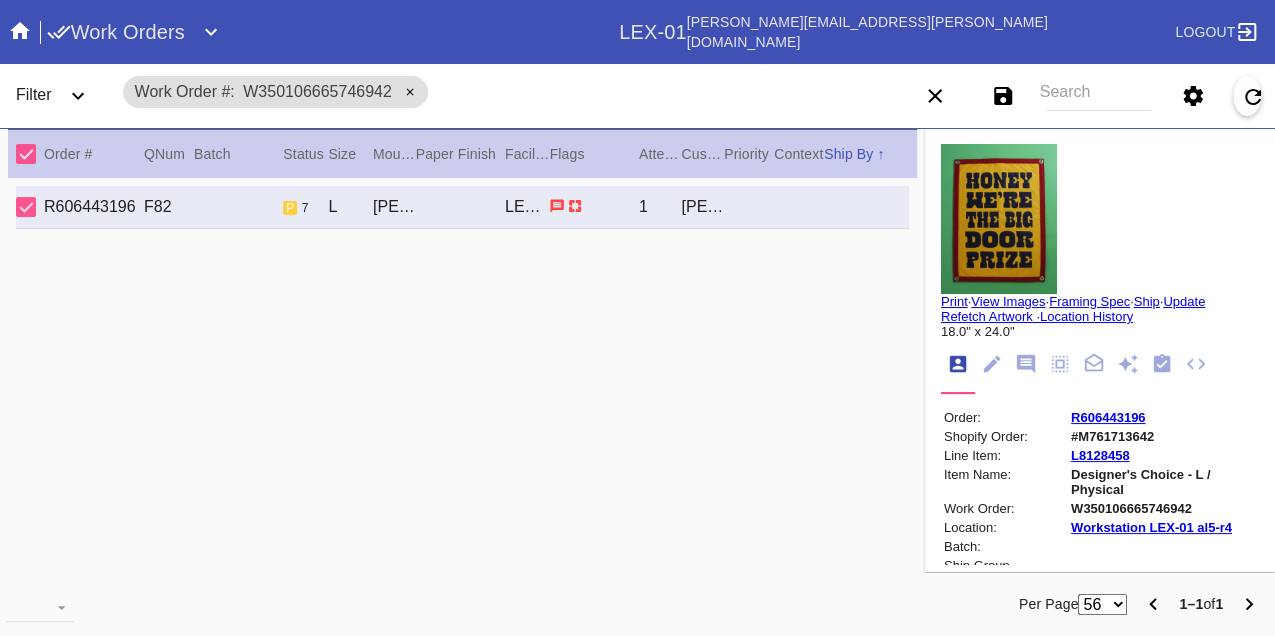 click on "Search" at bounding box center (1098, 96) 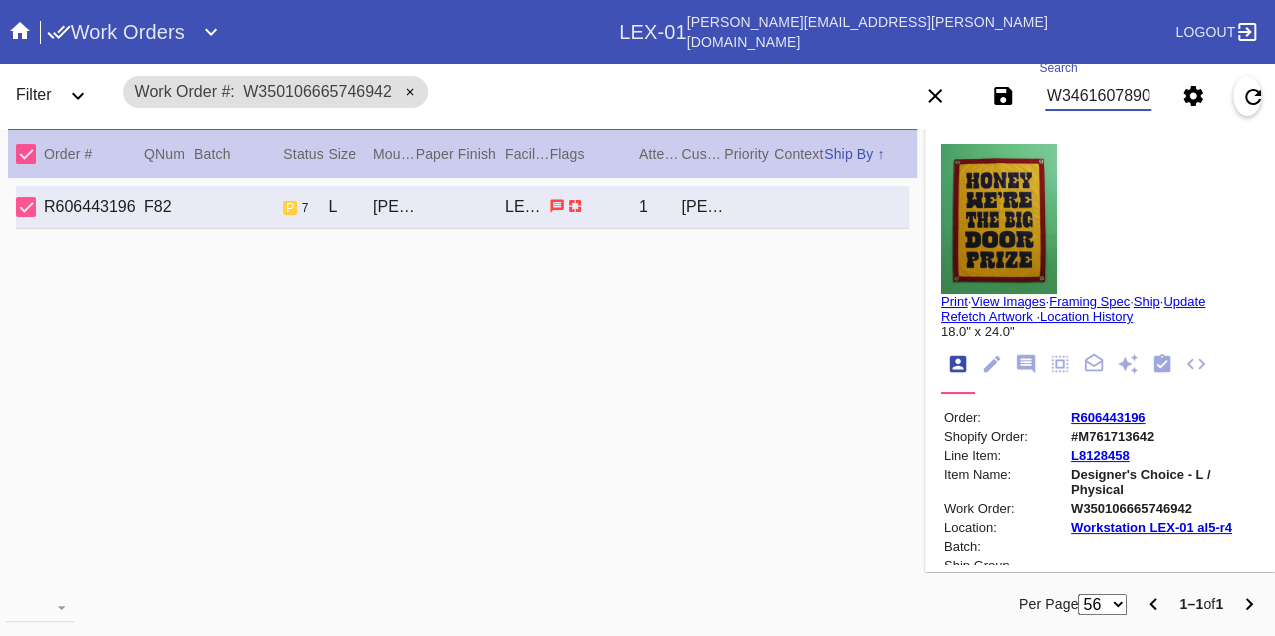 type on "W346160789067232" 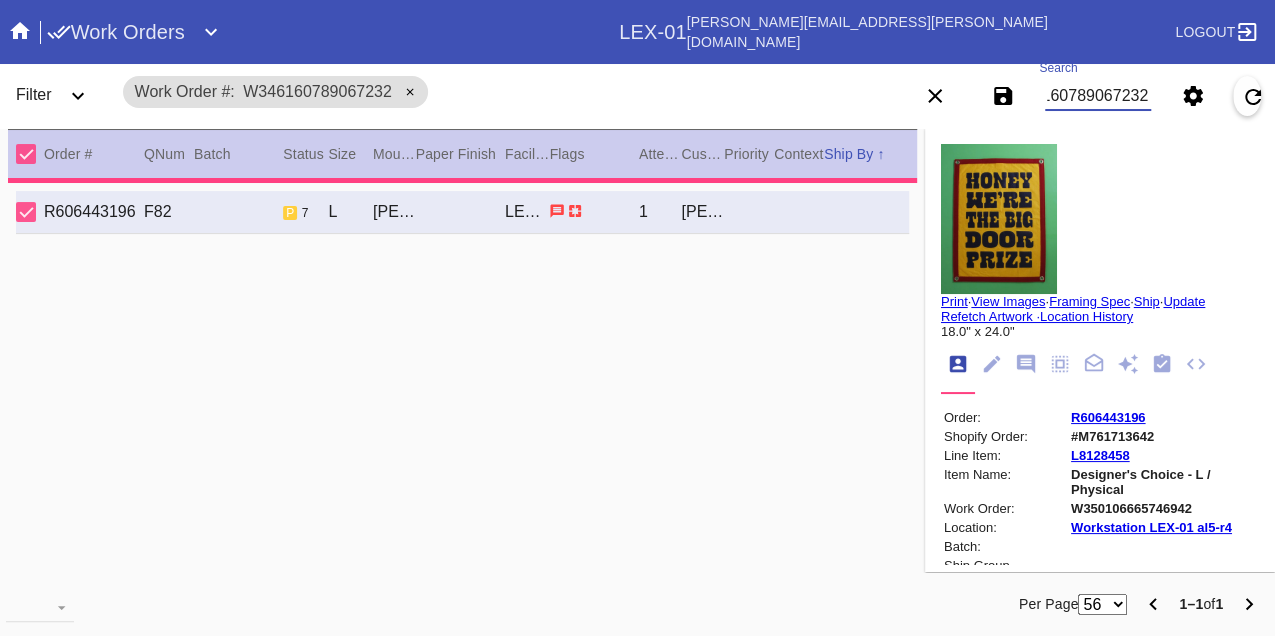 type on "2.5" 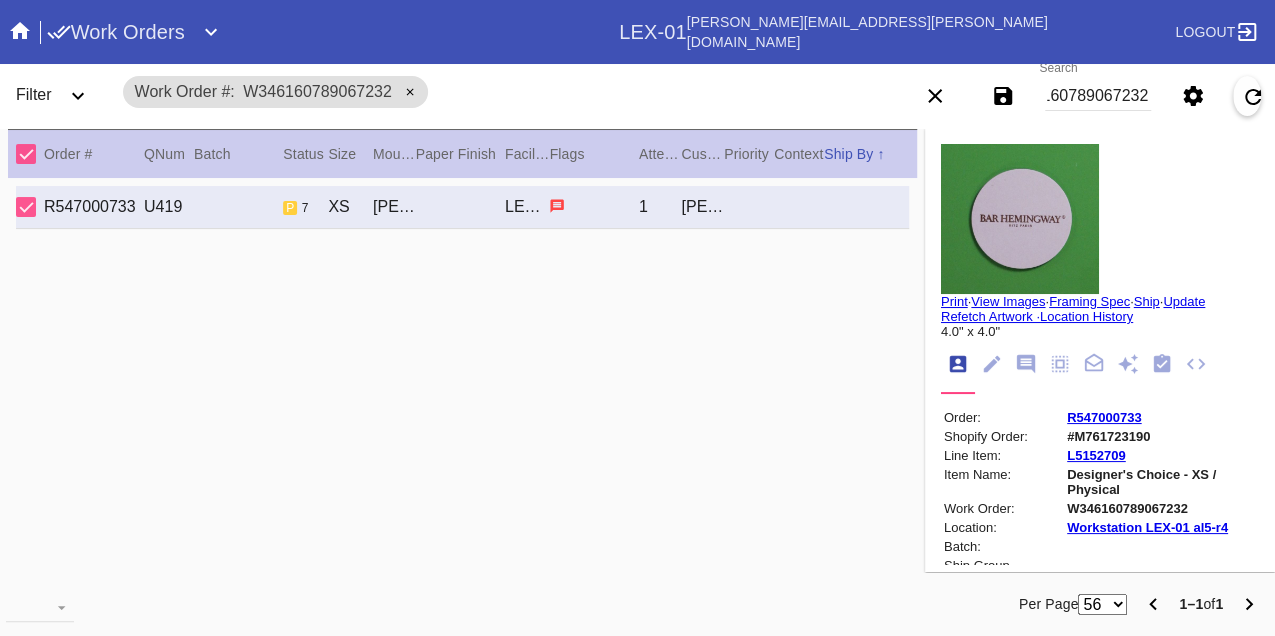 scroll, scrollTop: 0, scrollLeft: 0, axis: both 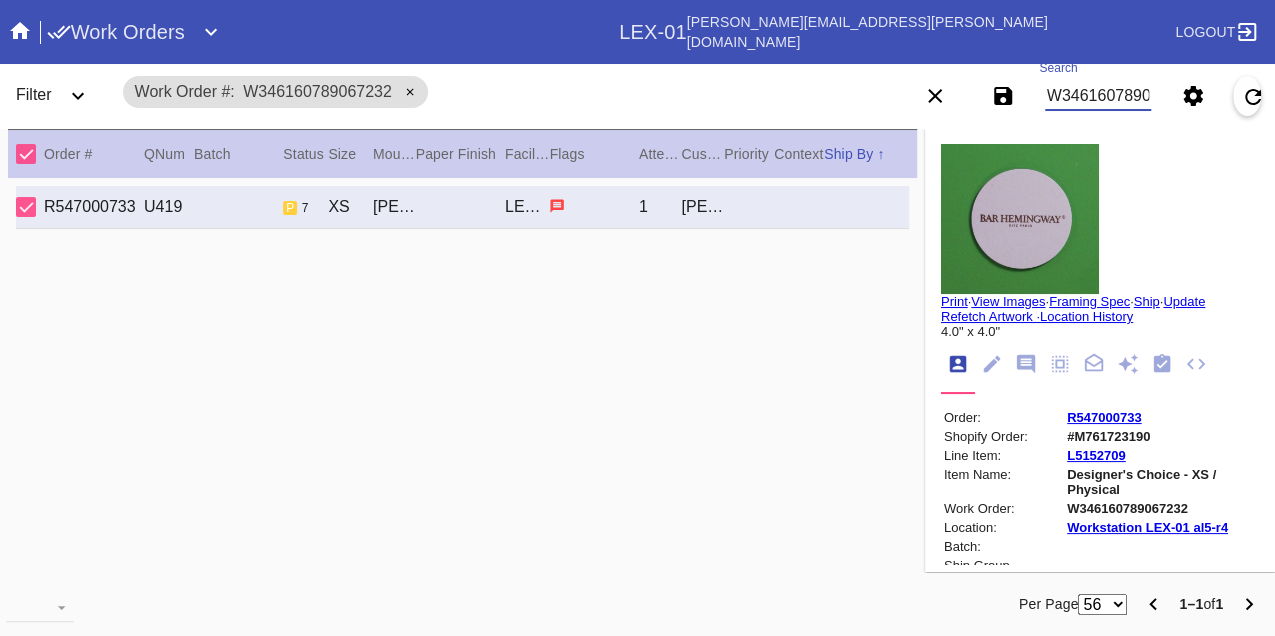 click on "W346160789067232" at bounding box center [1098, 96] 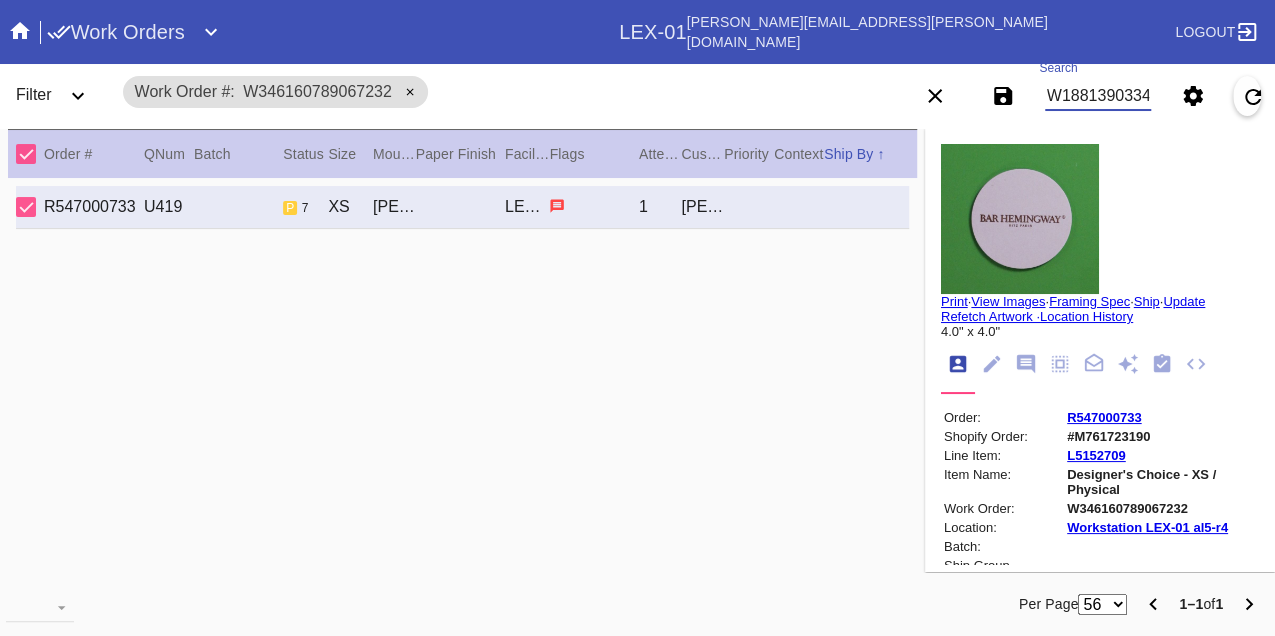 type on "W188139033486501" 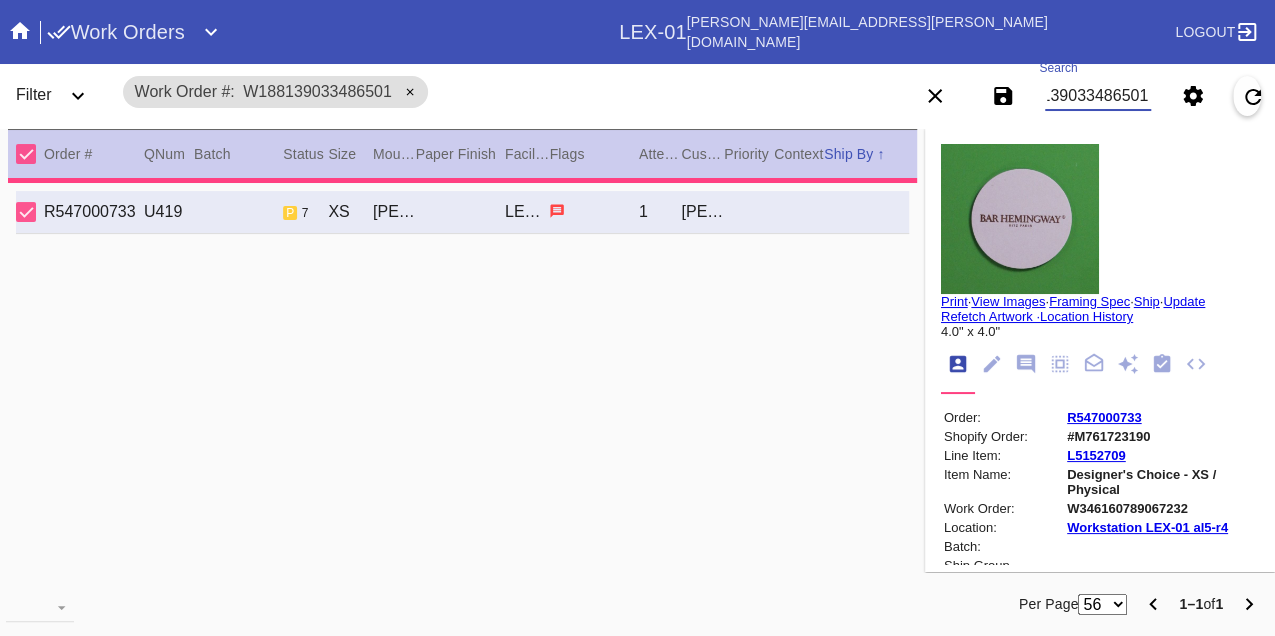 type on "PRO NOTE: Proceed with damage as is. CM 6/27" 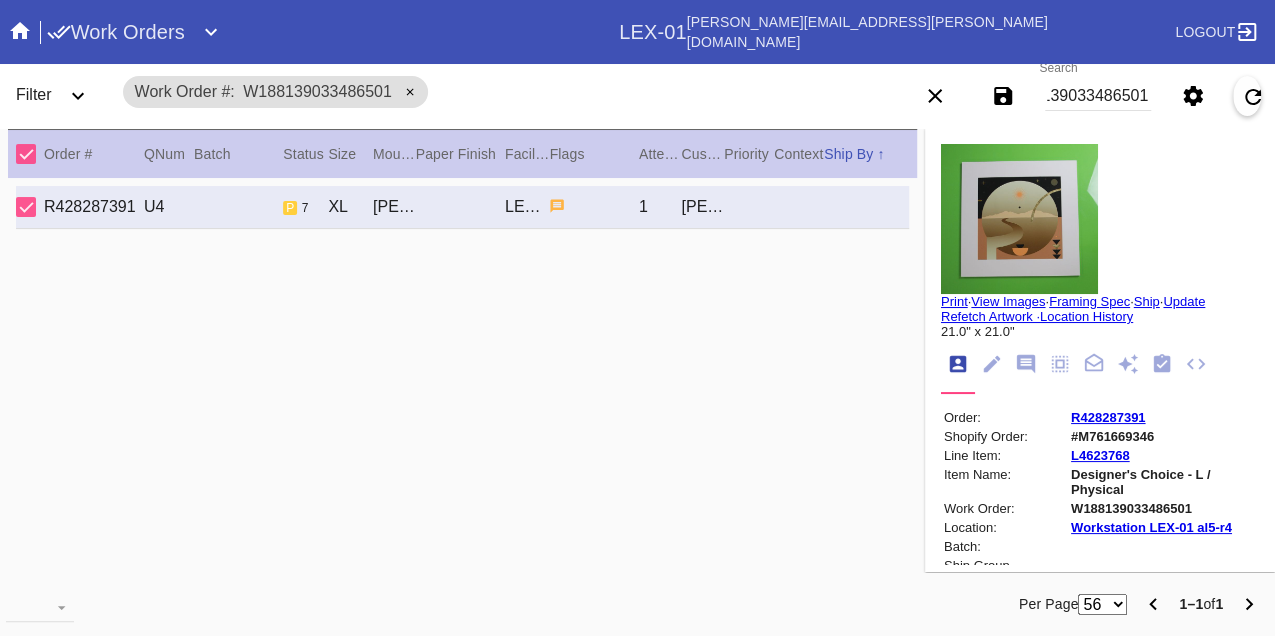 scroll, scrollTop: 0, scrollLeft: 0, axis: both 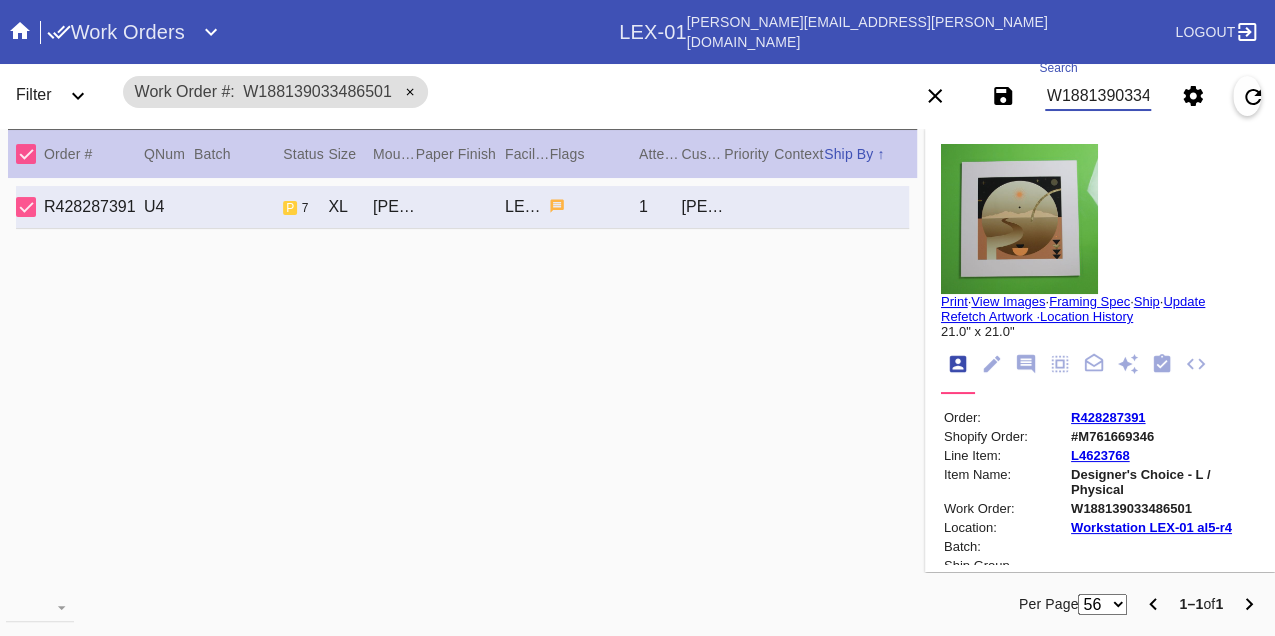 click on "W188139033486501" at bounding box center [1098, 96] 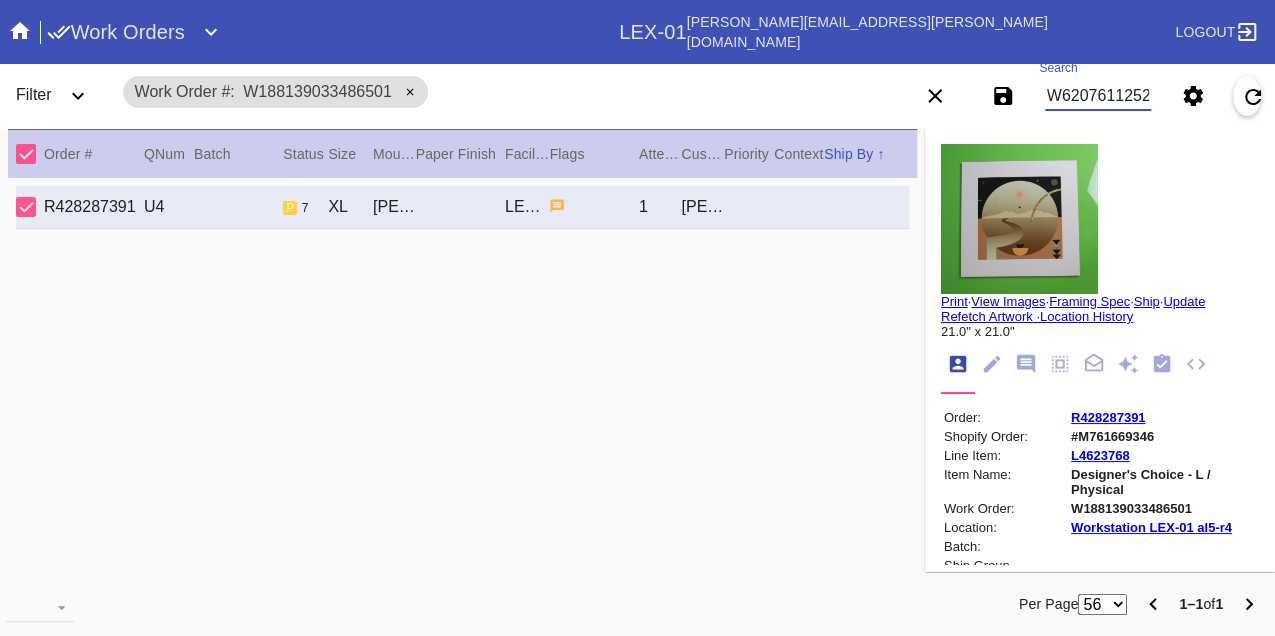 type on "W620761125242382" 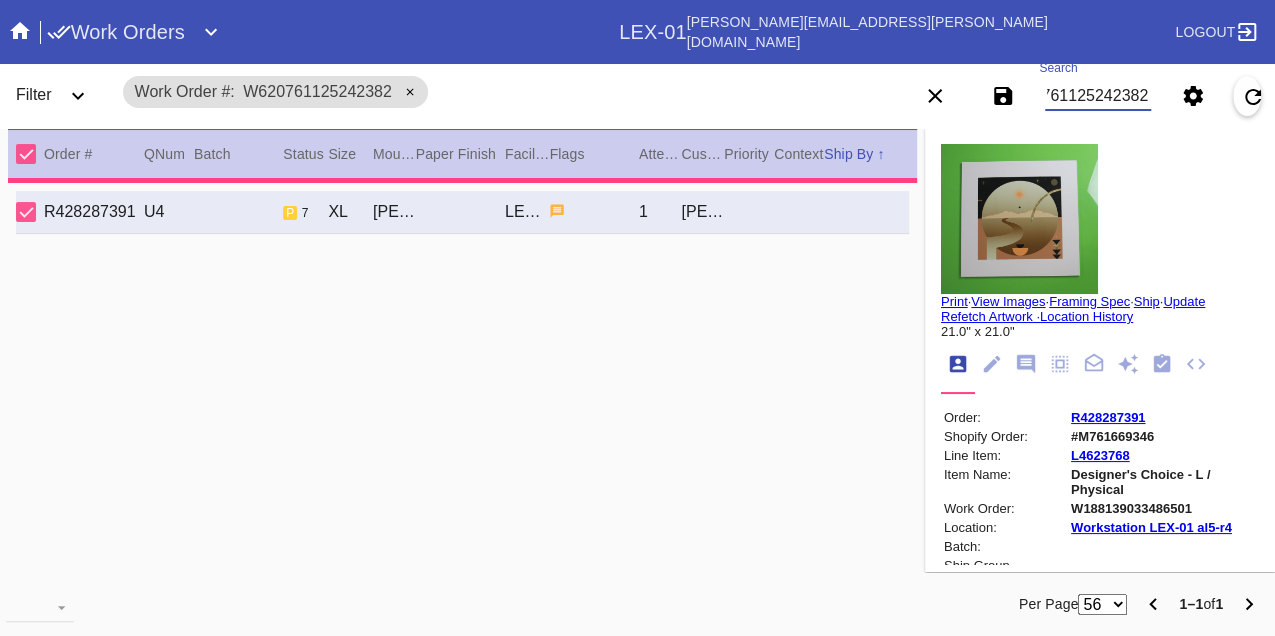 type 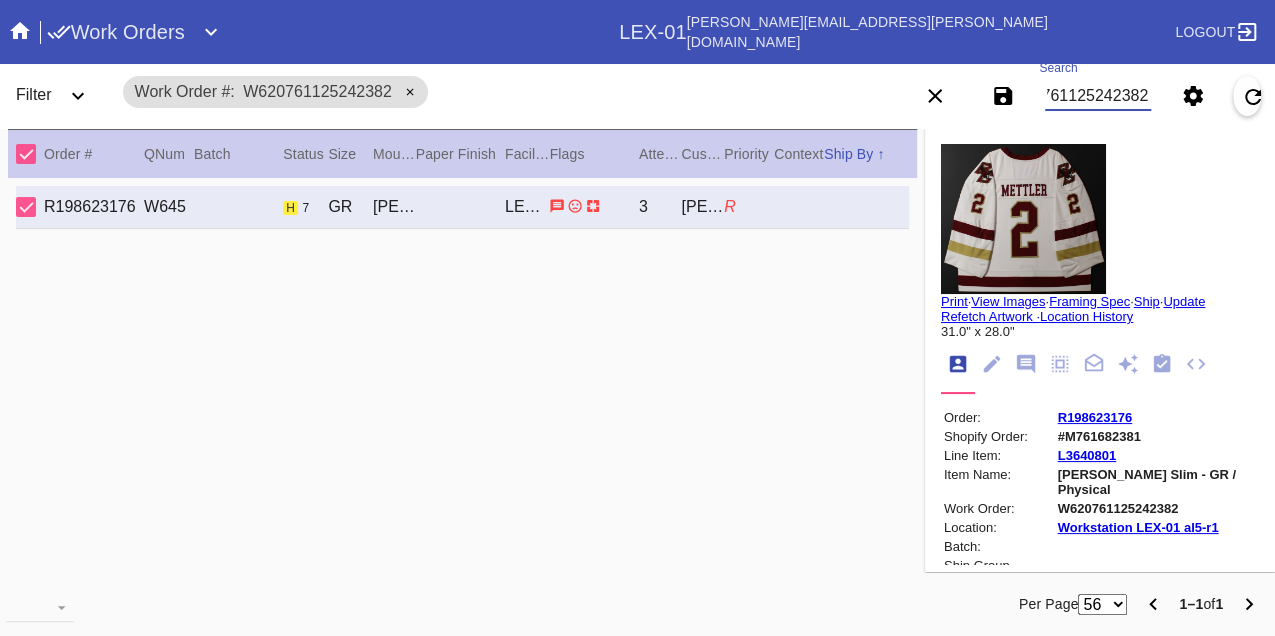 scroll, scrollTop: 0, scrollLeft: 0, axis: both 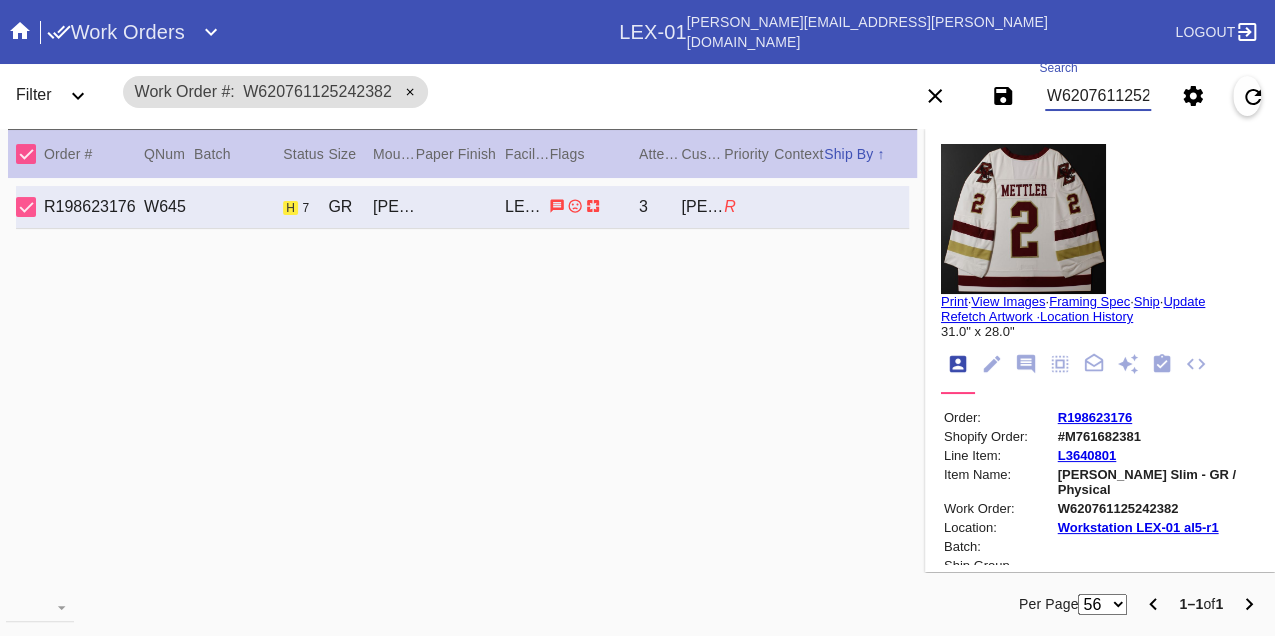 click on "W620761125242382" at bounding box center (1098, 96) 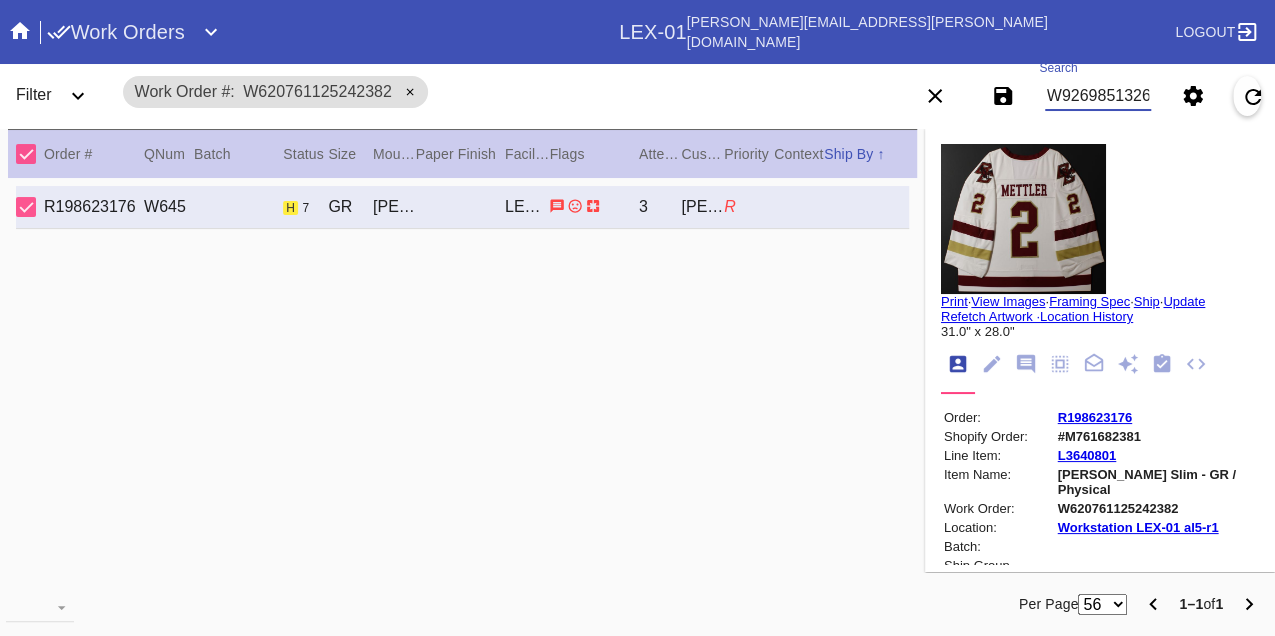 type on "W926985132694640" 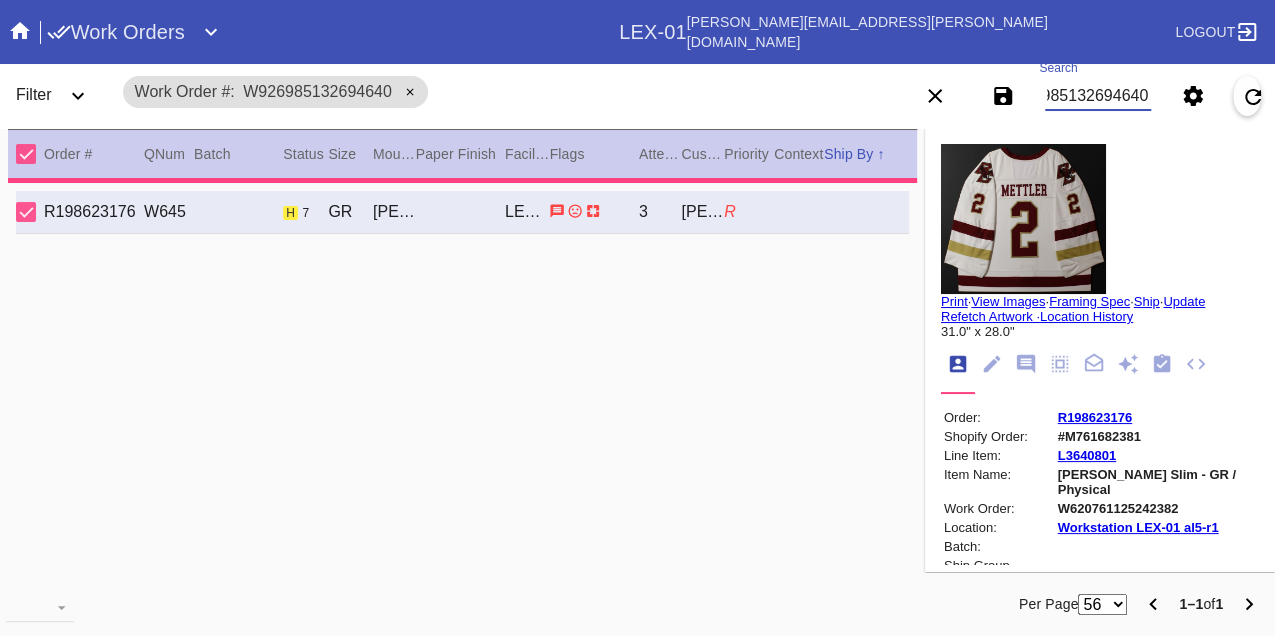 type on "3.0" 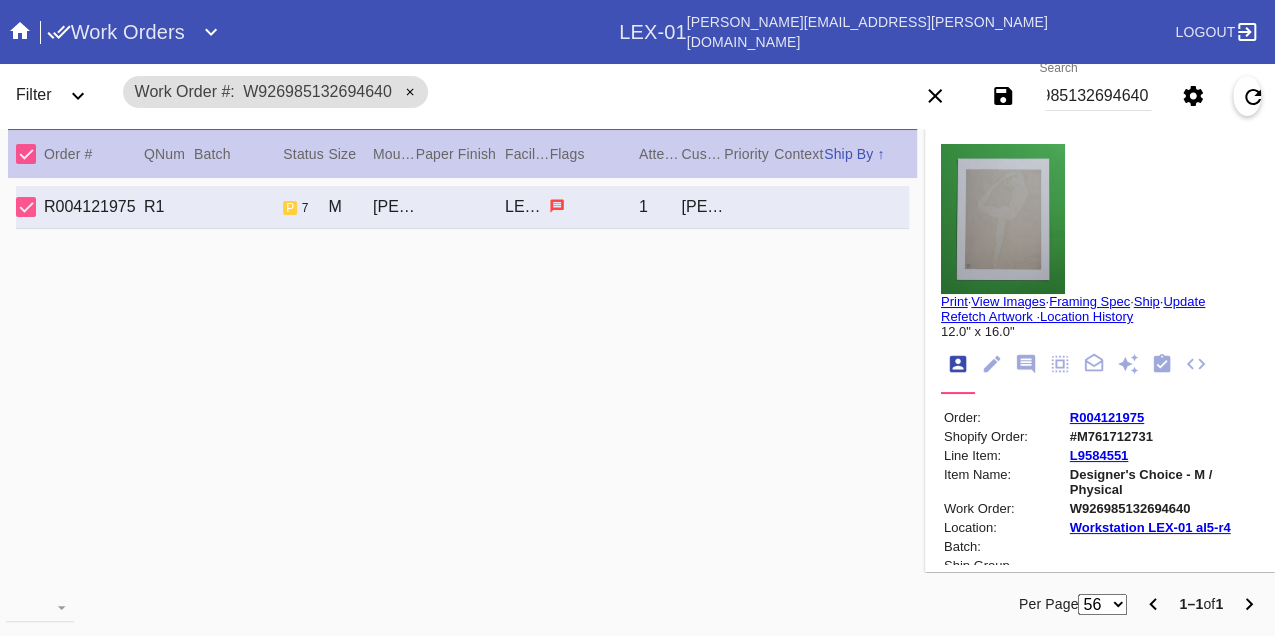 scroll, scrollTop: 0, scrollLeft: 0, axis: both 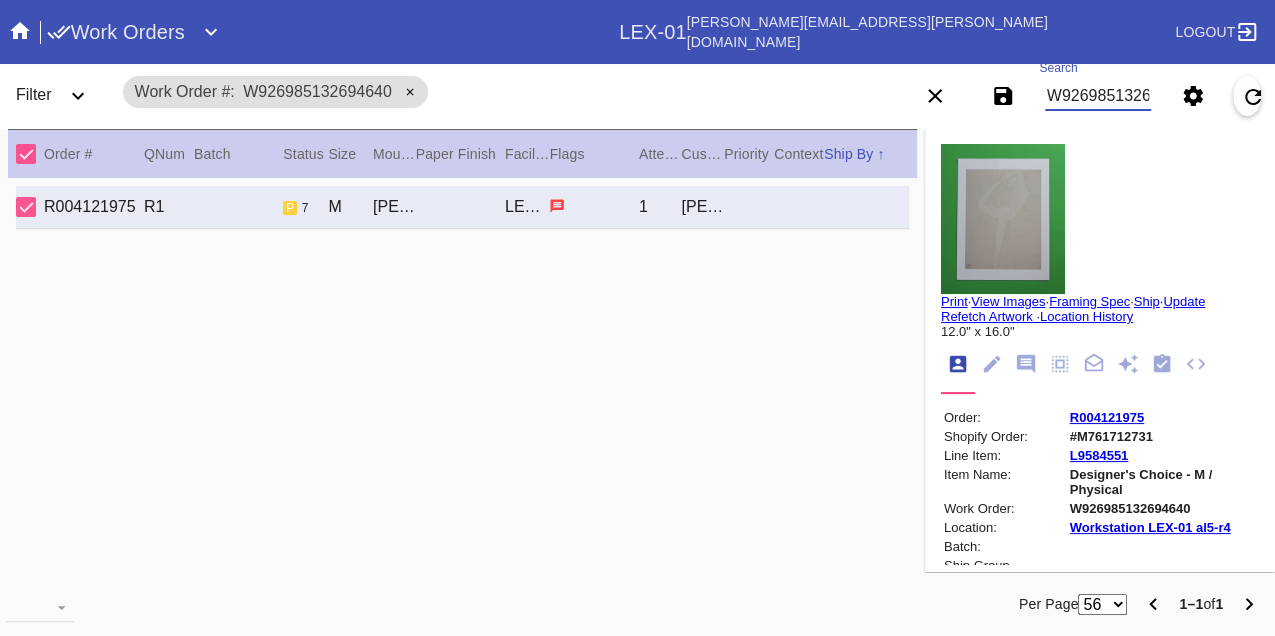 click on "W926985132694640" at bounding box center [1098, 96] 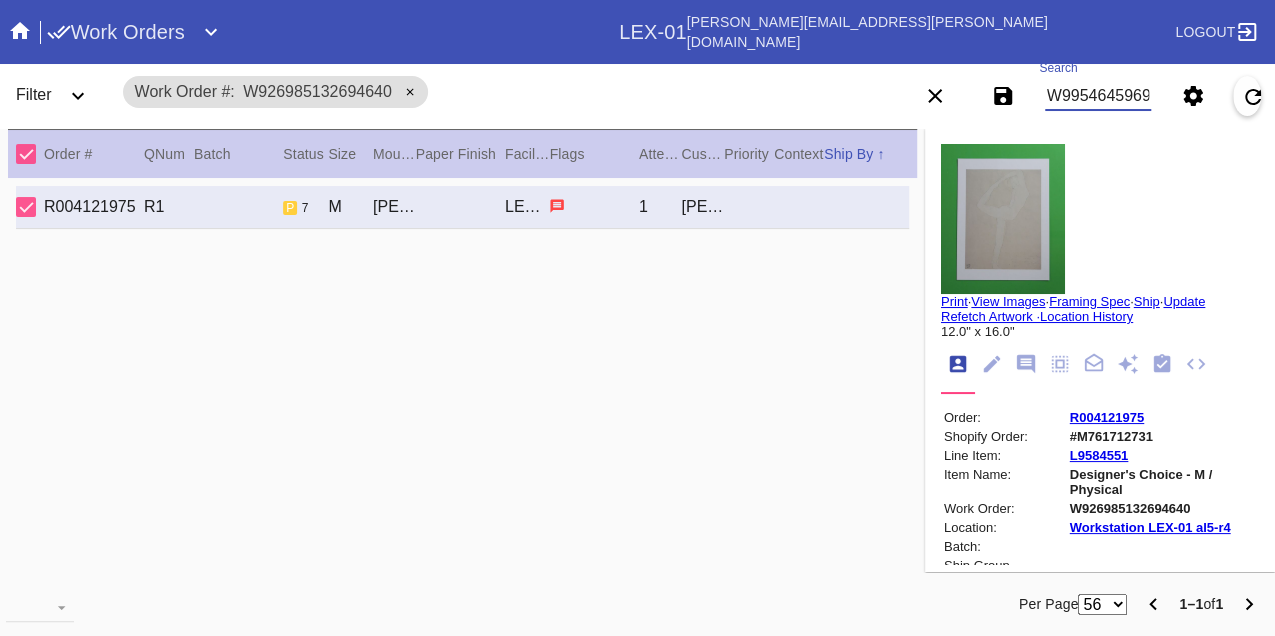 type on "W995464596916891" 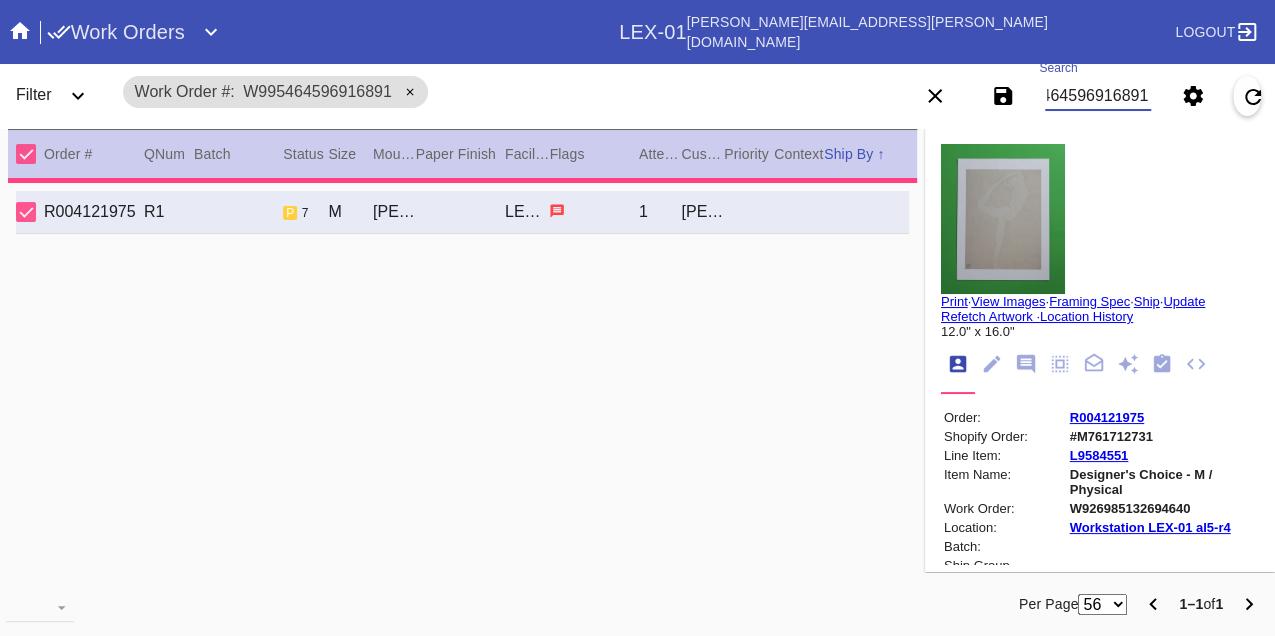 type on "2.5" 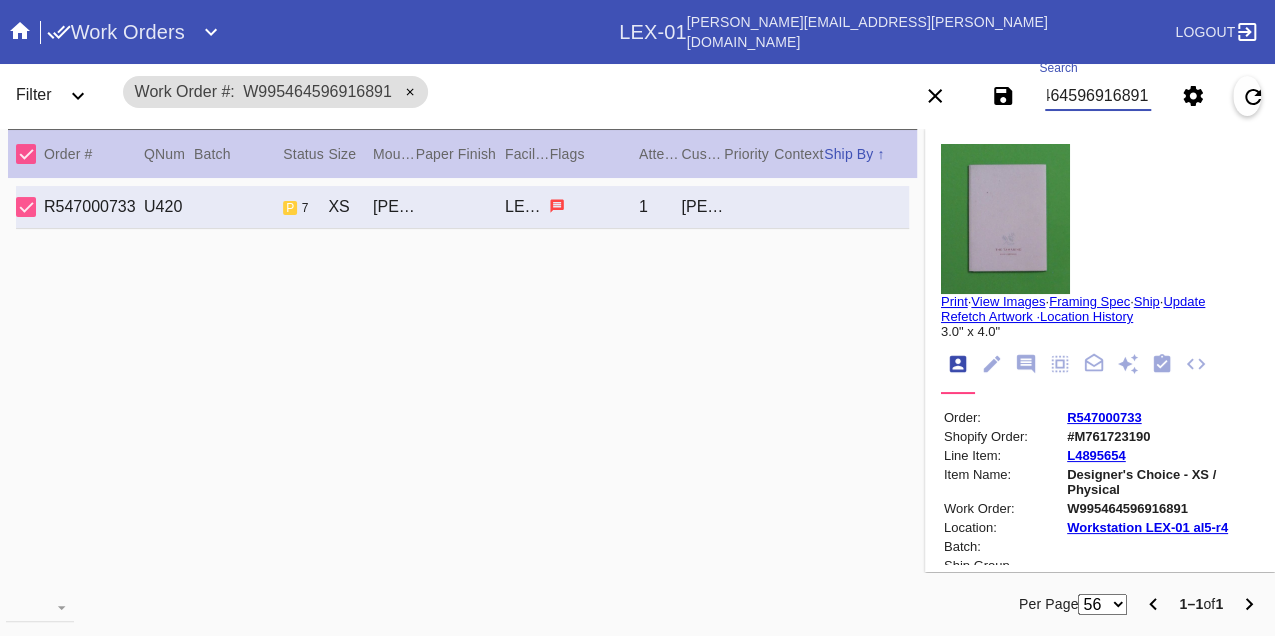 type on "W995464596916891" 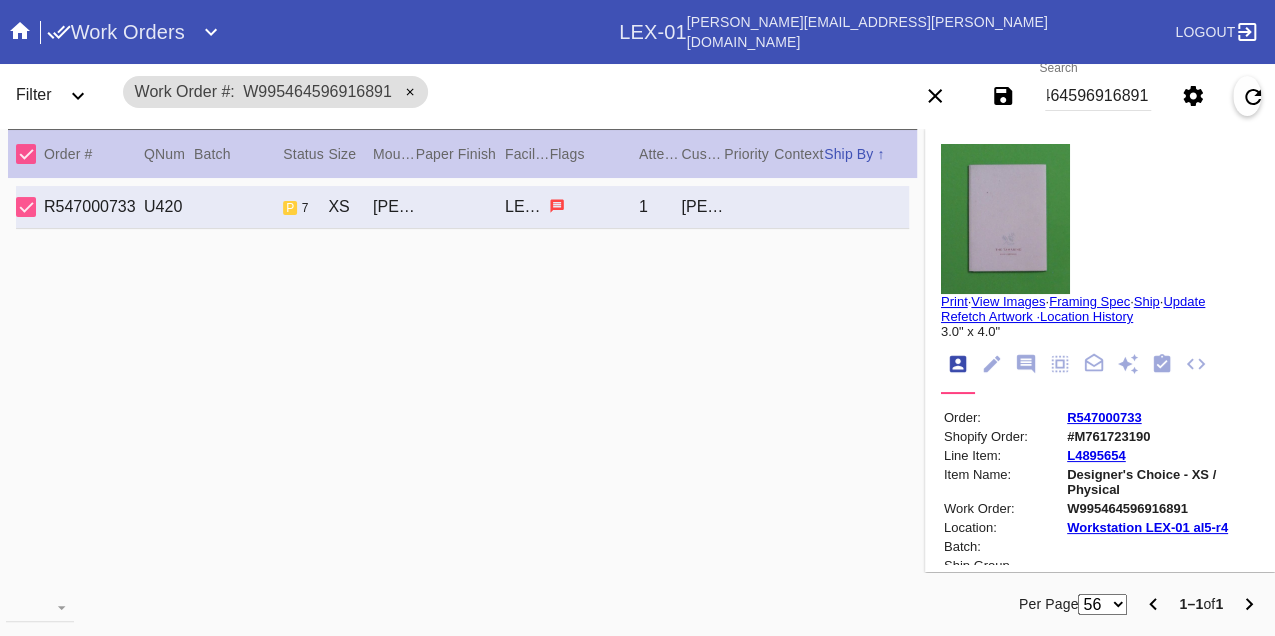 scroll, scrollTop: 0, scrollLeft: 0, axis: both 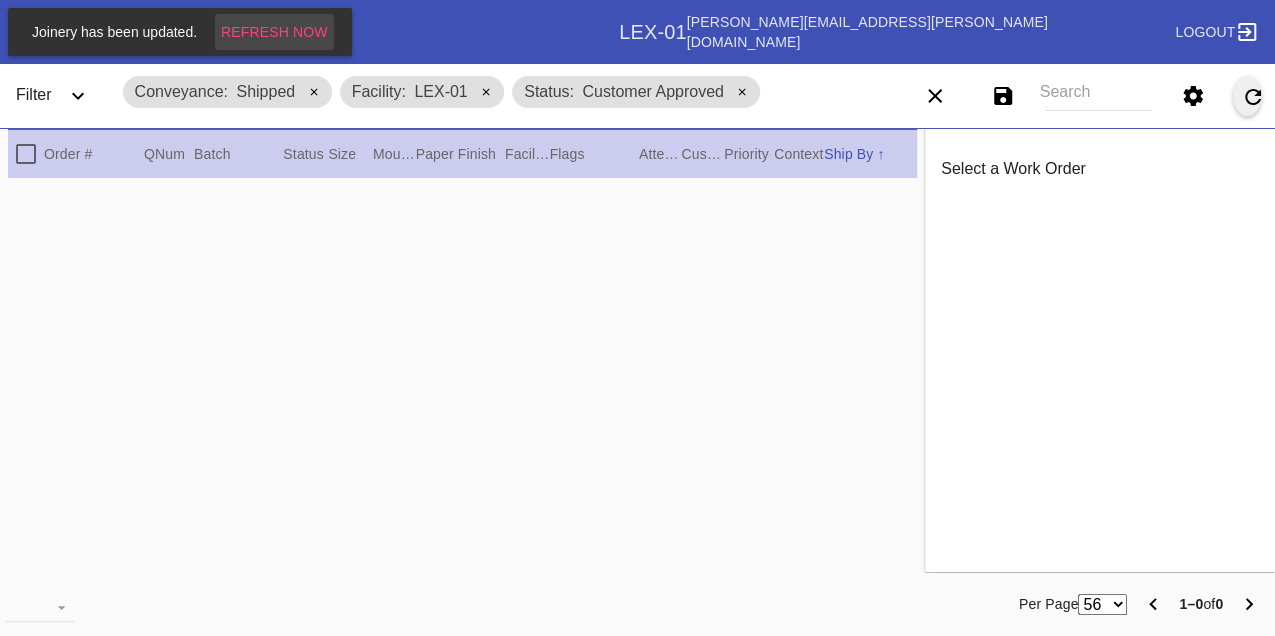 click on "Refresh Now" at bounding box center [274, 32] 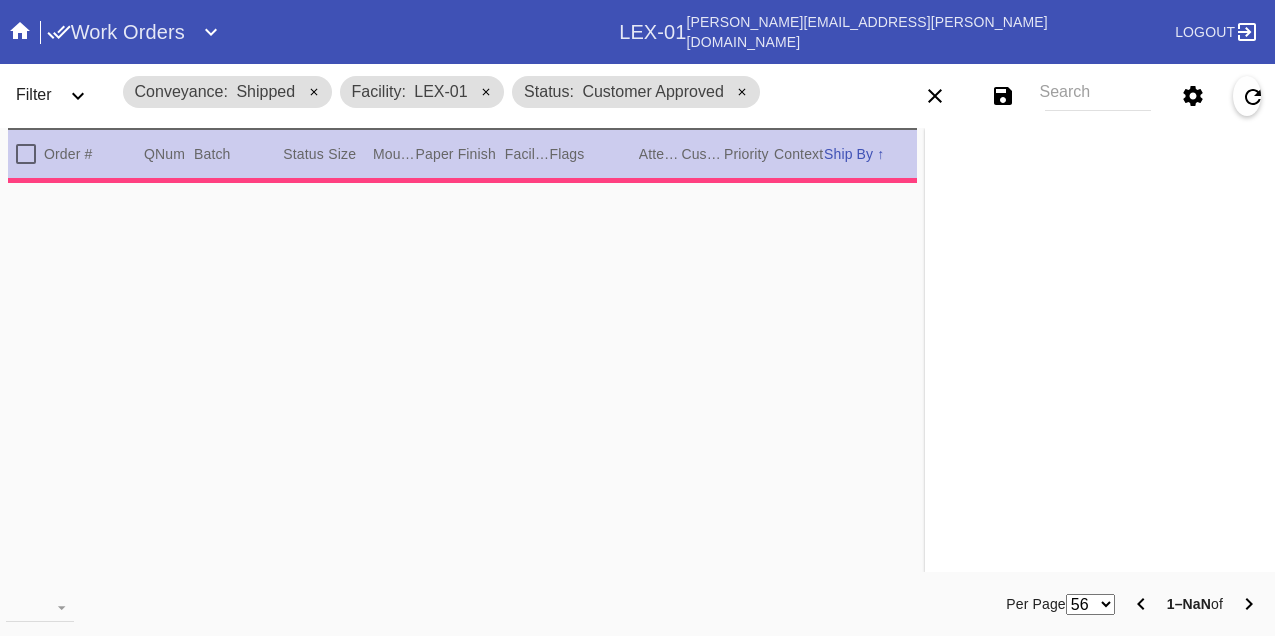scroll, scrollTop: 0, scrollLeft: 0, axis: both 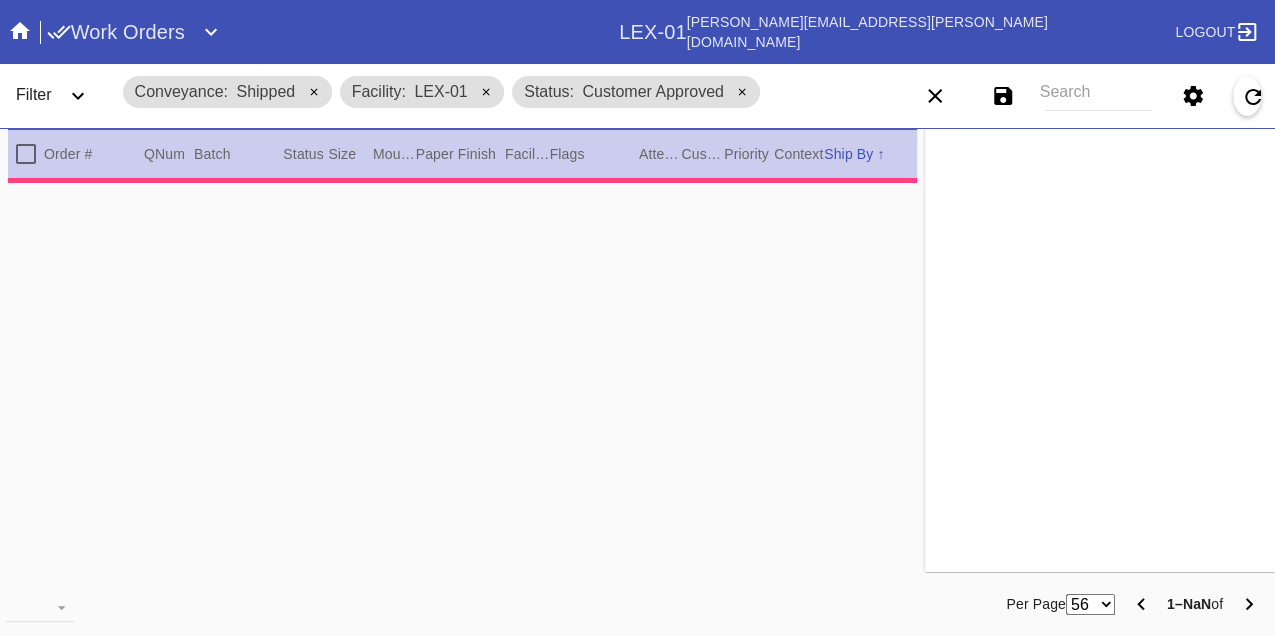 type on "2.5" 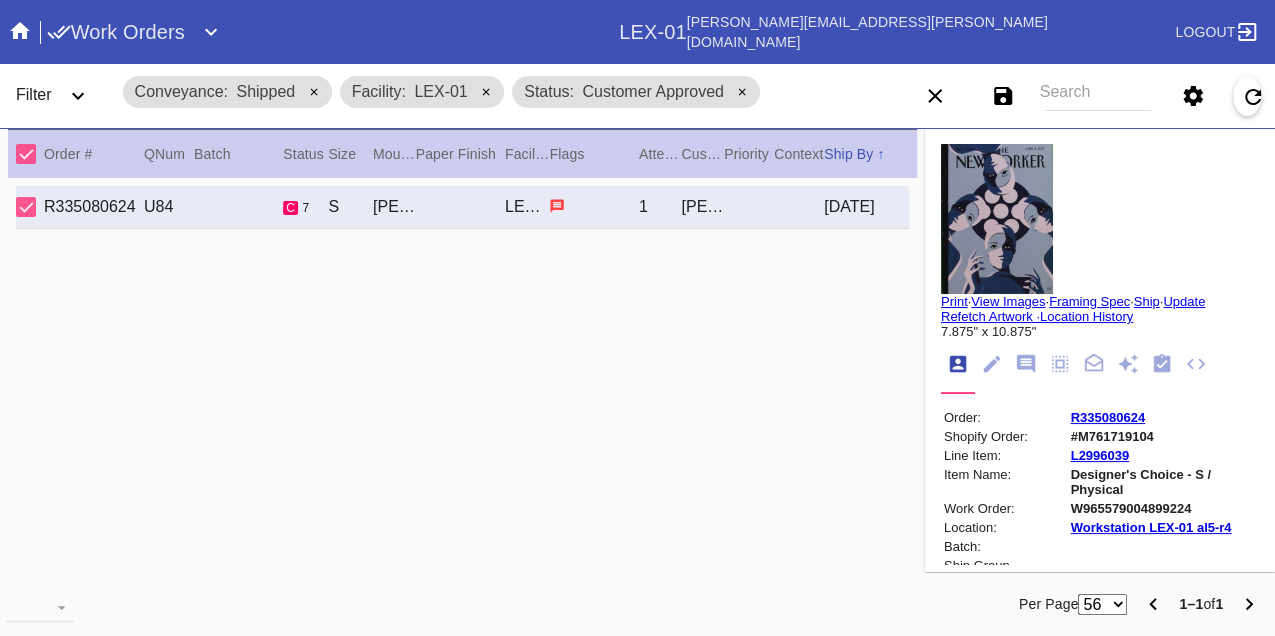 click on "W965579004899224" at bounding box center [1163, 508] 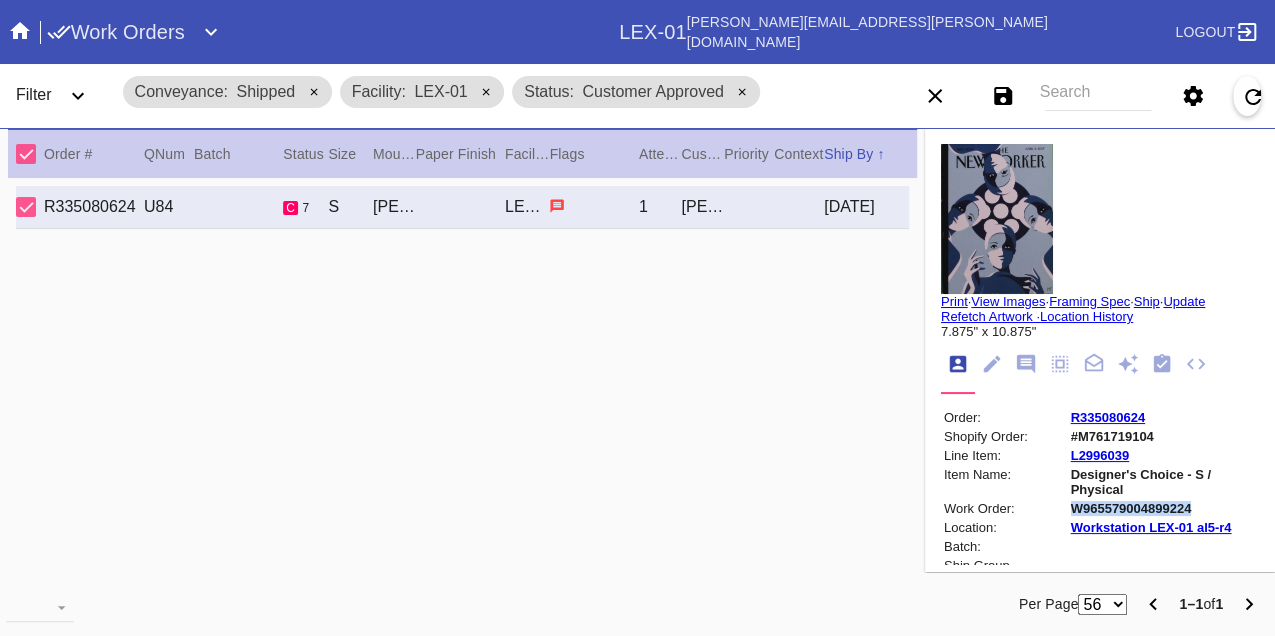 click on "W965579004899224" at bounding box center (1163, 508) 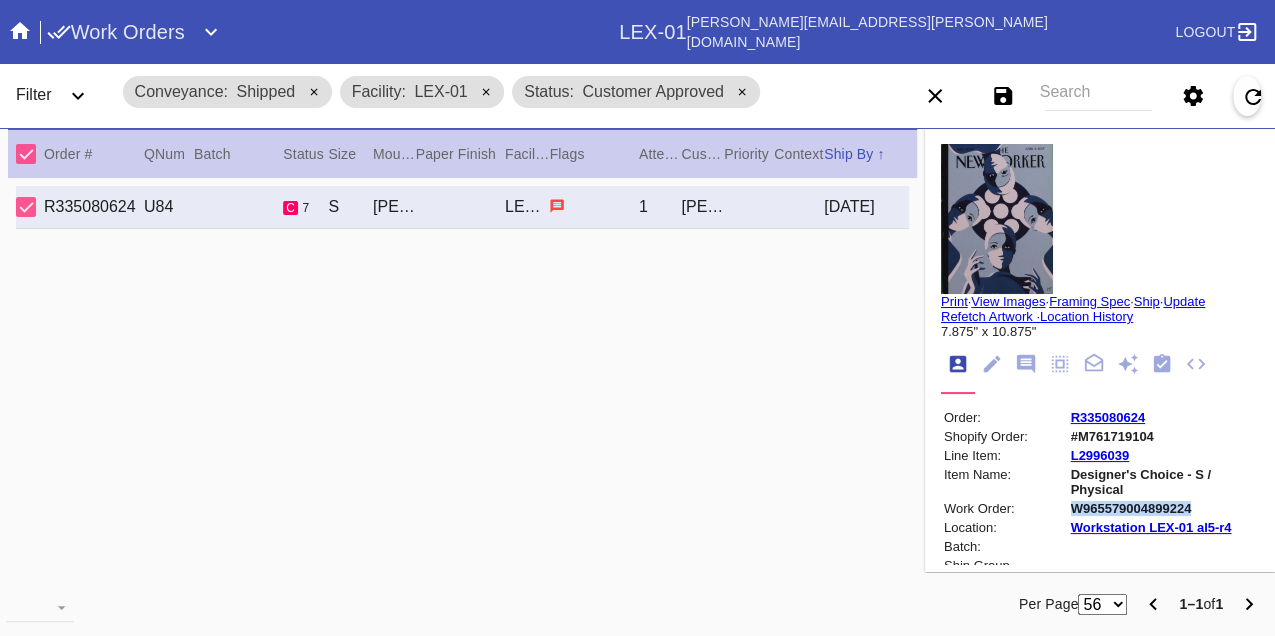 copy on "W965579004899224" 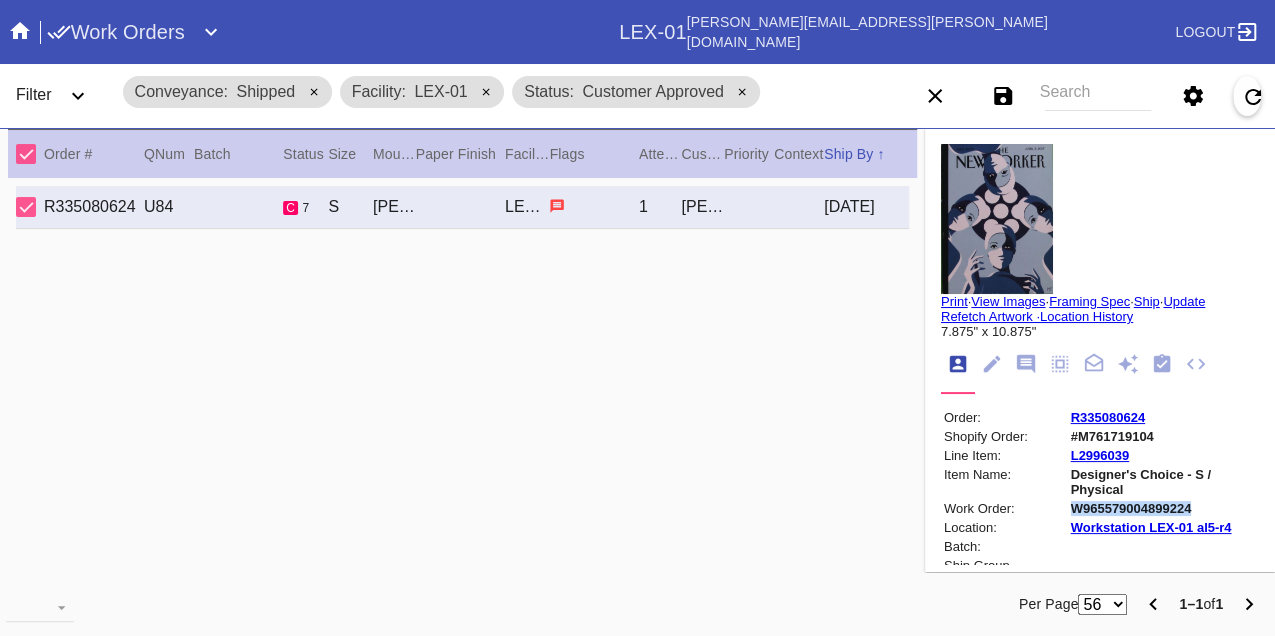 click on "R335080624" at bounding box center (1108, 417) 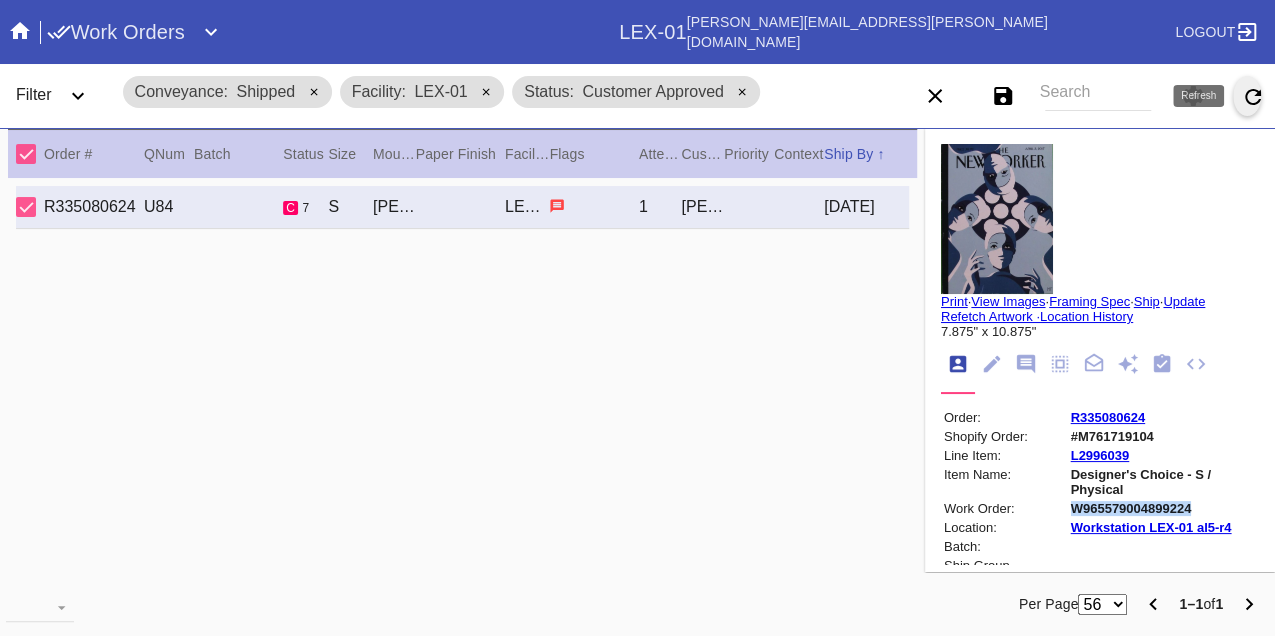 click 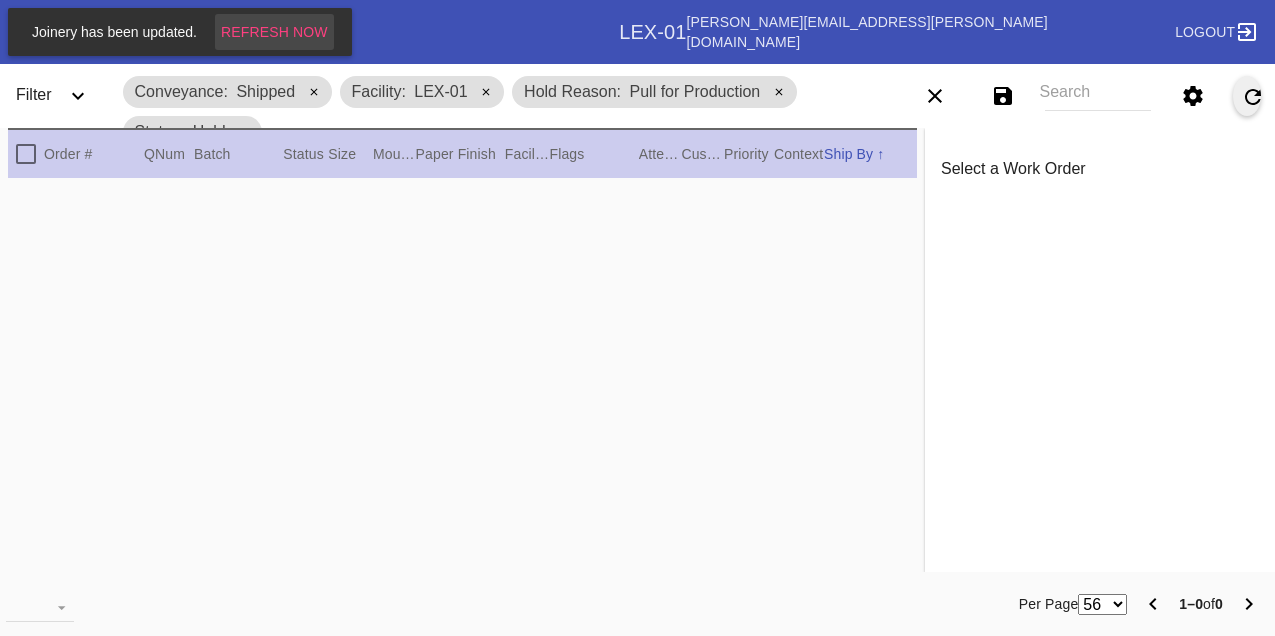 scroll, scrollTop: 0, scrollLeft: 0, axis: both 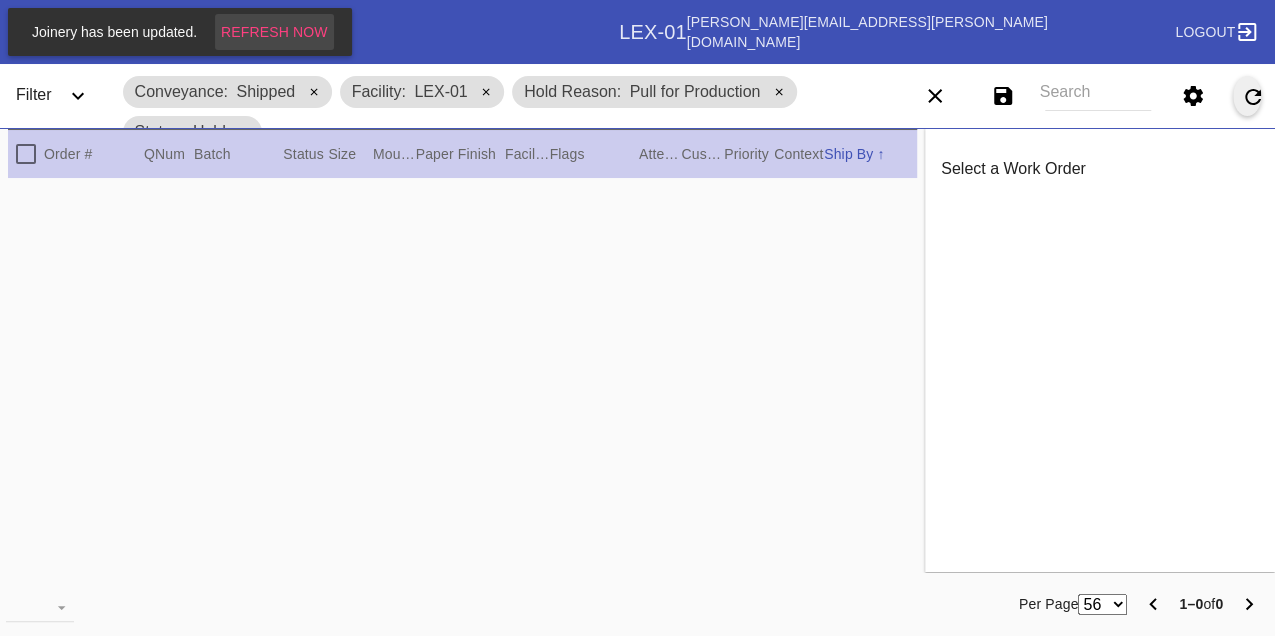 click on "Refresh Now" at bounding box center [274, 32] 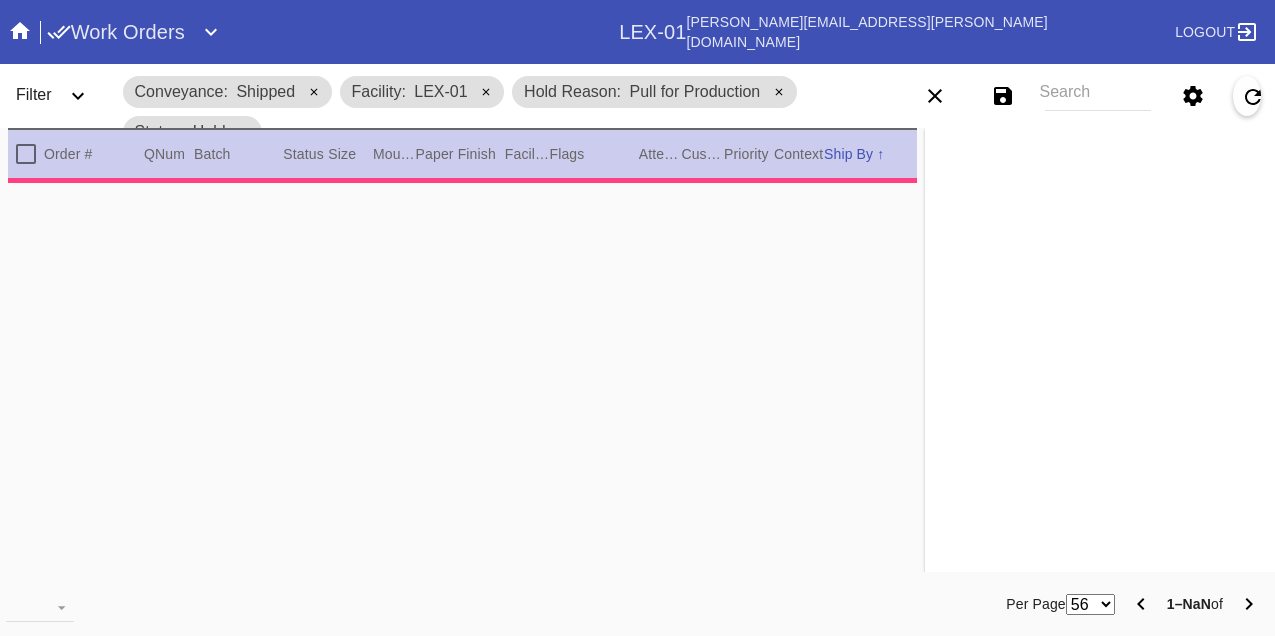 scroll, scrollTop: 0, scrollLeft: 0, axis: both 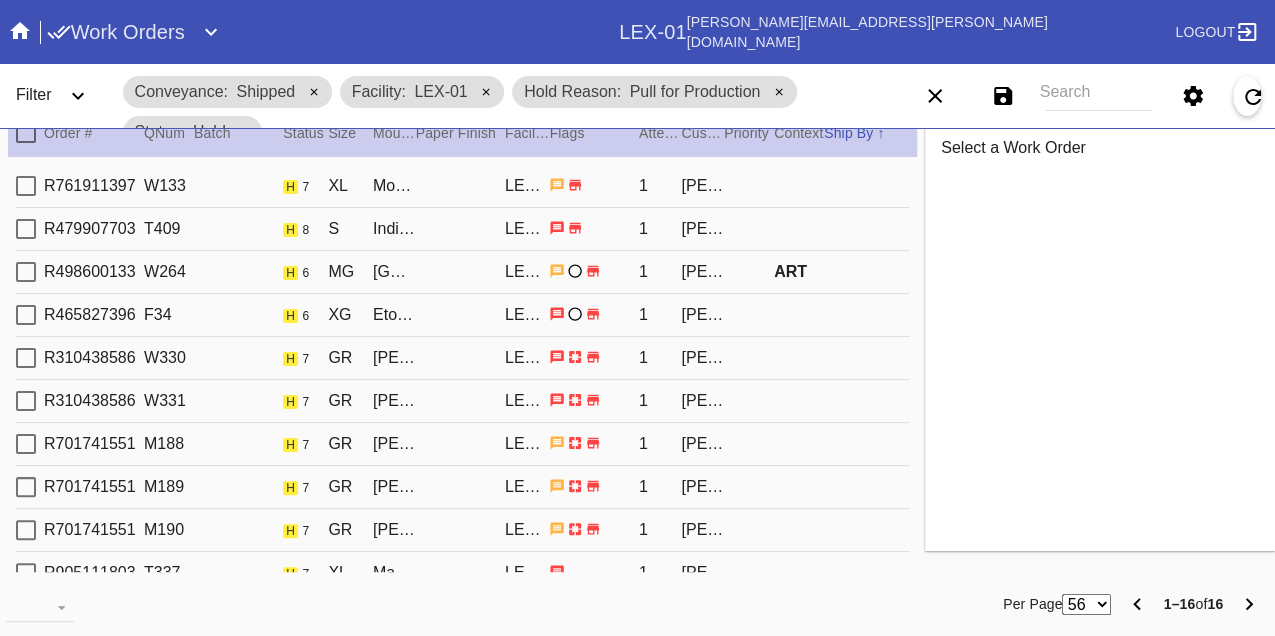 click on "R761911397 W133 h   7 XL Monterey / No Mat LEX-01 1 [PERSON_NAME]" at bounding box center (462, 186) 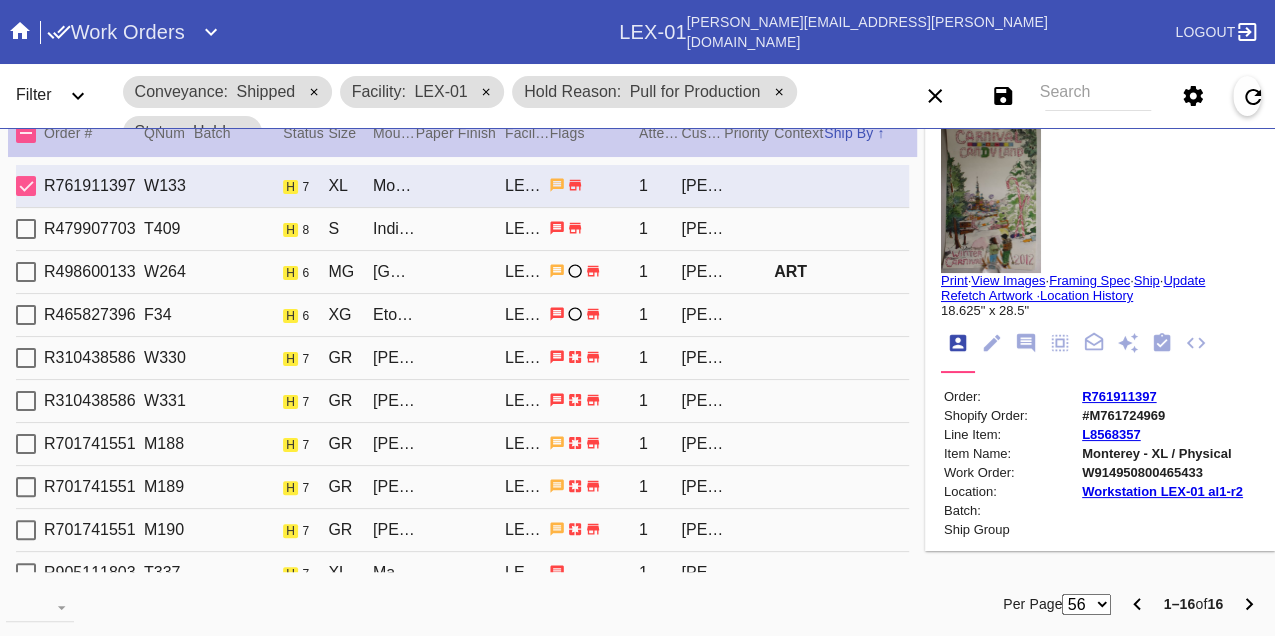 click on "W914950800465433" at bounding box center [1162, 472] 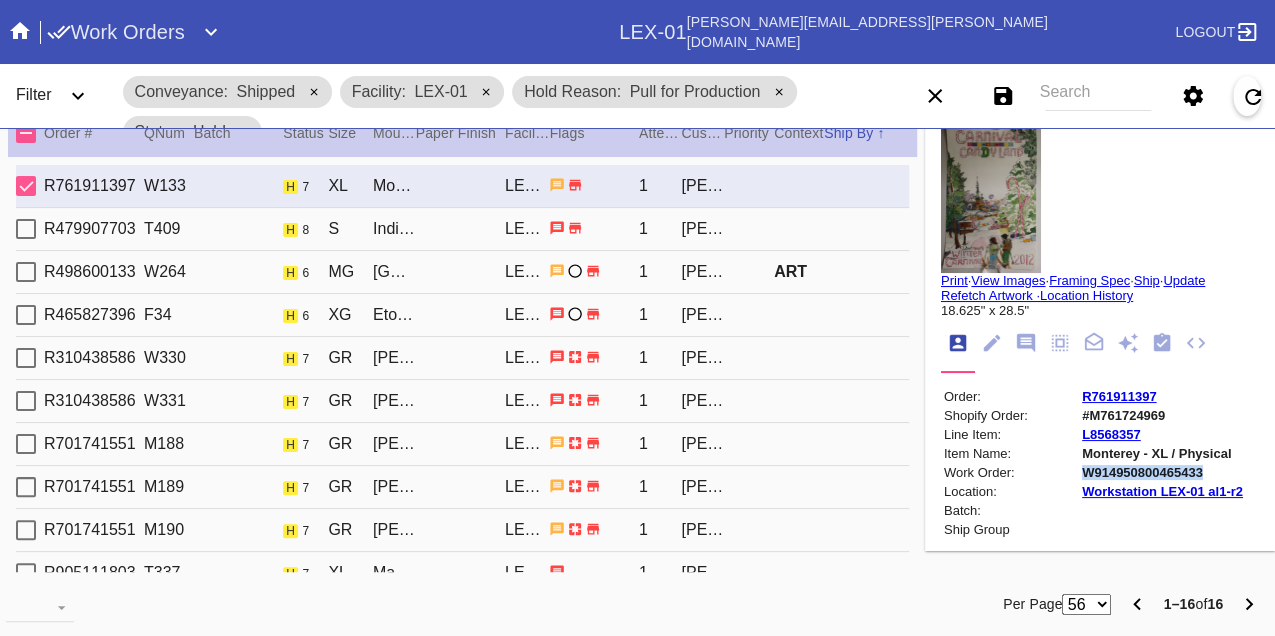 click on "W914950800465433" at bounding box center [1162, 472] 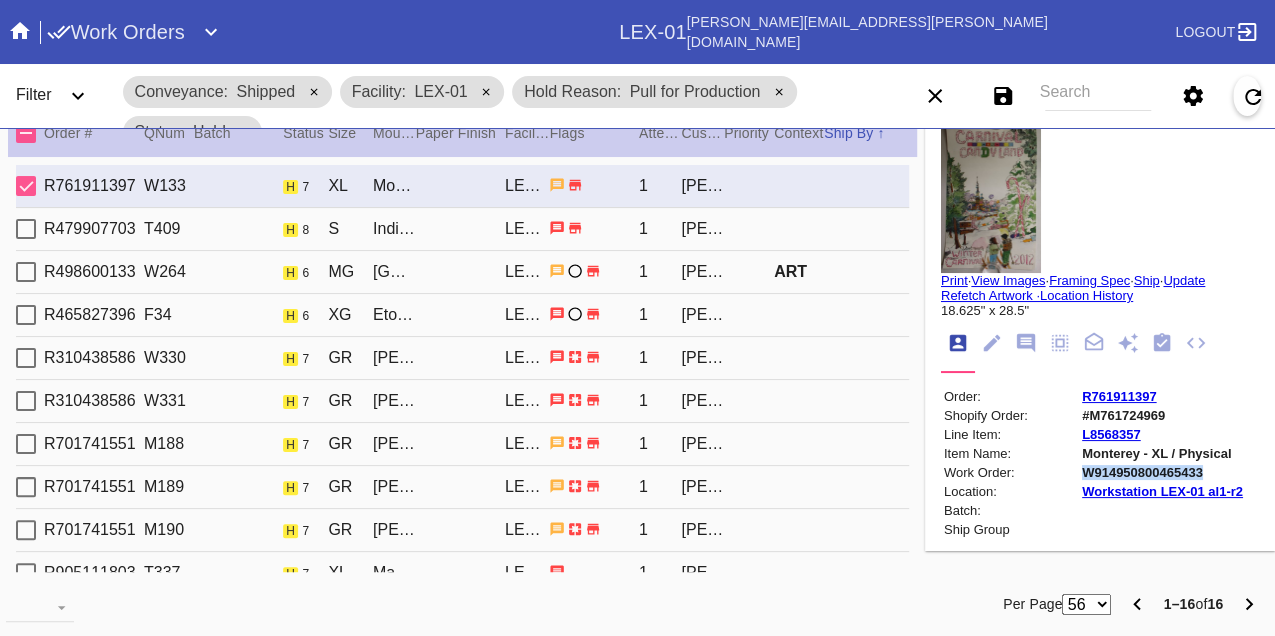 copy on "W914950800465433" 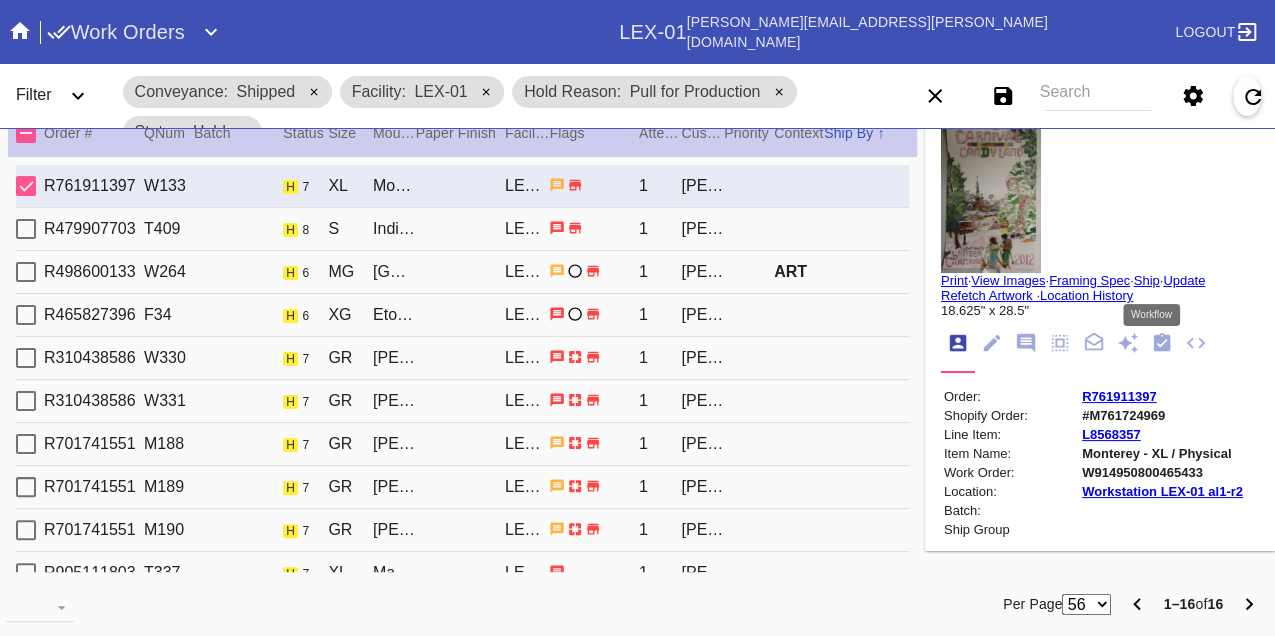 click 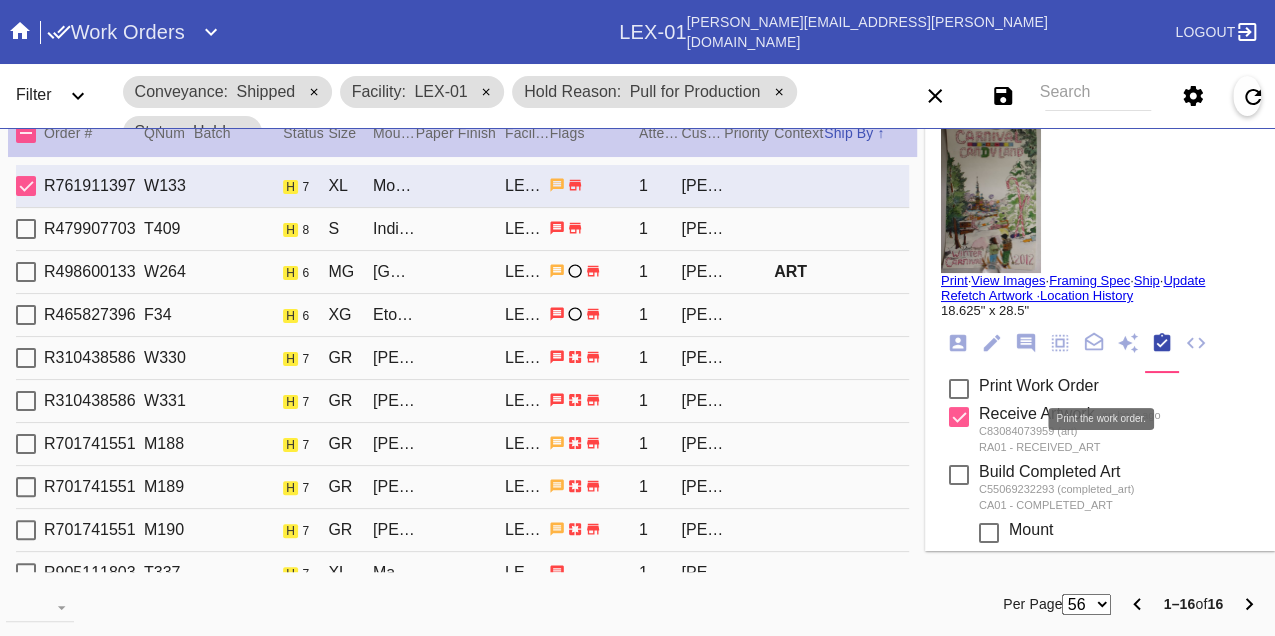 scroll, scrollTop: 369, scrollLeft: 0, axis: vertical 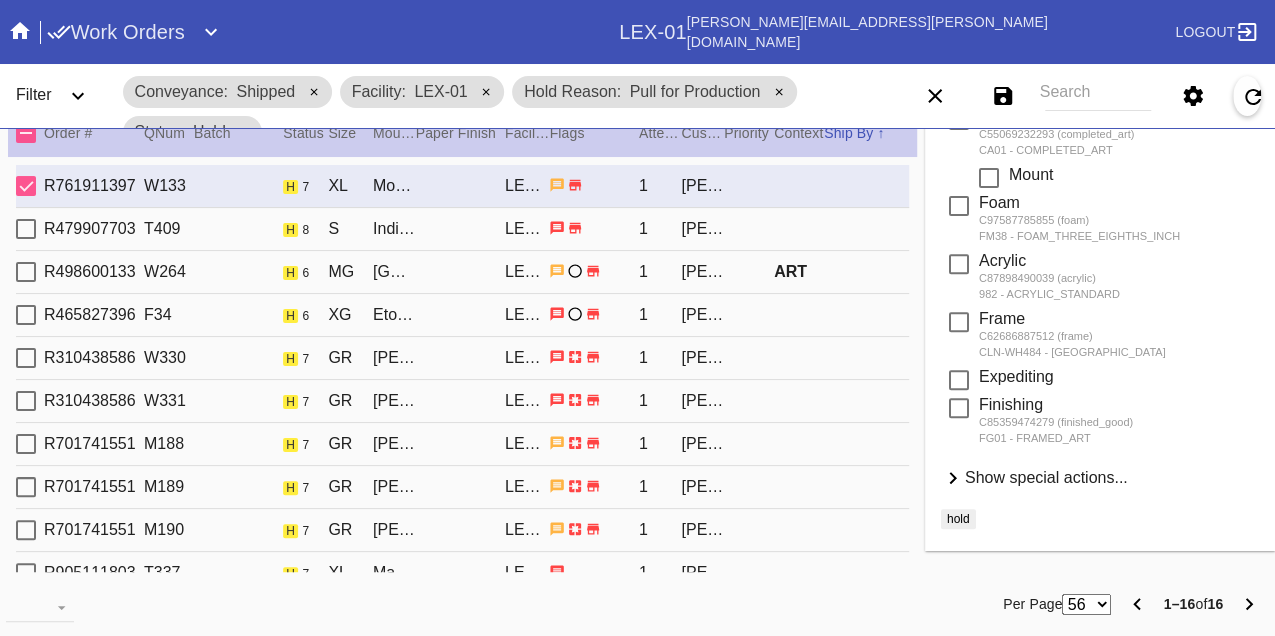 click on "Show special actions..." at bounding box center (1046, 477) 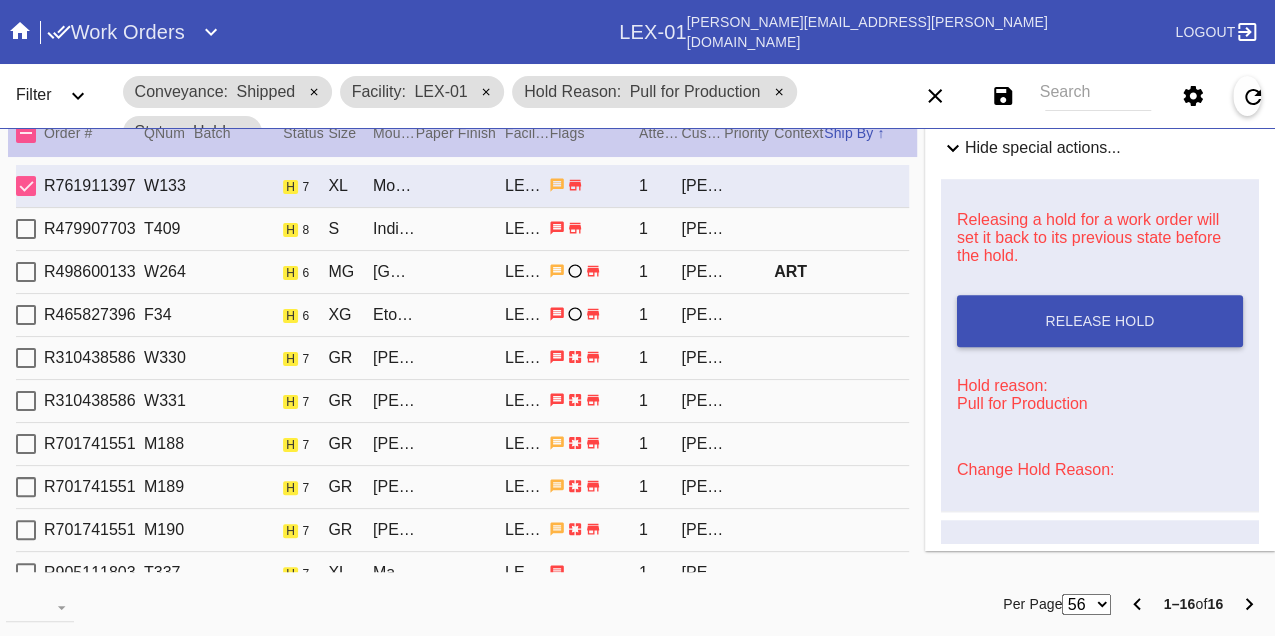 scroll, scrollTop: 814, scrollLeft: 0, axis: vertical 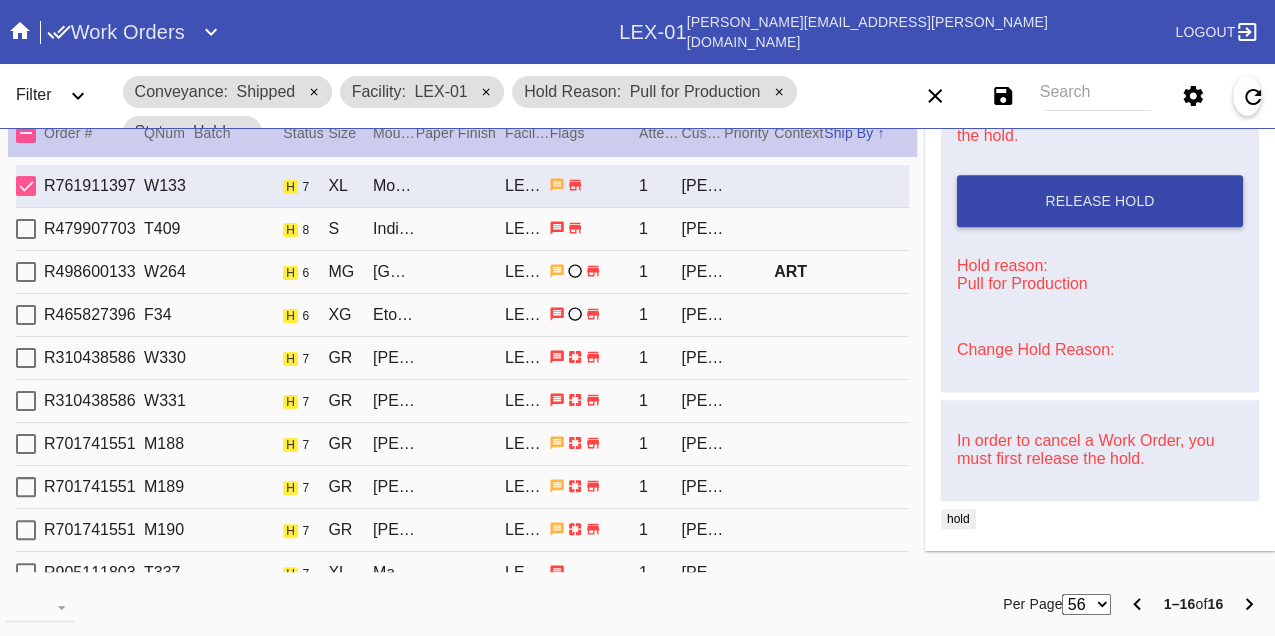click on "Release Hold" at bounding box center (1100, 201) 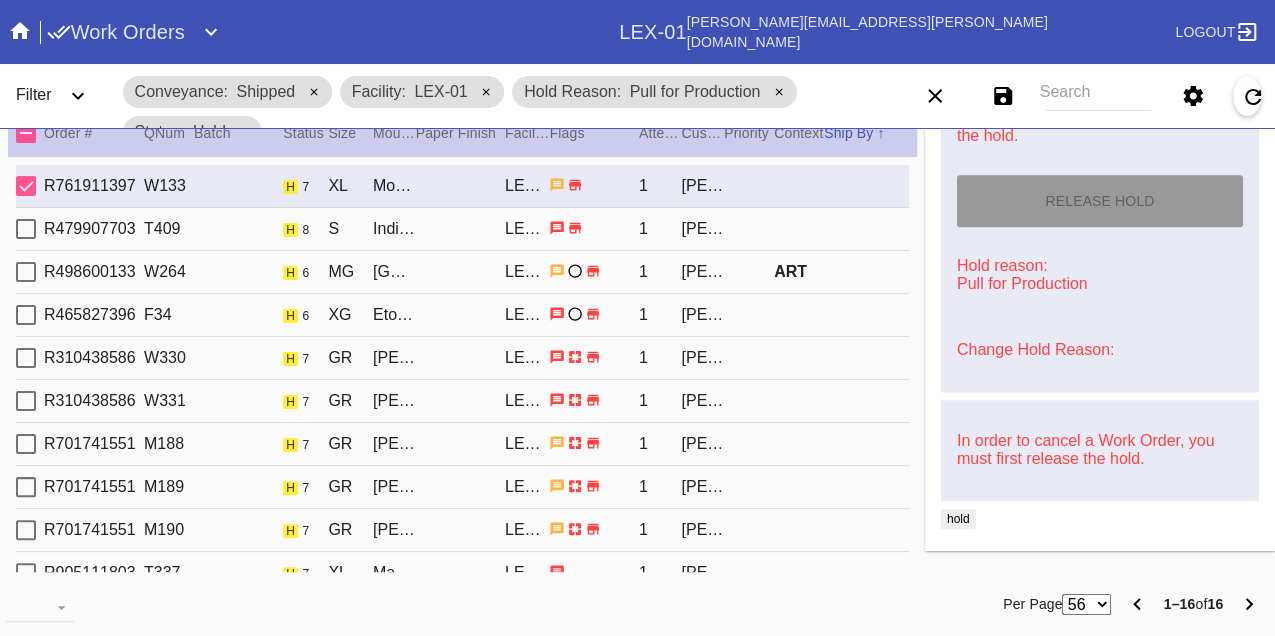 type on "7/10/2025" 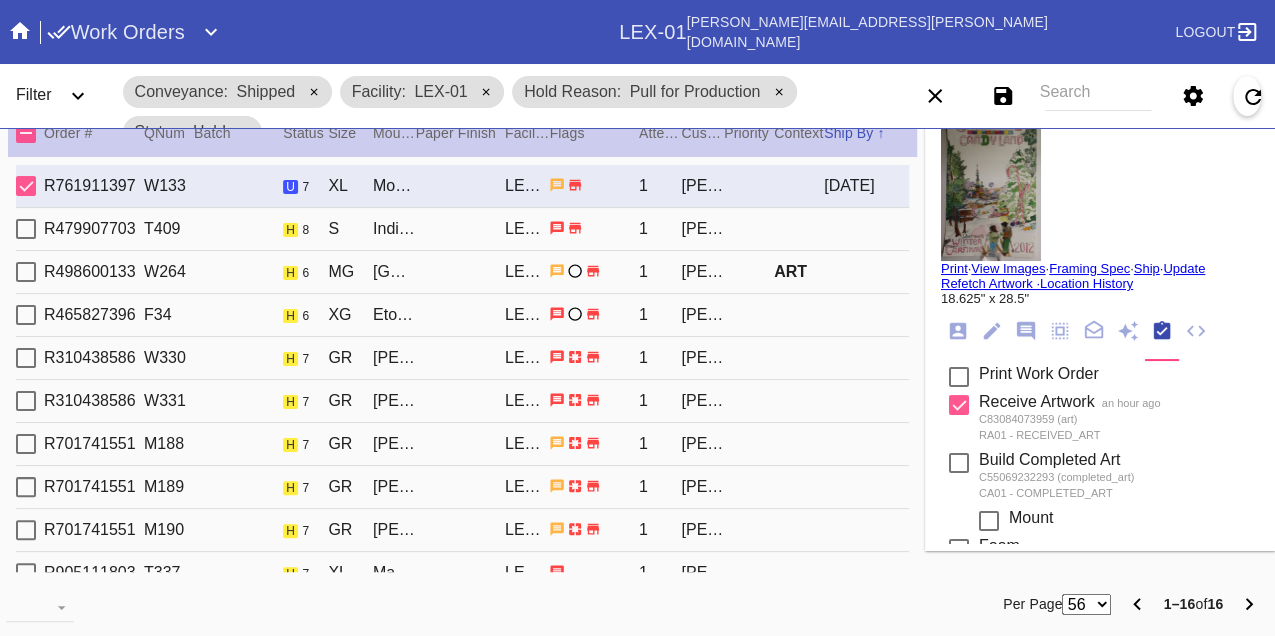 scroll, scrollTop: 0, scrollLeft: 0, axis: both 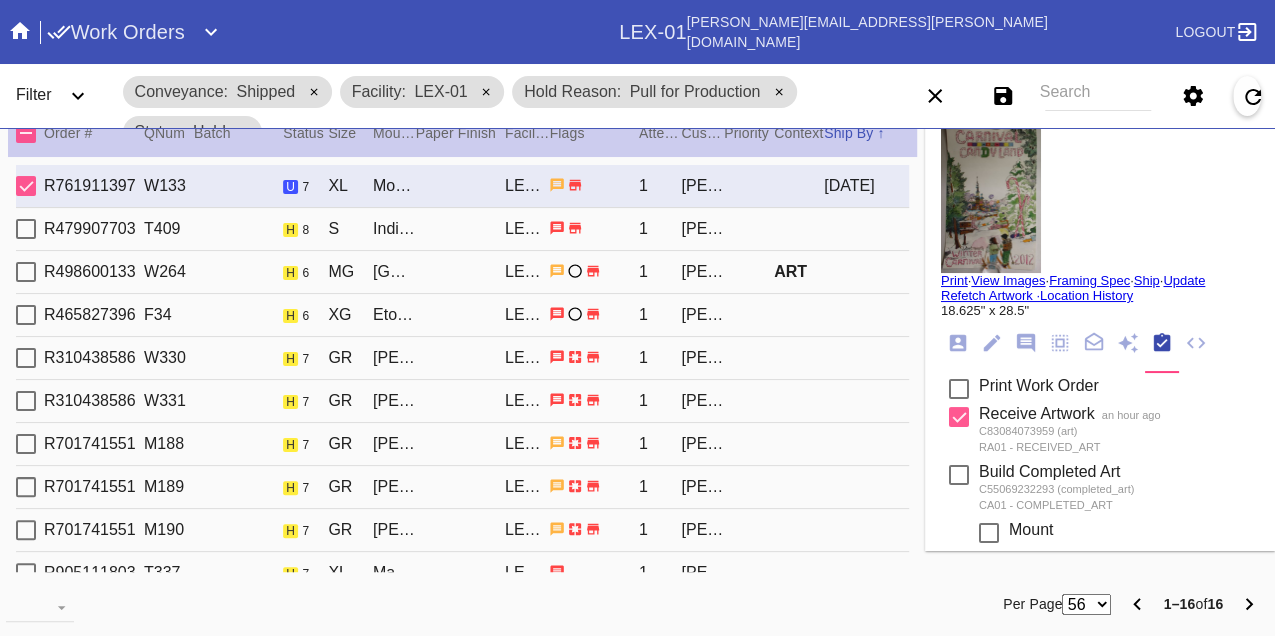 click on "Print" at bounding box center (954, 280) 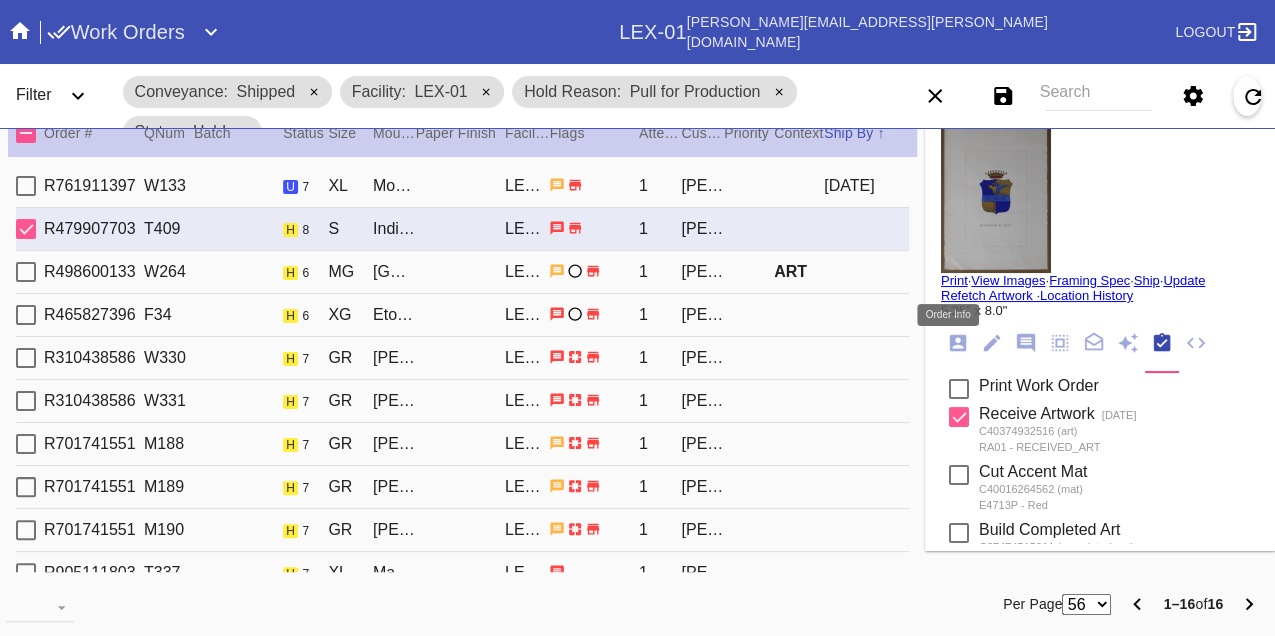 click 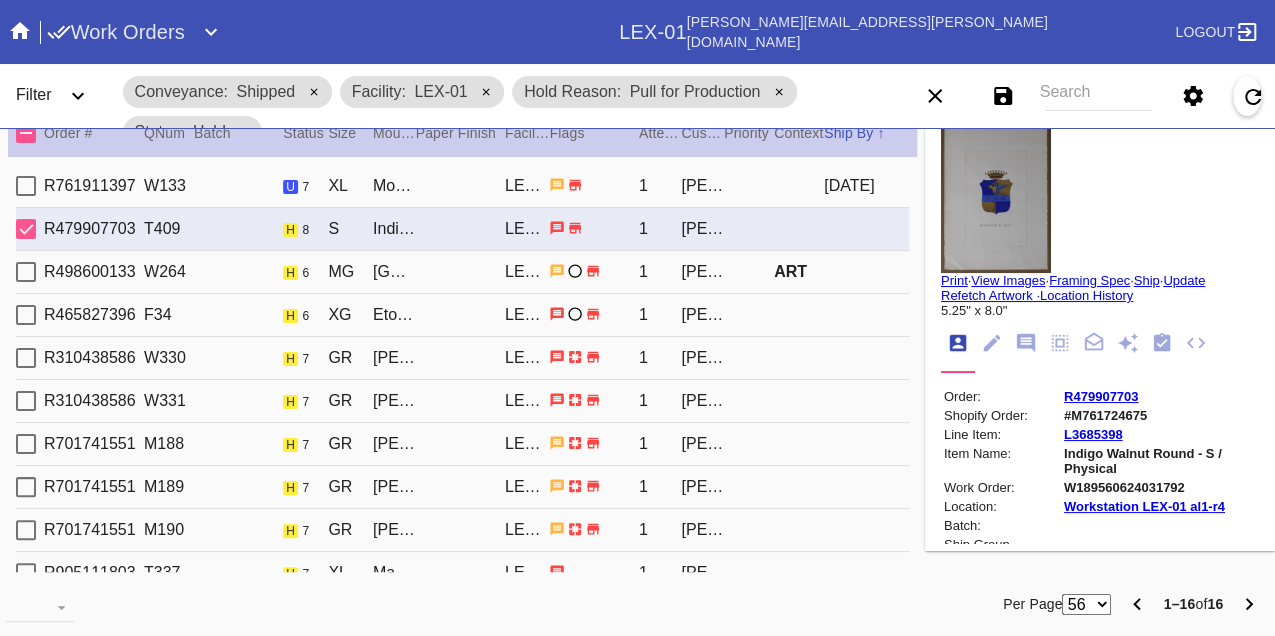 click on "W189560624031792" at bounding box center [1160, 487] 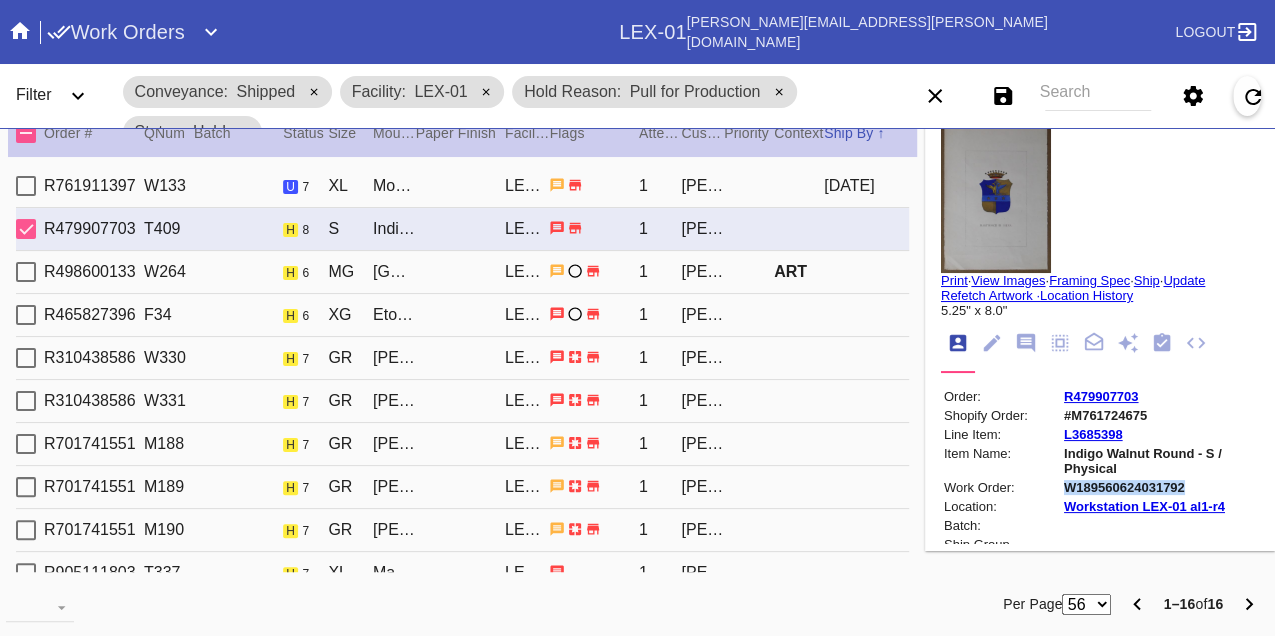 click on "W189560624031792" at bounding box center (1160, 487) 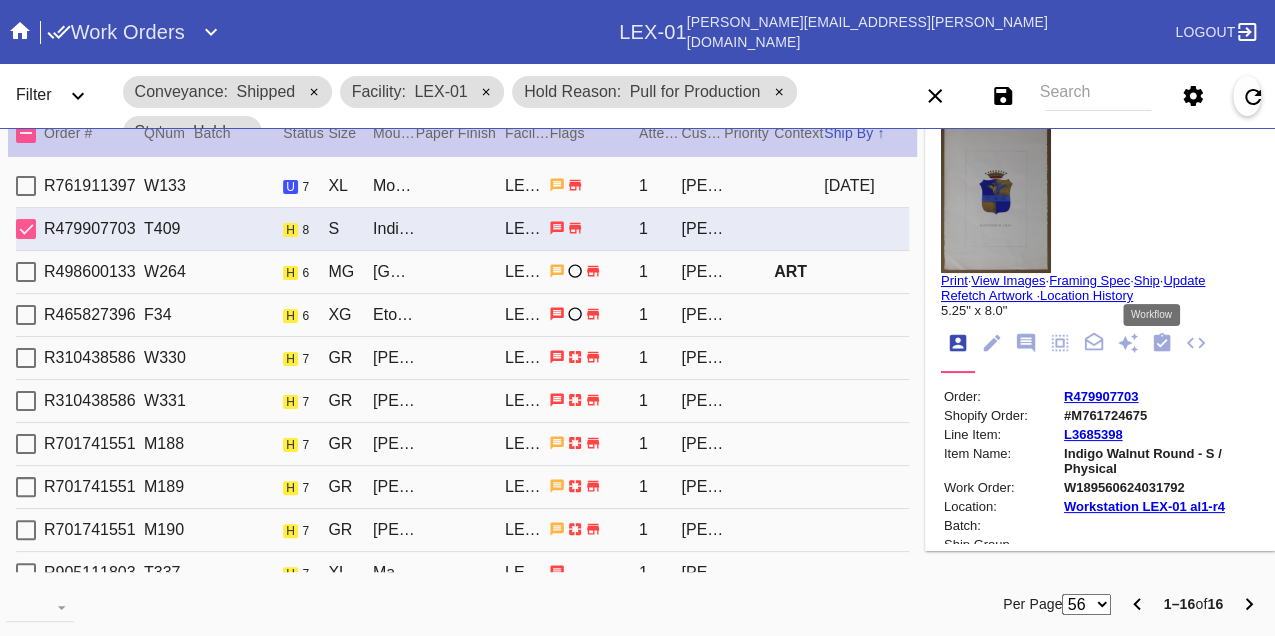 click 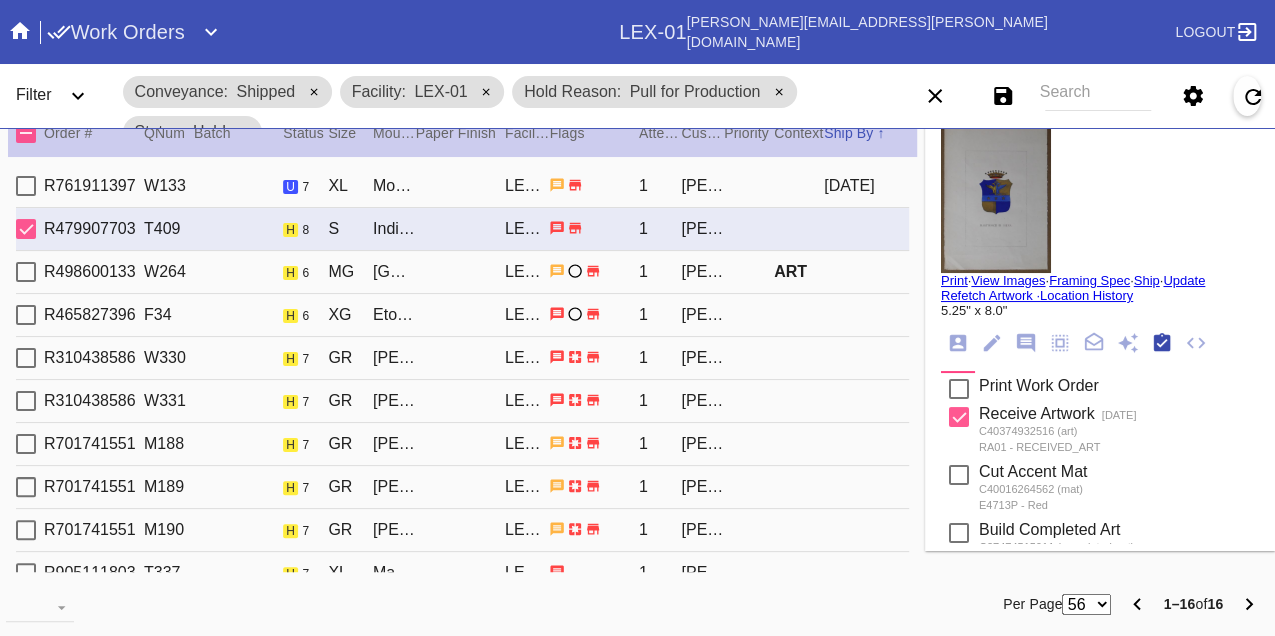 scroll, scrollTop: 318, scrollLeft: 0, axis: vertical 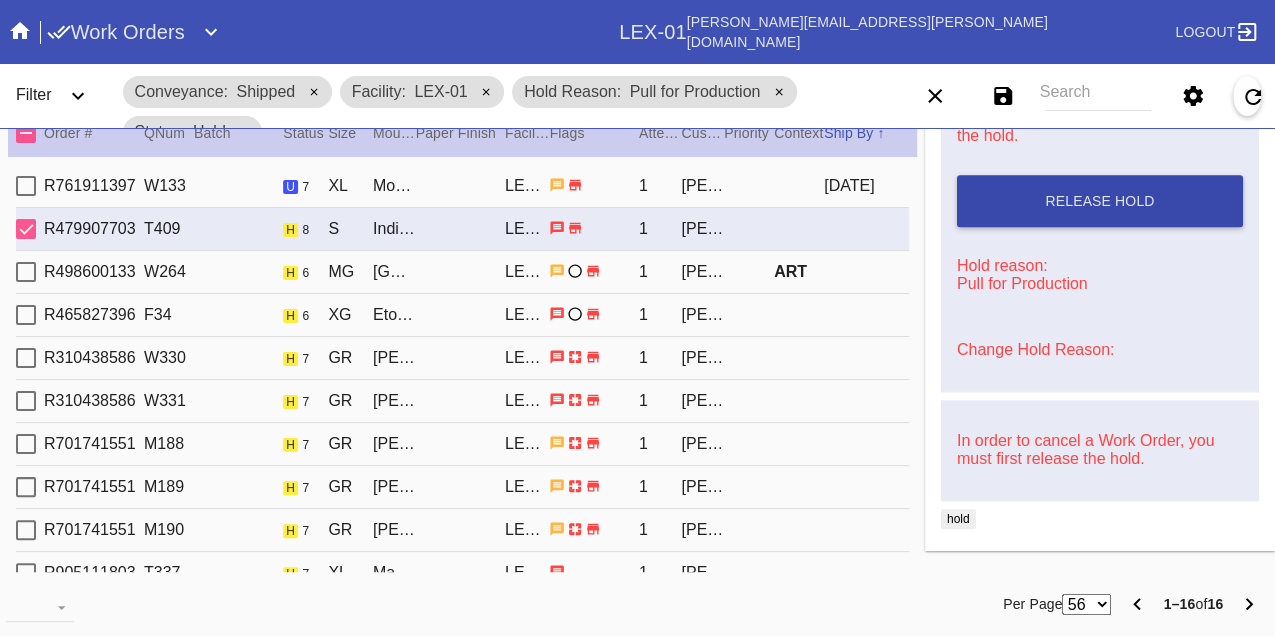 click on "Release Hold" at bounding box center [1099, 201] 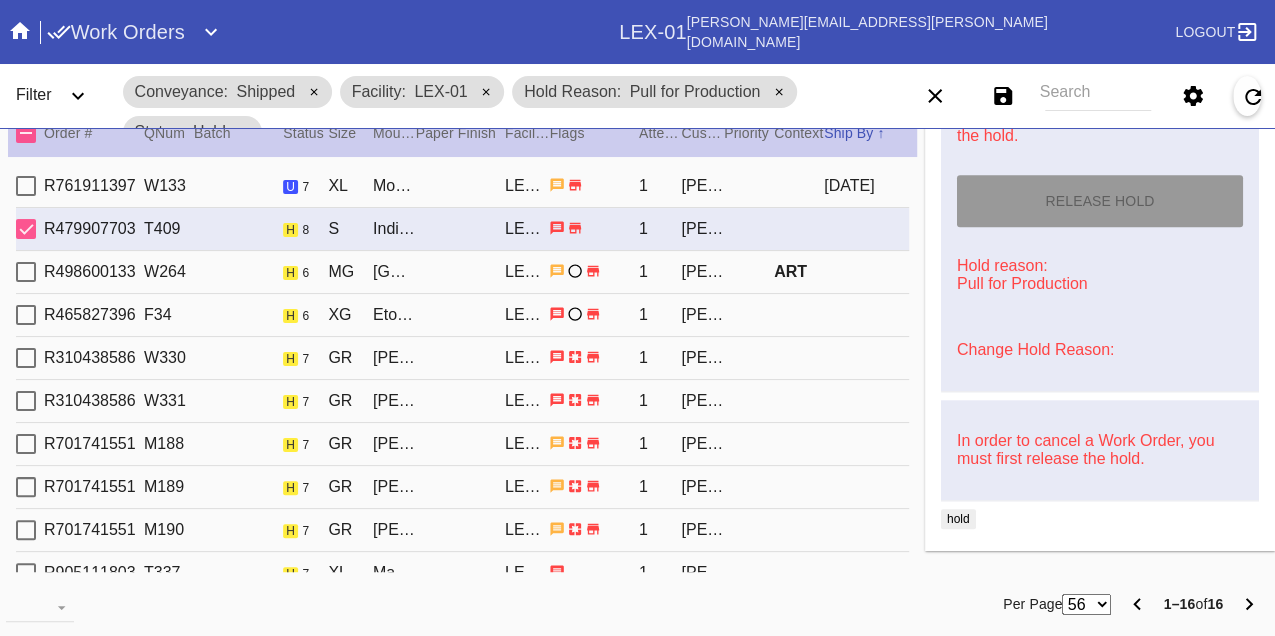 type on "7/10/2025" 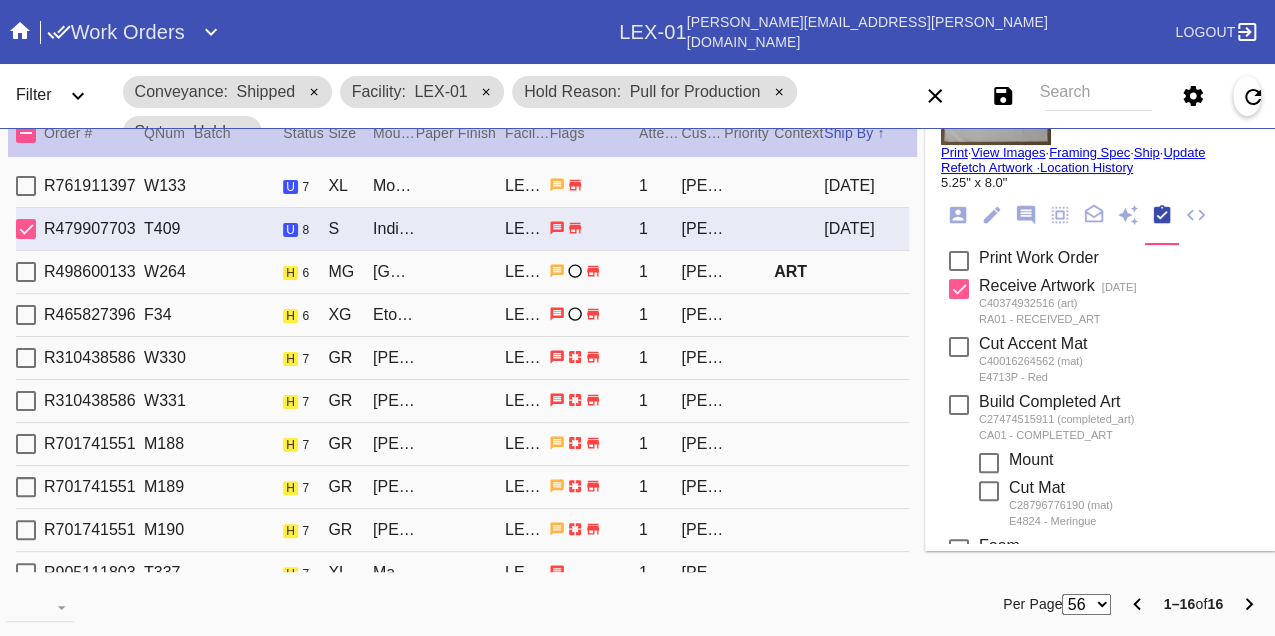 scroll, scrollTop: 0, scrollLeft: 0, axis: both 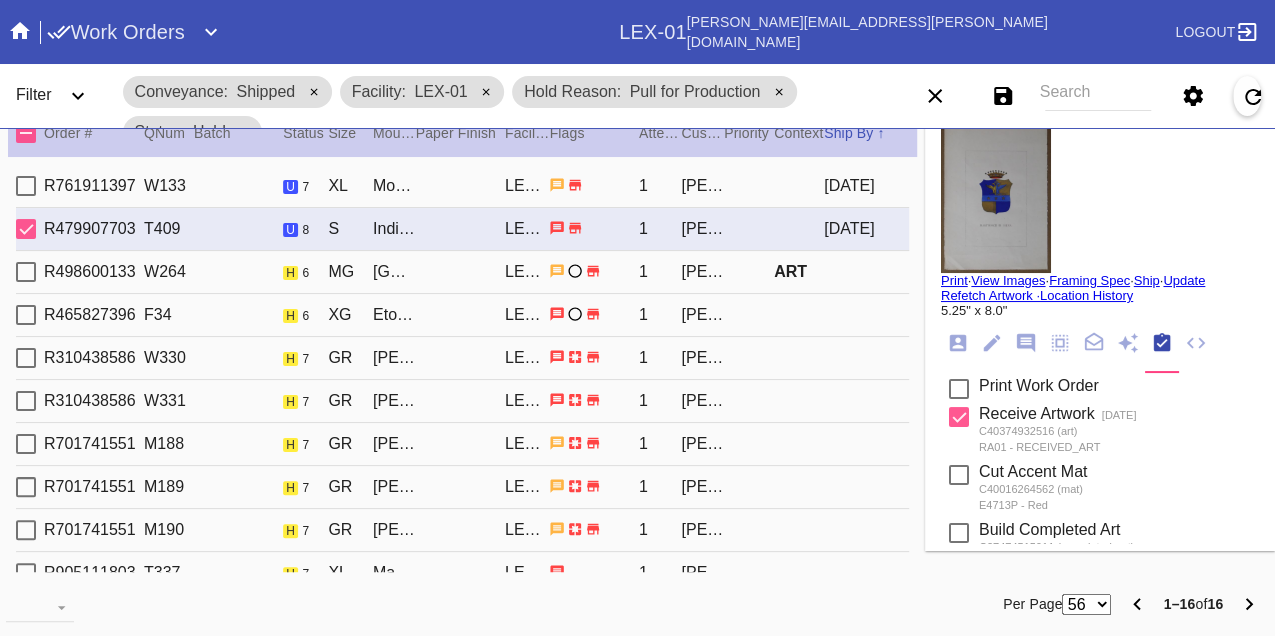 click on "Print" at bounding box center [954, 280] 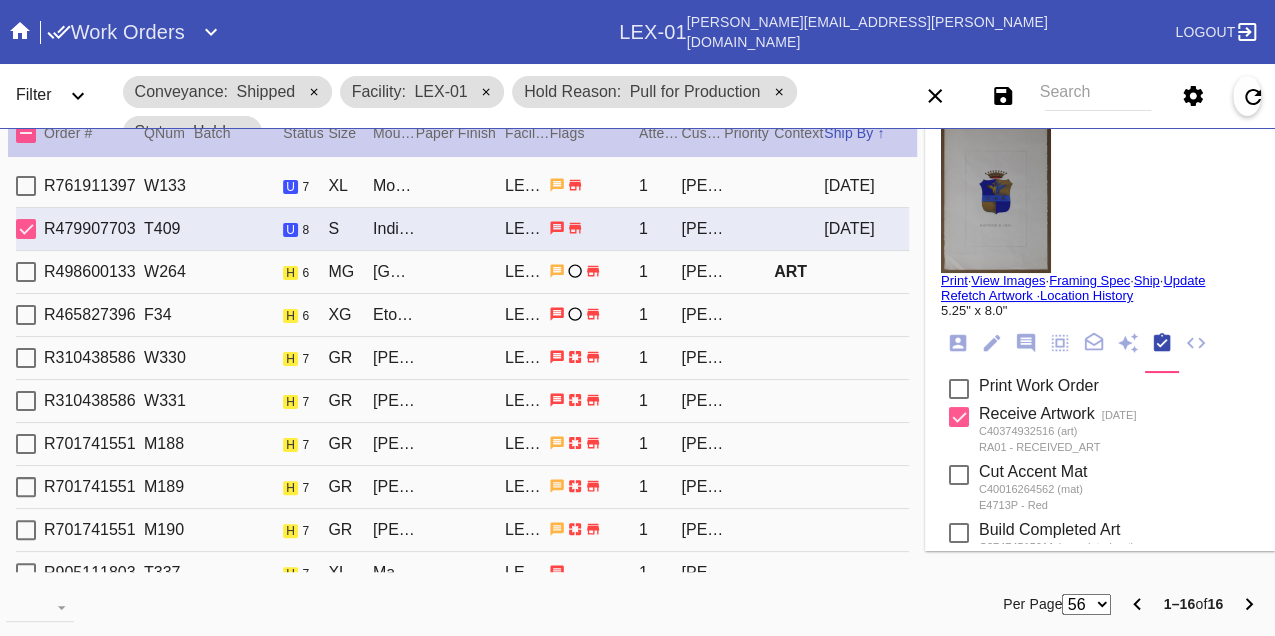 click on "R498600133 W264 h   6 MG Quito / Canvas LEX-01 1 Sarah Mankin
ART" at bounding box center (462, 272) 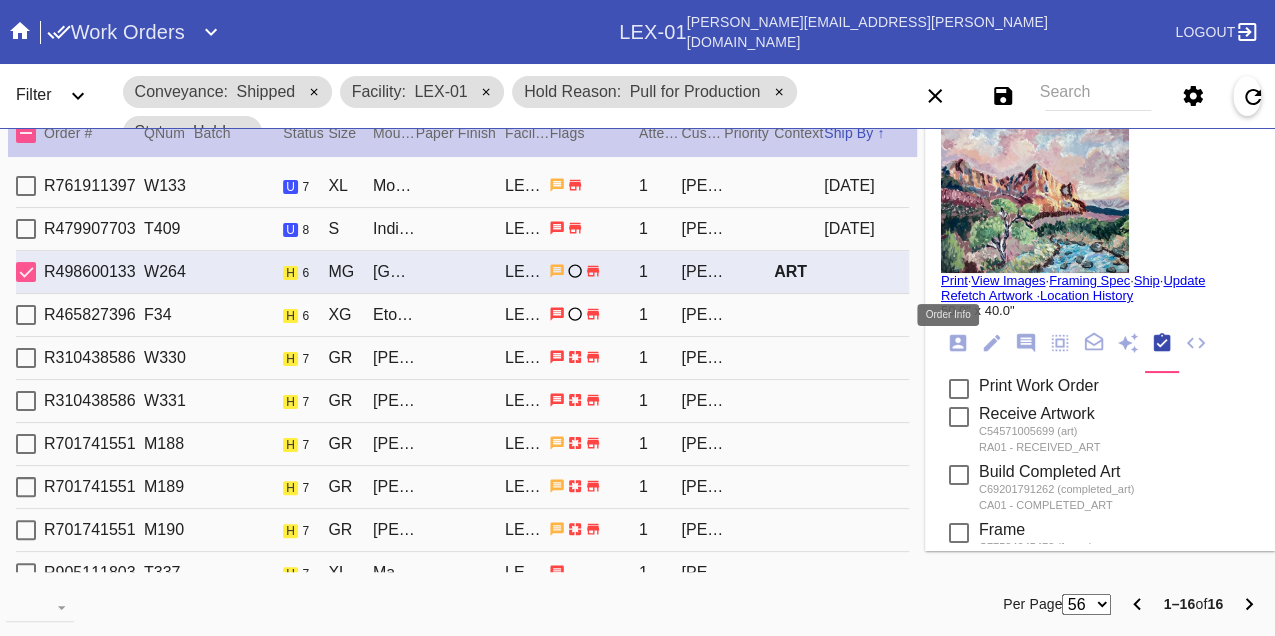 click 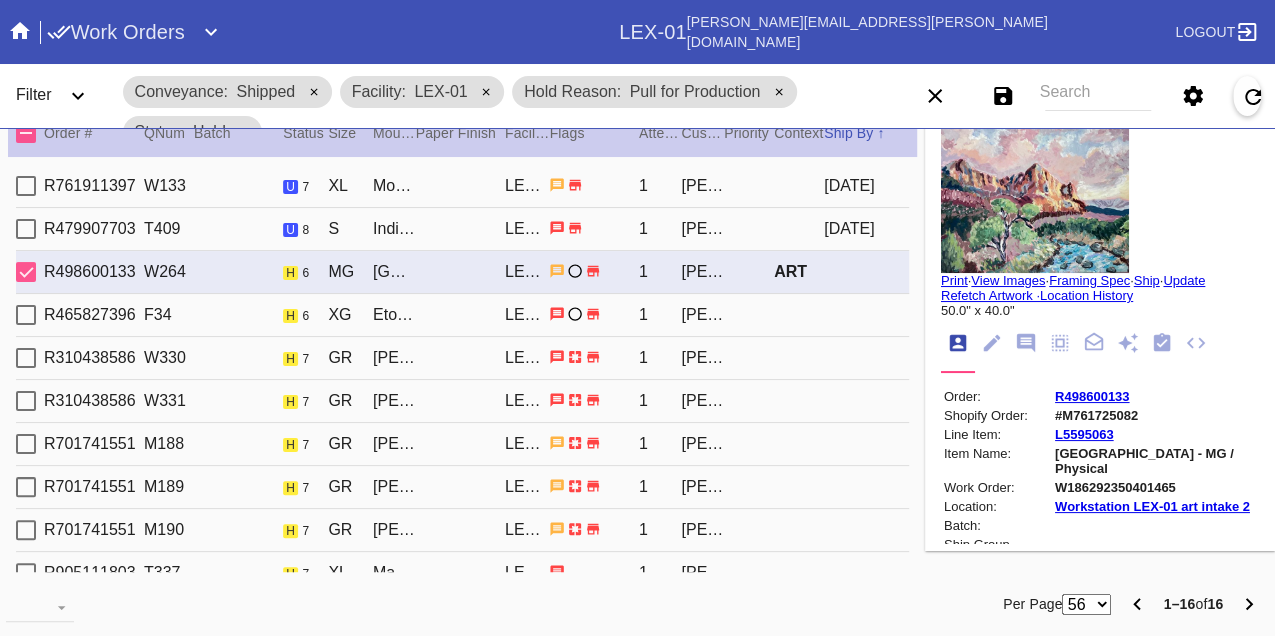 scroll, scrollTop: 24, scrollLeft: 0, axis: vertical 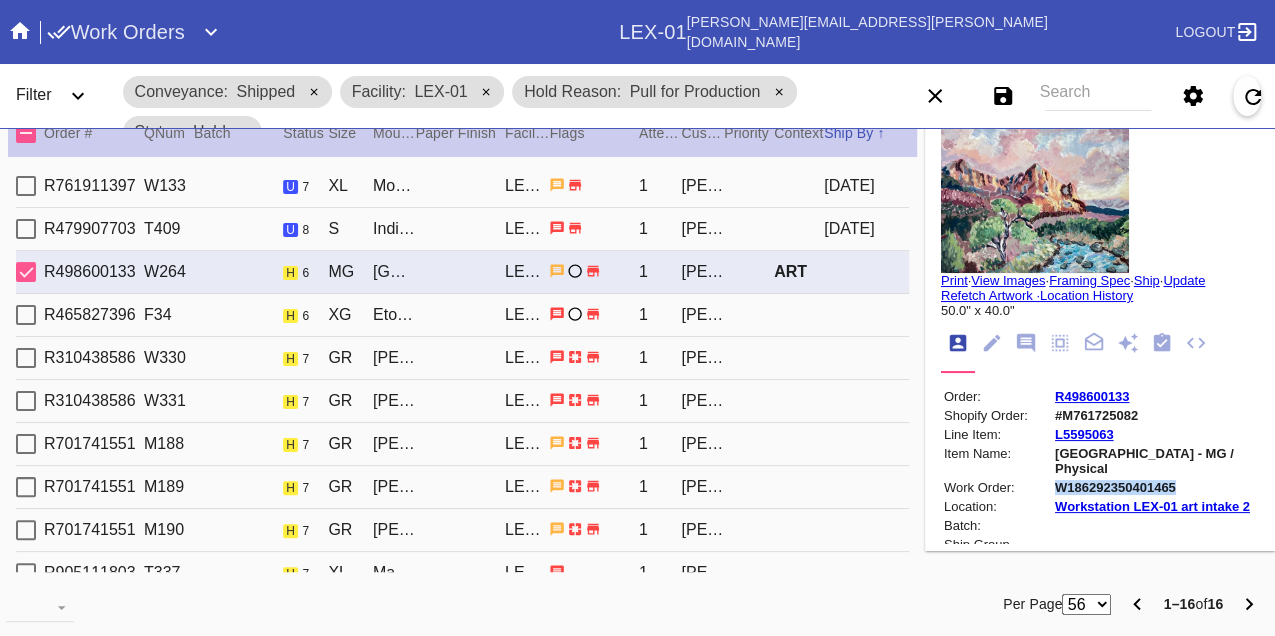 click on "W186292350401465" at bounding box center (1155, 487) 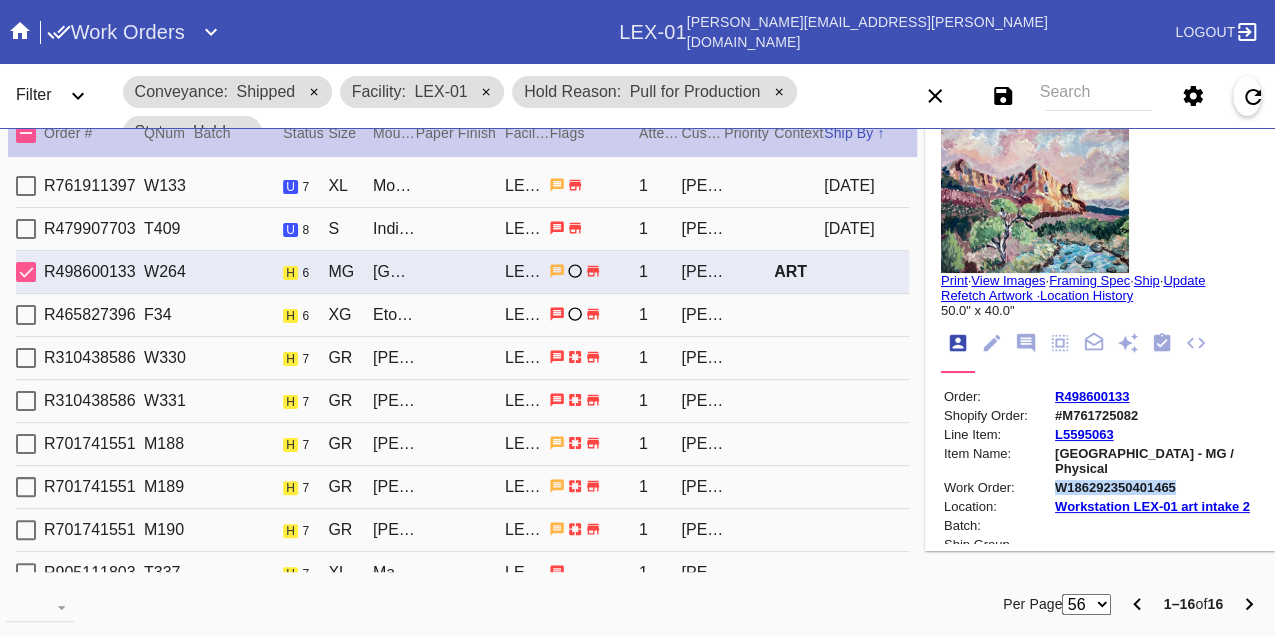 copy on "W186292350401465" 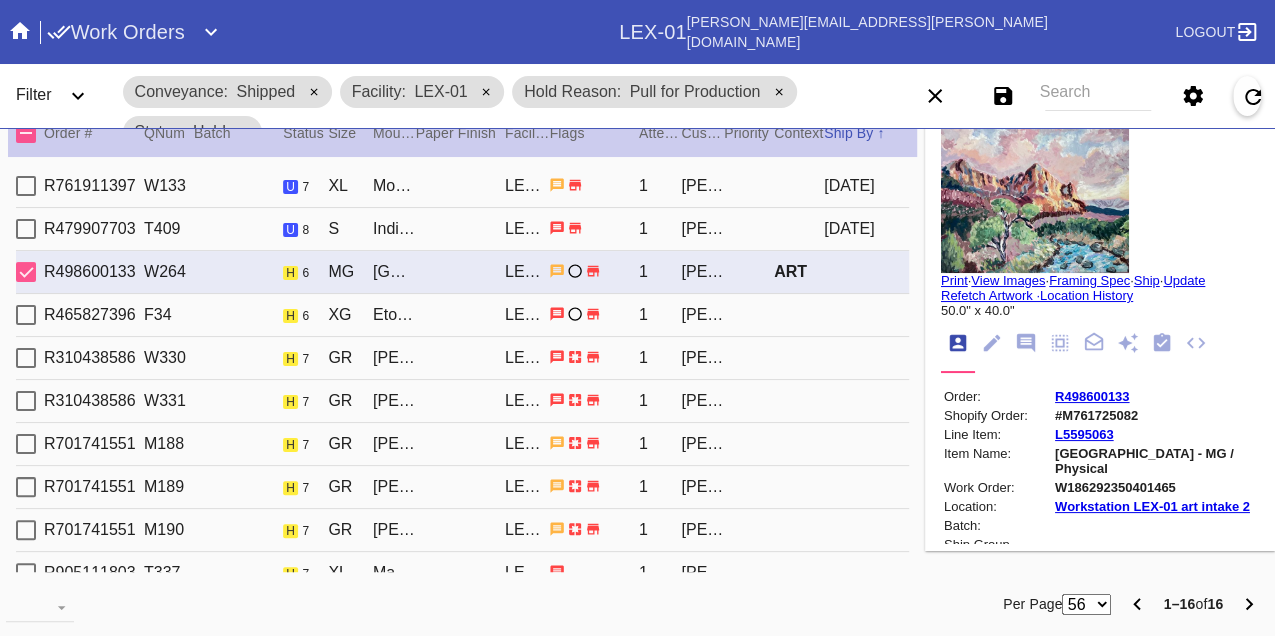 click on "R465827396 F34 h   6 XG Eton / No Mat LEX-01 1 Heidi Slimm Dolman" at bounding box center [462, 315] 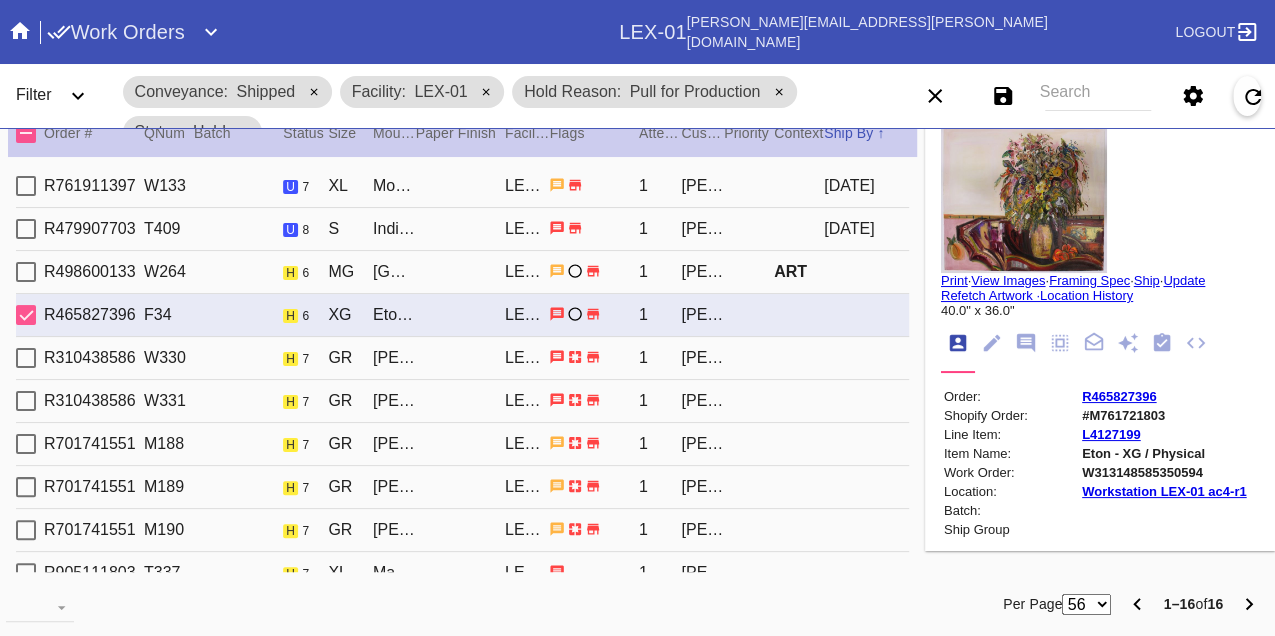 click on "W313148585350594" at bounding box center (1164, 472) 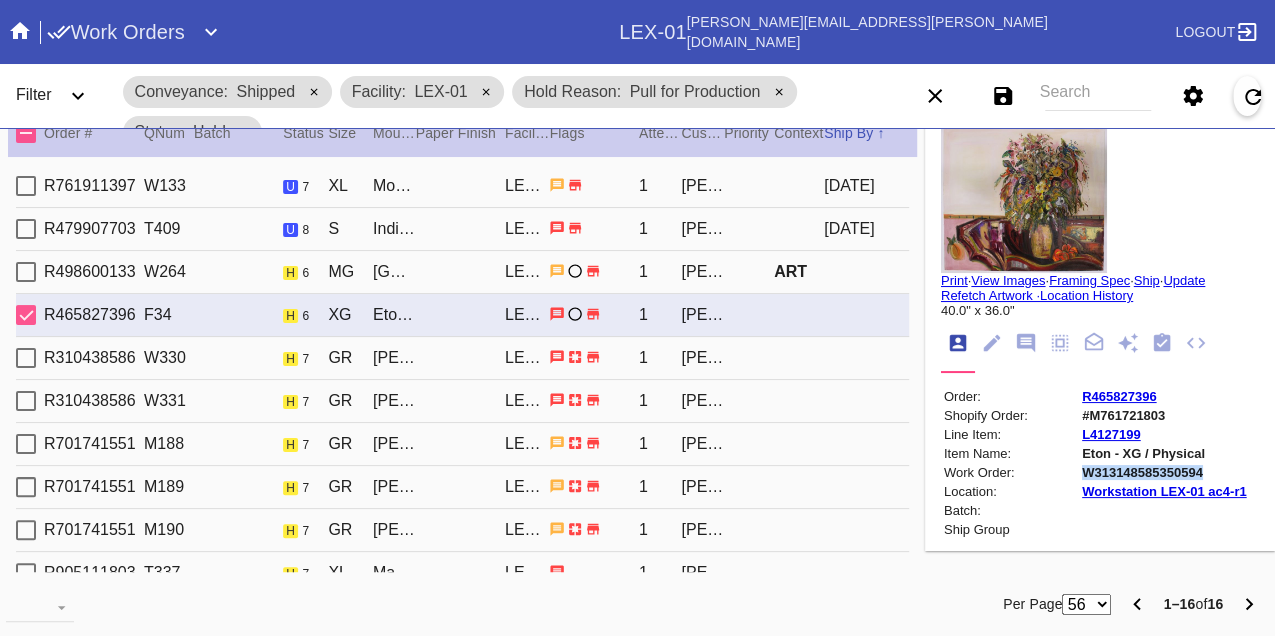 click on "W313148585350594" at bounding box center (1164, 472) 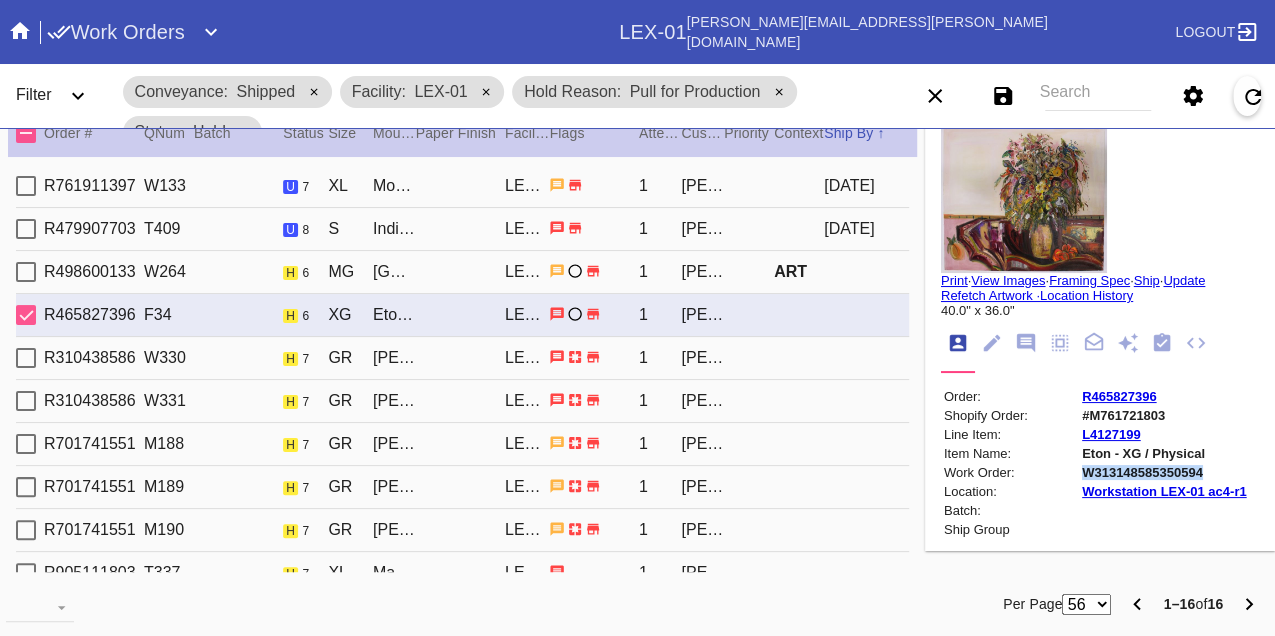 copy on "W313148585350594" 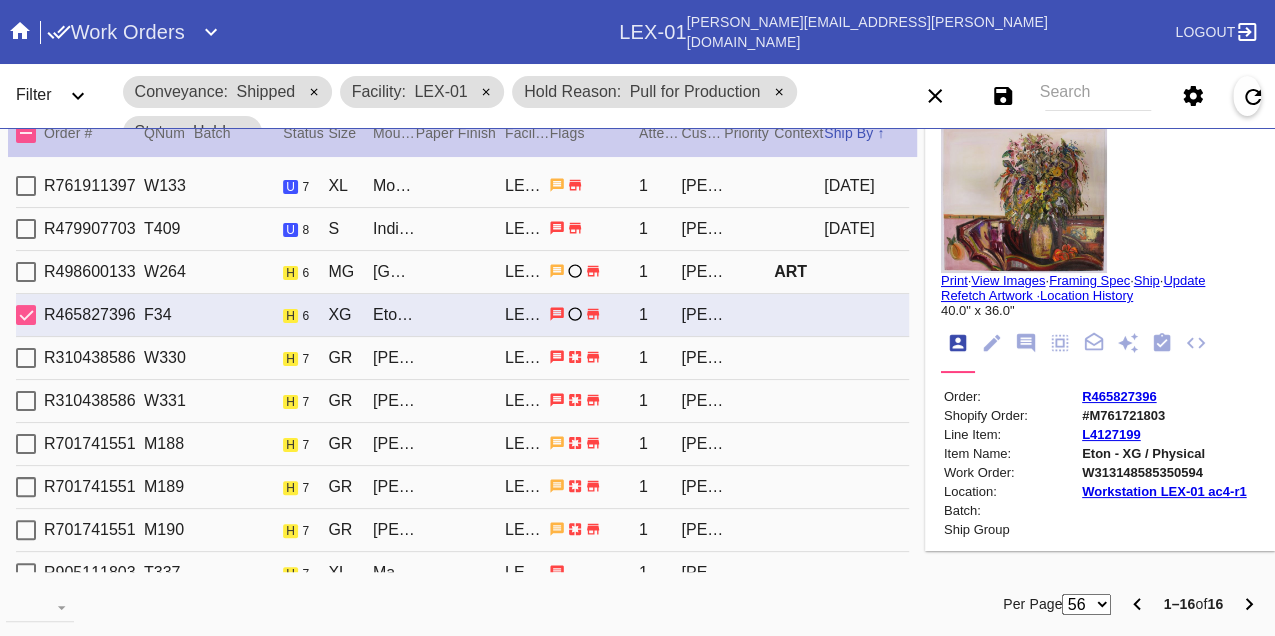 click on "R310438586 W330 h   7 GR Marin (Deep) / White LEX-01 1 Veronica Ortiz" at bounding box center [462, 358] 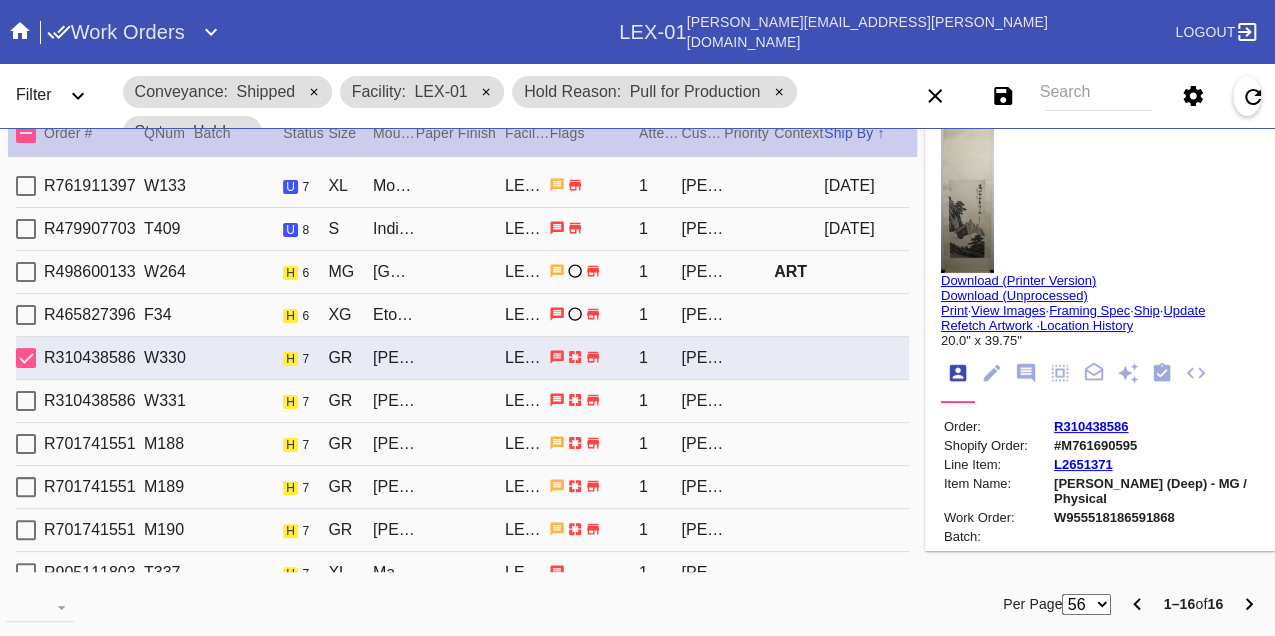 click on "R310438586 W331 h   7 GR Marin (Deep) / White LEX-01 1 Veronica Ortiz" at bounding box center [462, 401] 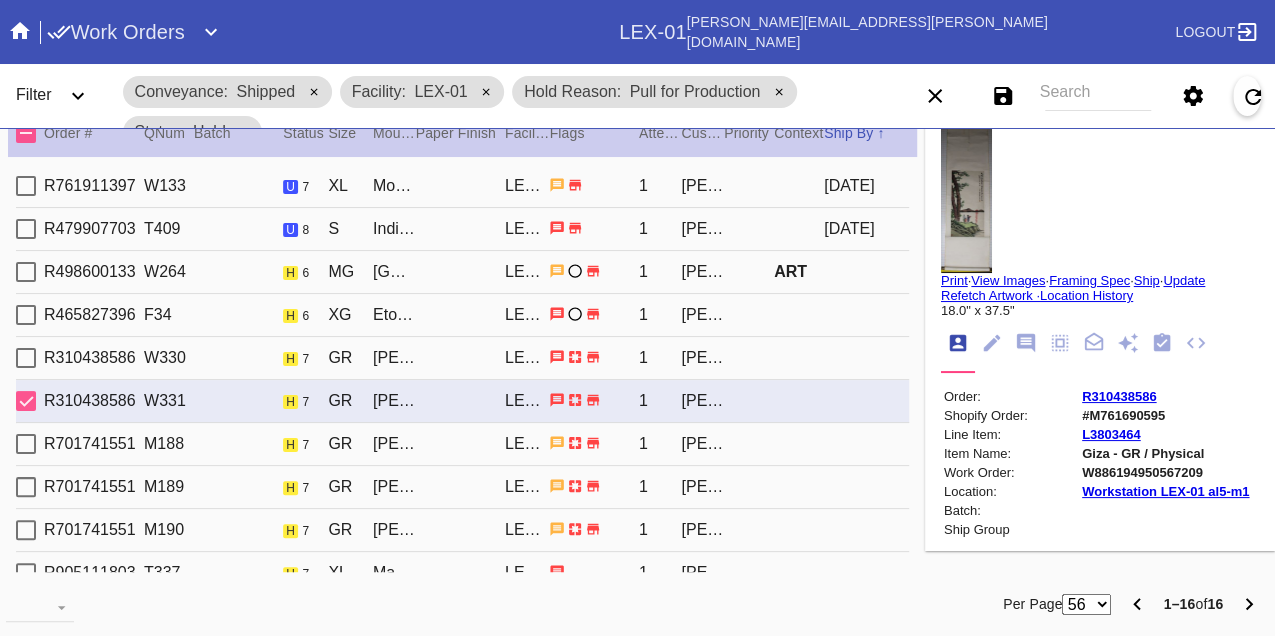 click on "R310438586 W330 h   7 GR Marin (Deep) / White LEX-01 1 Veronica Ortiz" at bounding box center (462, 358) 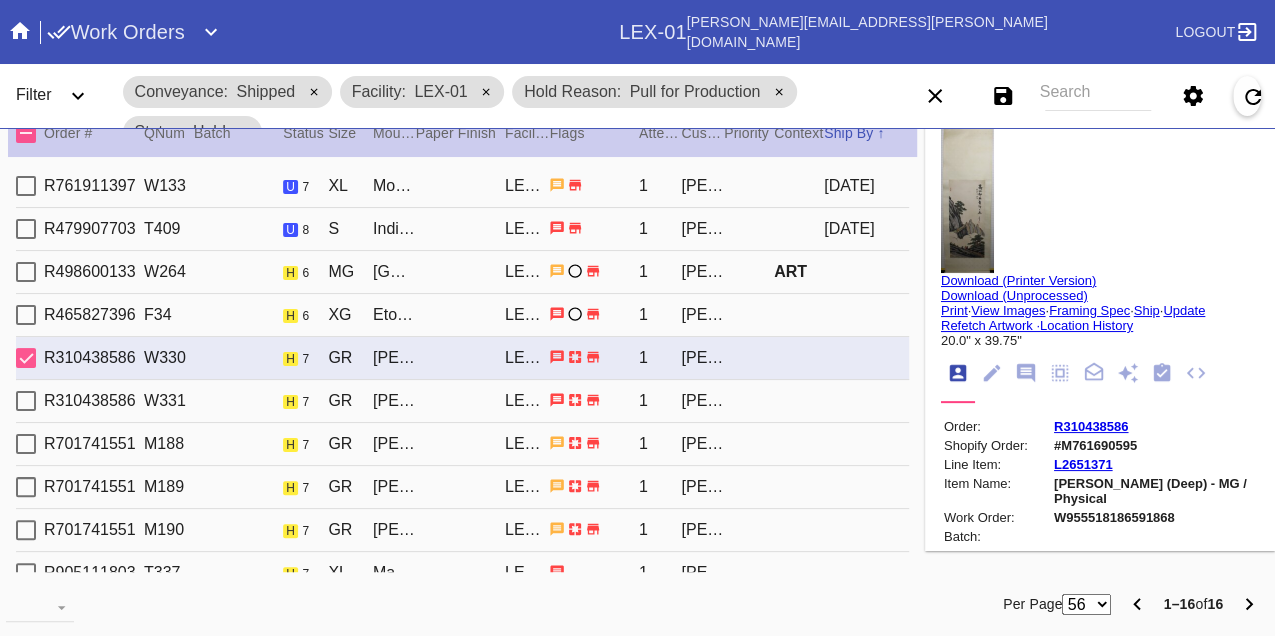 click on "W955518186591868" at bounding box center [1155, 517] 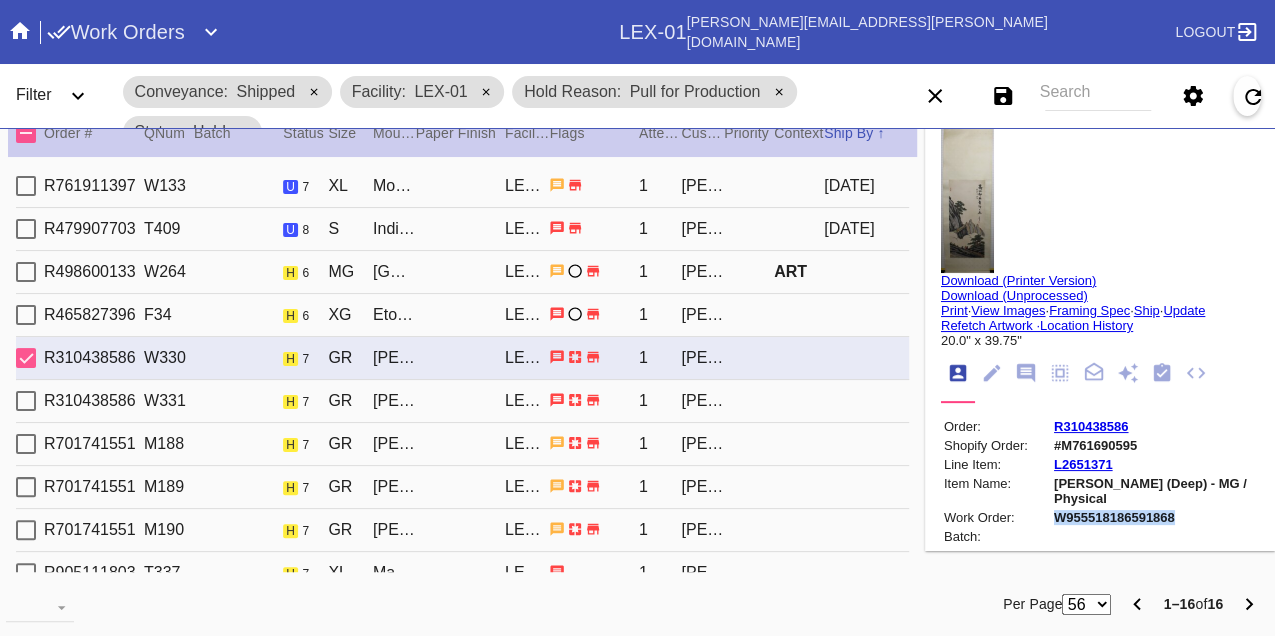 click on "W955518186591868" at bounding box center [1155, 517] 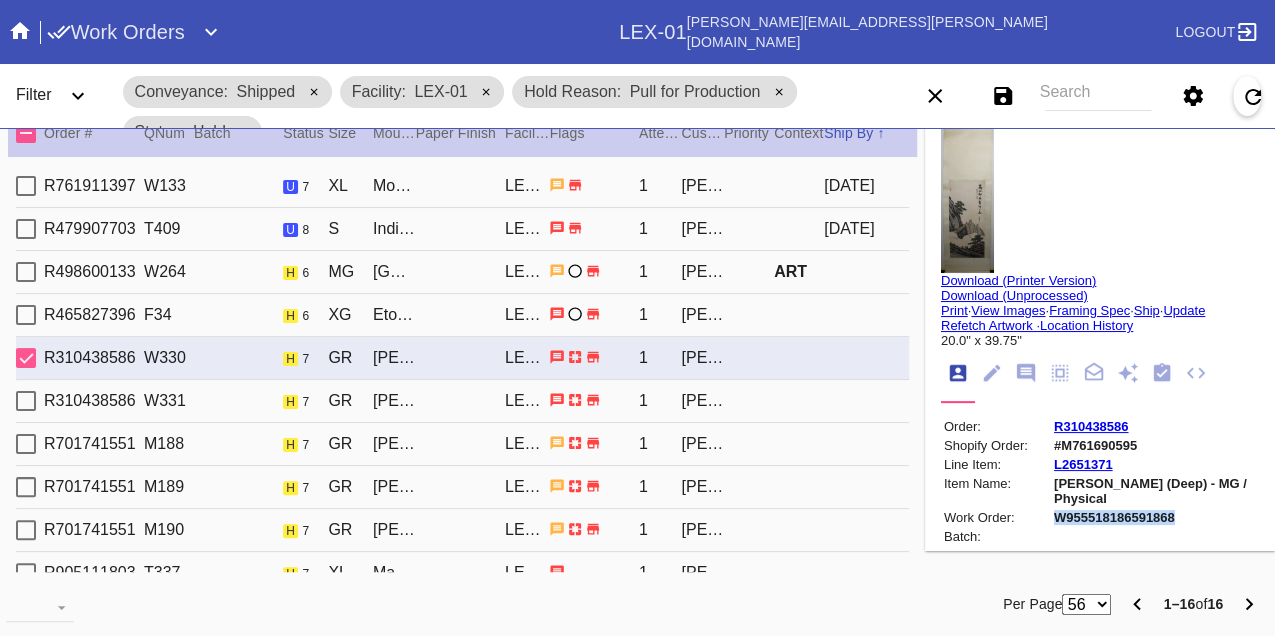copy on "W955518186591868" 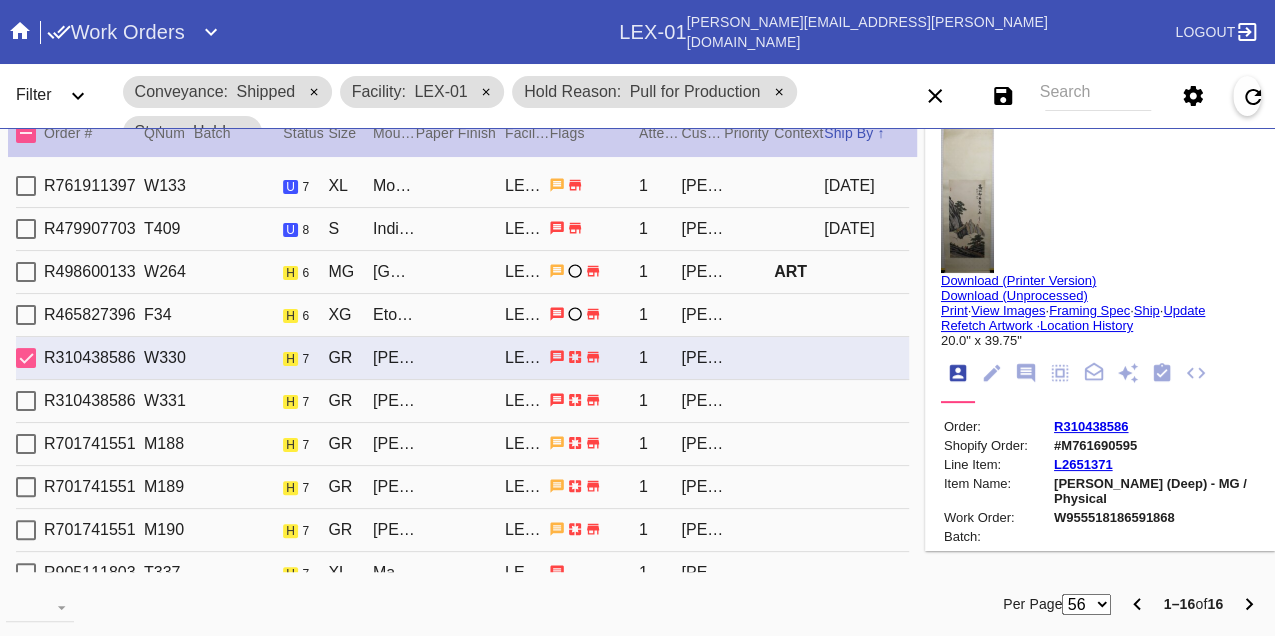 click on "R310438586 W331 h   7 GR Marin (Deep) / White LEX-01 1 Veronica Ortiz" at bounding box center [462, 401] 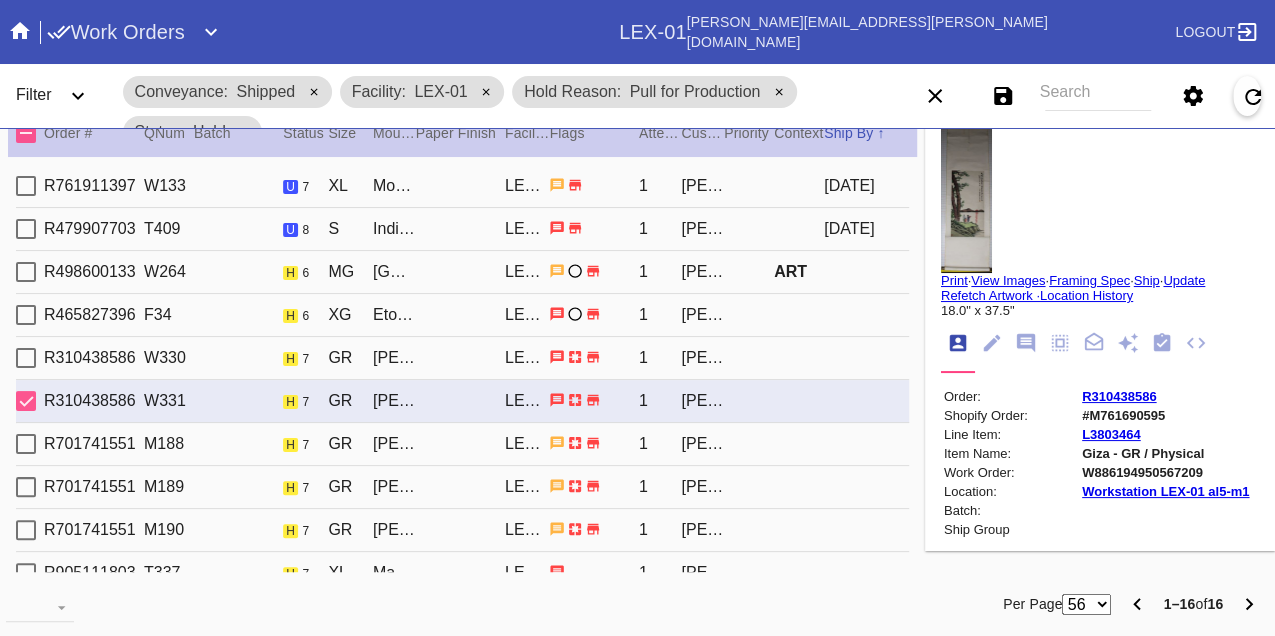 click on "W886194950567209" at bounding box center [1165, 472] 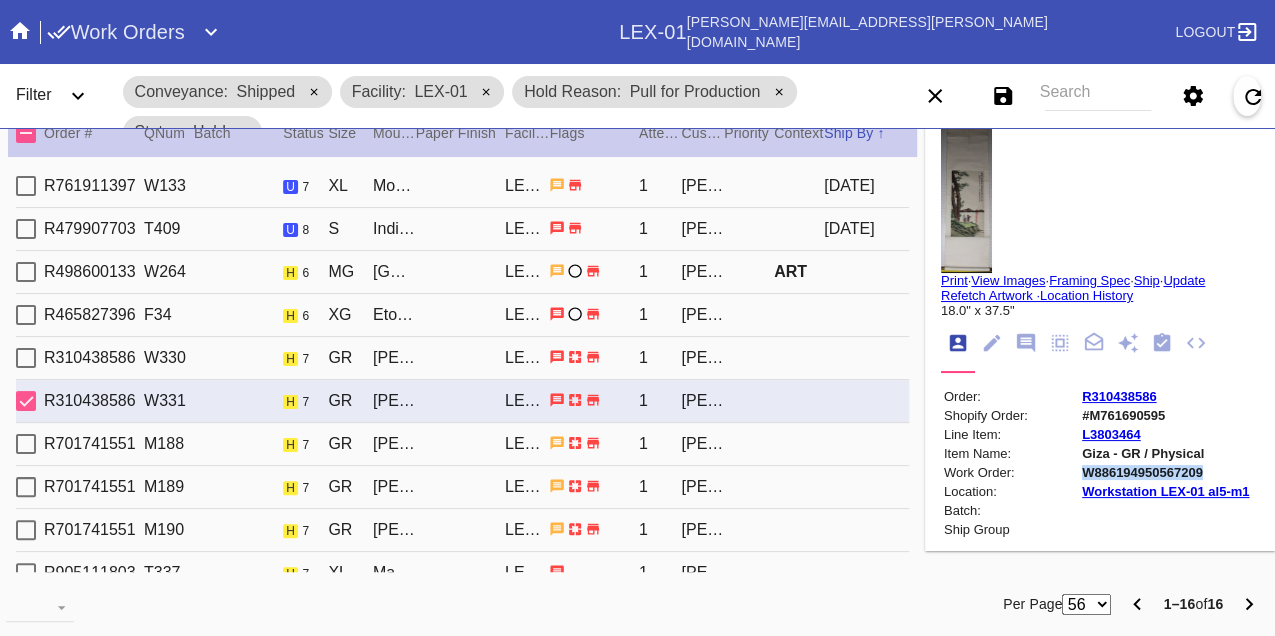click on "W886194950567209" at bounding box center [1165, 472] 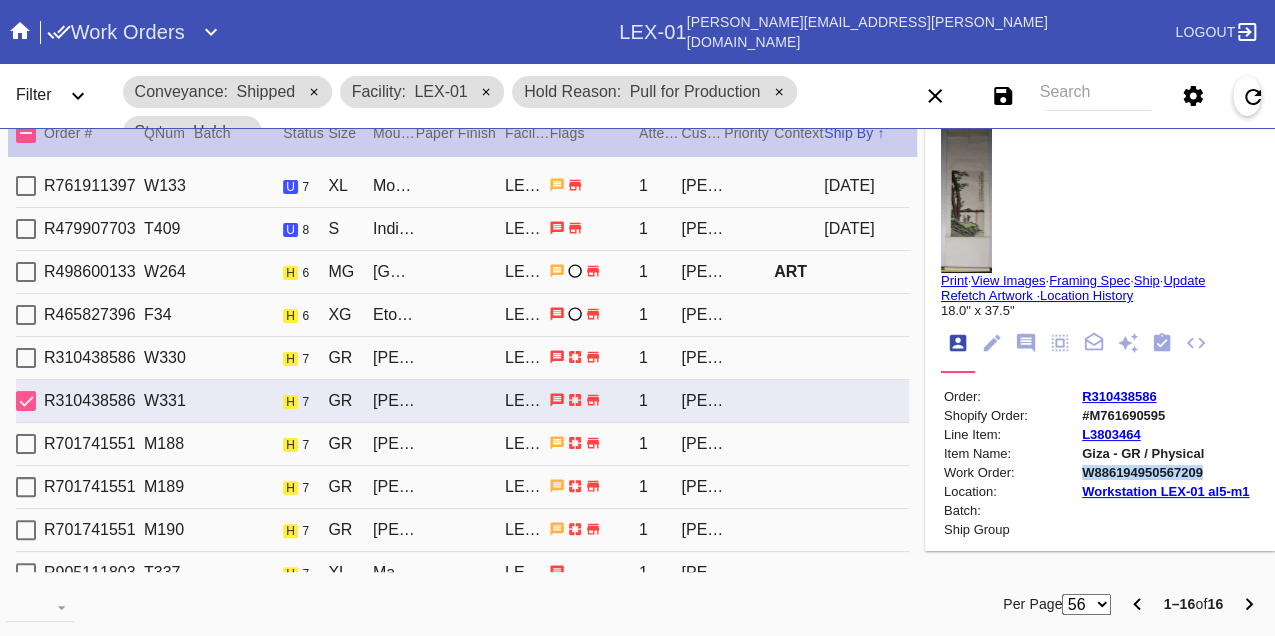 copy on "W886194950567209" 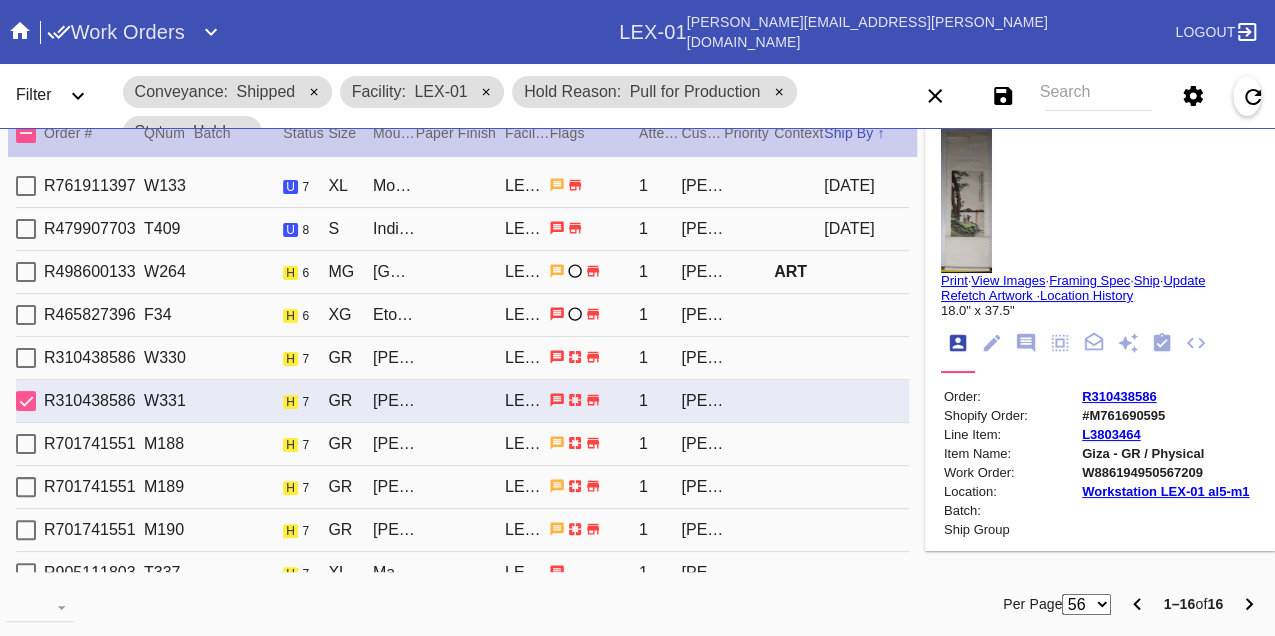 click on "R310438586 W330 h   7 GR Marin (Deep) / White LEX-01 1 Veronica Ortiz" at bounding box center (462, 358) 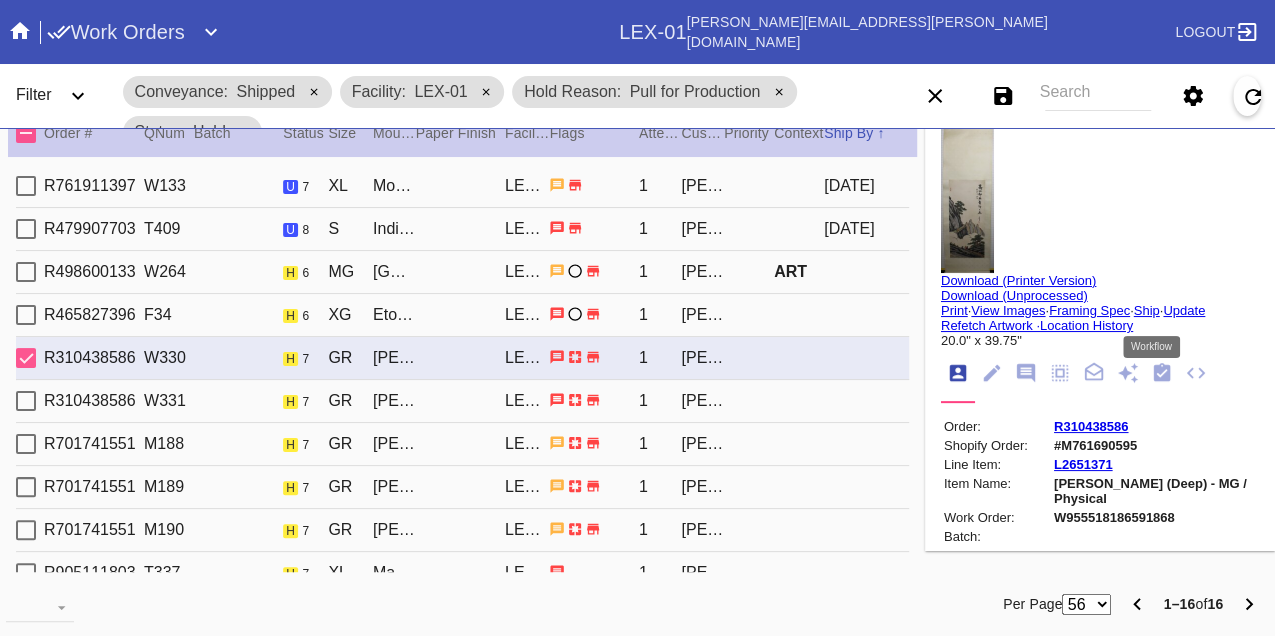 click 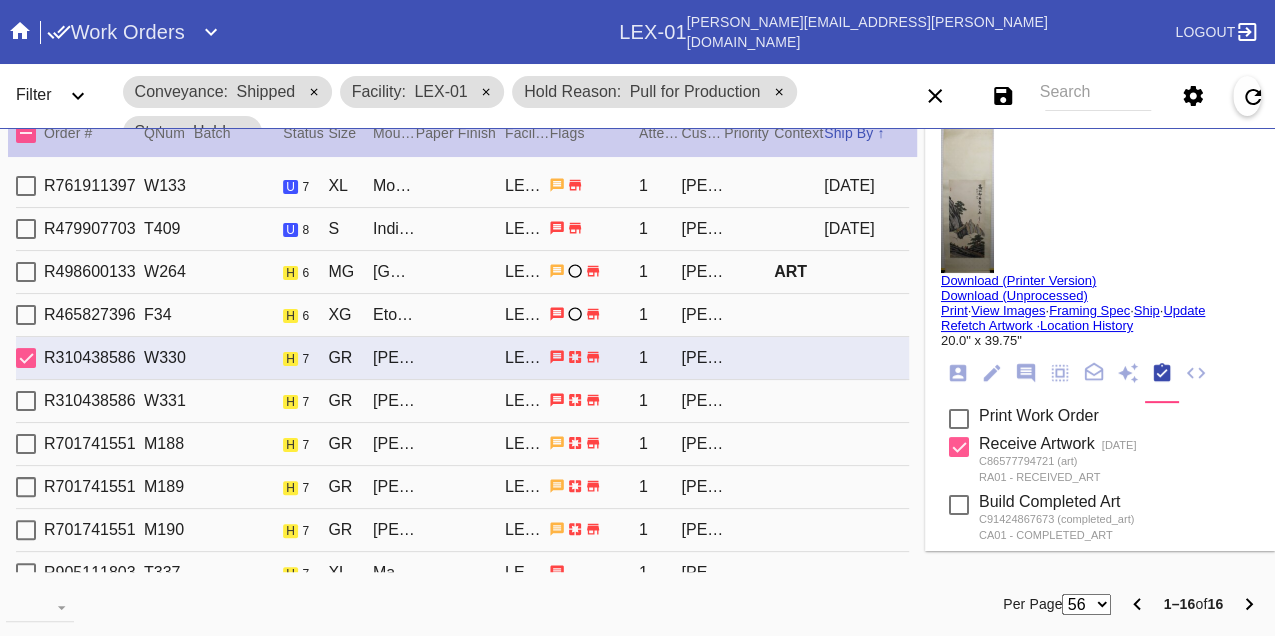 scroll, scrollTop: 318, scrollLeft: 0, axis: vertical 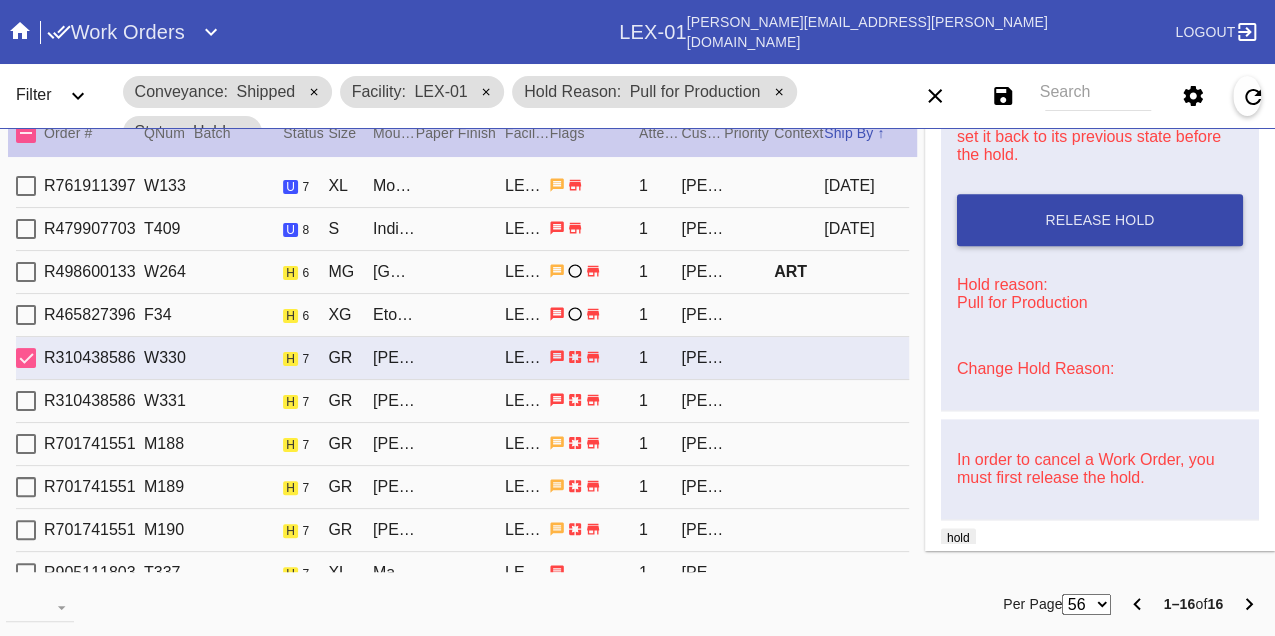 click on "Release Hold" at bounding box center [1100, 220] 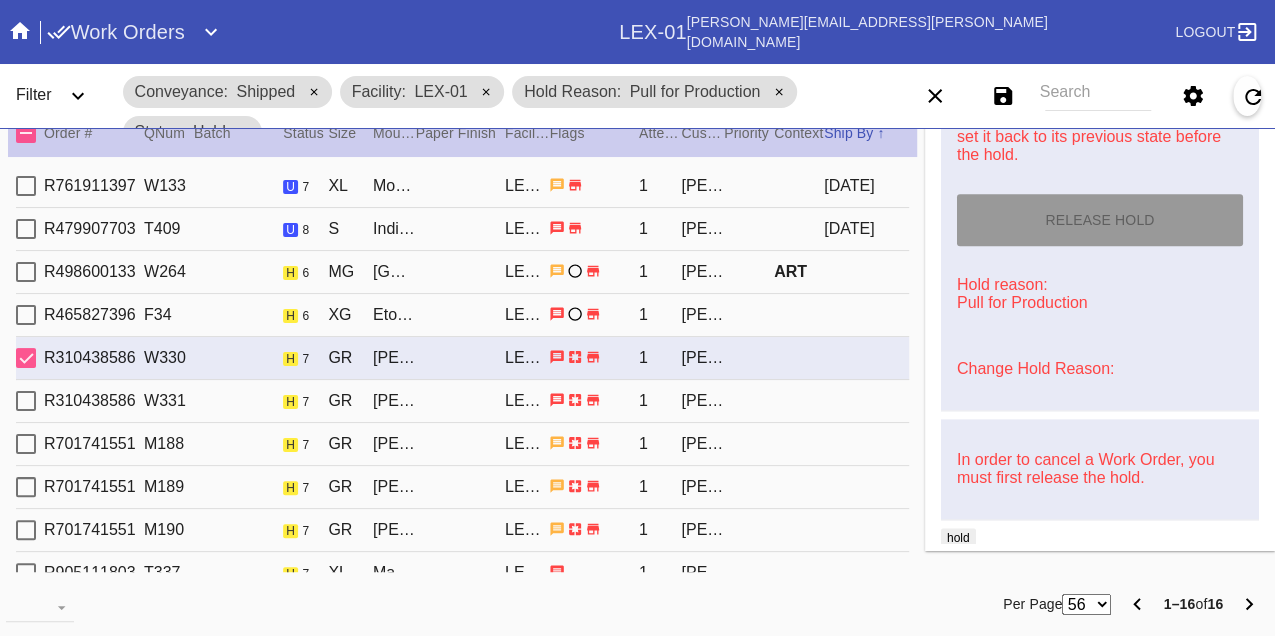type on "7/10/2025" 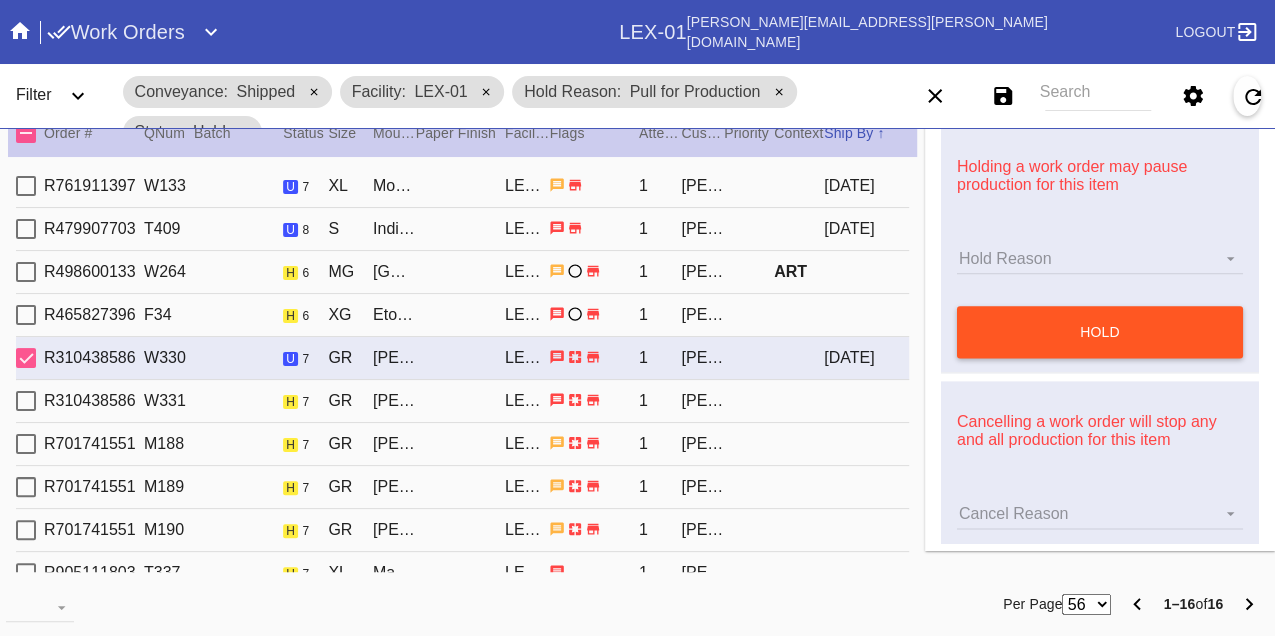 click on "R310438586 W331 h   7 GR Marin (Deep) / White LEX-01 1 Veronica Ortiz" at bounding box center (462, 401) 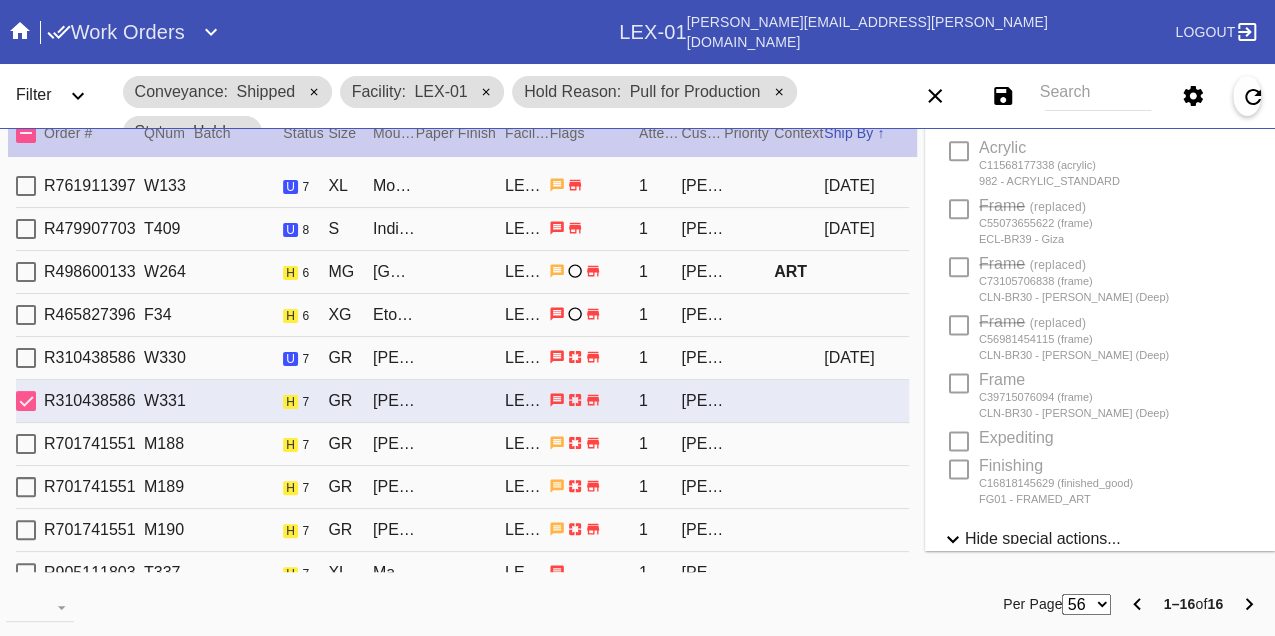 scroll, scrollTop: 1178, scrollLeft: 0, axis: vertical 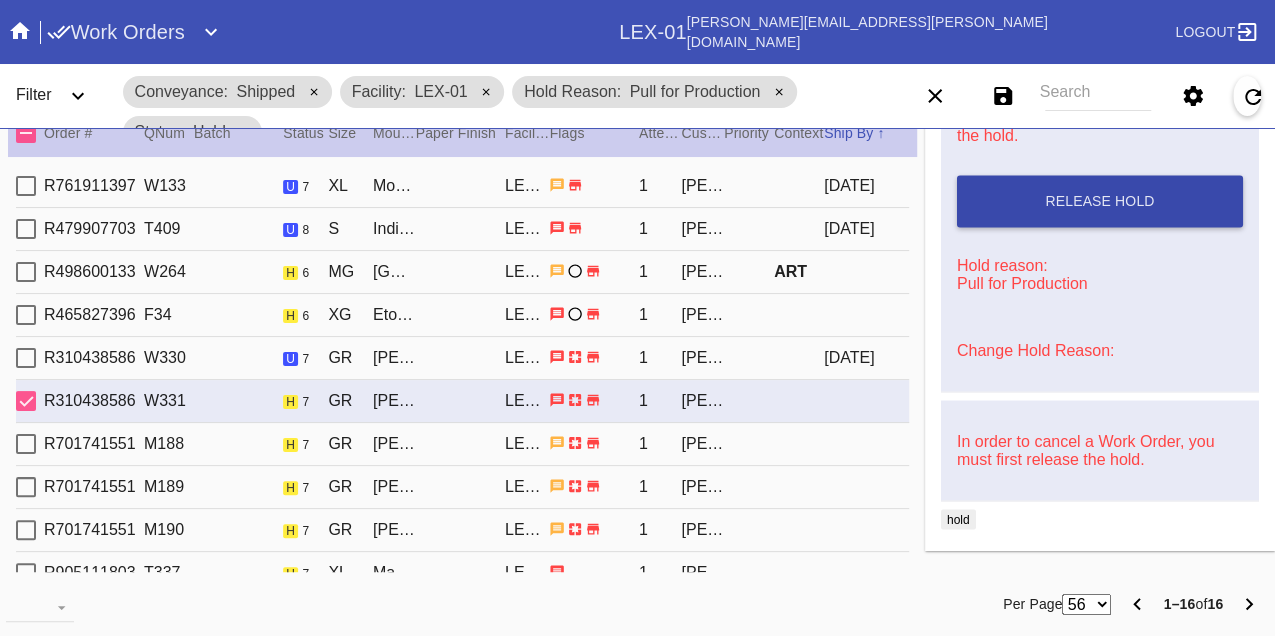 click on "Release Hold" at bounding box center [1100, 201] 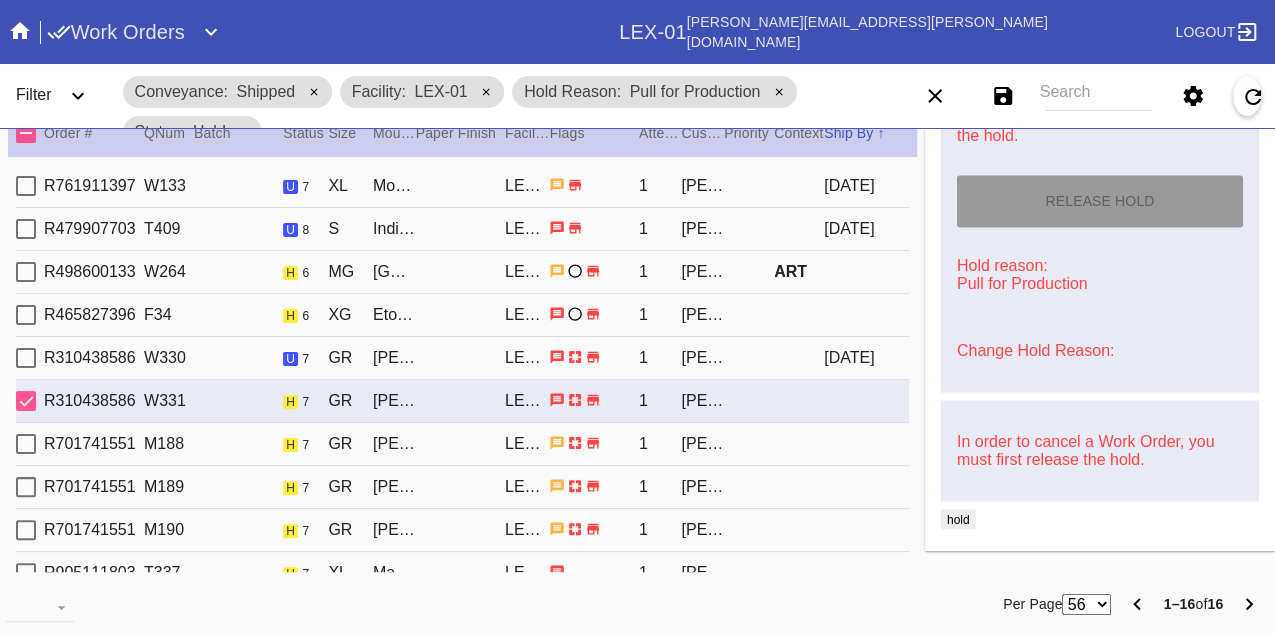type on "7/10/2025" 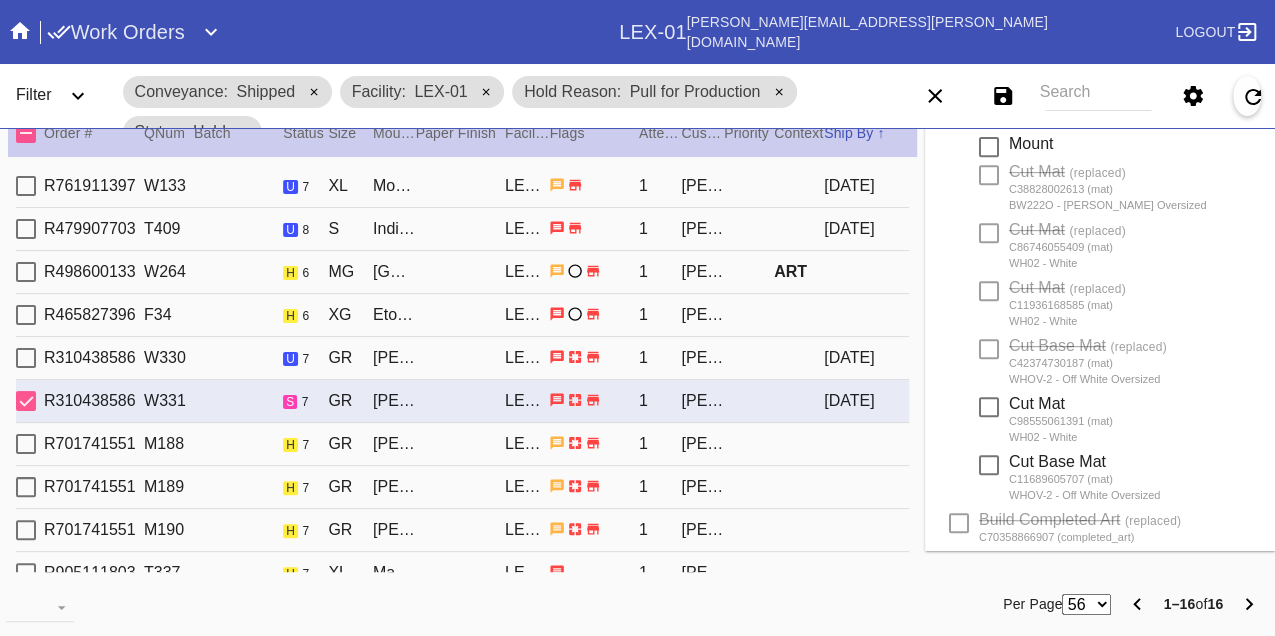 scroll, scrollTop: 0, scrollLeft: 0, axis: both 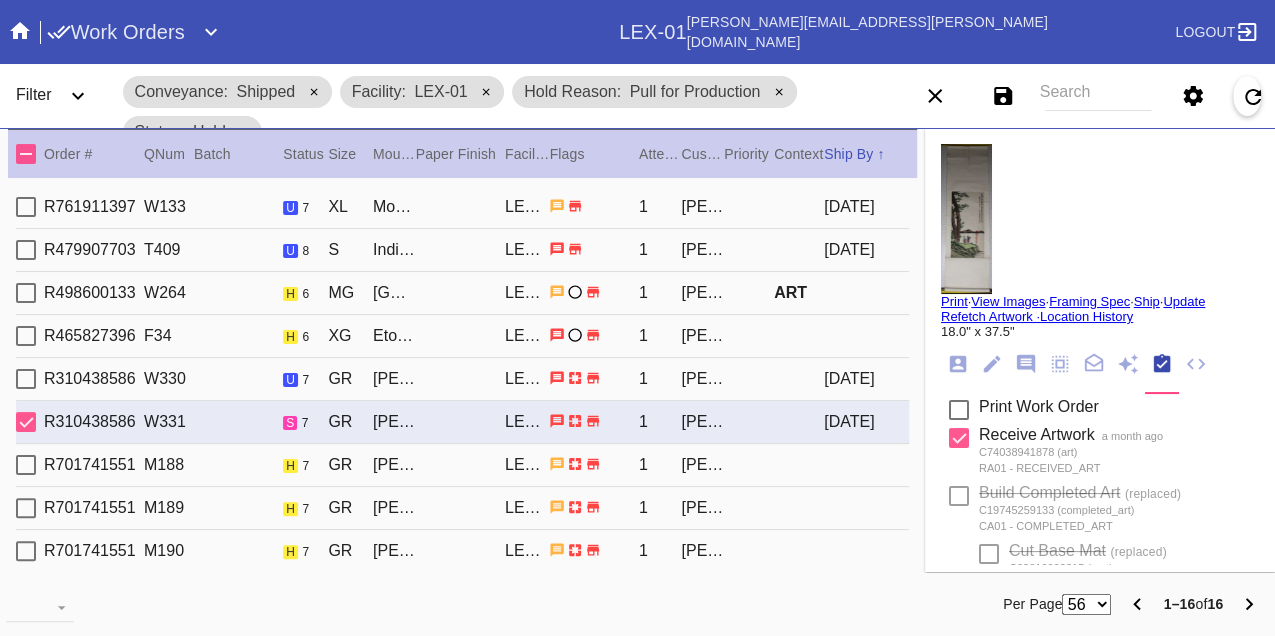 click on "R310438586 W330 u   7 GR Marin (Deep) / White LEX-01 1 Veronica Ortiz
2025-07-10" at bounding box center (462, 379) 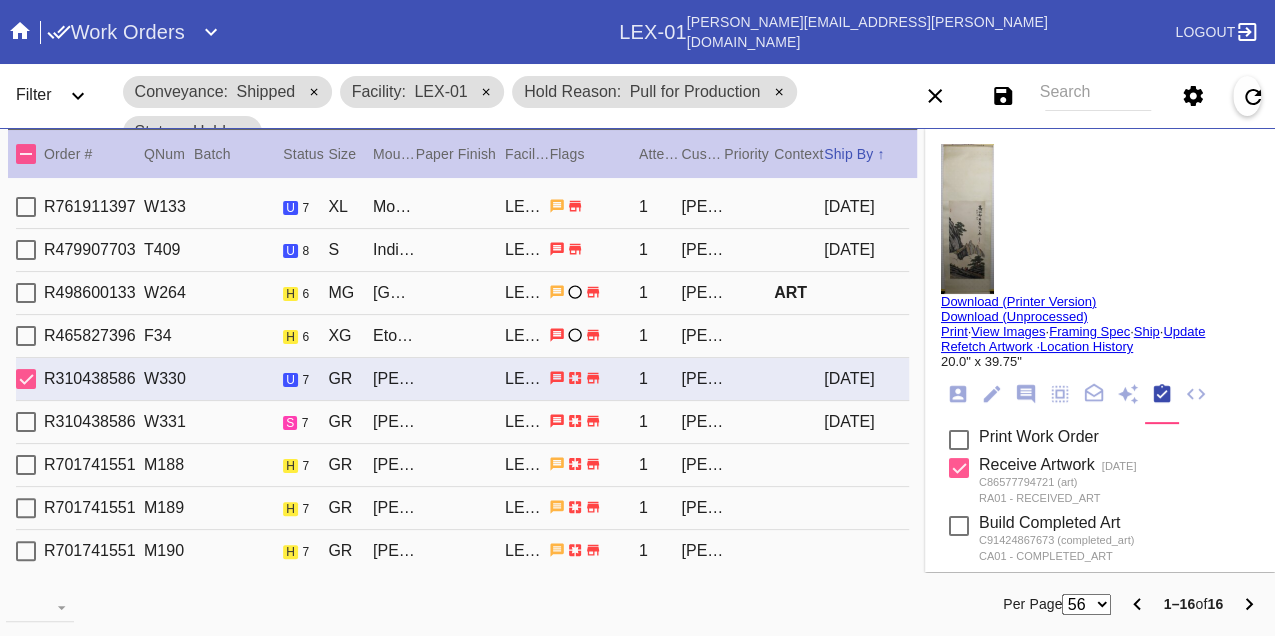 click on "Print" at bounding box center (954, 331) 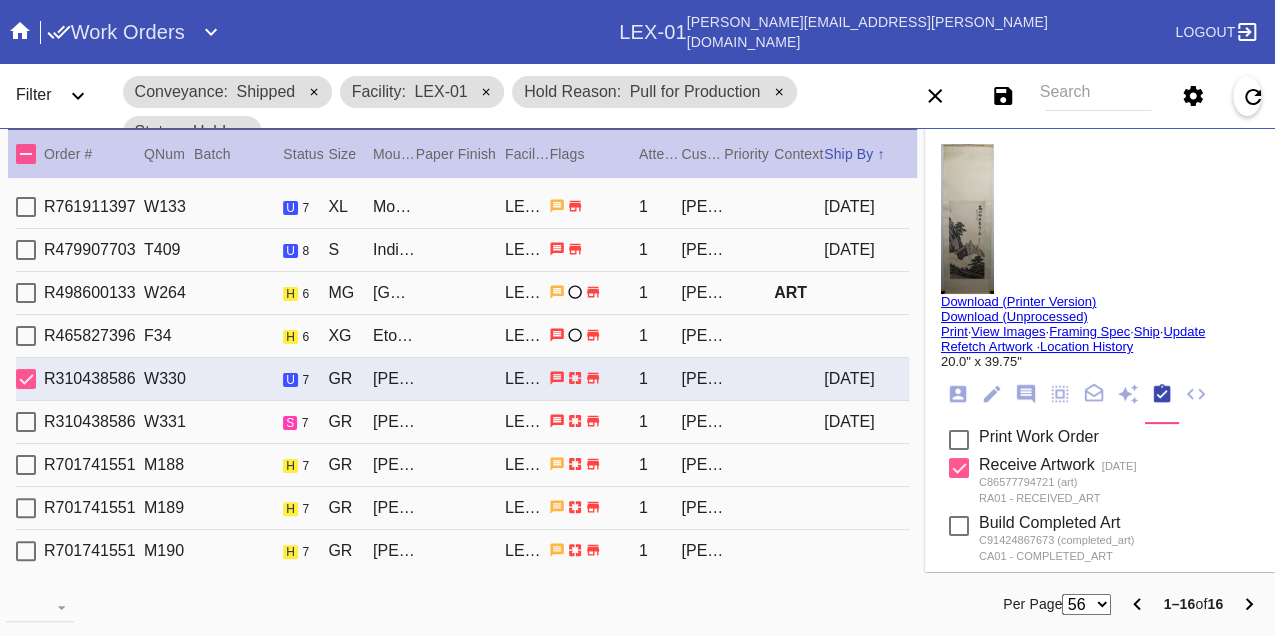 click on "R310438586 W331 s   7 GR Marin (Deep) / White LEX-01 1 Veronica Ortiz
2025-07-10" at bounding box center (462, 422) 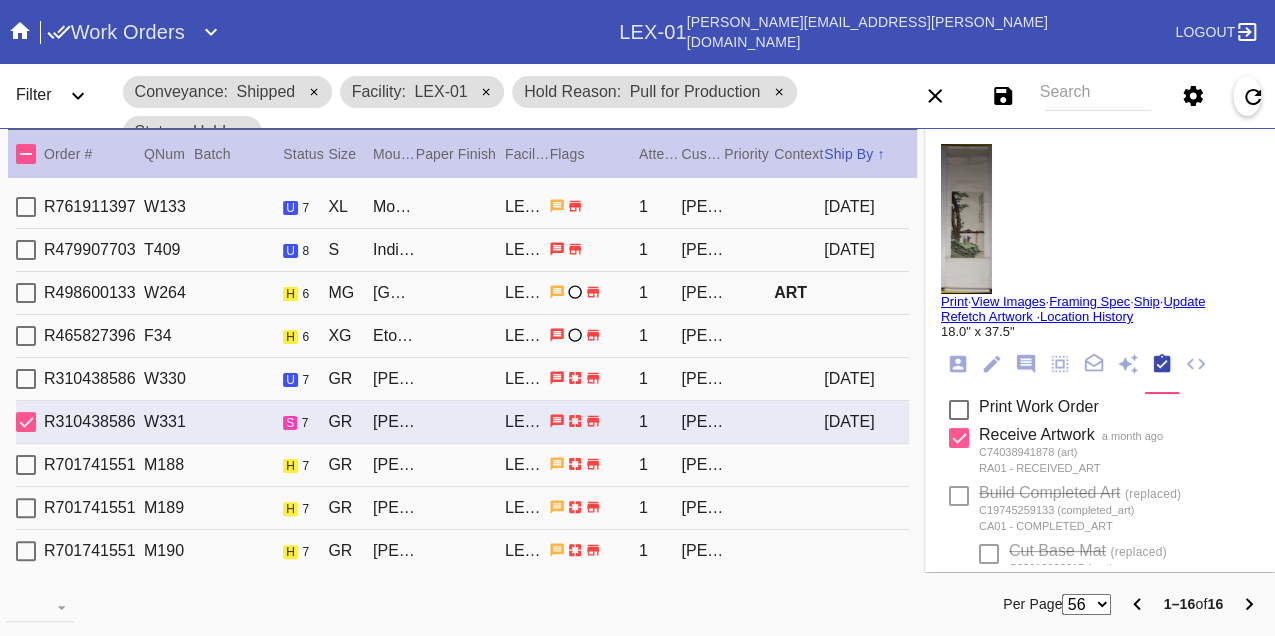 click on "Print" at bounding box center (954, 301) 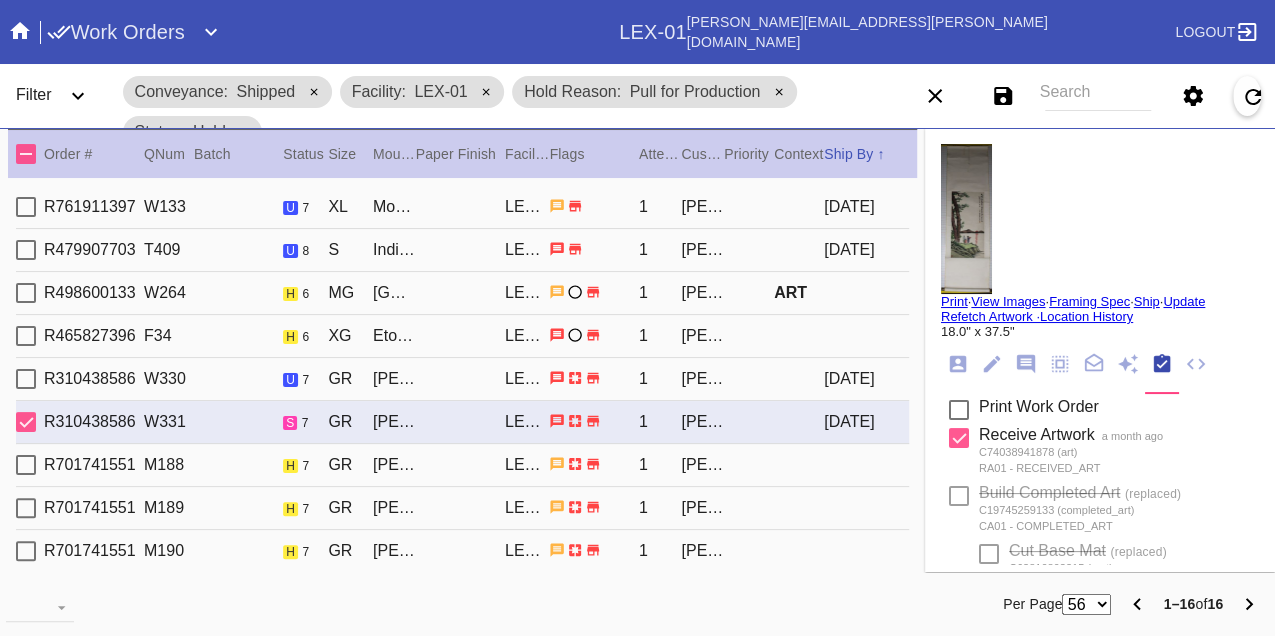 click on "R701741551 M188 h   7 GR Mercer Slim / White LEX-01 1 Lauren Averitt" at bounding box center (462, 465) 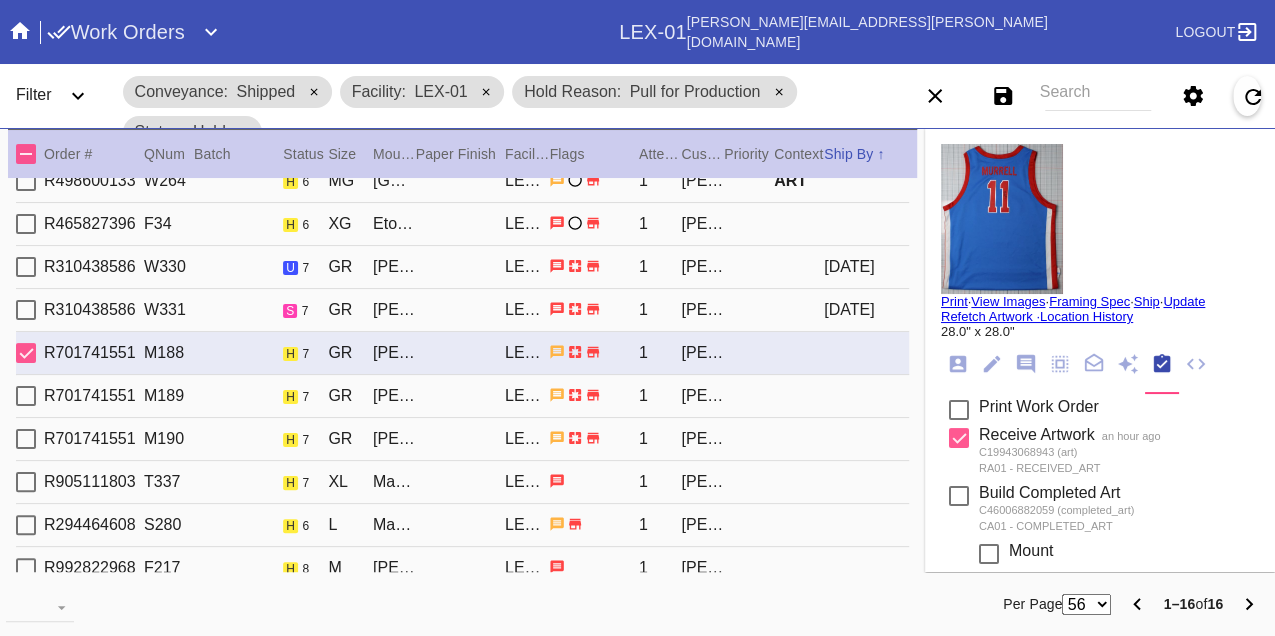 scroll, scrollTop: 222, scrollLeft: 0, axis: vertical 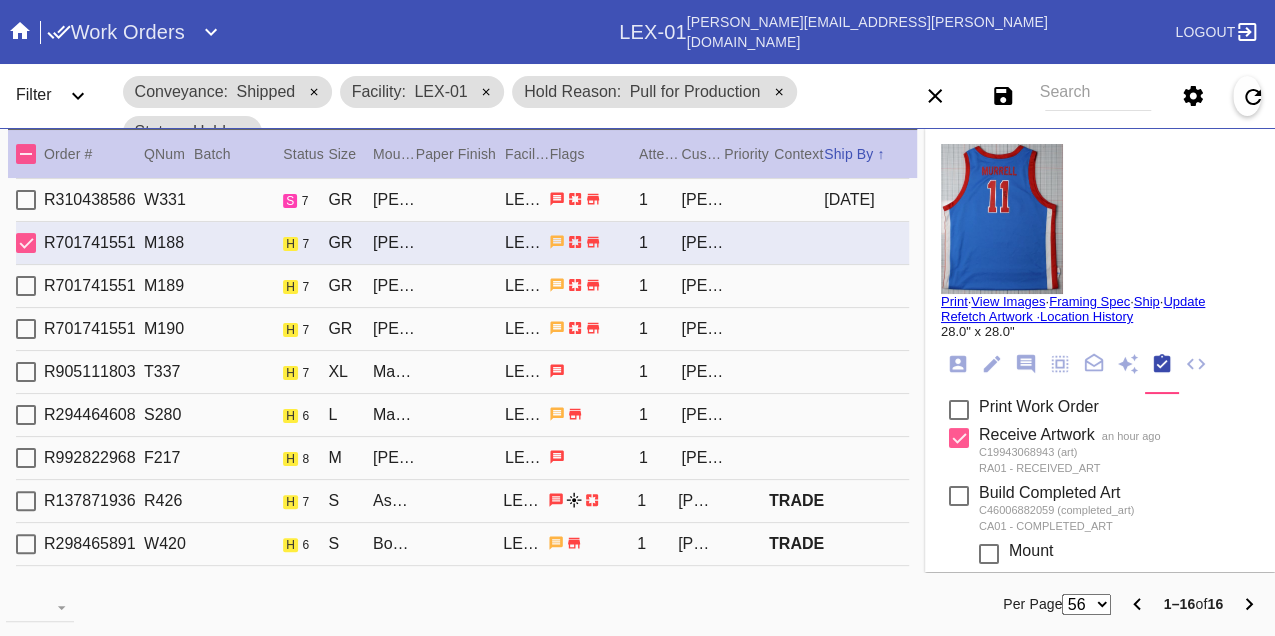 click on "R701741551 M189 h   7 GR Mercer Slim / White LEX-01 1 Lauren Averitt" at bounding box center (462, 286) 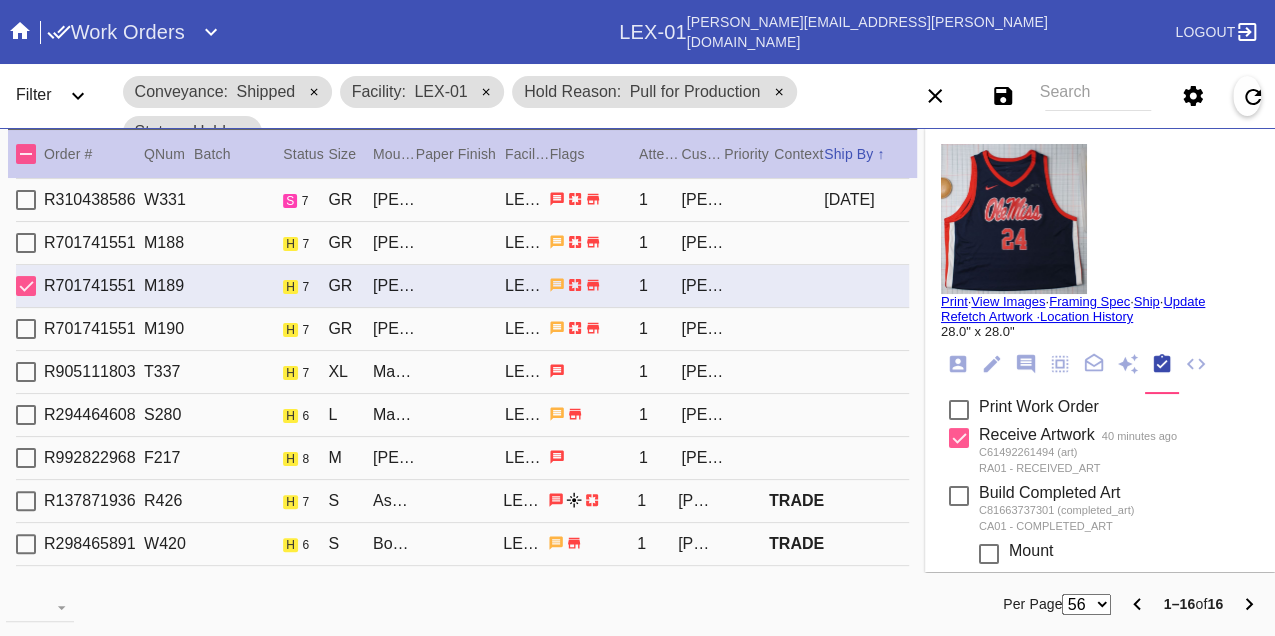 click on "R701741551 M190 h   7 GR Mercer Slim / White LEX-01 1 Lauren Averitt" at bounding box center [462, 329] 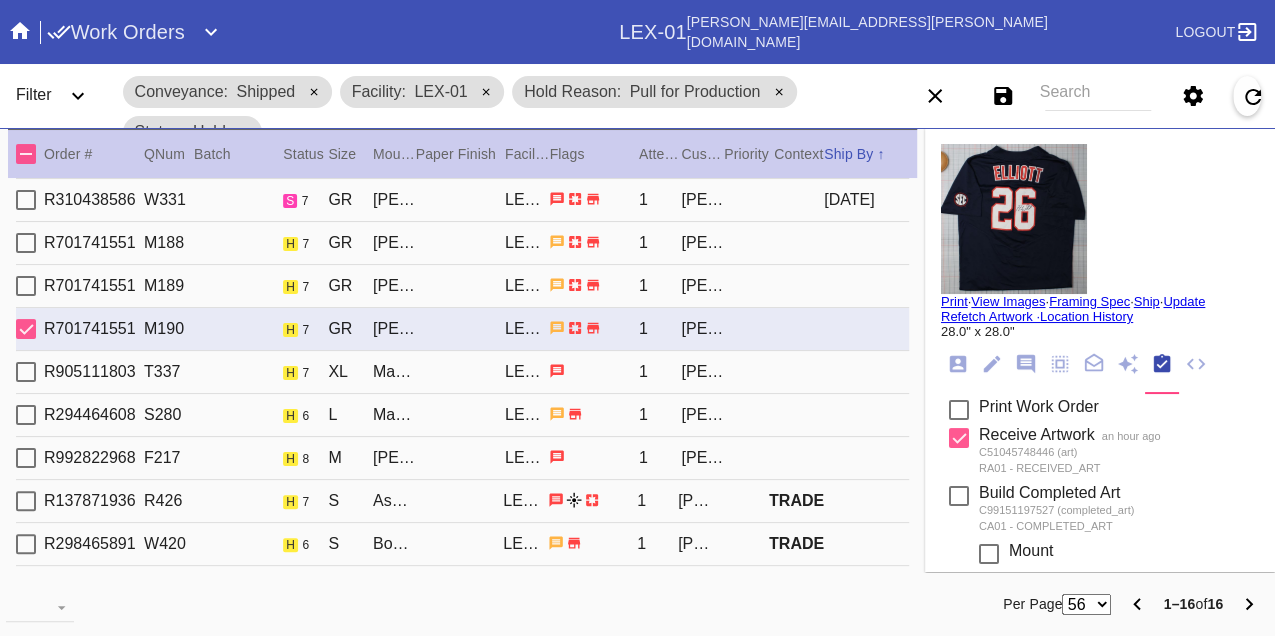 click on "R905111803 T337 h   7 XL Marin / White LEX-01 1 Kristin Salzgeber" at bounding box center (462, 372) 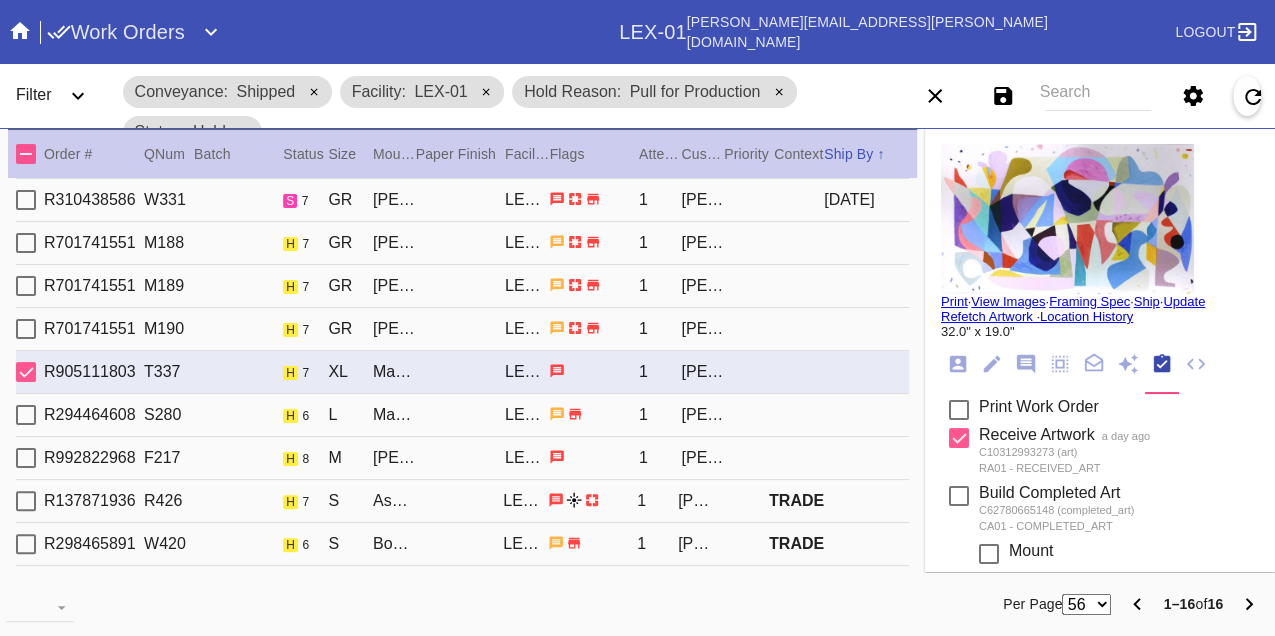 click on "R294464608 S280 h   6 L Madrid / Black - Linen LEX-01 1 amanda ehrlich" at bounding box center [462, 415] 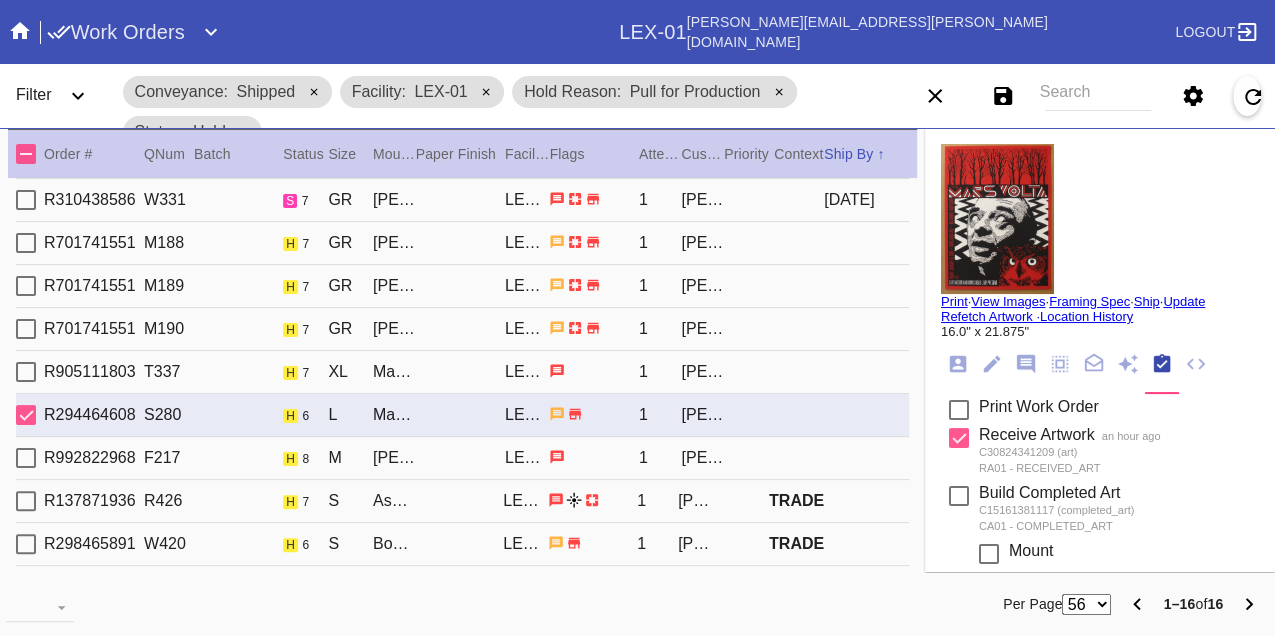 click on "R701741551 M188 h   7 GR Mercer Slim / White LEX-01 1 Lauren Averitt" at bounding box center [462, 243] 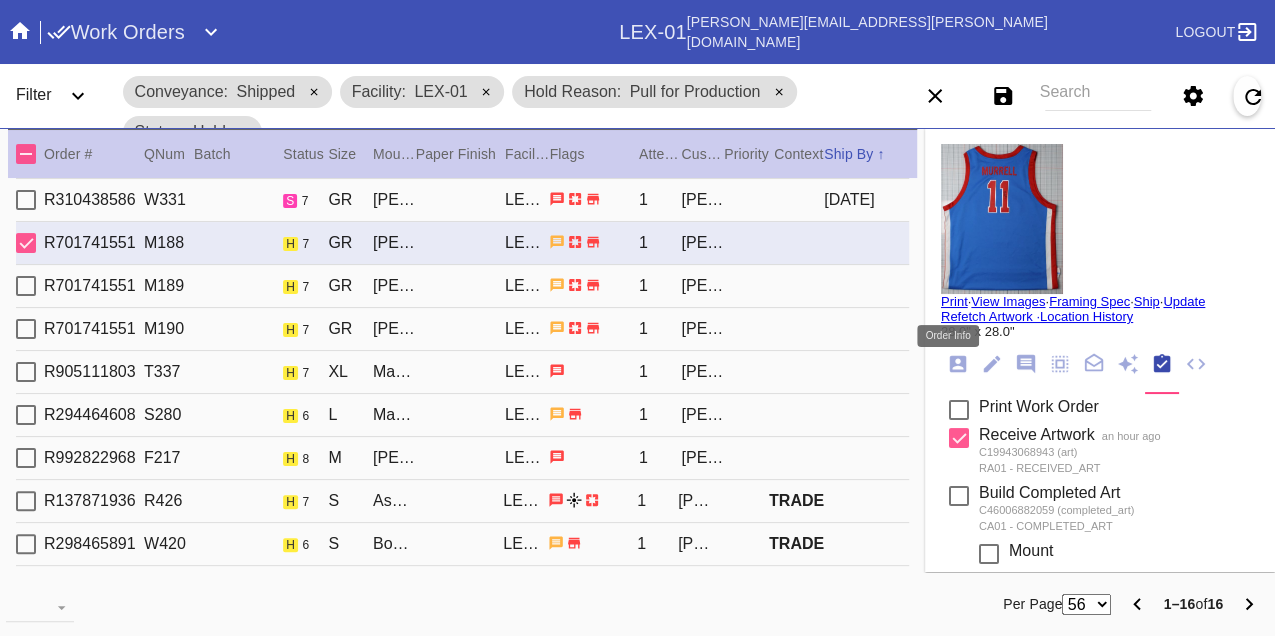 click 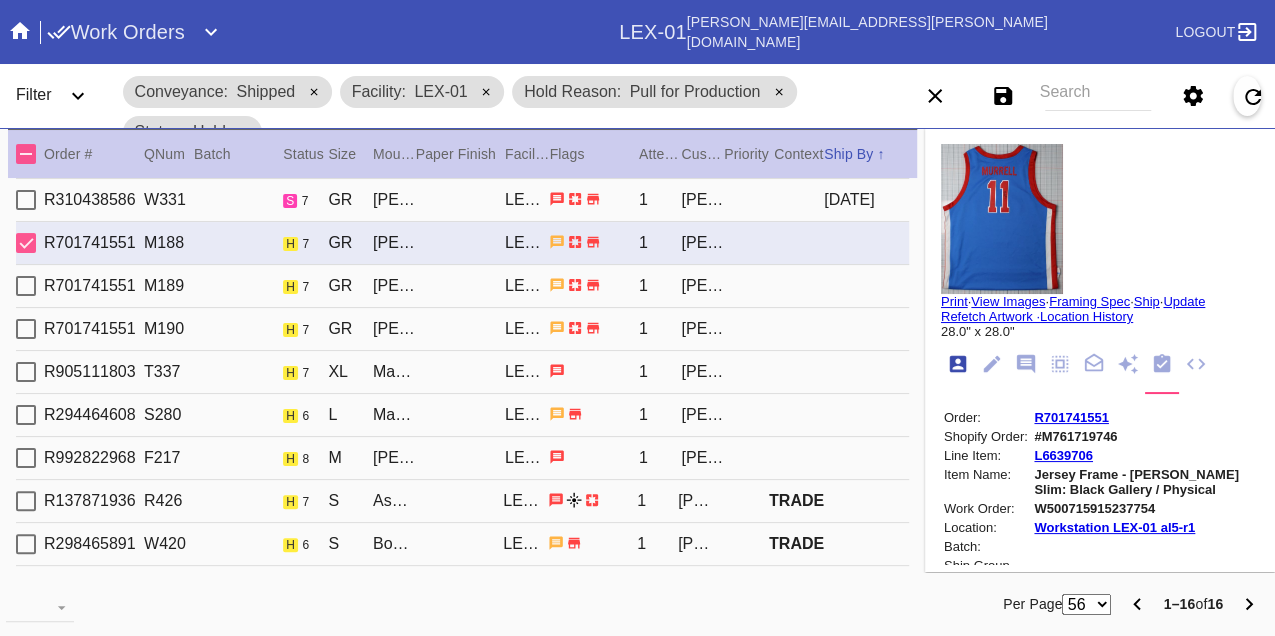 scroll, scrollTop: 24, scrollLeft: 0, axis: vertical 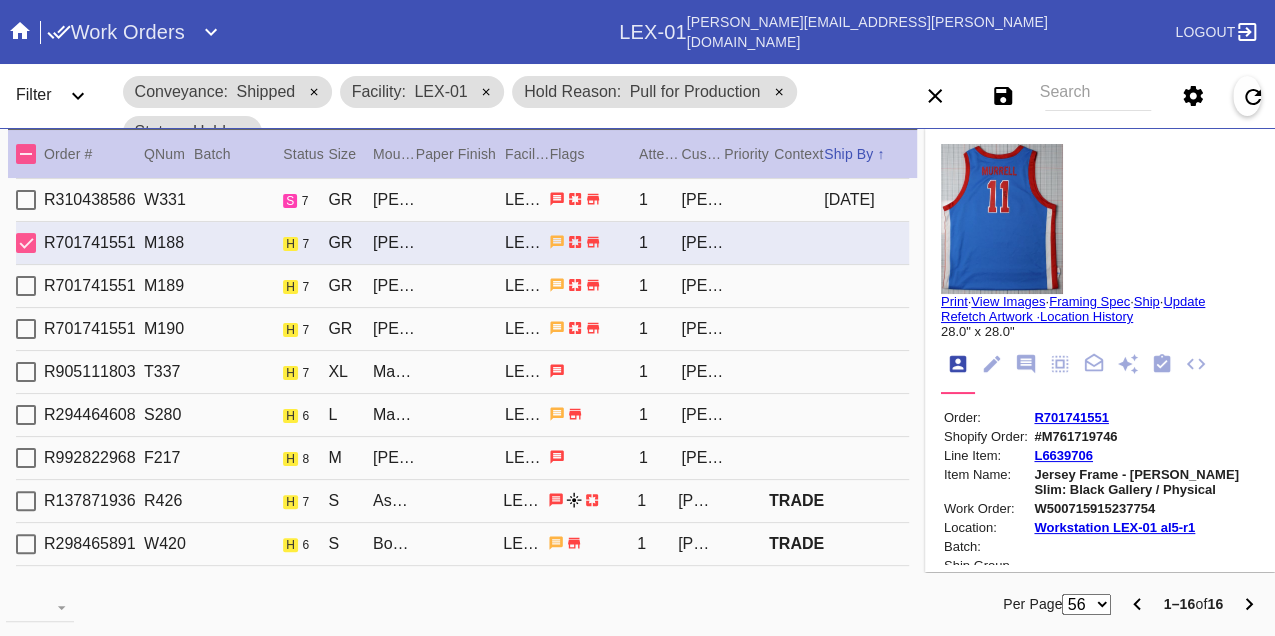click on "W500715915237754" at bounding box center [1145, 508] 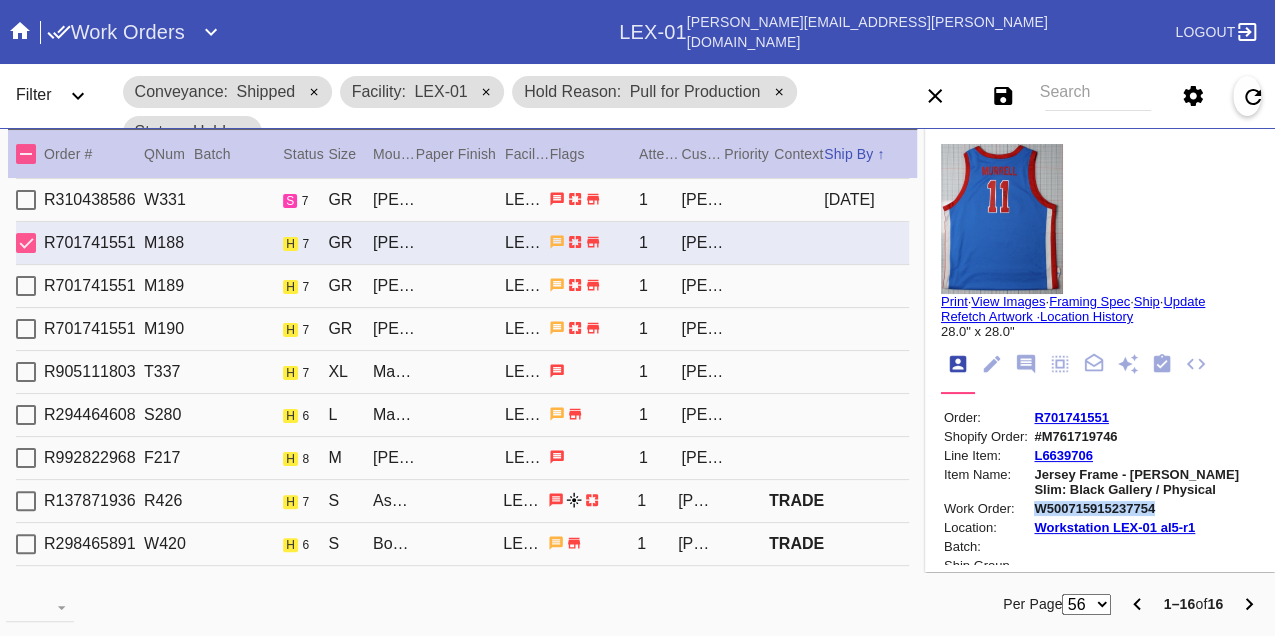 click on "W500715915237754" at bounding box center [1145, 508] 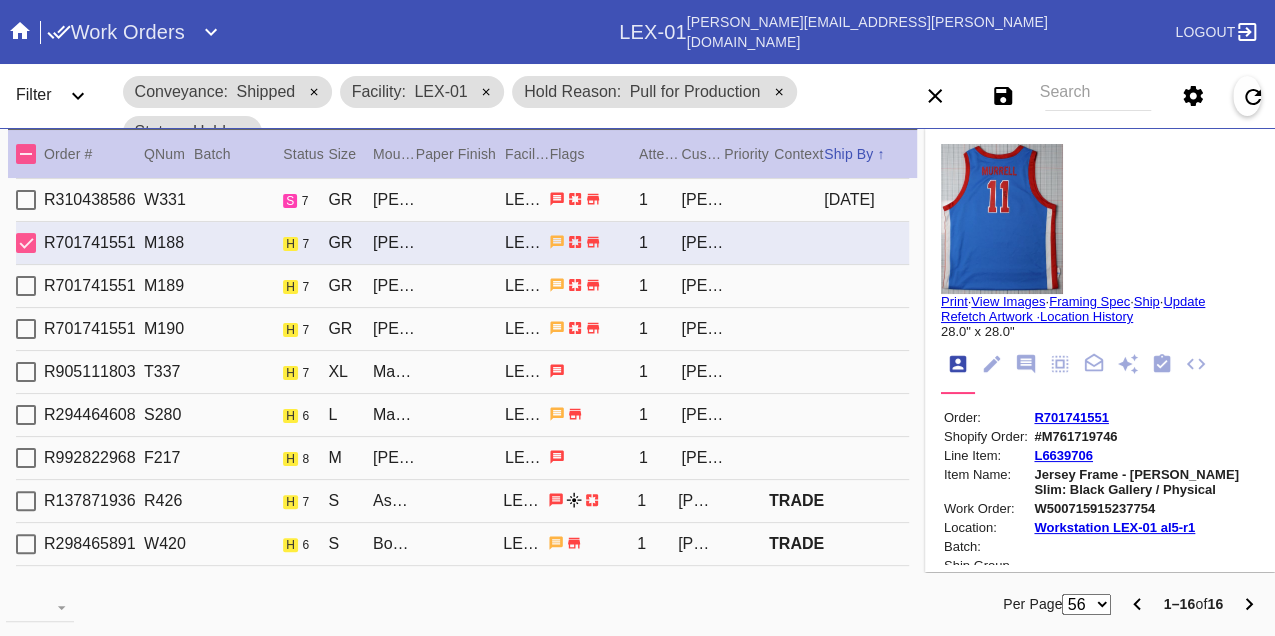 click on "R701741551 M189 h   7 GR Mercer Slim / White LEX-01 1 Lauren Averitt" at bounding box center (462, 286) 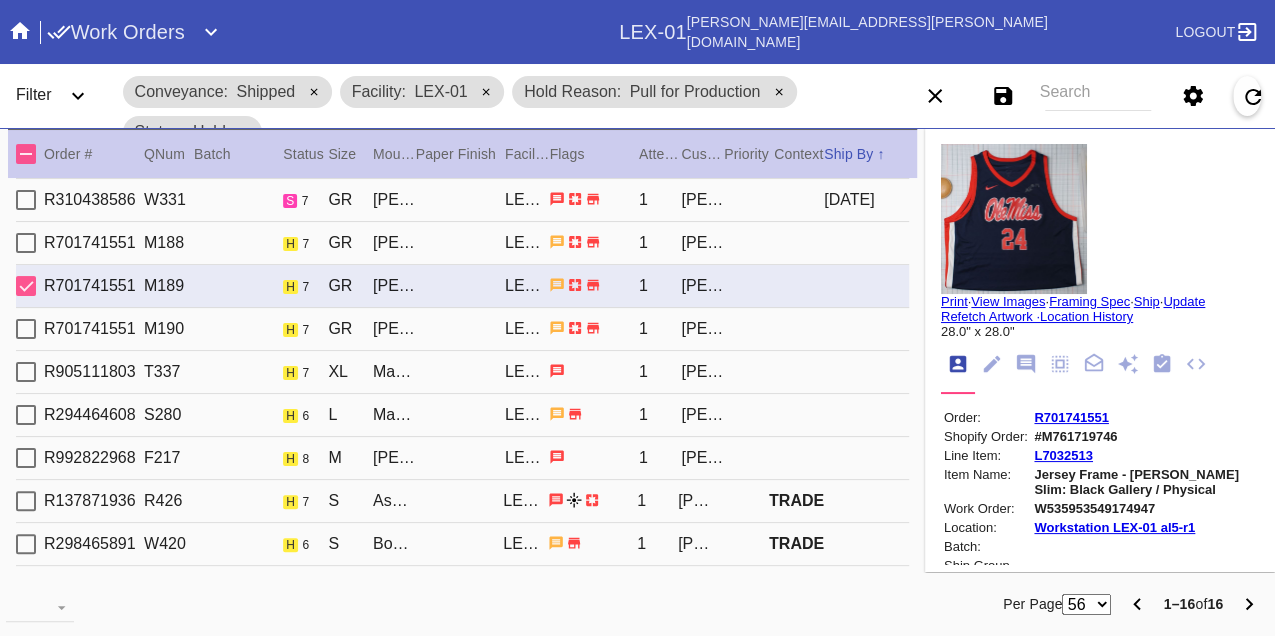 click on "W535953549174947" at bounding box center [1145, 508] 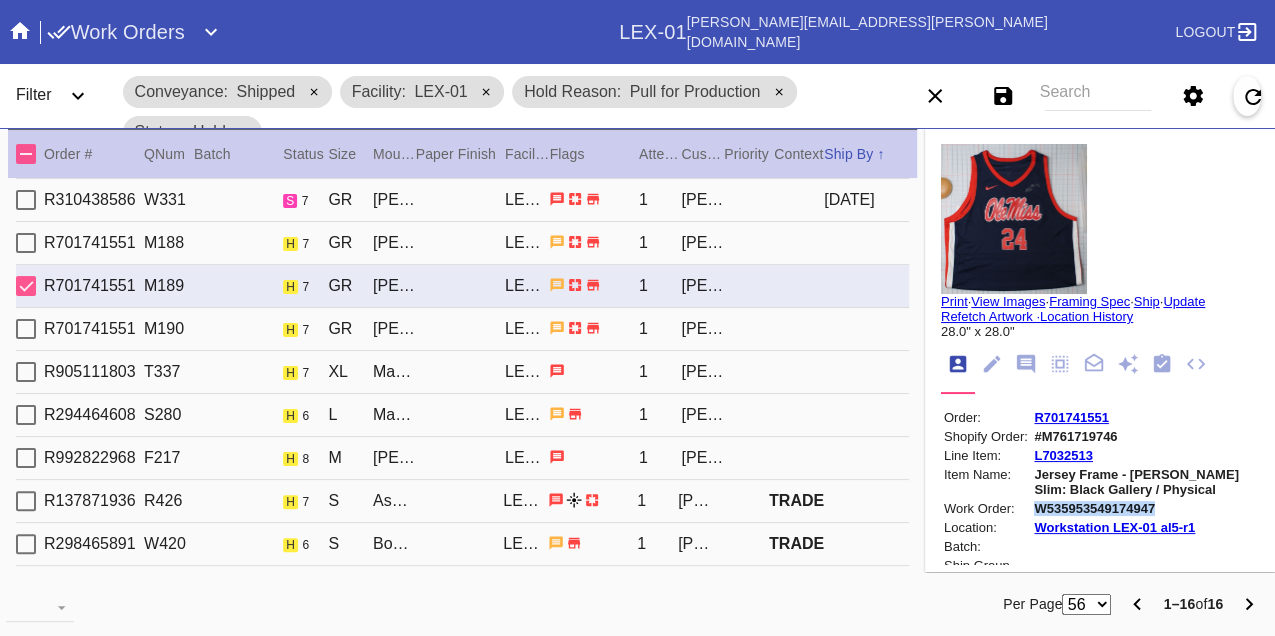 click on "W535953549174947" at bounding box center [1145, 508] 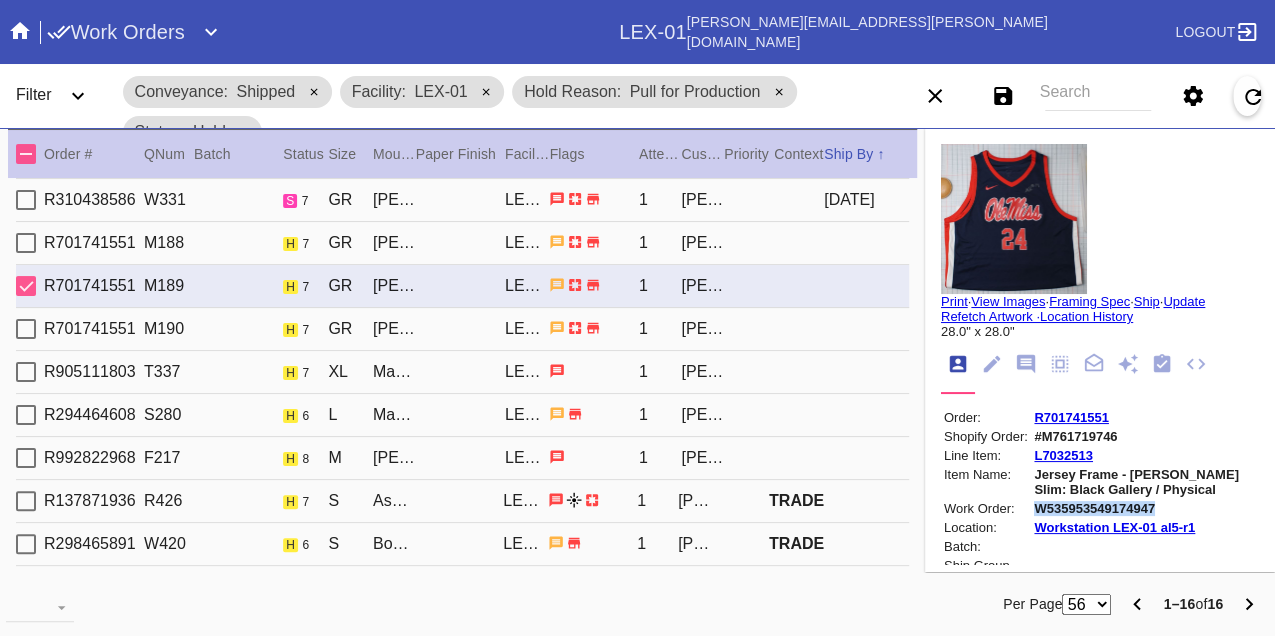 copy on "W535953549174947" 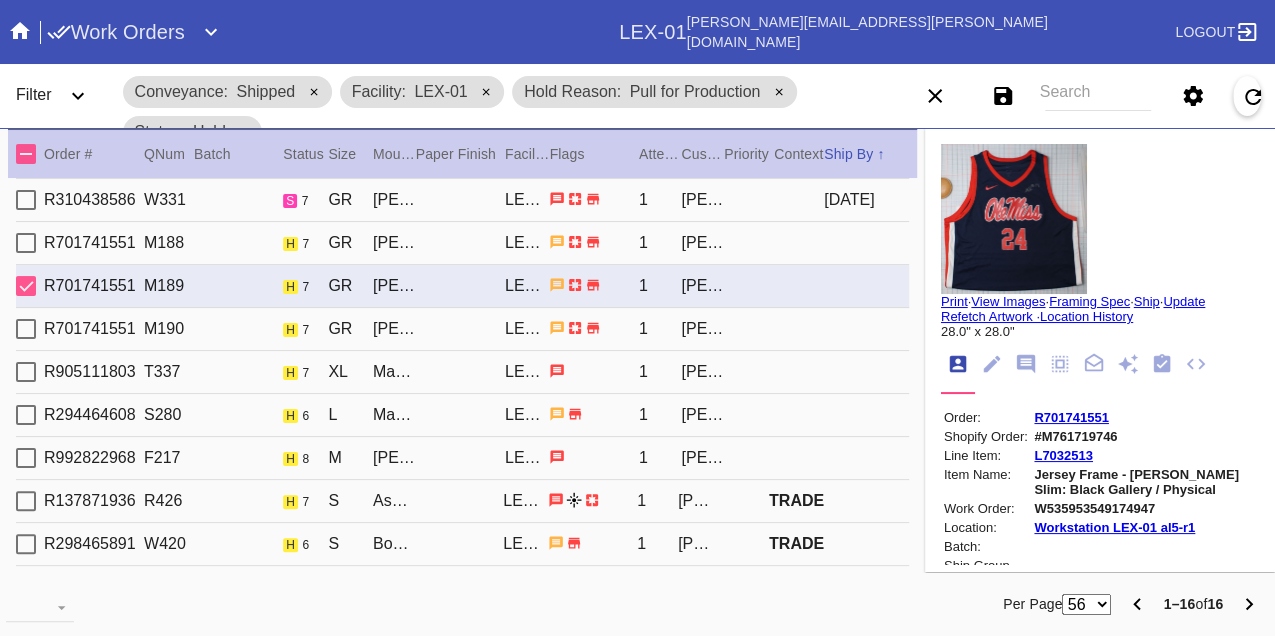 click on "R701741551 M190 h   7 GR Mercer Slim / White LEX-01 1 Lauren Averitt" at bounding box center (462, 329) 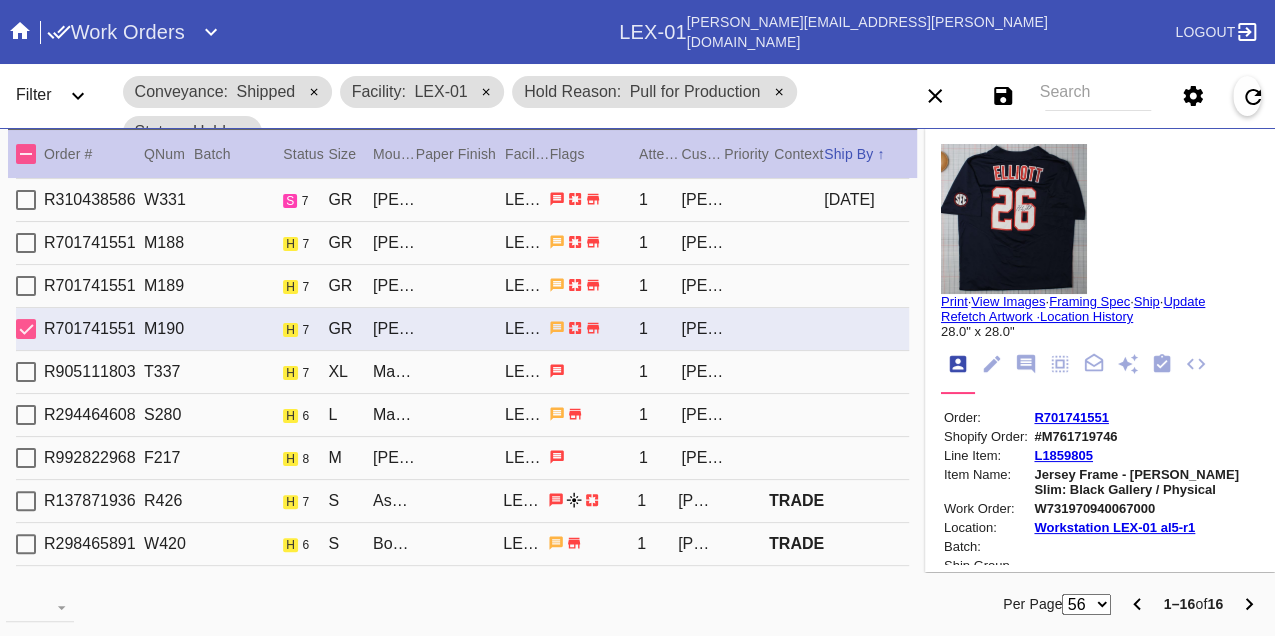 click on "W731970940067000" at bounding box center (1145, 508) 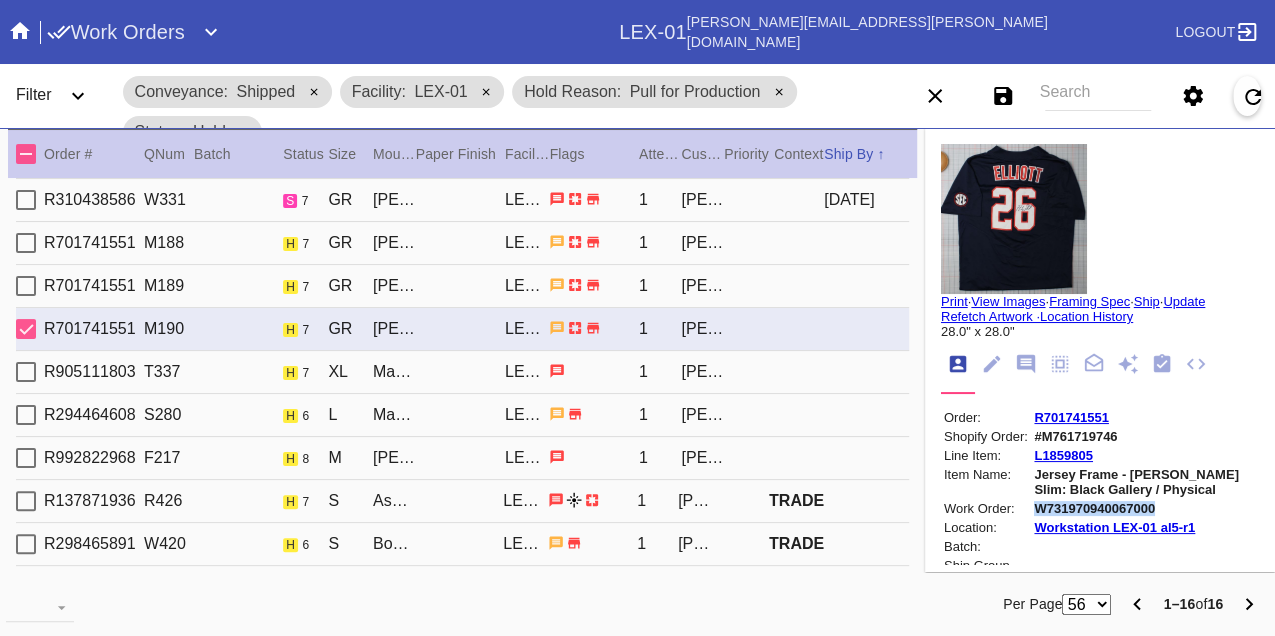 click on "W731970940067000" at bounding box center [1145, 508] 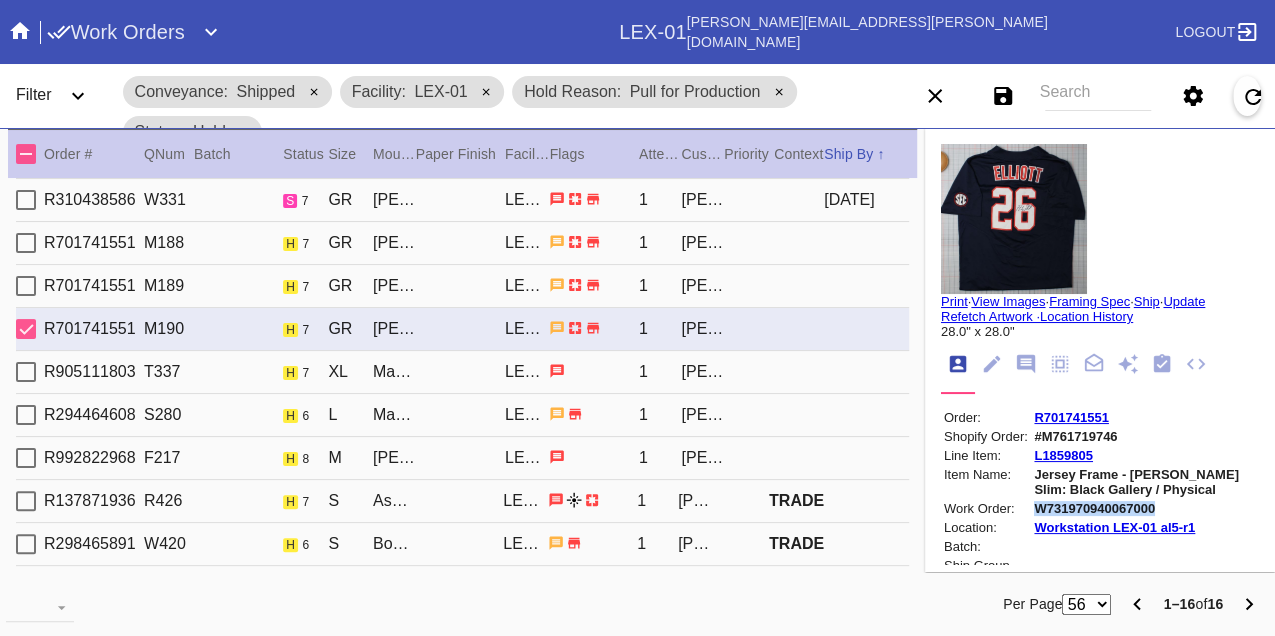 copy on "W731970940067000" 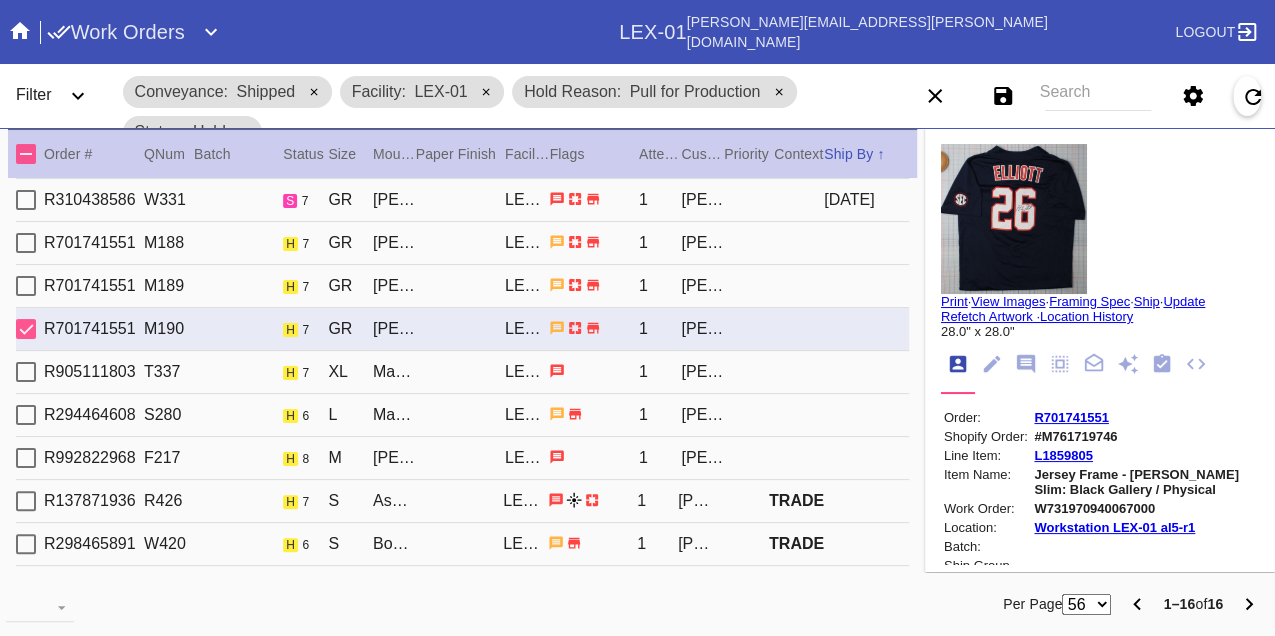 click on "R905111803 T337 h   7 XL Marin / White LEX-01 1 Kristin Salzgeber" at bounding box center [462, 372] 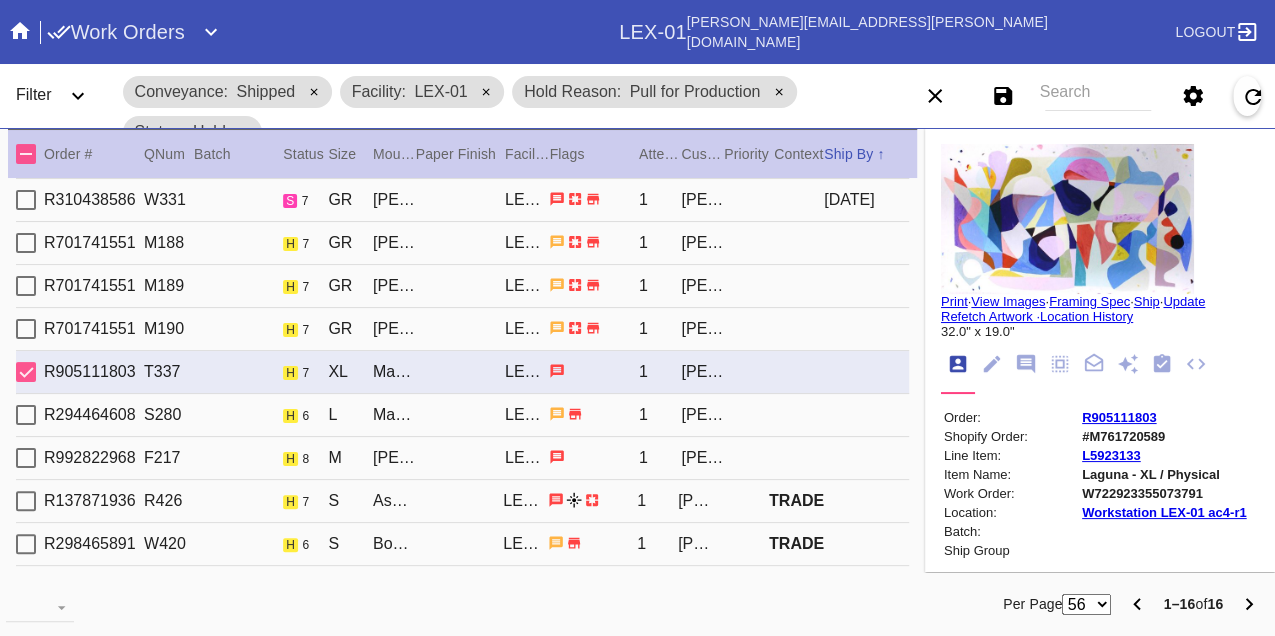 click on "W722923355073791" at bounding box center [1164, 493] 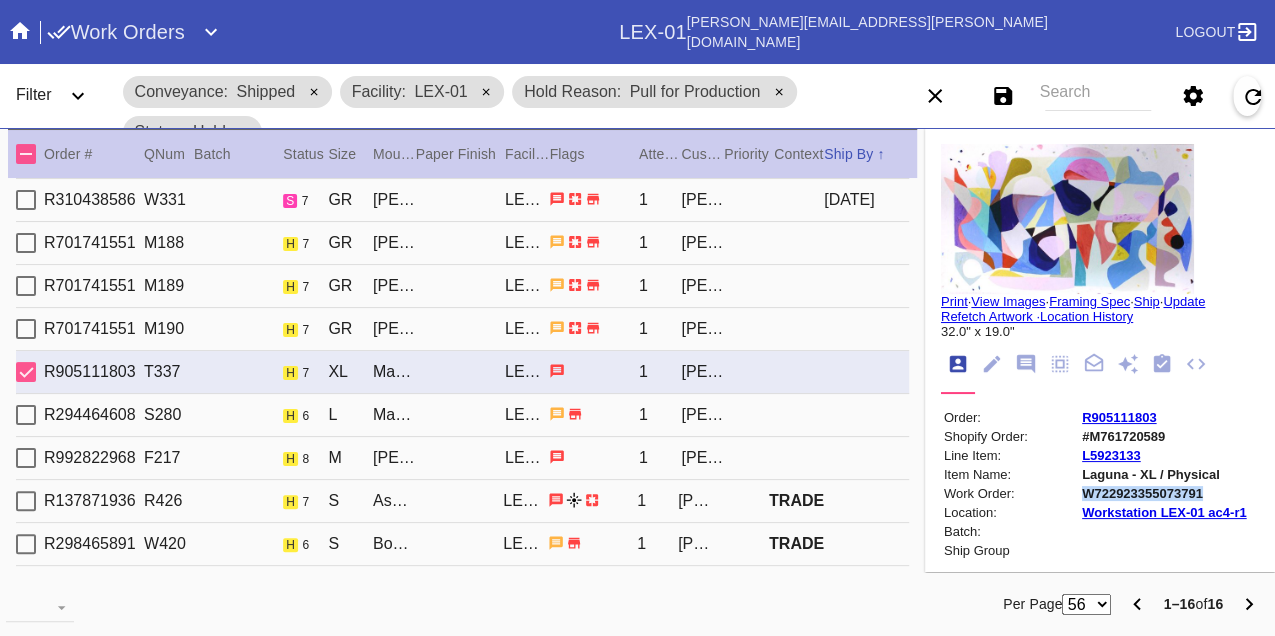 click on "W722923355073791" at bounding box center [1164, 493] 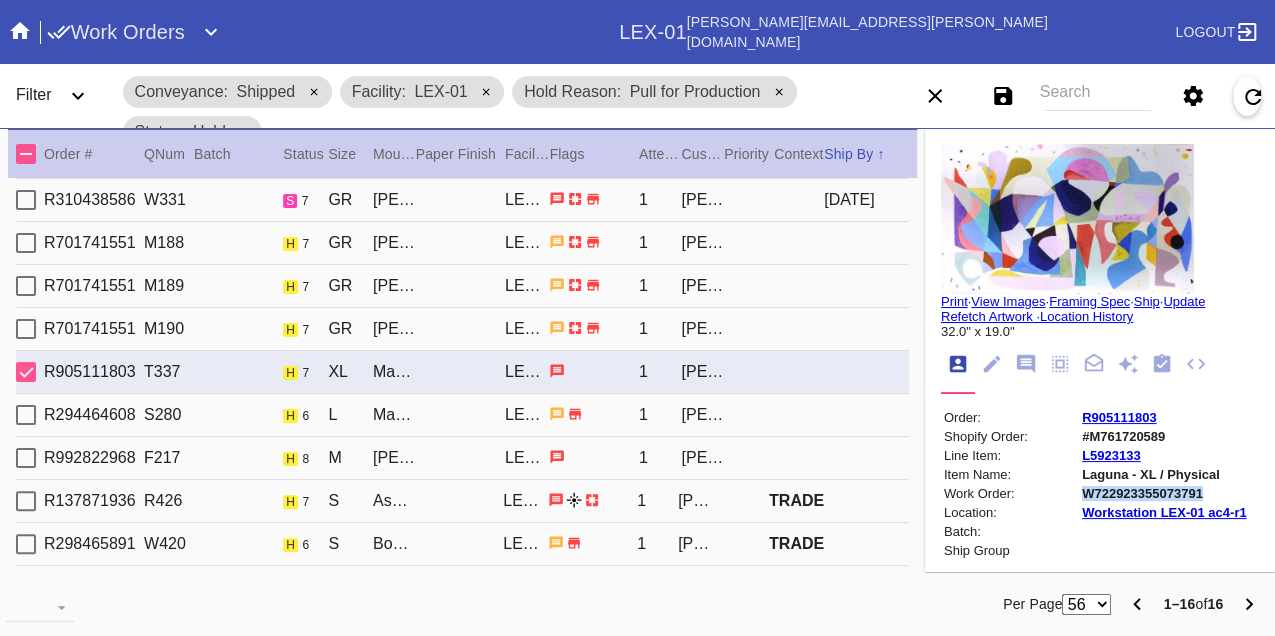copy on "W722923355073791" 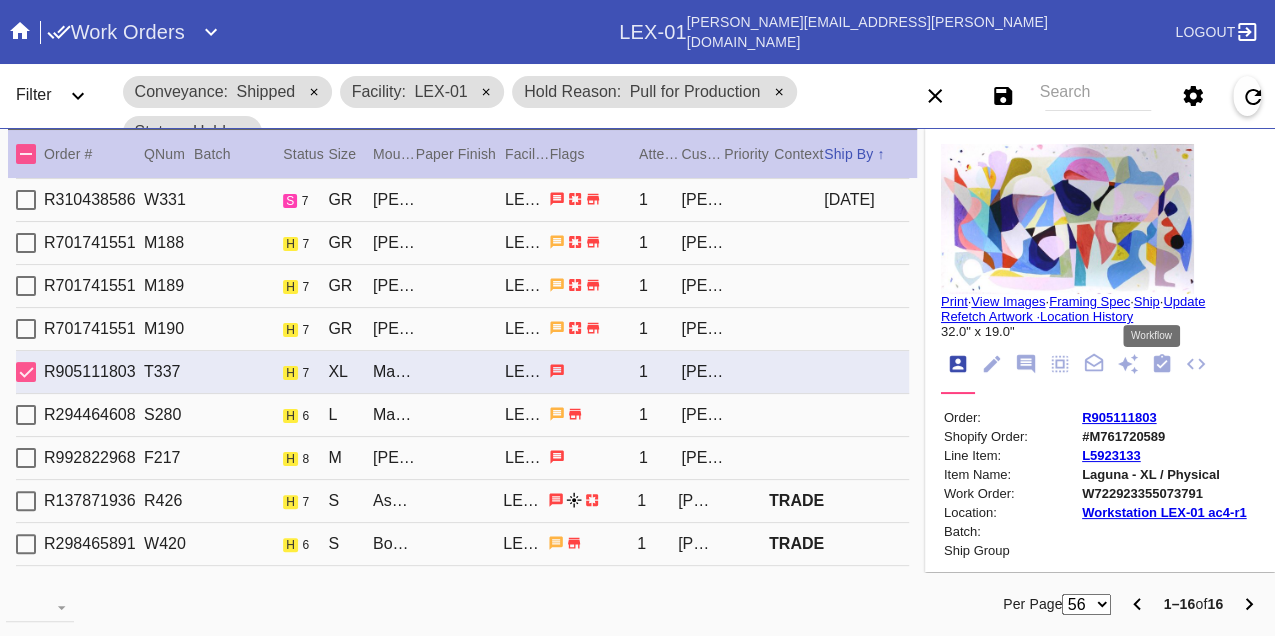 click 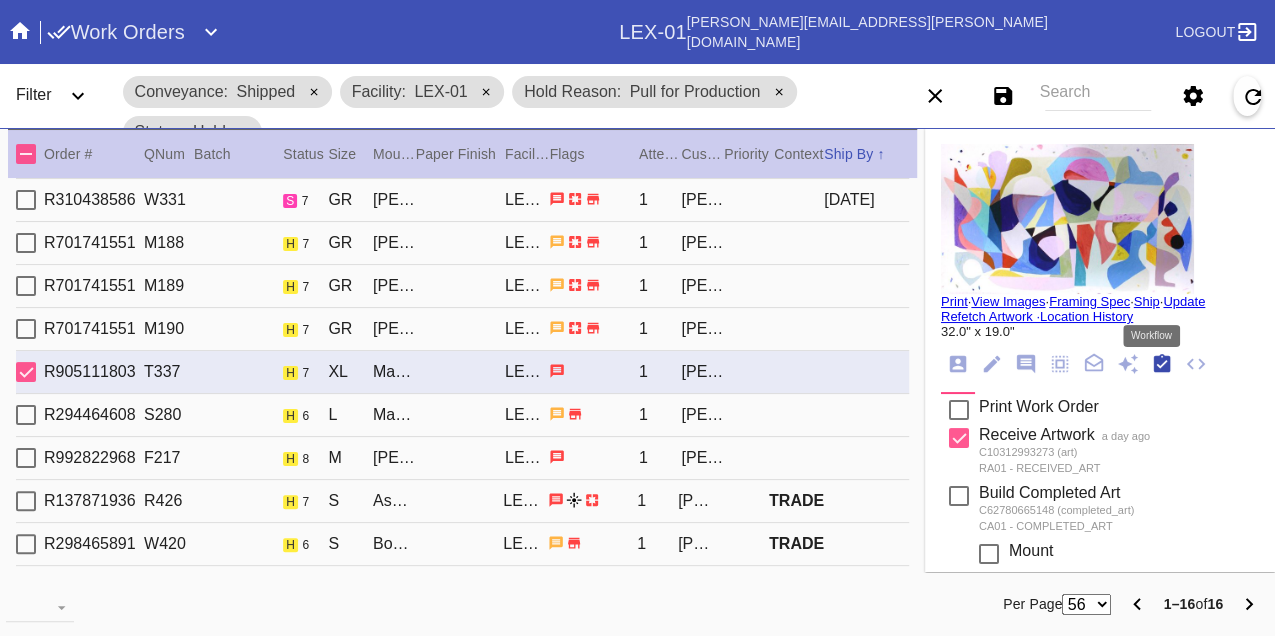 scroll, scrollTop: 318, scrollLeft: 0, axis: vertical 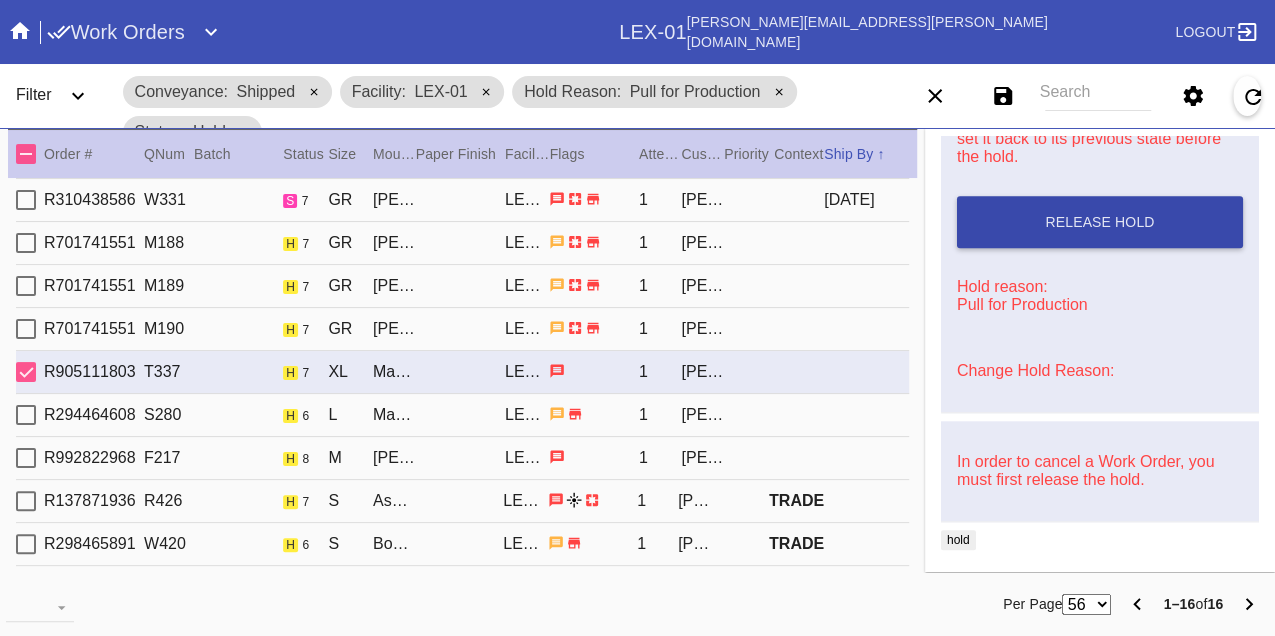 click on "Release Hold" at bounding box center (1100, 222) 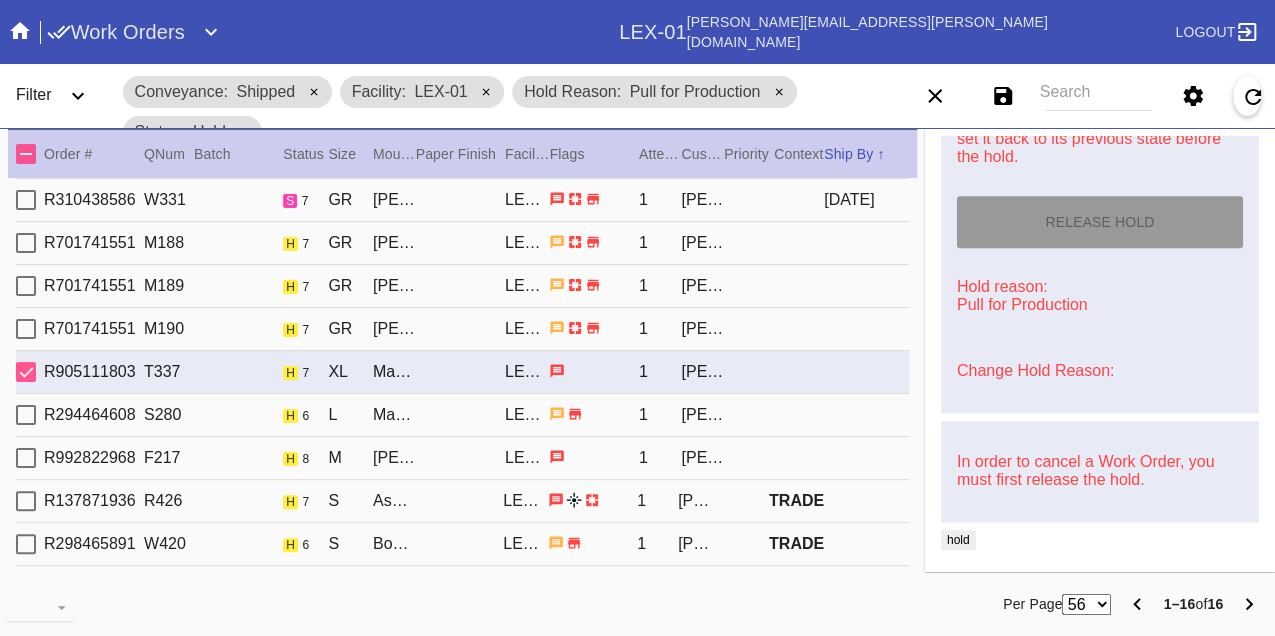 type on "7/10/2025" 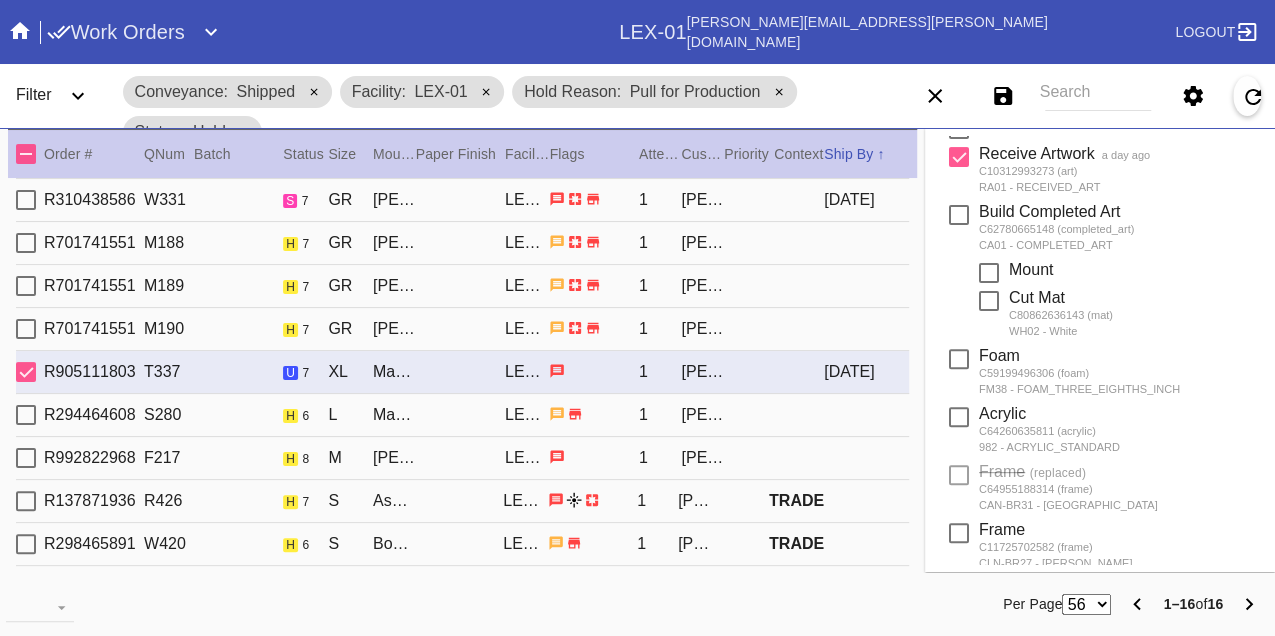 scroll, scrollTop: 0, scrollLeft: 0, axis: both 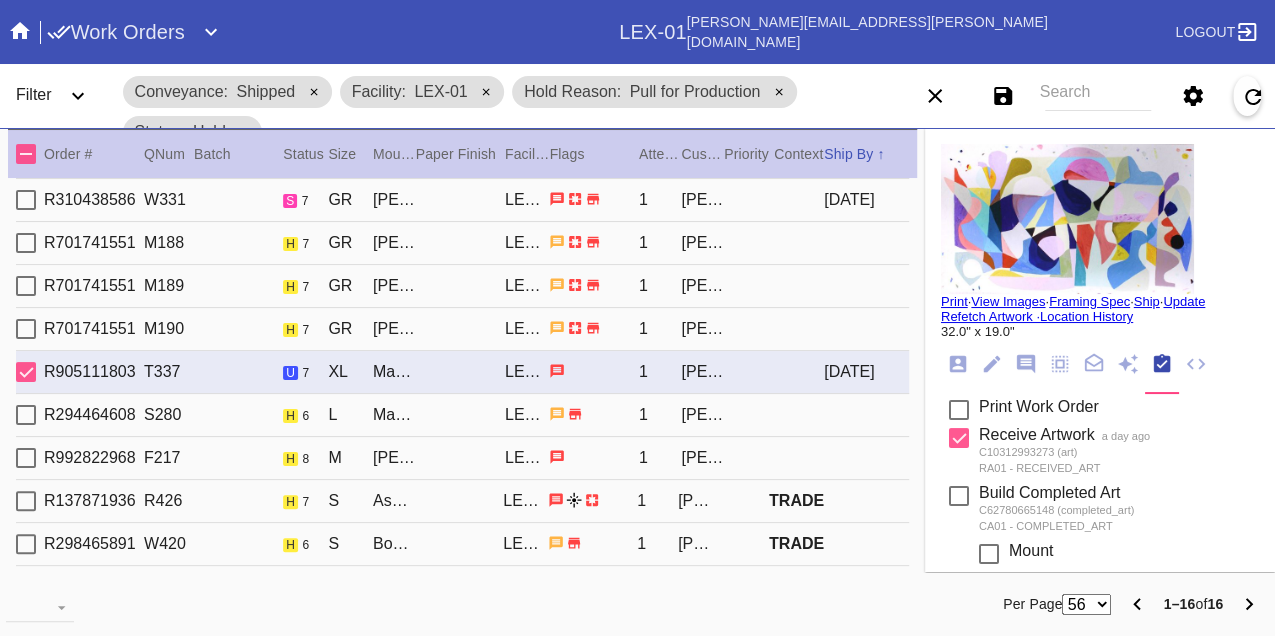 click on "Print" at bounding box center [954, 301] 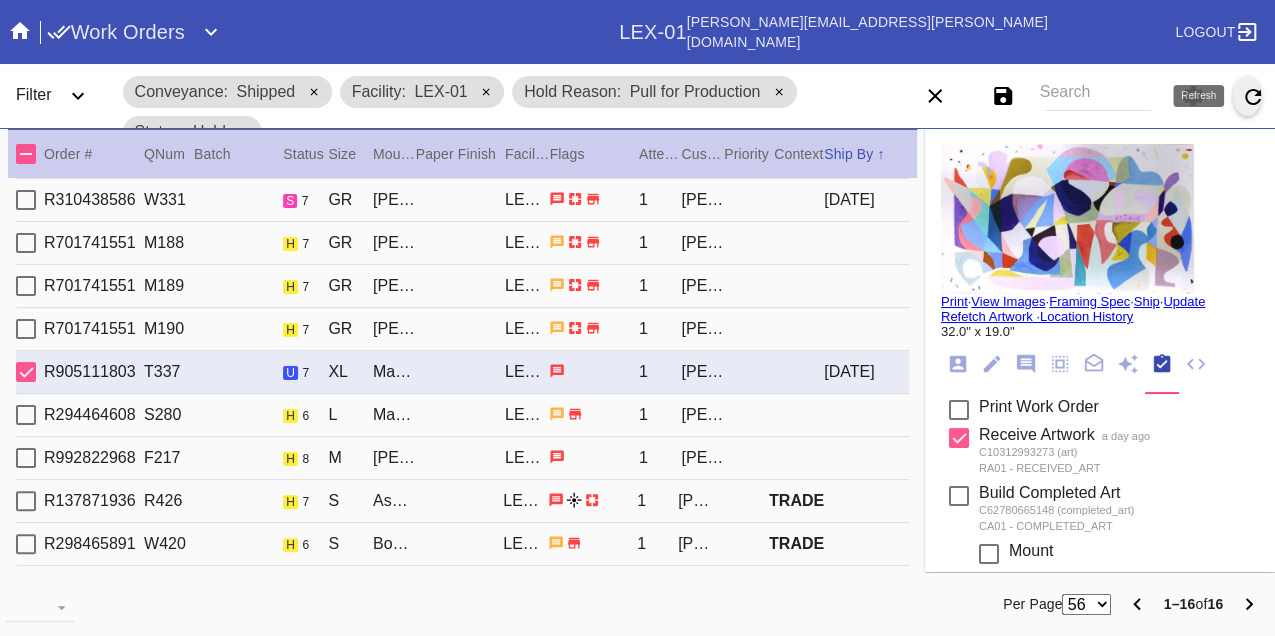click 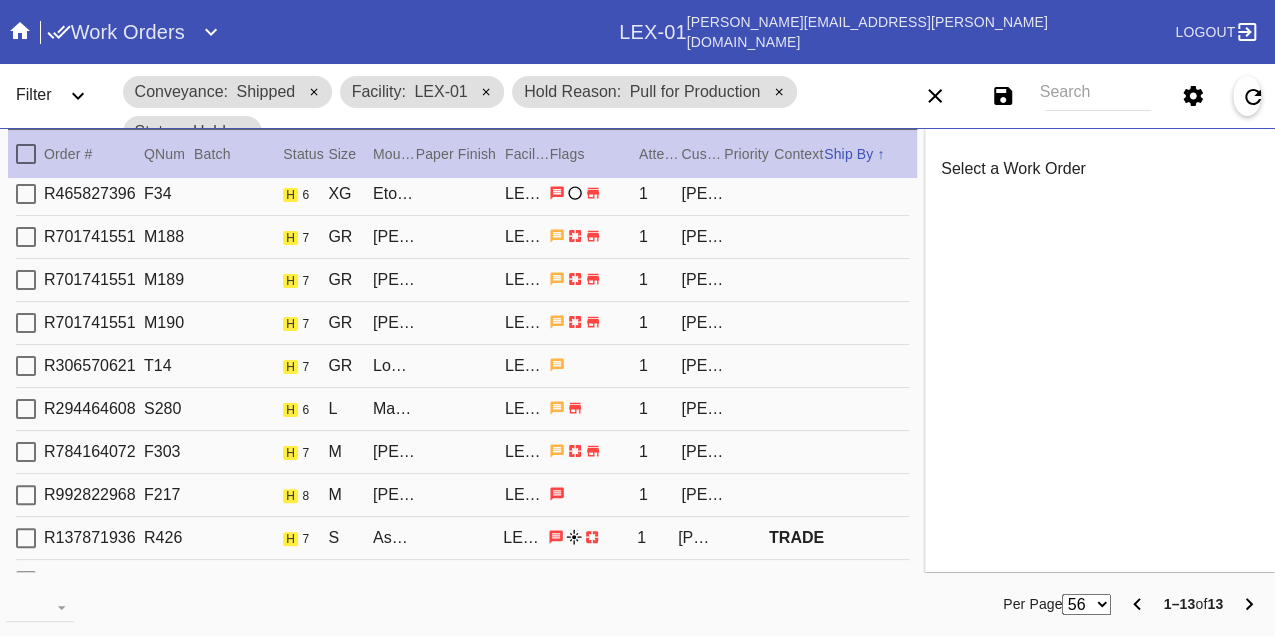 scroll, scrollTop: 0, scrollLeft: 0, axis: both 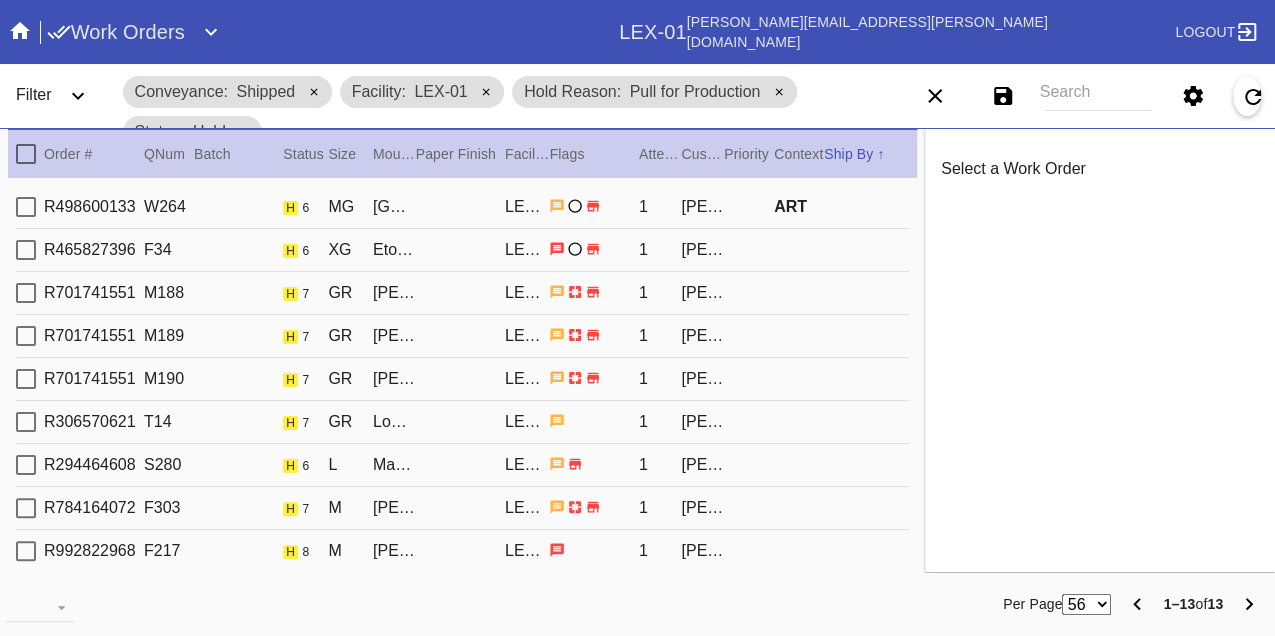 click on "R498600133 W264 h   6 MG Quito / Canvas LEX-01 1 Sarah Mankin
ART" at bounding box center [462, 207] 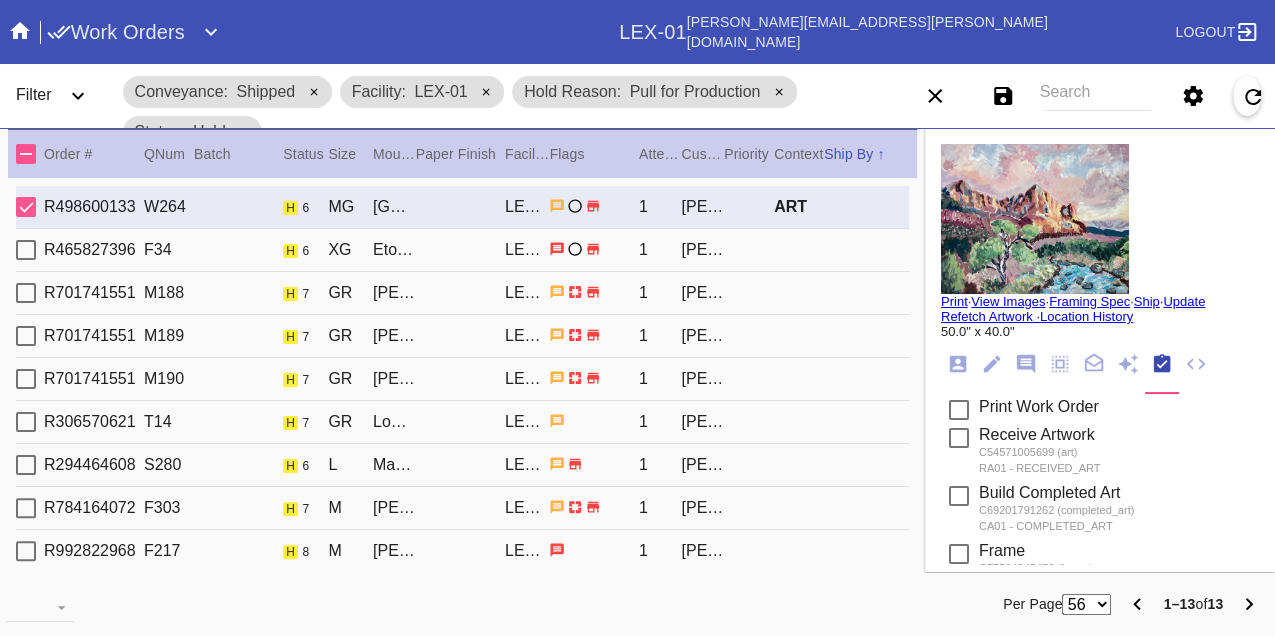 click on "R465827396 F34 h   6 XG Eton / No Mat LEX-01 1 Heidi Slimm Dolman" at bounding box center [462, 250] 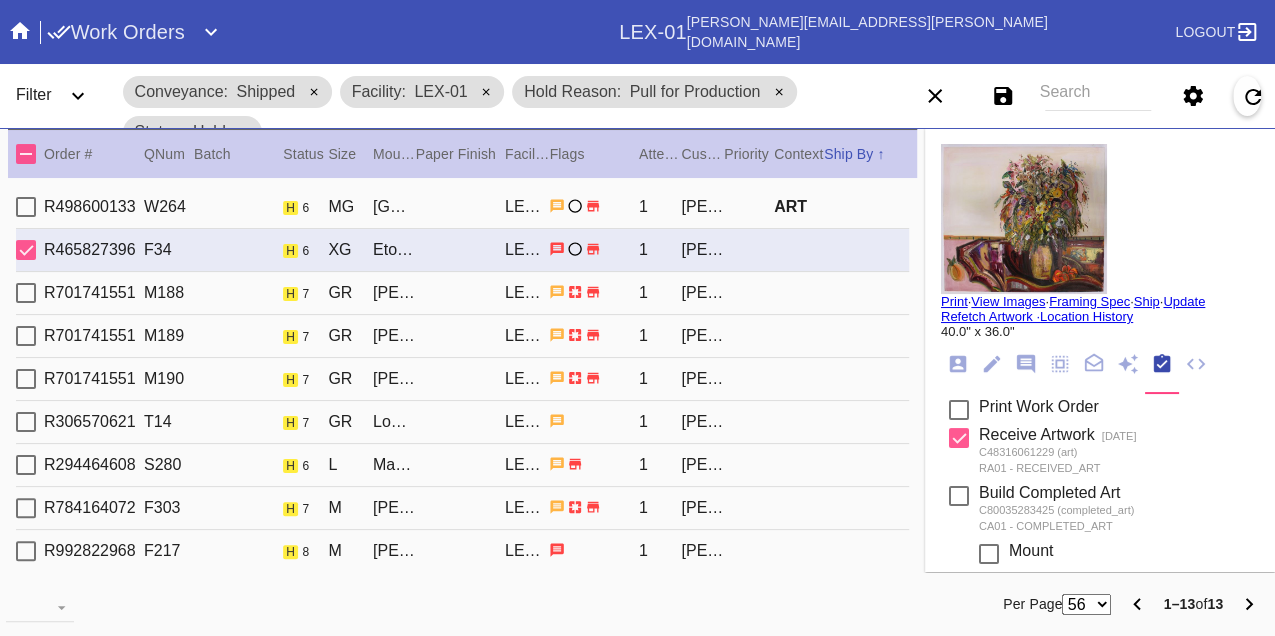 click on "R701741551 M188 h   7 GR Mercer Slim / White LEX-01 1 Lauren Averitt" at bounding box center (462, 293) 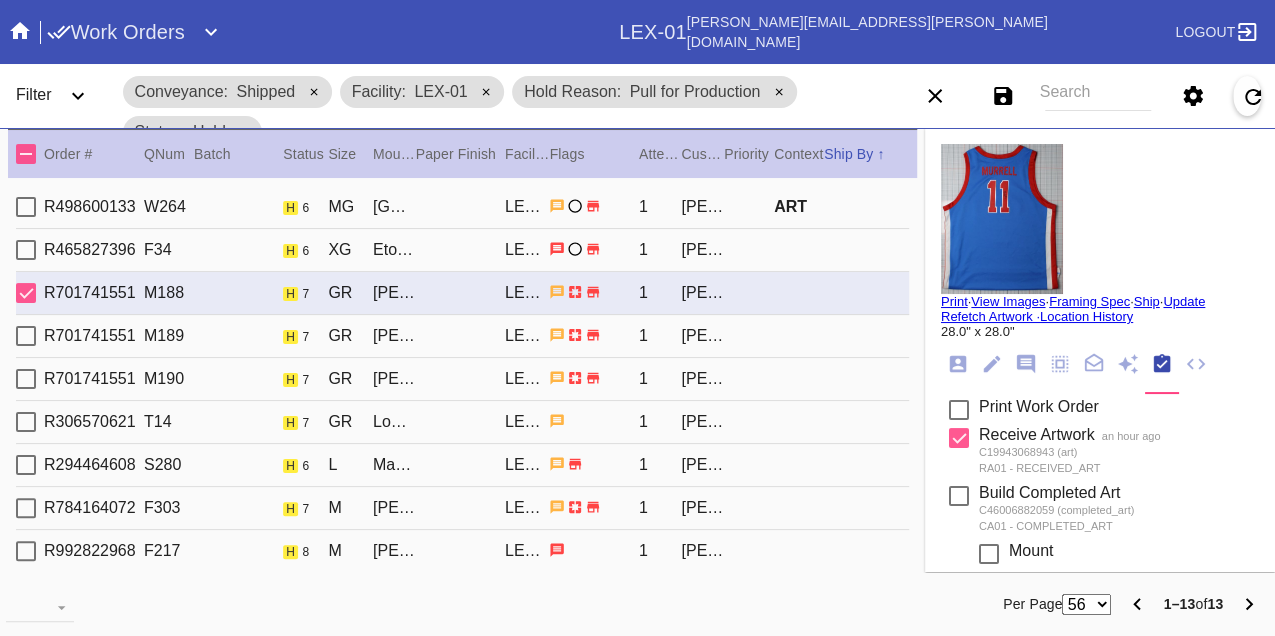 click on "R701741551 M189 h   7 GR Mercer Slim / White LEX-01 1 Lauren Averitt" at bounding box center (462, 336) 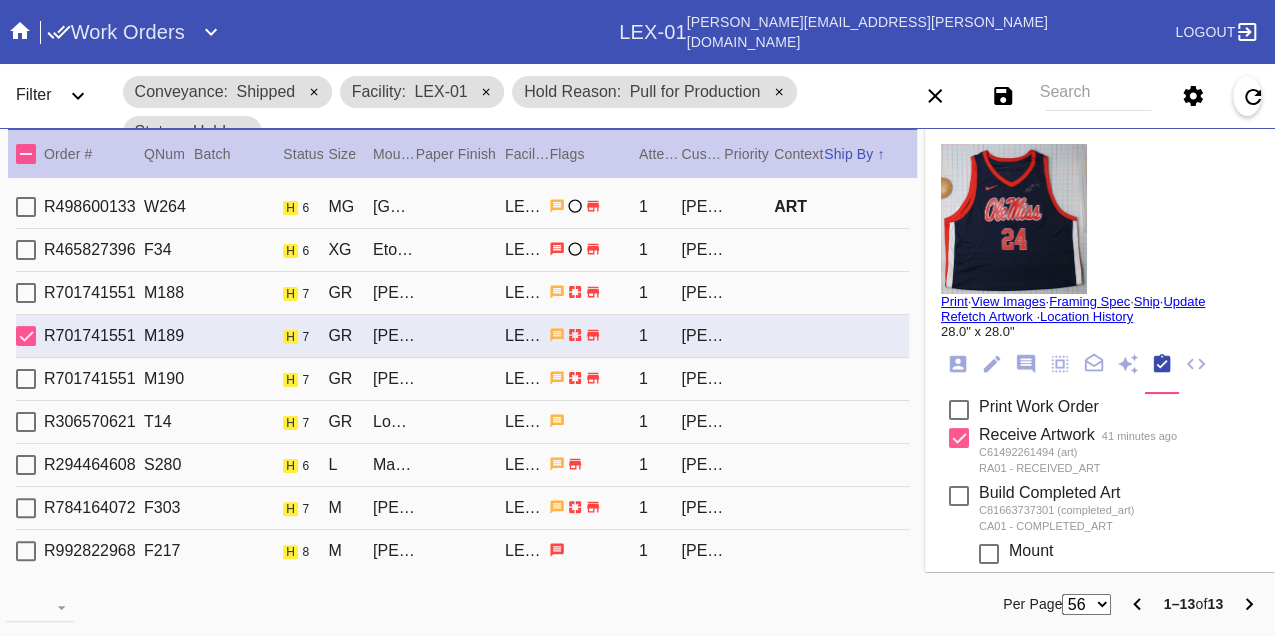click on "R701741551 M190 h   7 GR Mercer Slim / White LEX-01 1 Lauren Averitt" at bounding box center [462, 379] 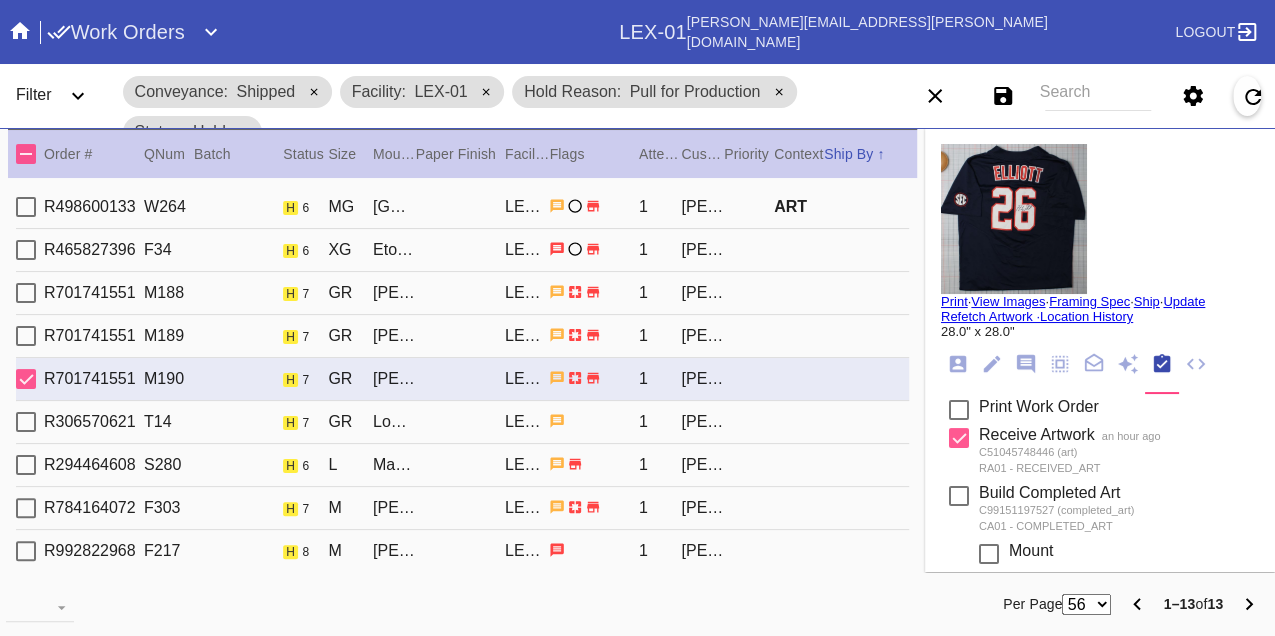 click on "R306570621 T14 h   7 GR London / No Mat LEX-01 1 Mike Siudym" at bounding box center [462, 422] 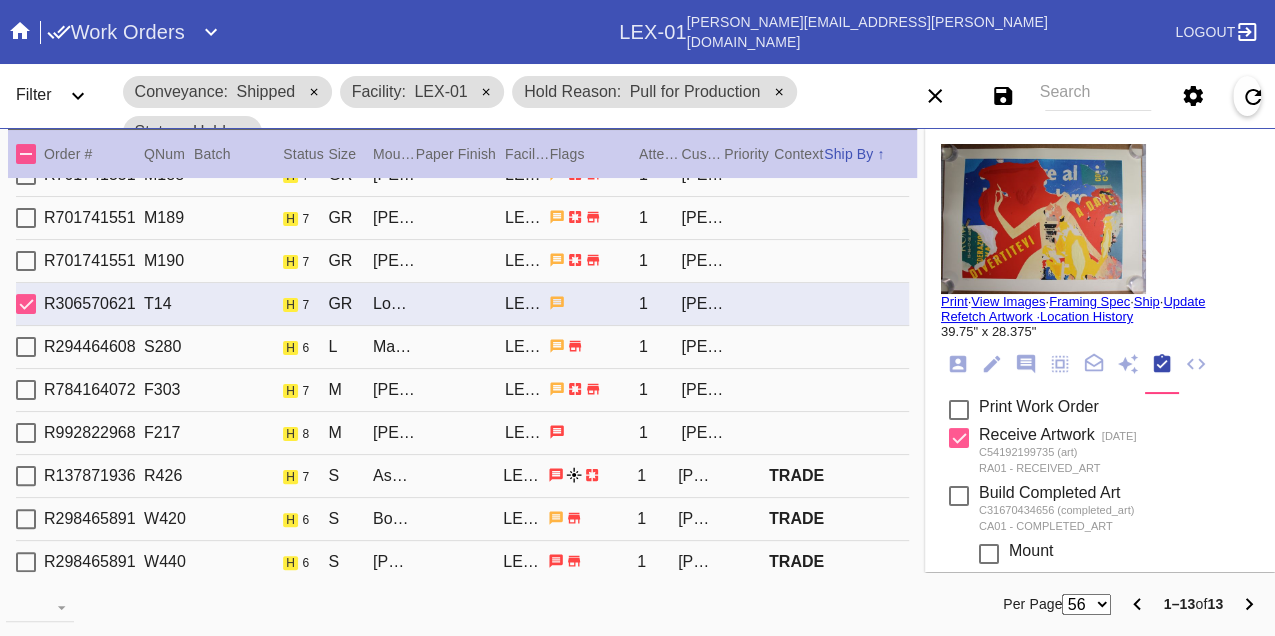 scroll, scrollTop: 172, scrollLeft: 0, axis: vertical 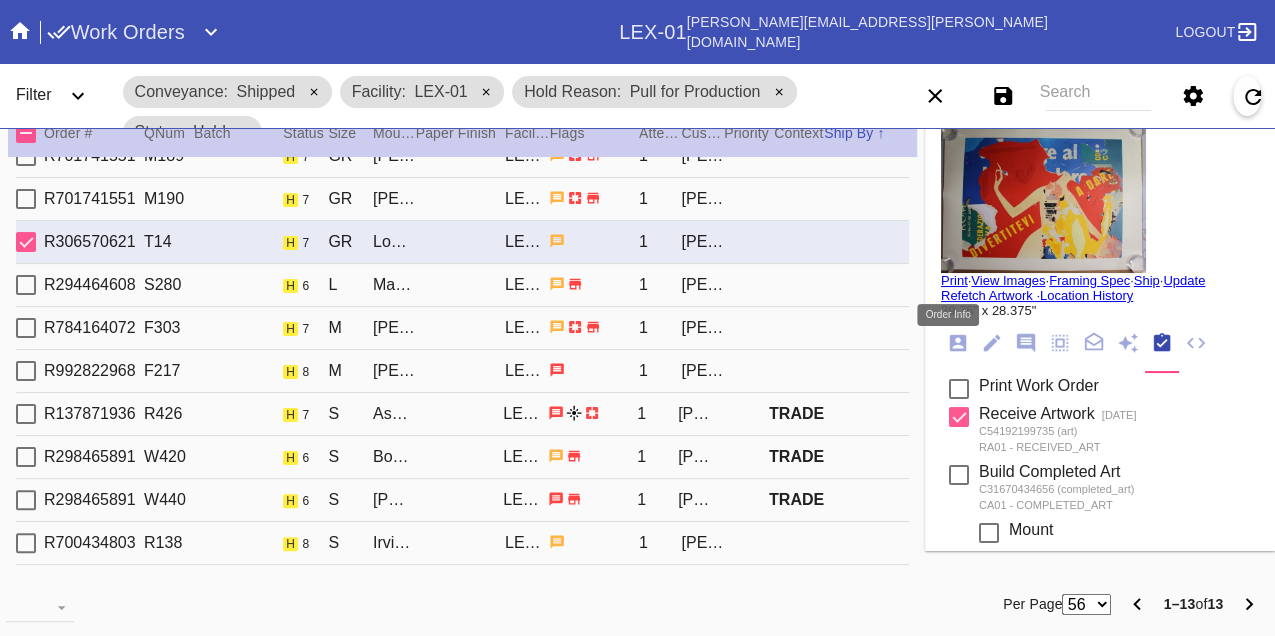 click 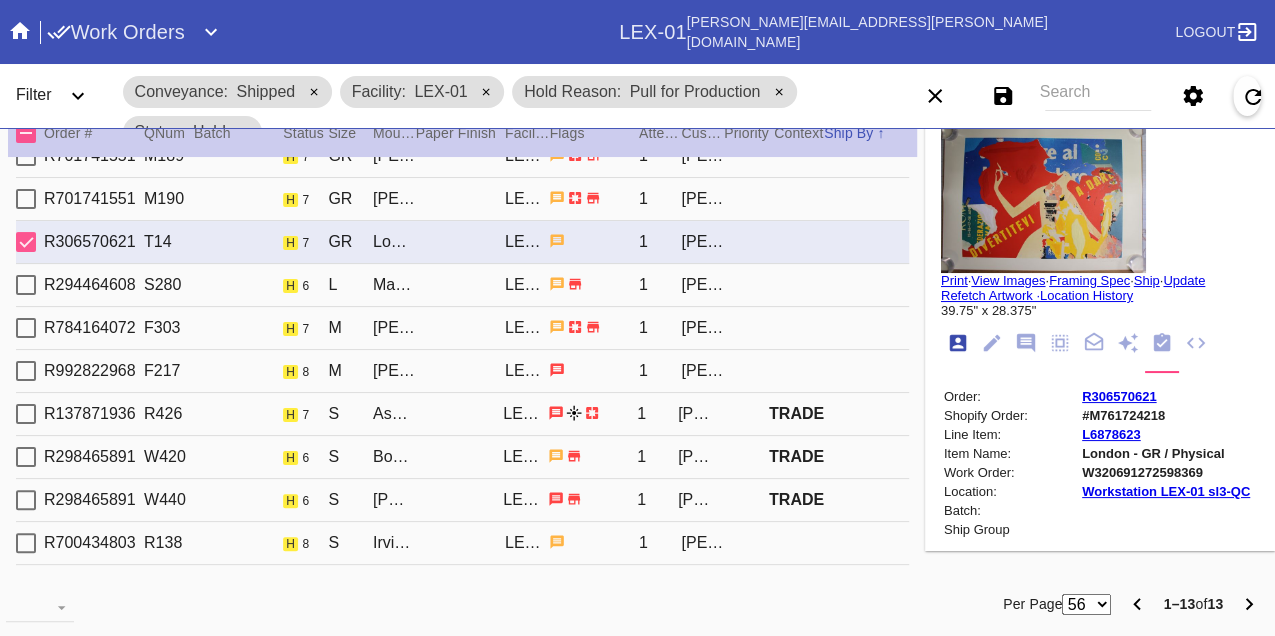 scroll, scrollTop: 24, scrollLeft: 0, axis: vertical 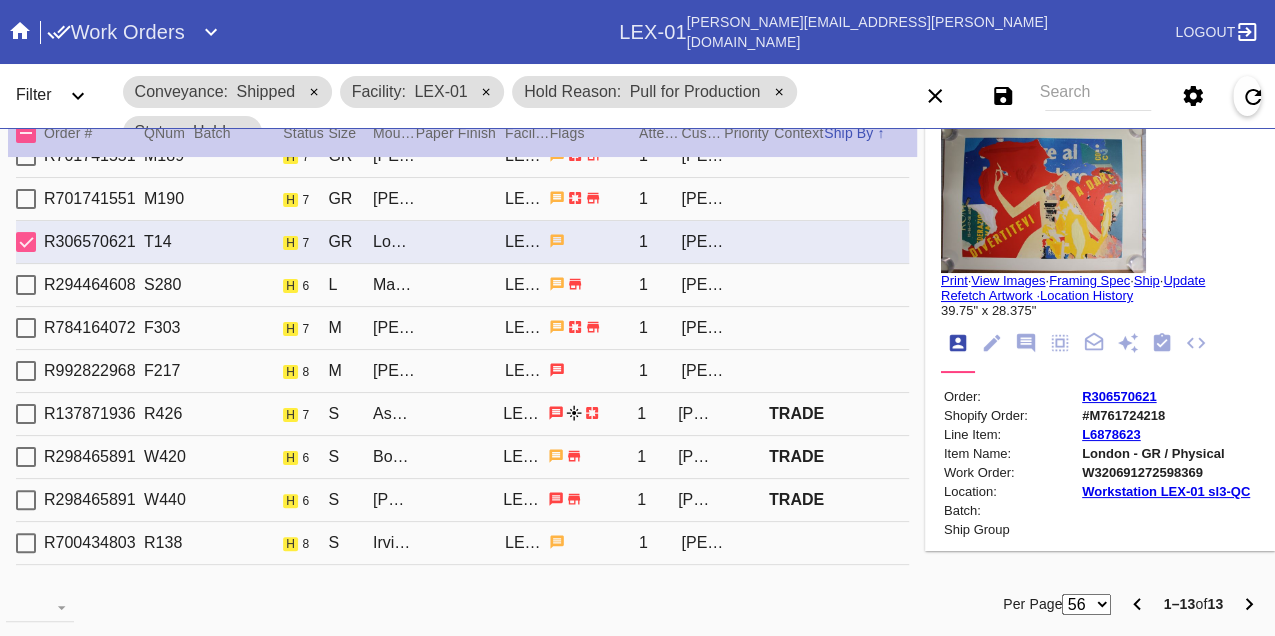 click on "W320691272598369" at bounding box center (1166, 472) 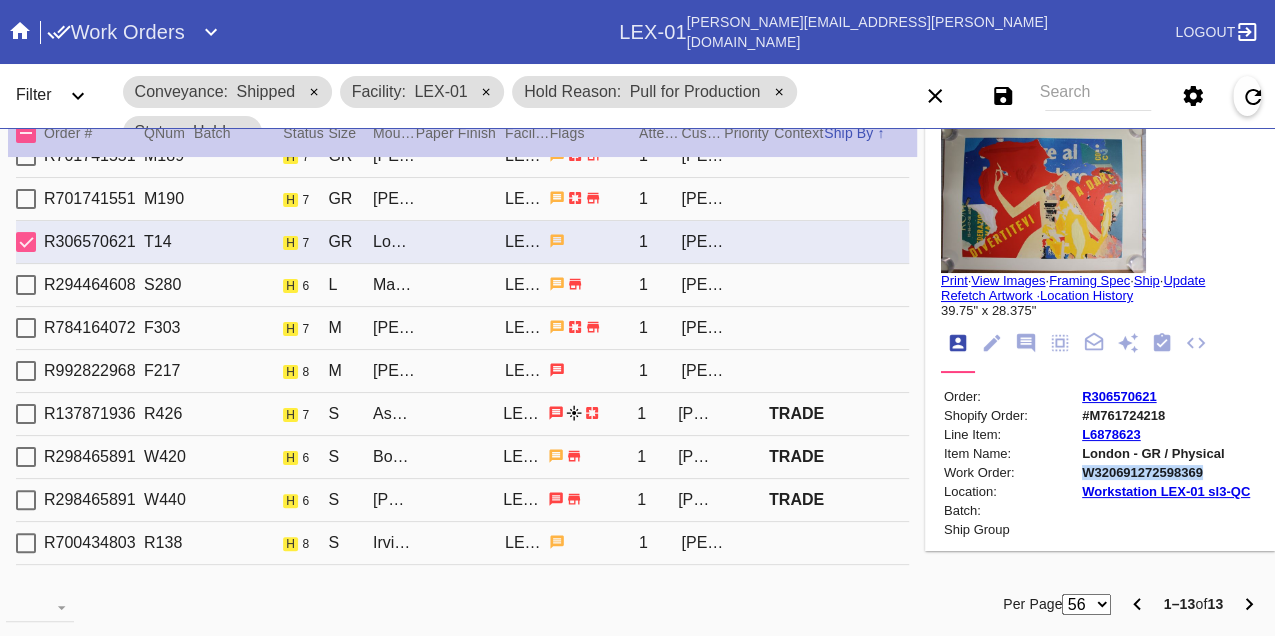 click on "W320691272598369" at bounding box center [1166, 472] 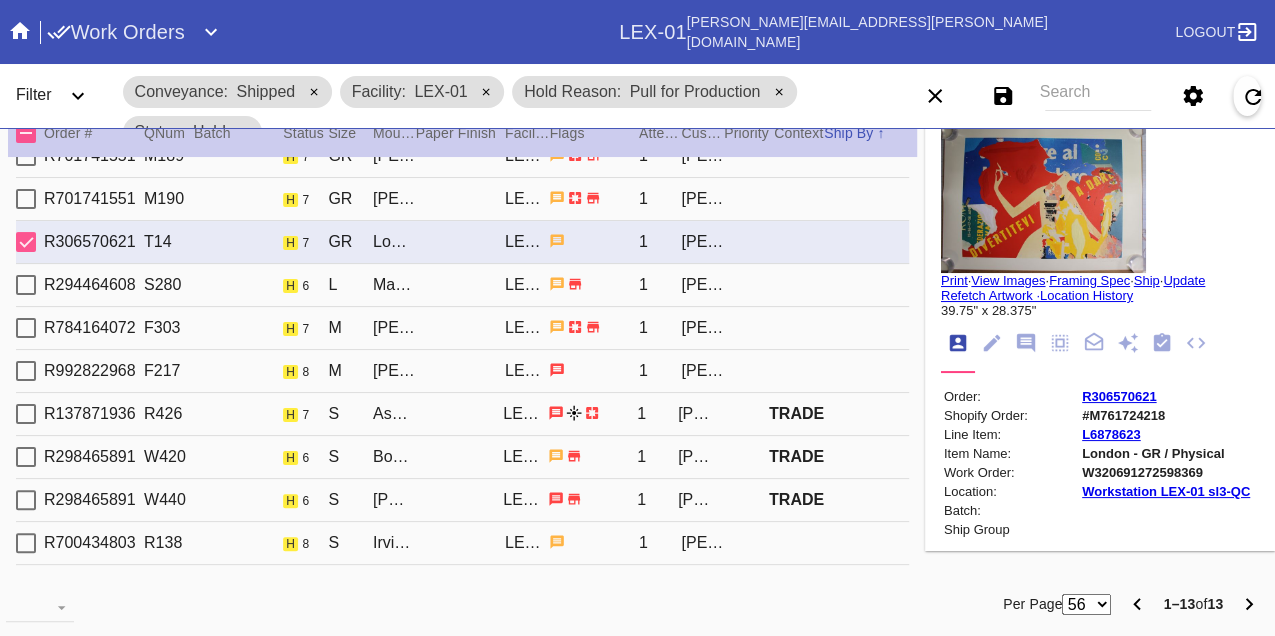 click on "R294464608 S280 h   6 L Madrid / Black - Linen LEX-01 1 amanda ehrlich" at bounding box center (462, 285) 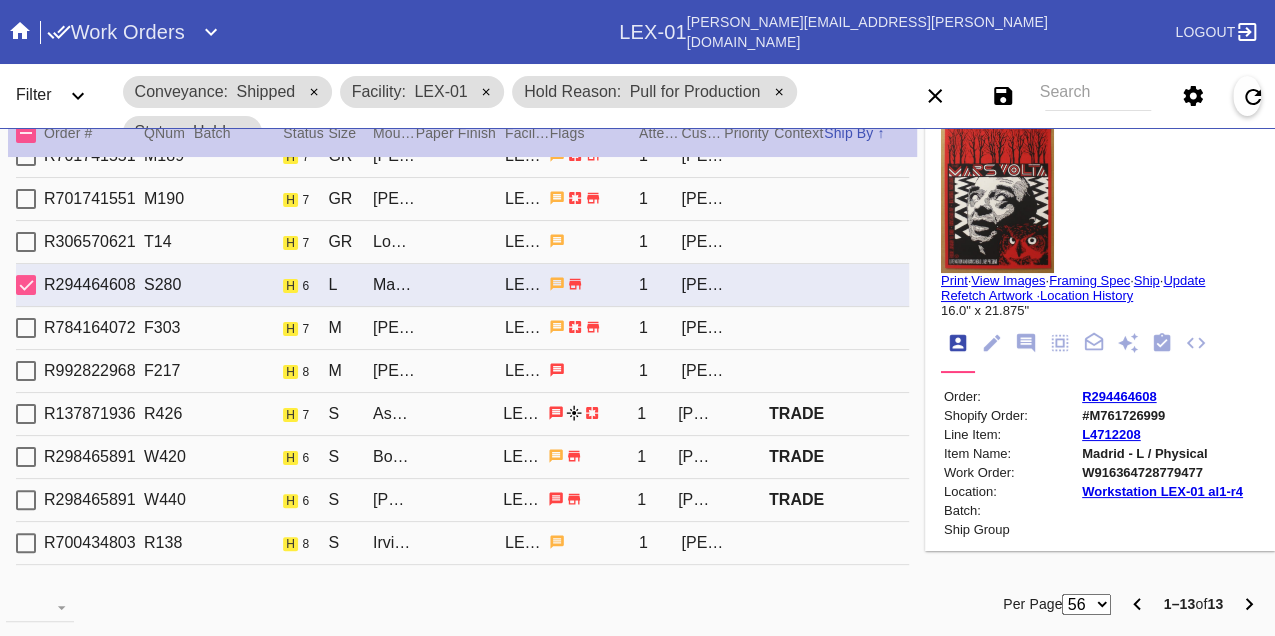 click on "W916364728779477" at bounding box center [1162, 472] 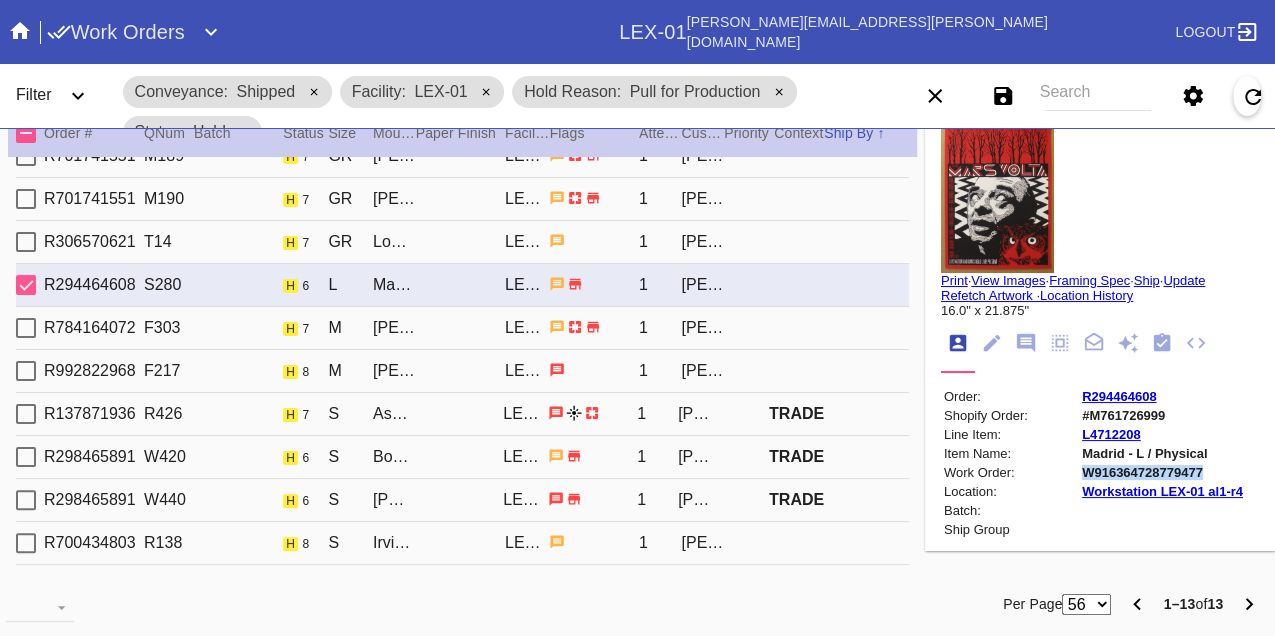 click on "W916364728779477" at bounding box center (1162, 472) 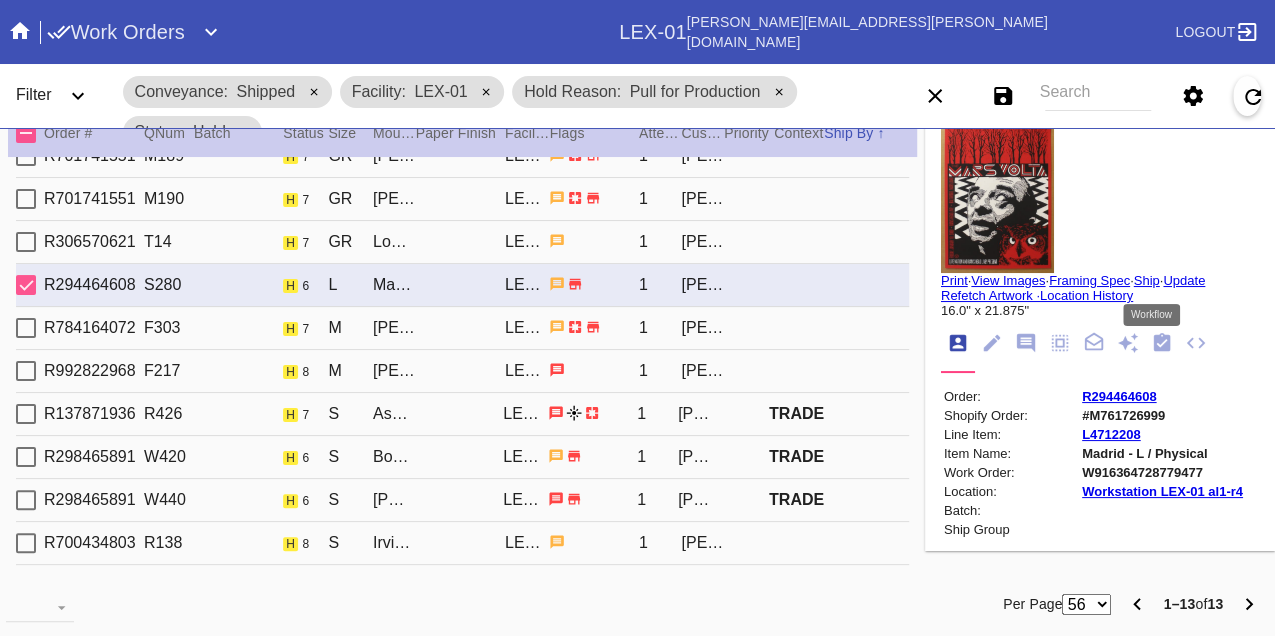 click 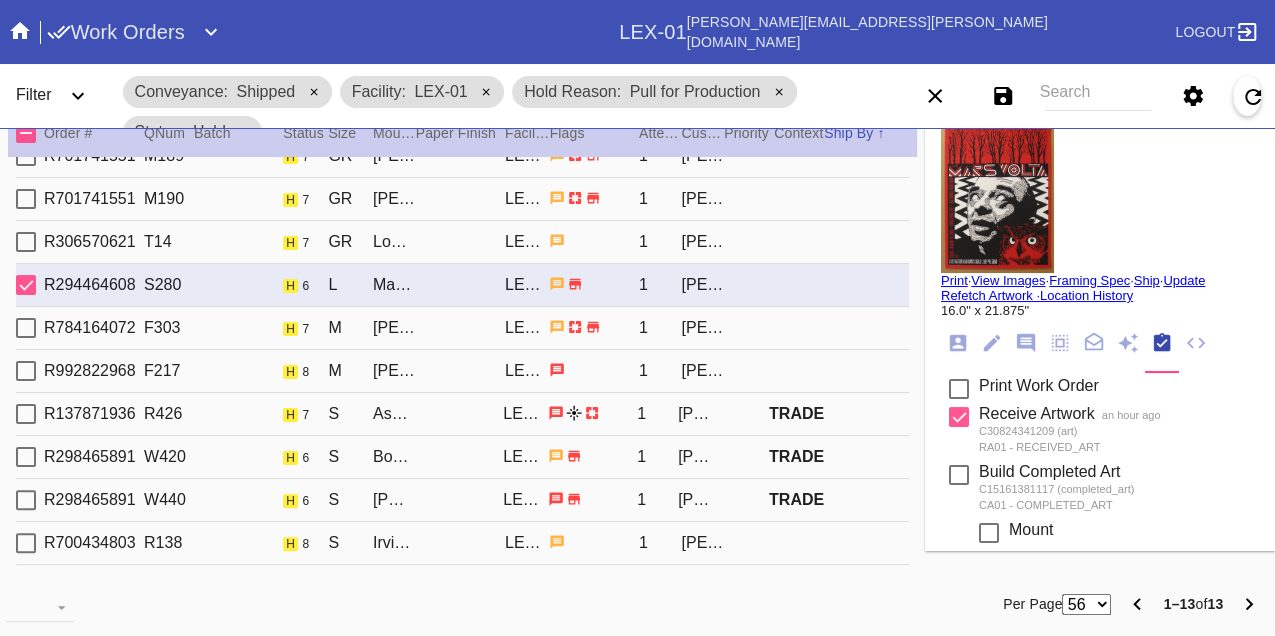 scroll, scrollTop: 318, scrollLeft: 0, axis: vertical 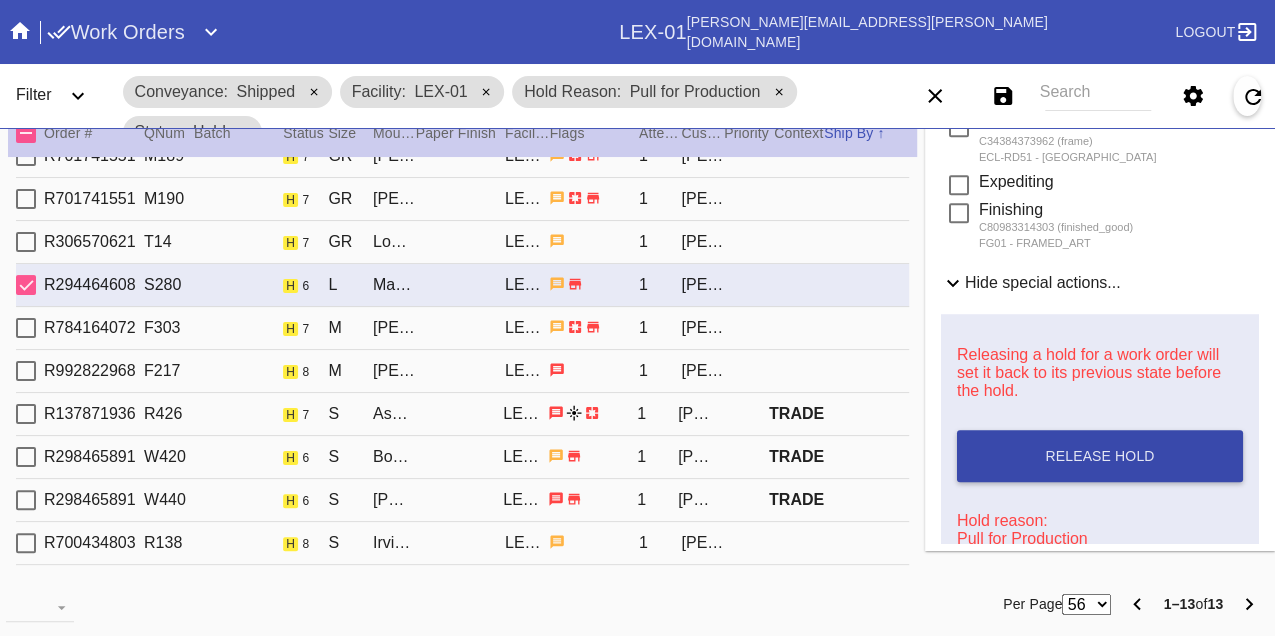 click on "Release Hold" at bounding box center (1099, 456) 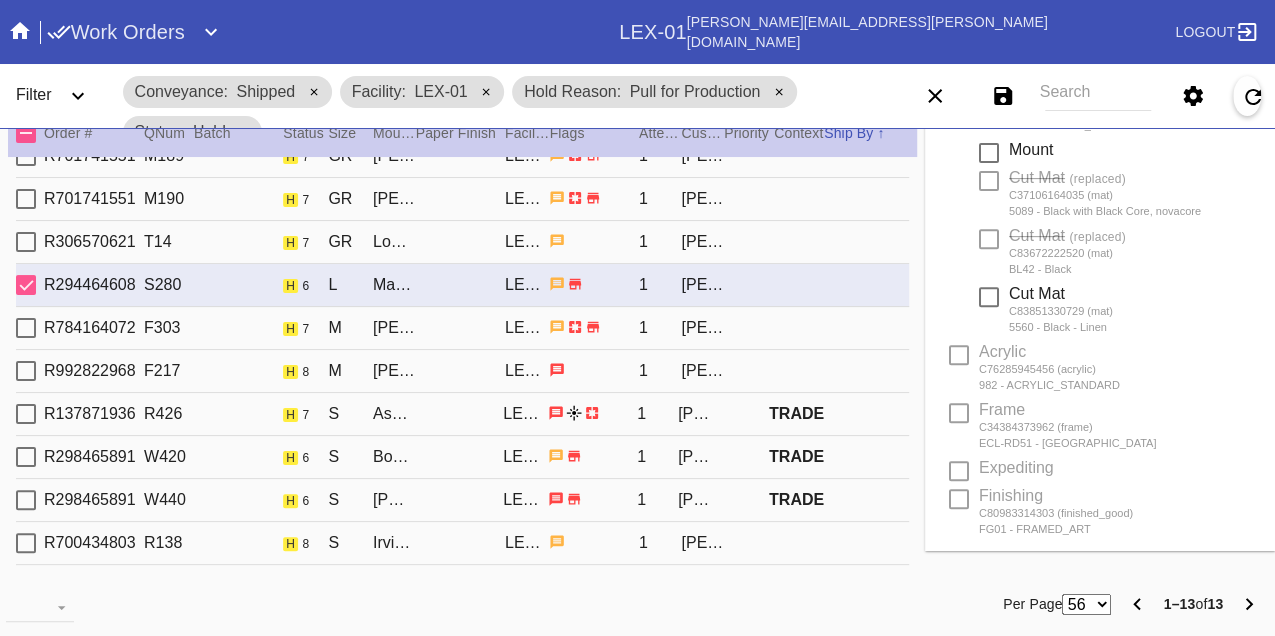 scroll, scrollTop: 0, scrollLeft: 0, axis: both 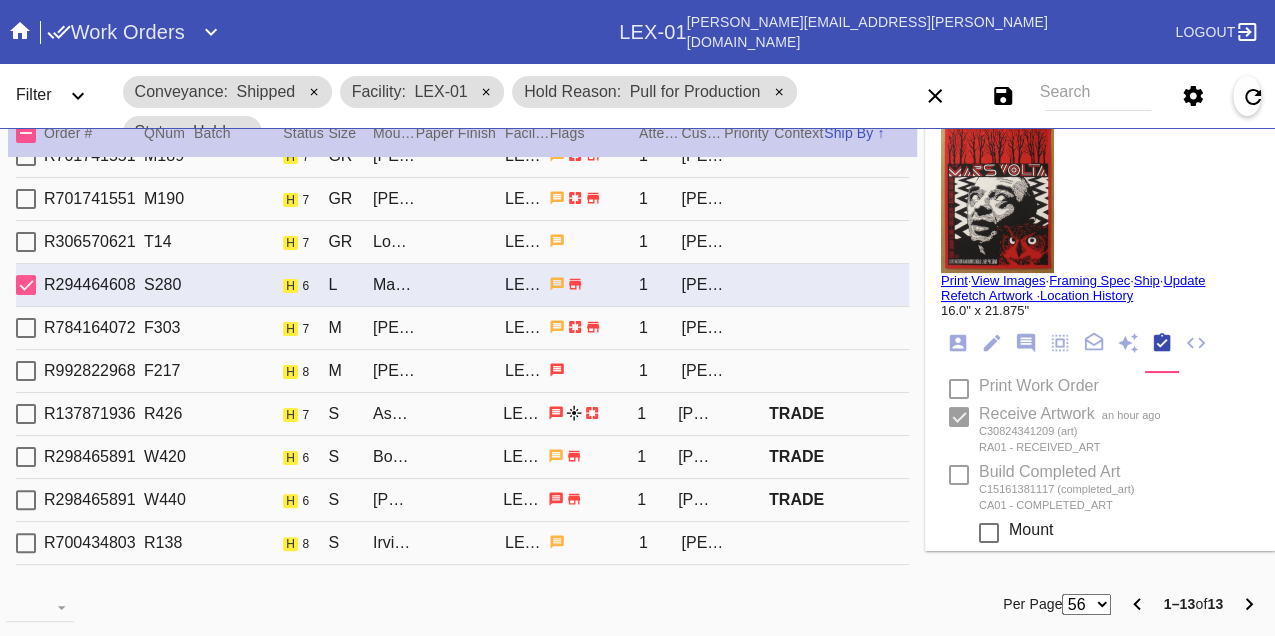 type on "7/10/2025" 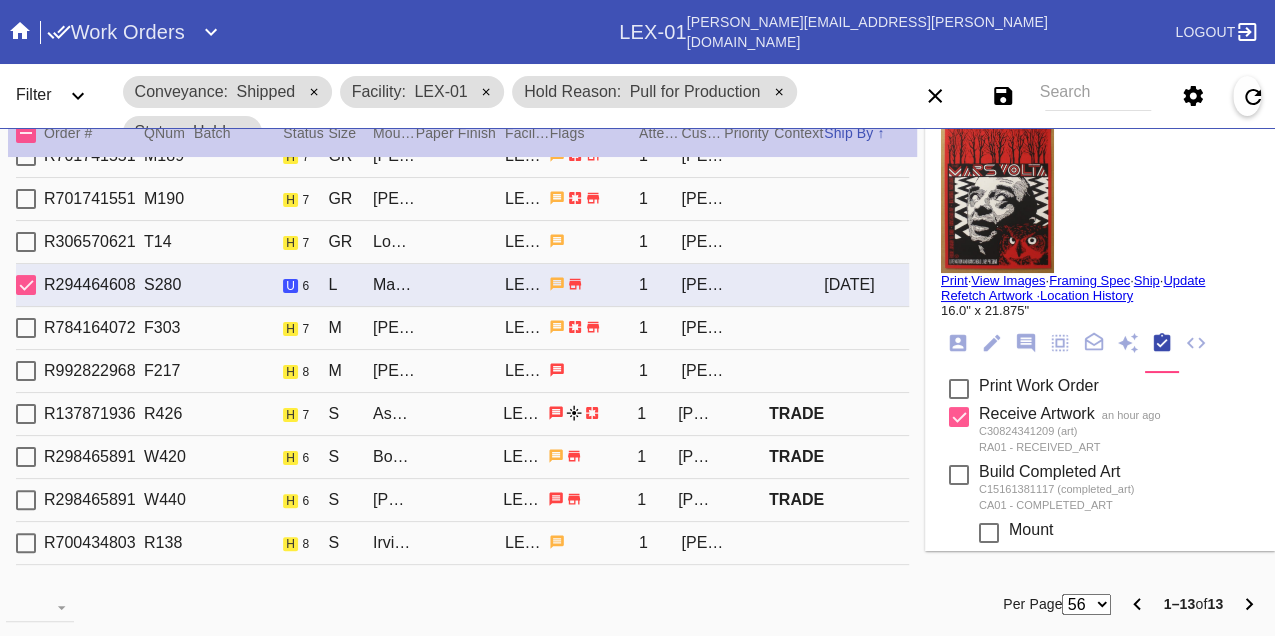 click on "Print" at bounding box center [954, 280] 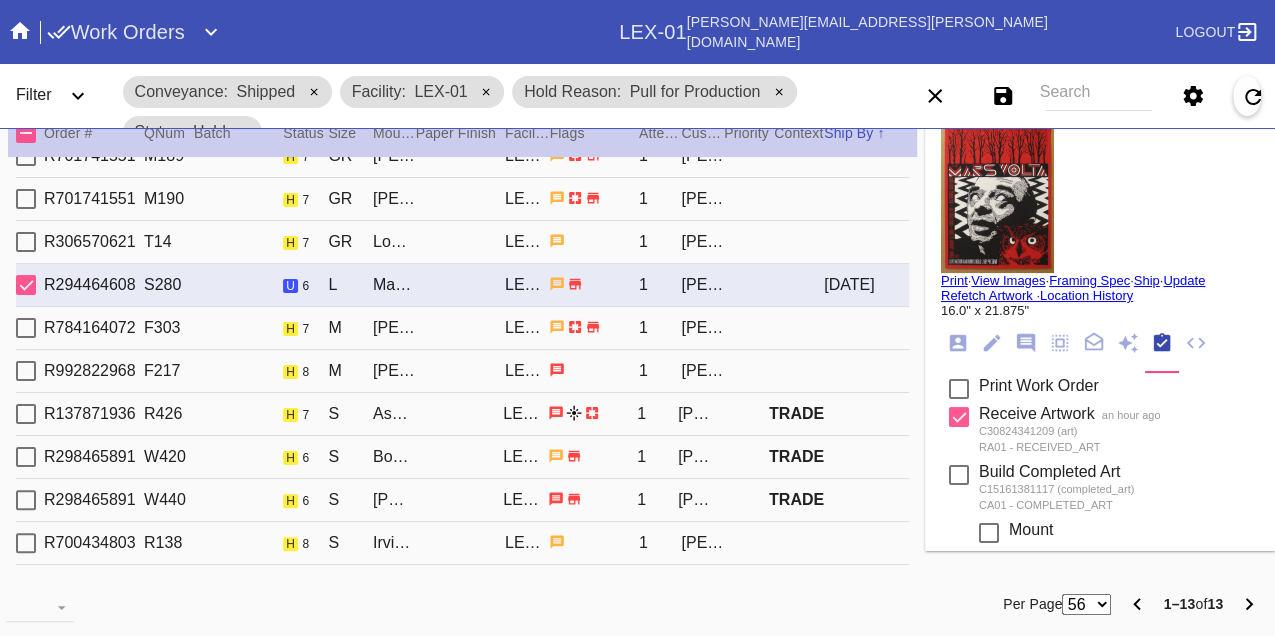 click on "R784164072 F303 h   7 M Beverly / No Mat LEX-01 1 Mary Ilene Binning" at bounding box center [462, 328] 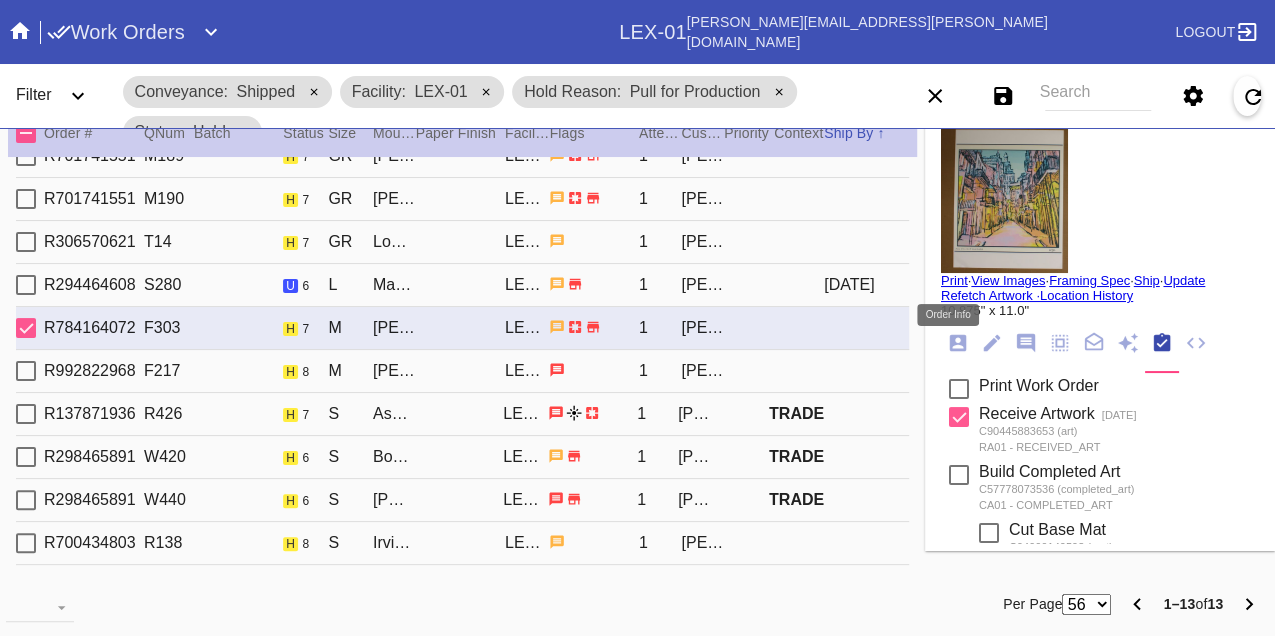 click 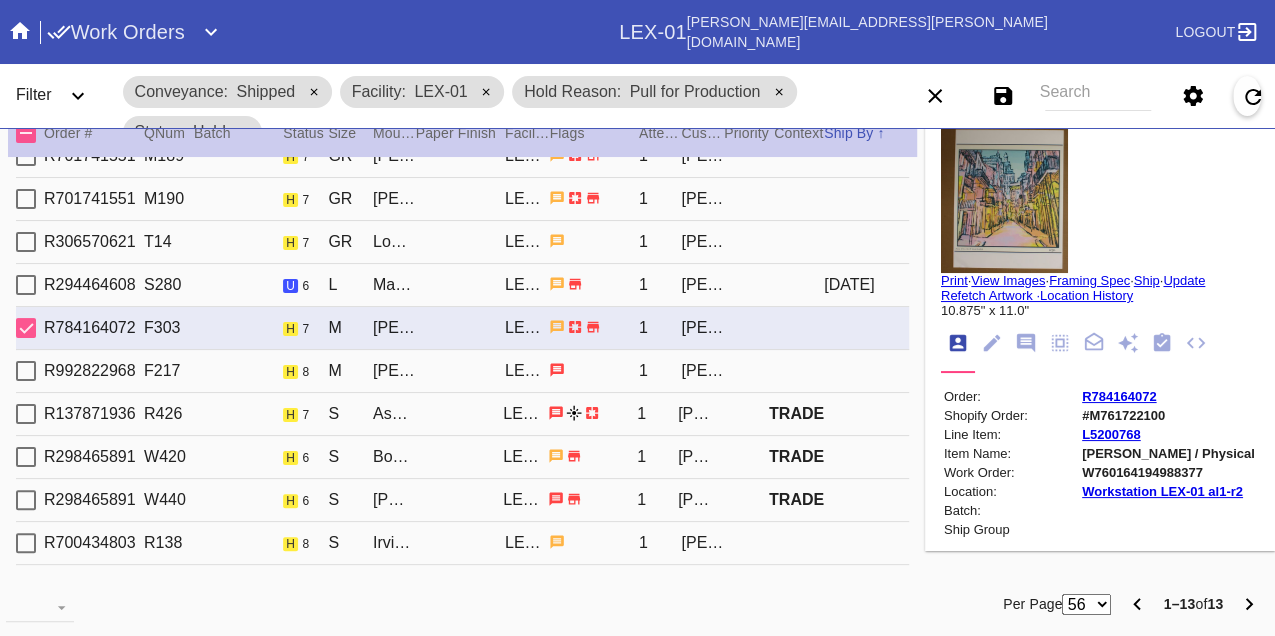 click on "W760164194988377" at bounding box center [1168, 472] 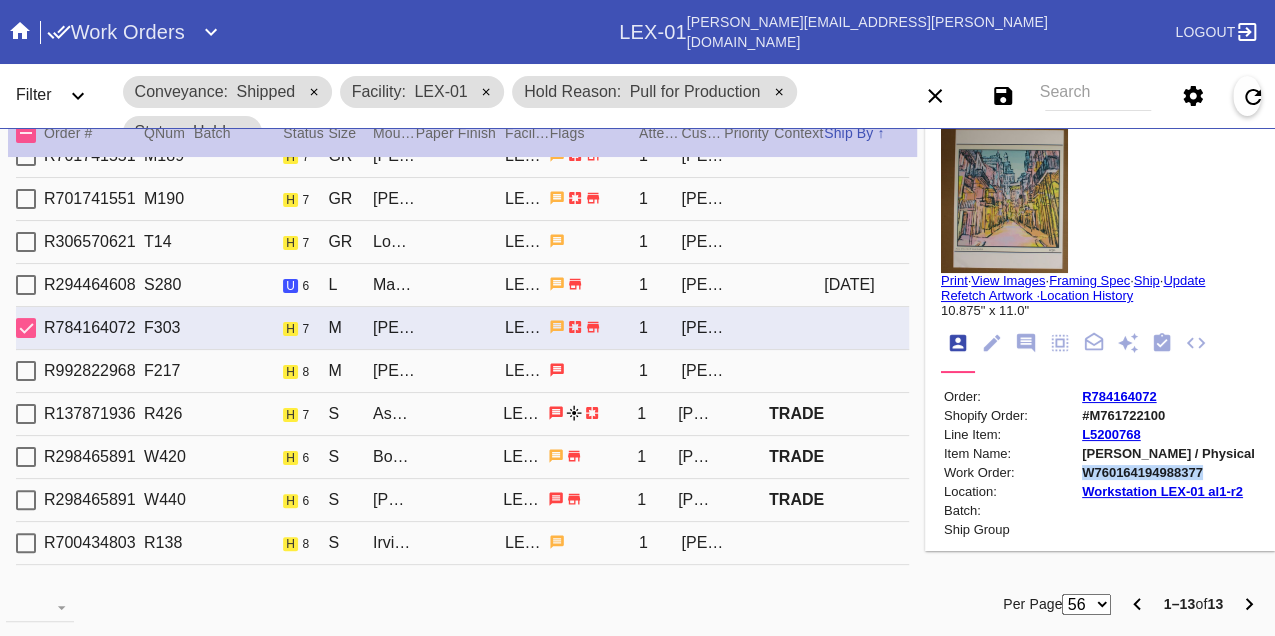 click on "W760164194988377" at bounding box center [1168, 472] 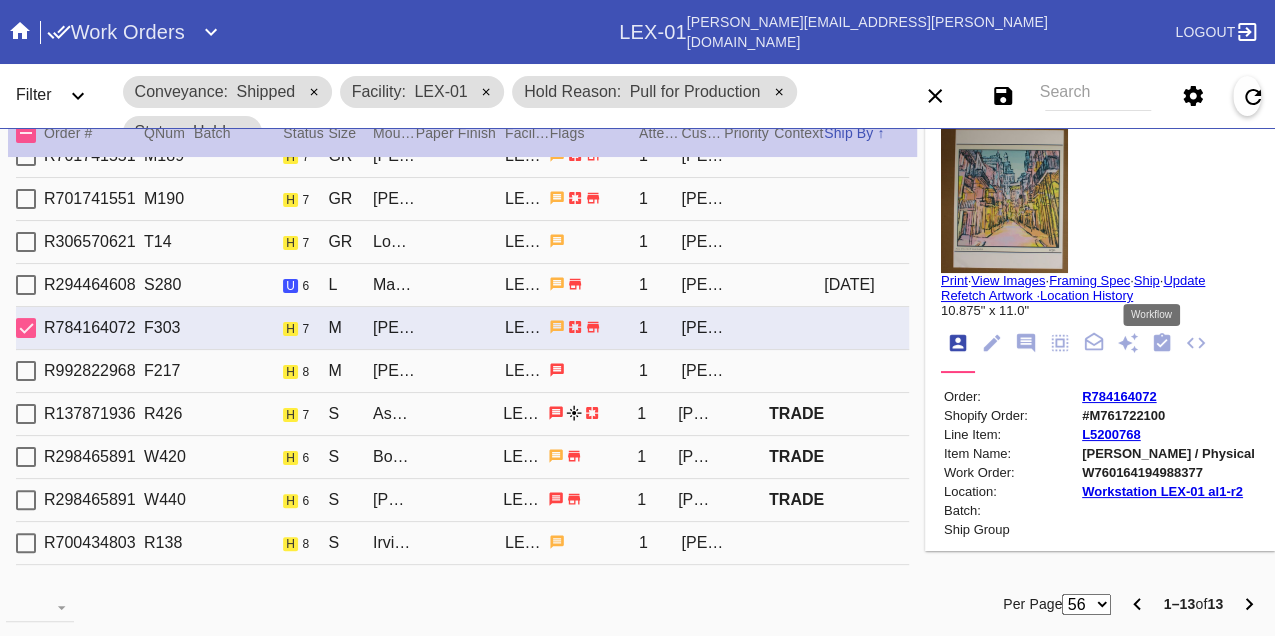 click 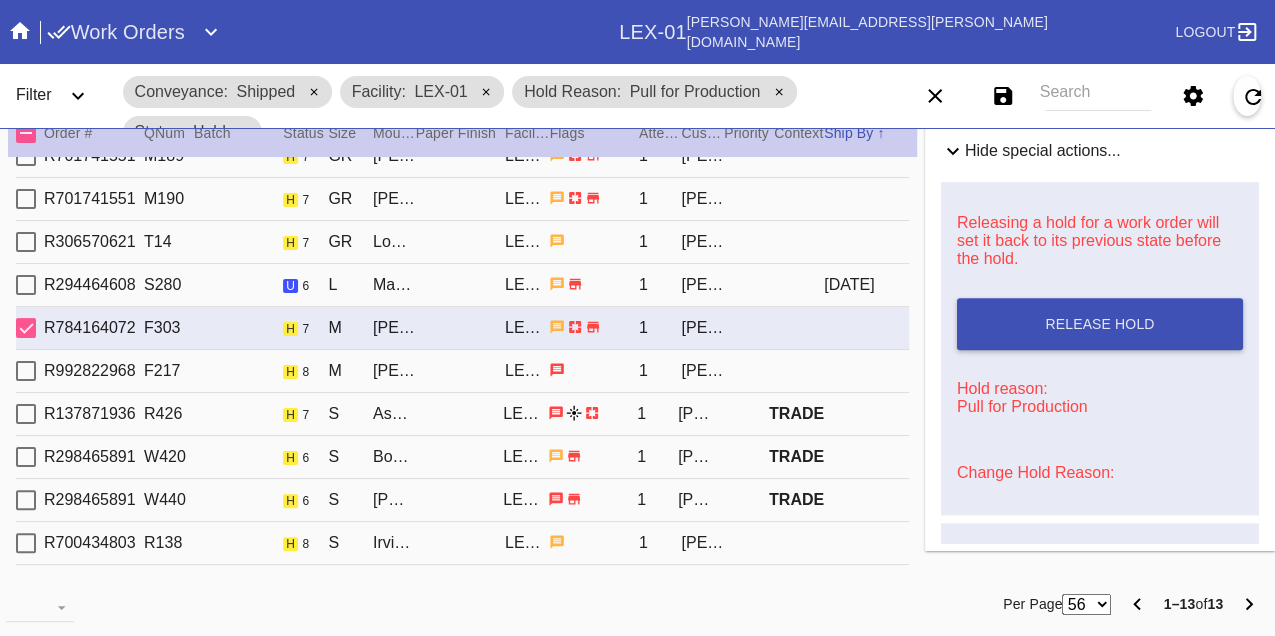 scroll, scrollTop: 1036, scrollLeft: 0, axis: vertical 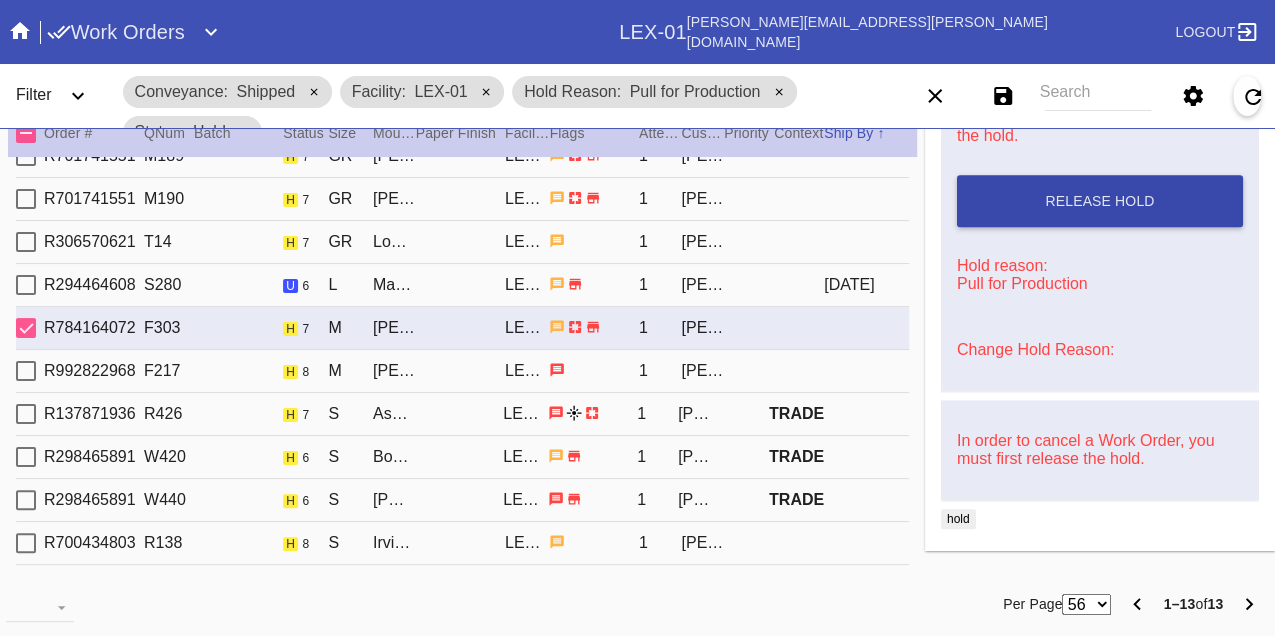 click on "Release Hold" at bounding box center (1100, 201) 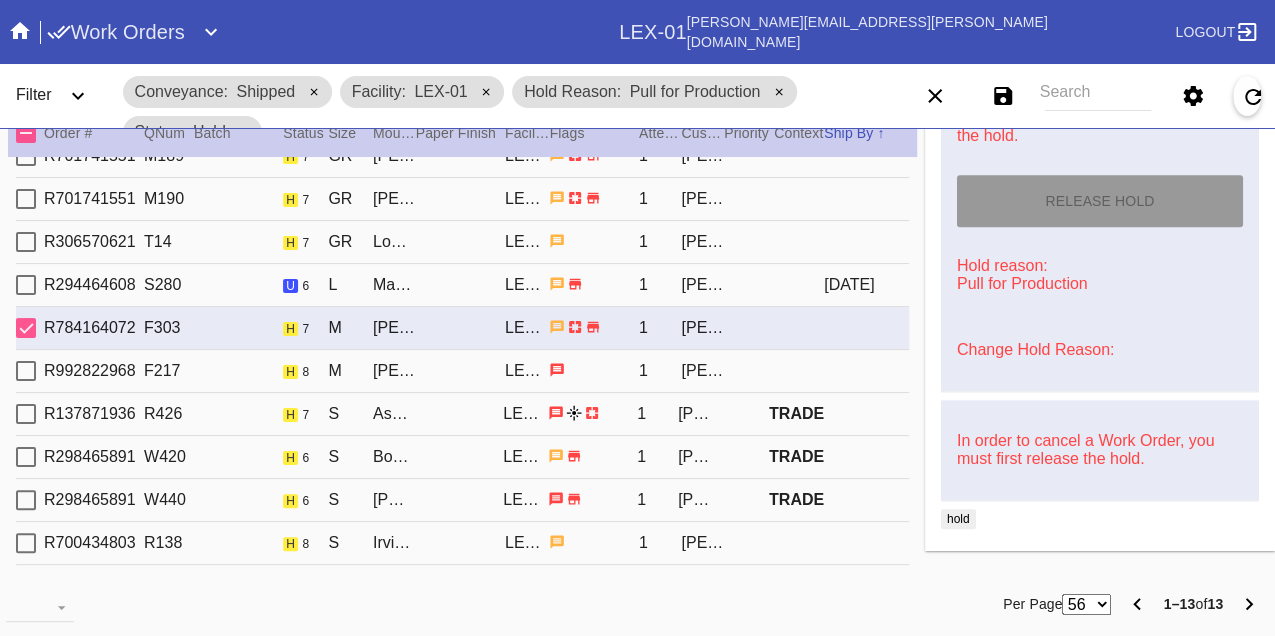 type on "7/10/2025" 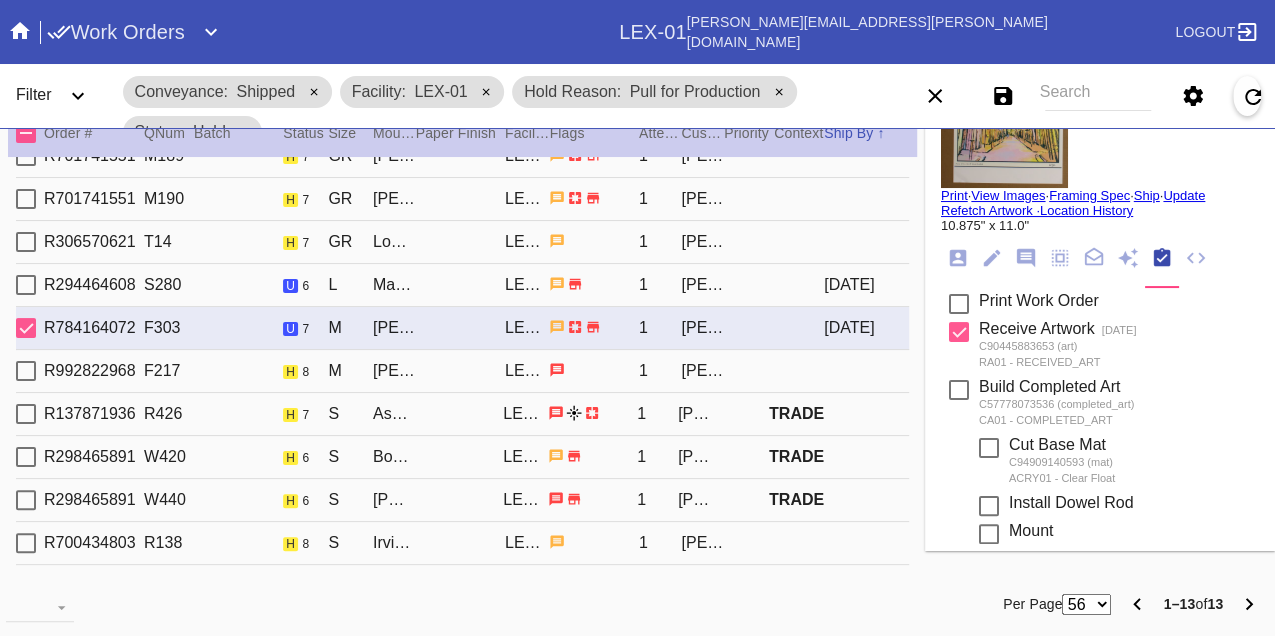 scroll, scrollTop: 0, scrollLeft: 0, axis: both 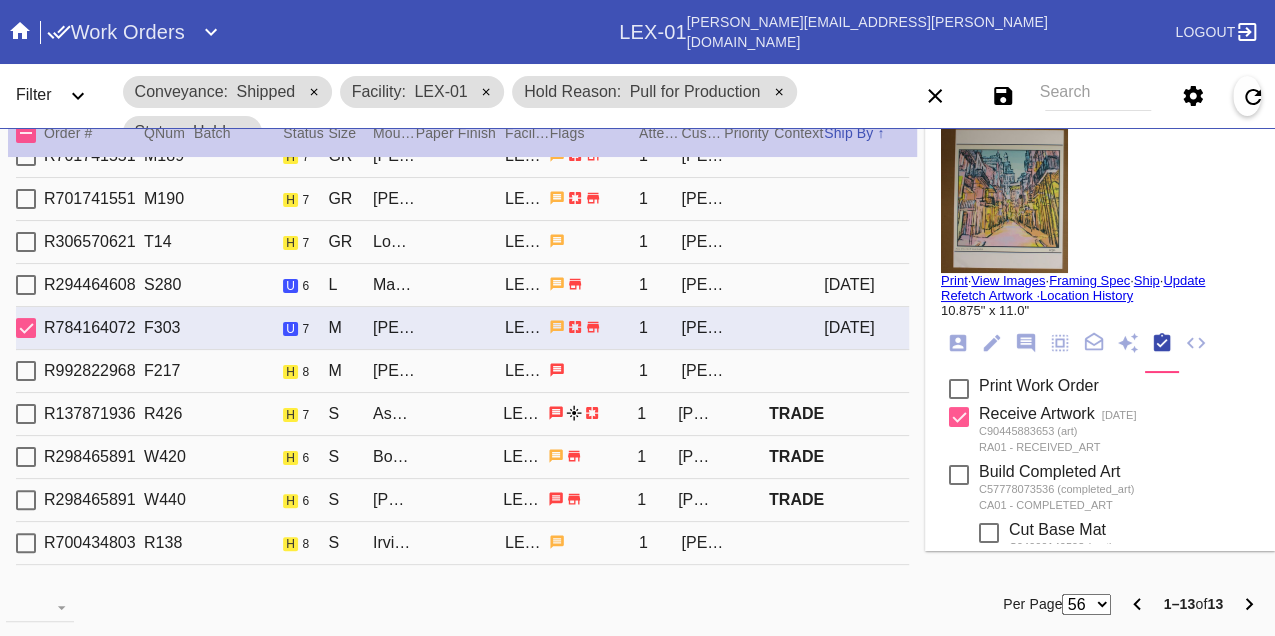 click on "Print" at bounding box center [954, 280] 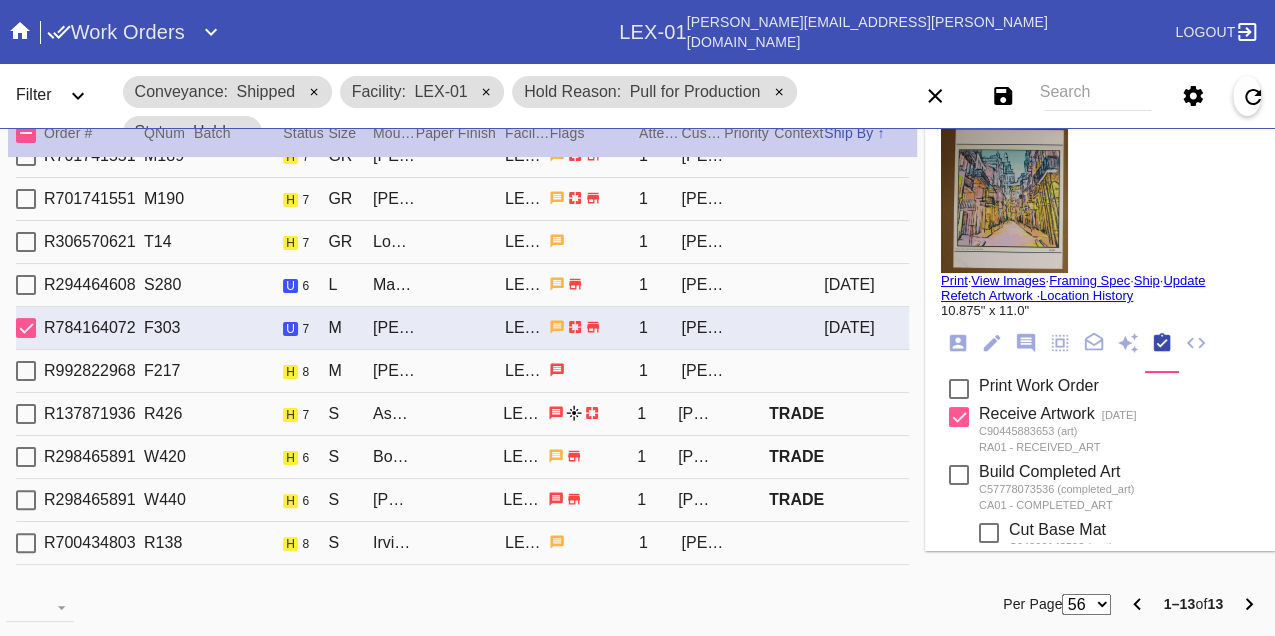 click on "R992822968 F217 h   8 M Mercer Slim / Digital White LEX-01 1 Marko Markove" at bounding box center (462, 371) 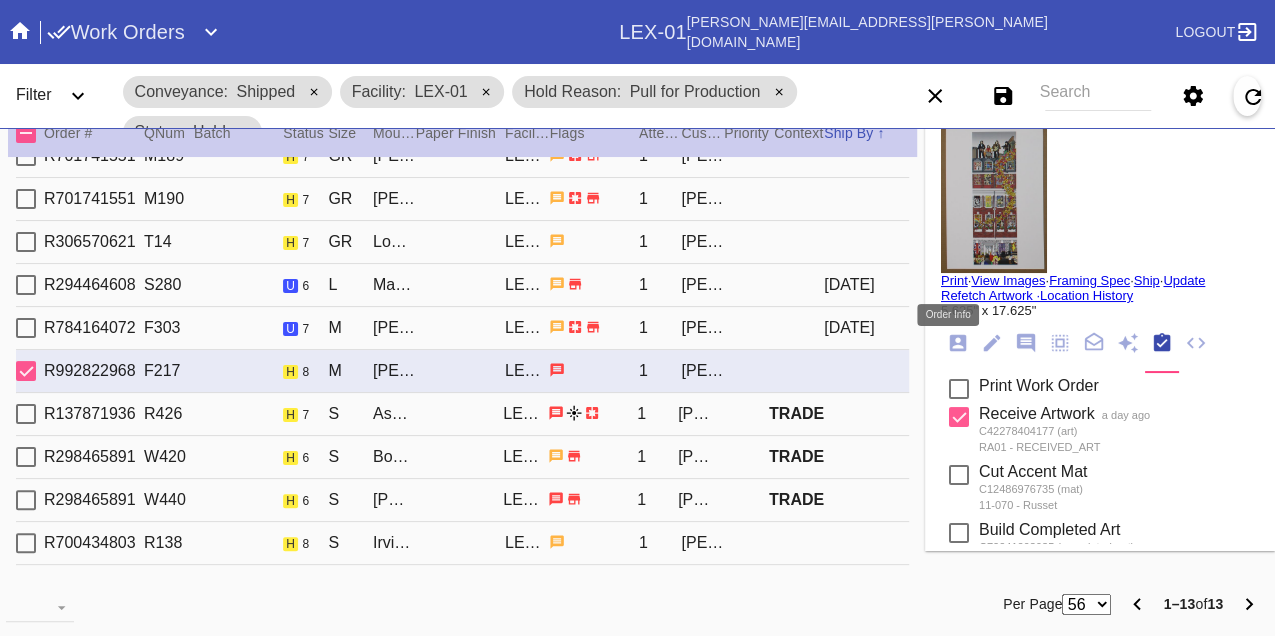 click 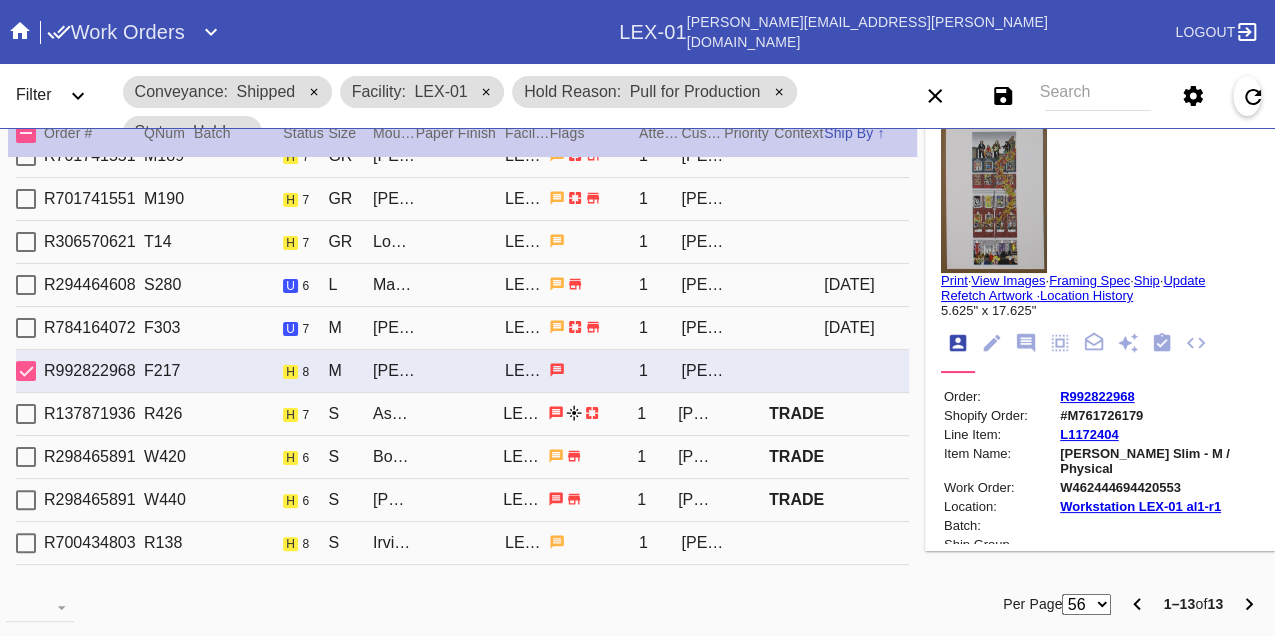 click on "W462444694420553" at bounding box center (1158, 487) 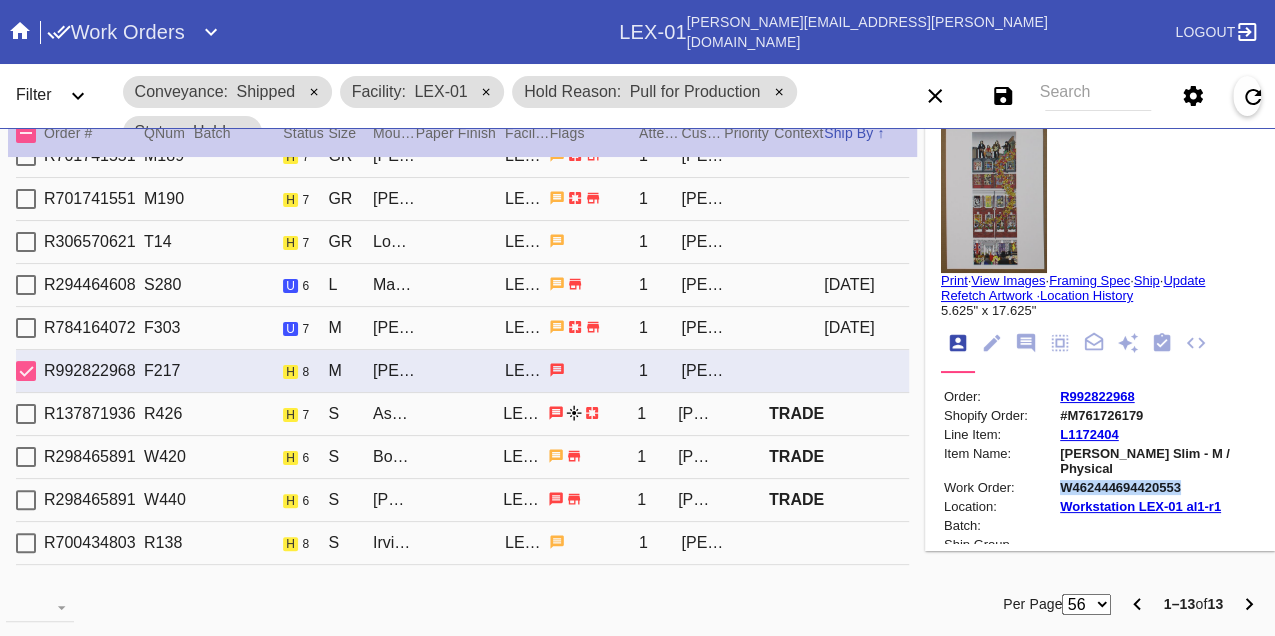 click on "W462444694420553" at bounding box center [1158, 487] 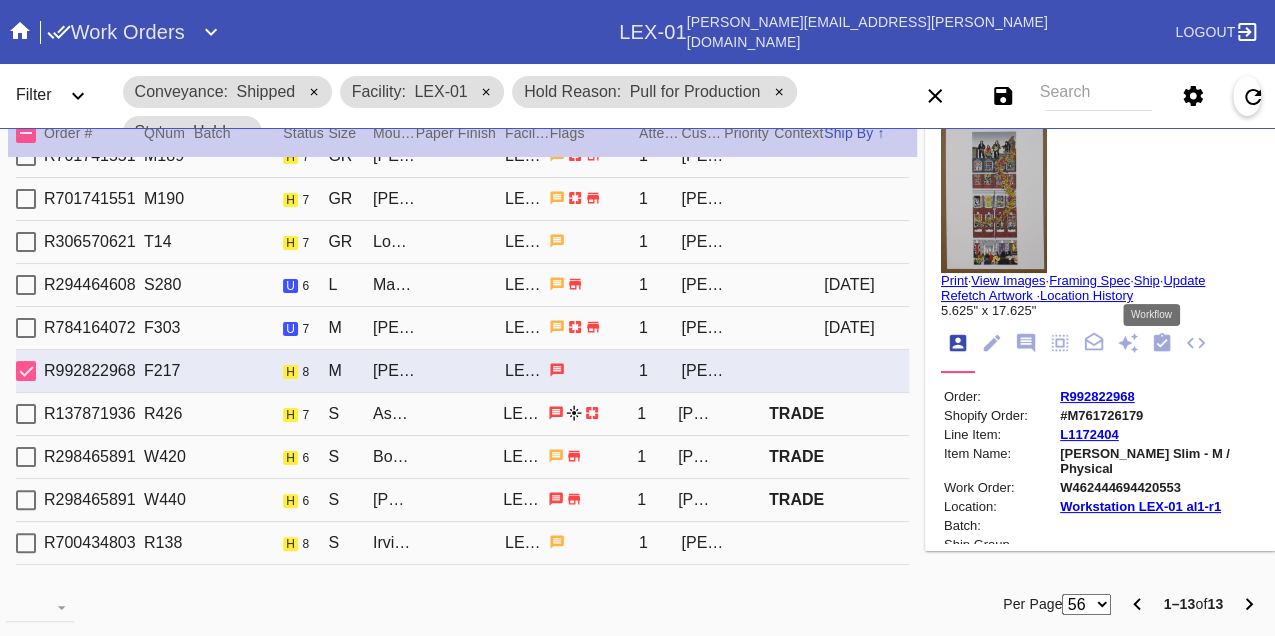click 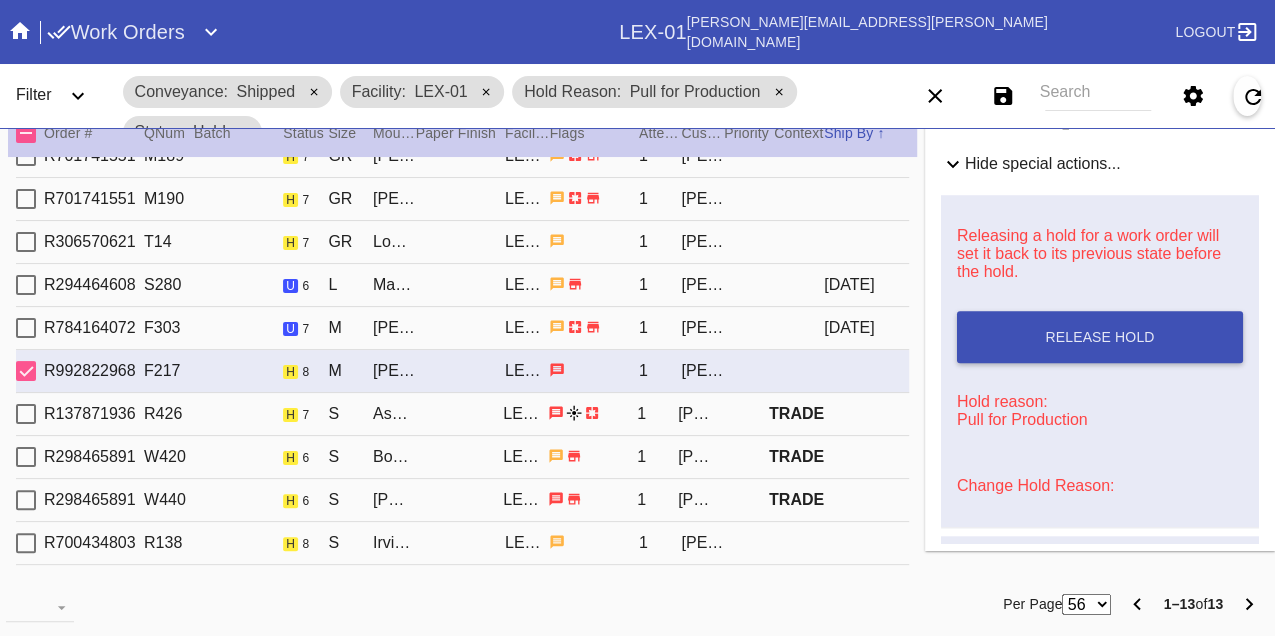 scroll, scrollTop: 948, scrollLeft: 0, axis: vertical 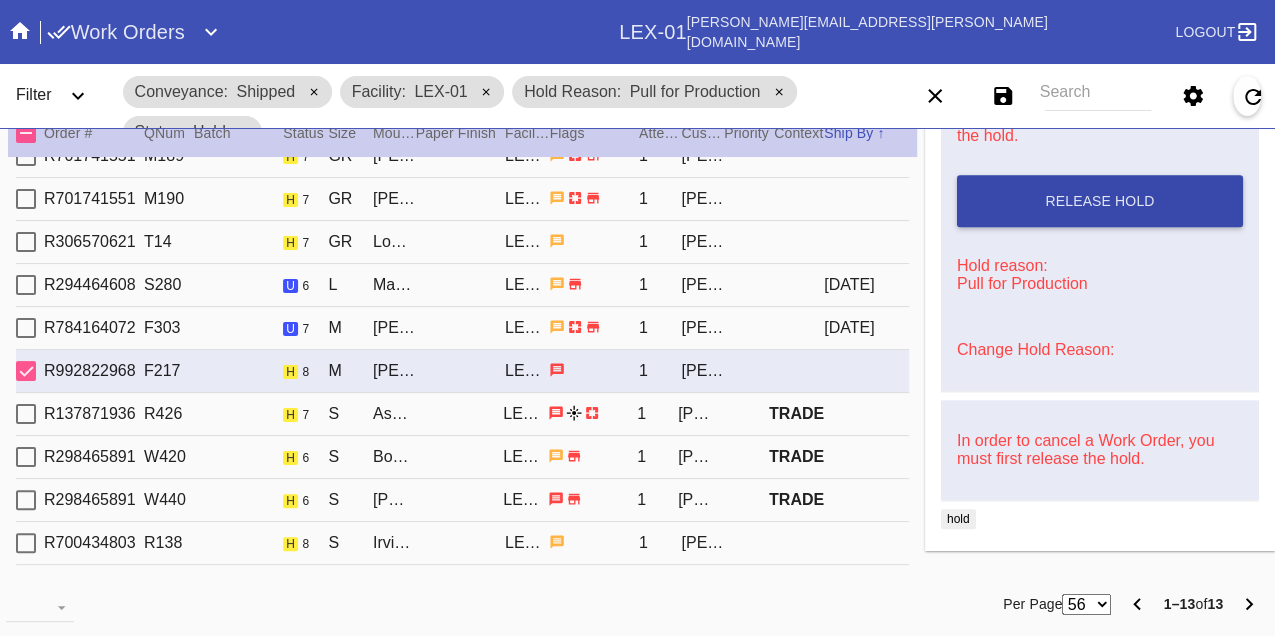 click on "Release Hold" at bounding box center (1100, 201) 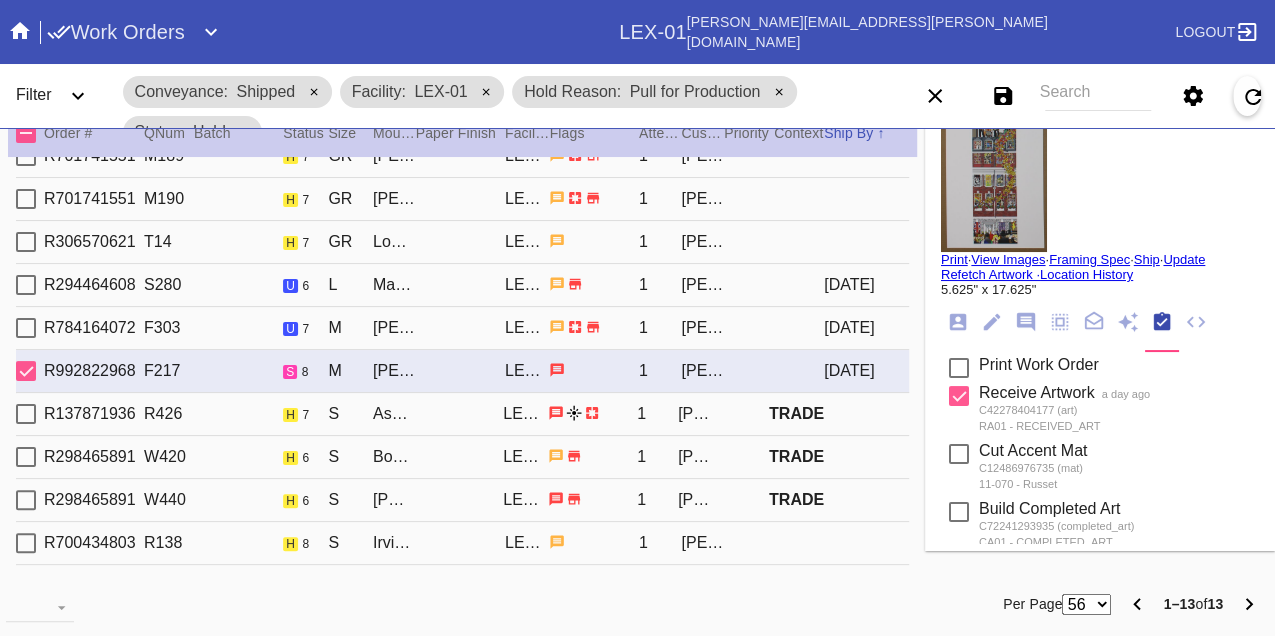 scroll, scrollTop: 0, scrollLeft: 0, axis: both 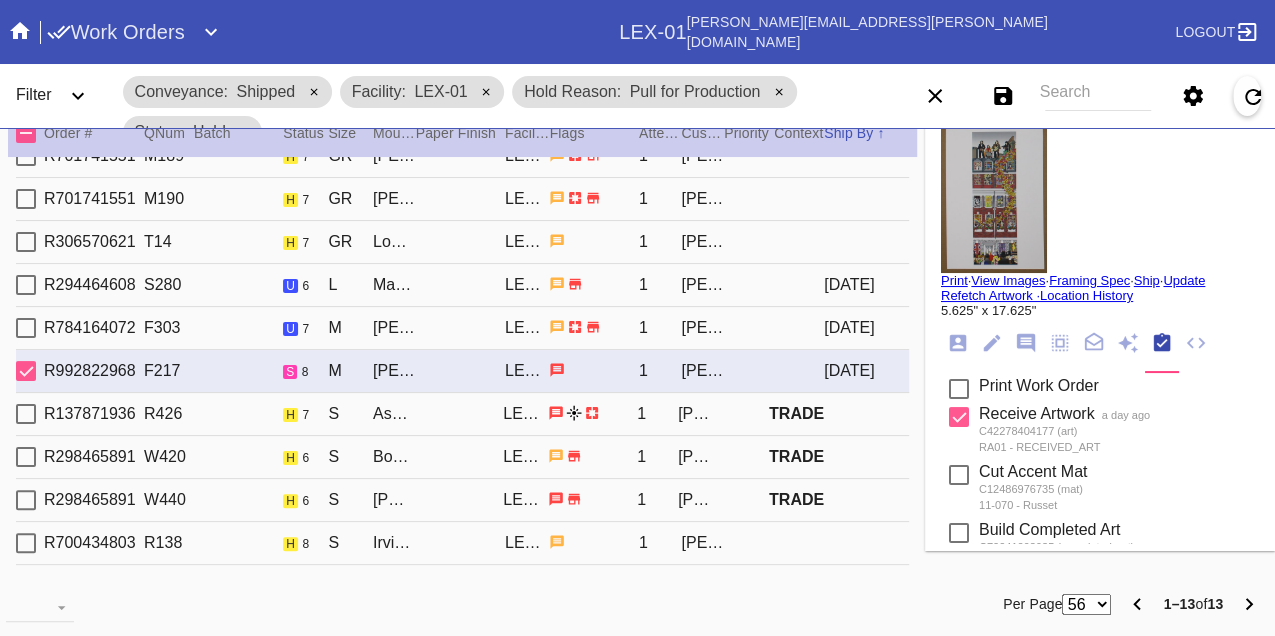 click on "Print" at bounding box center (954, 280) 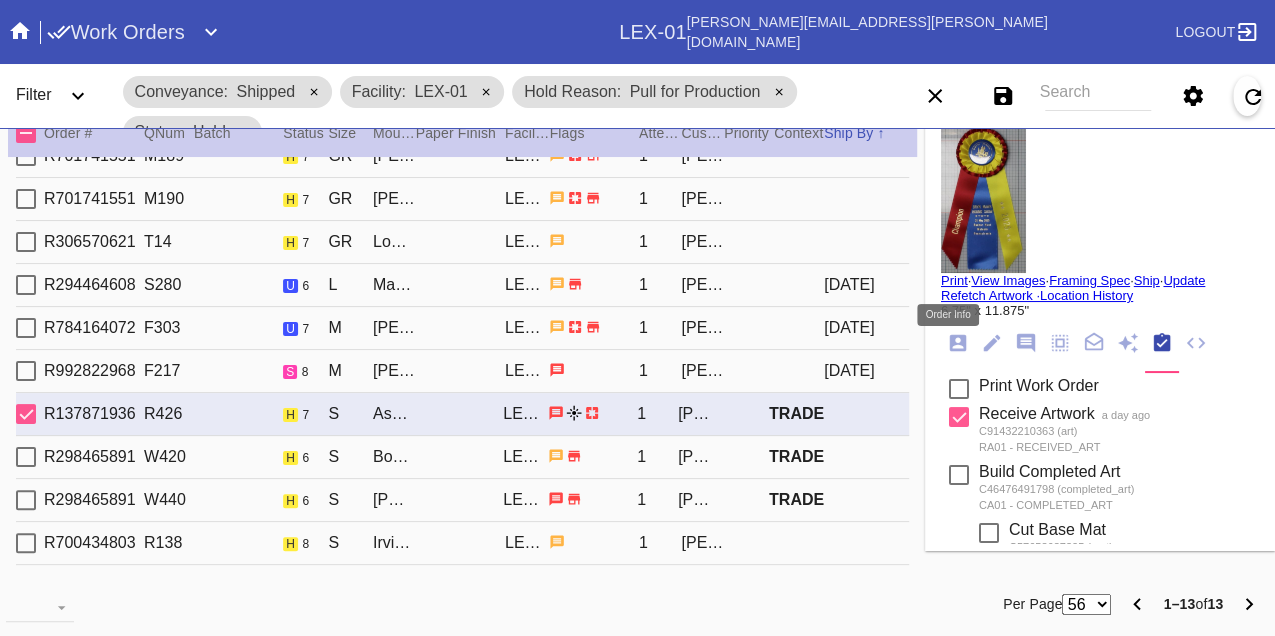click 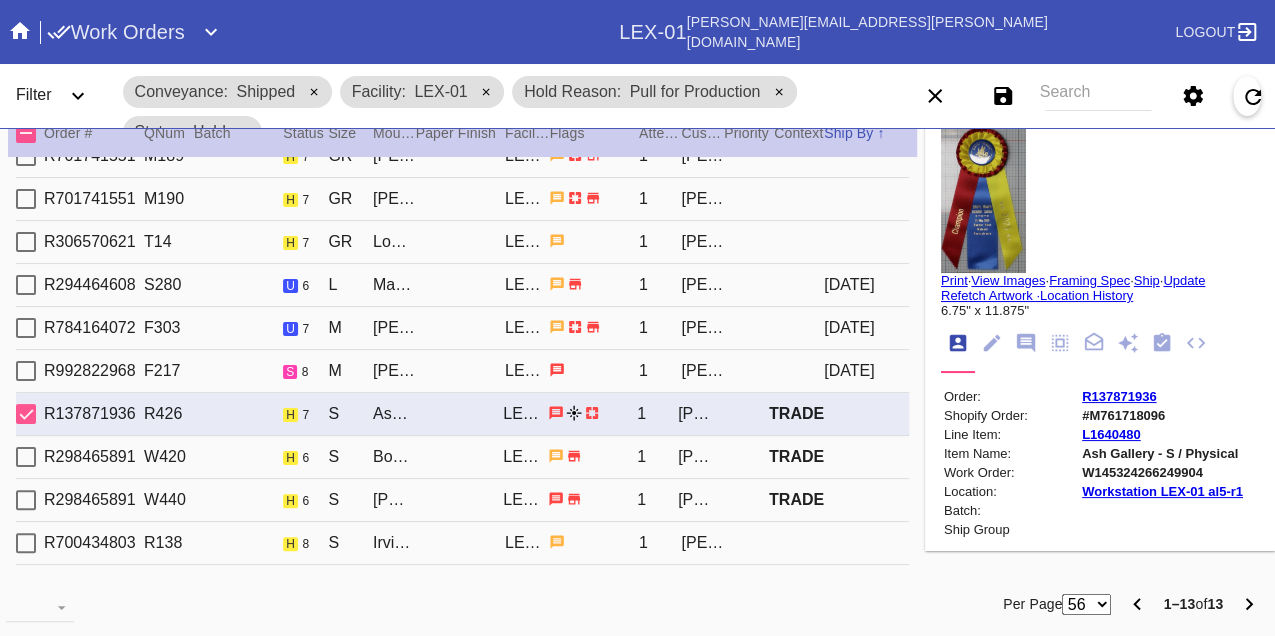 click on "W145324266249904" at bounding box center (1162, 472) 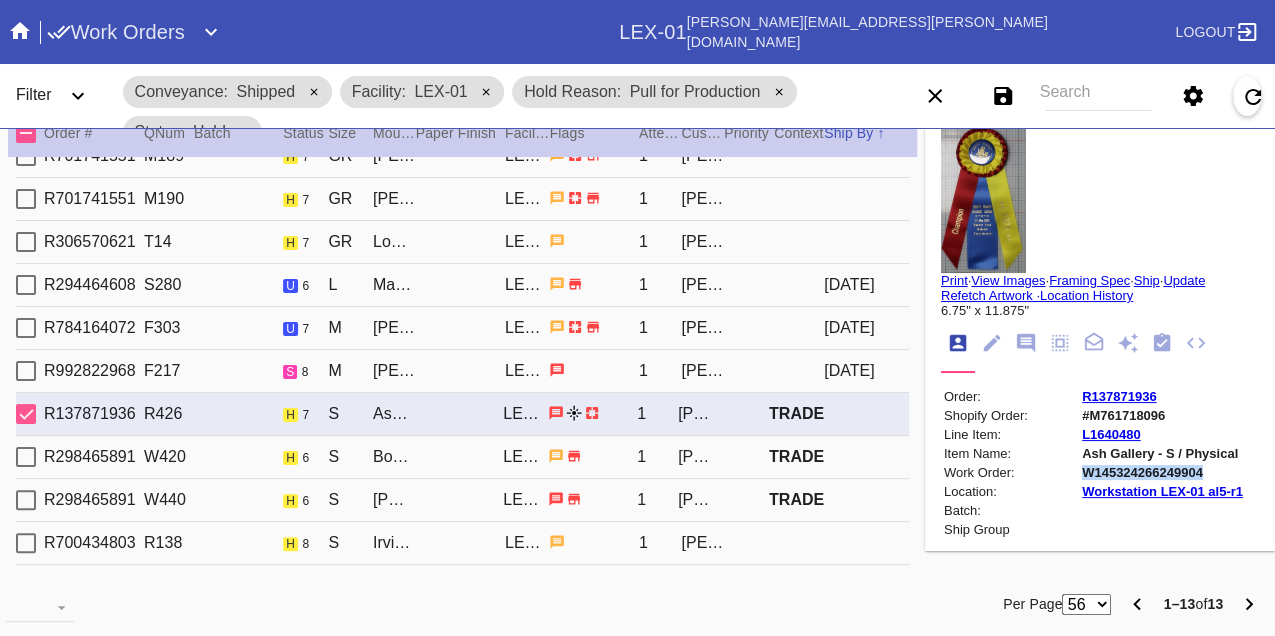 click on "W145324266249904" at bounding box center (1162, 472) 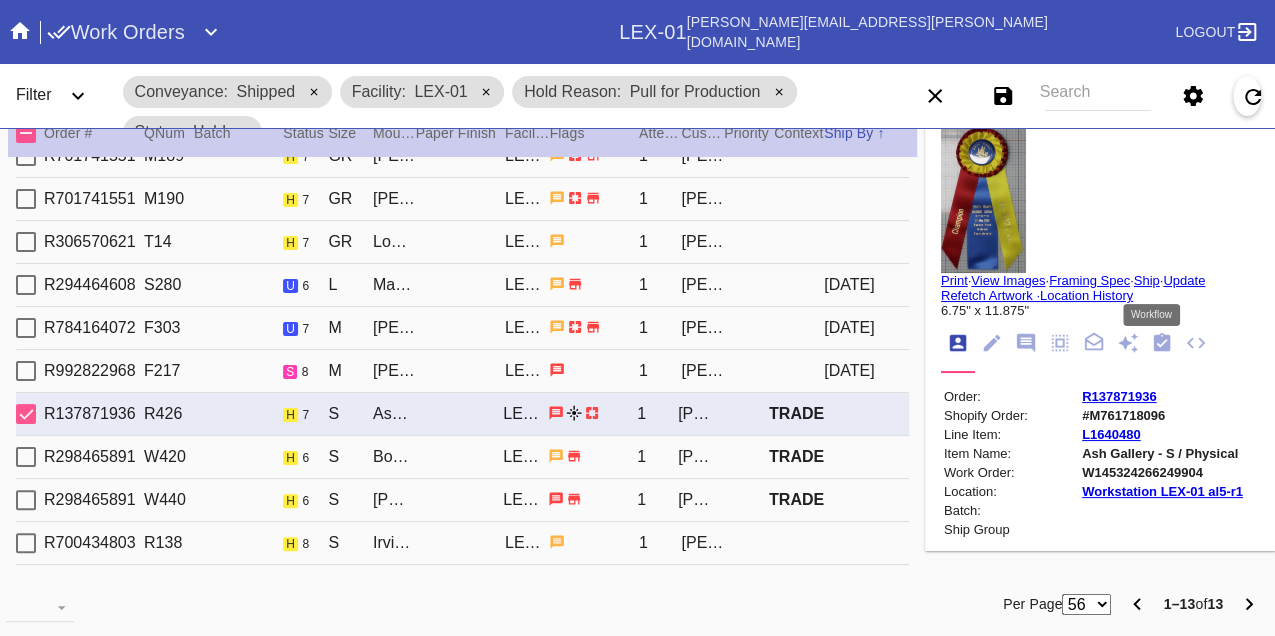 click 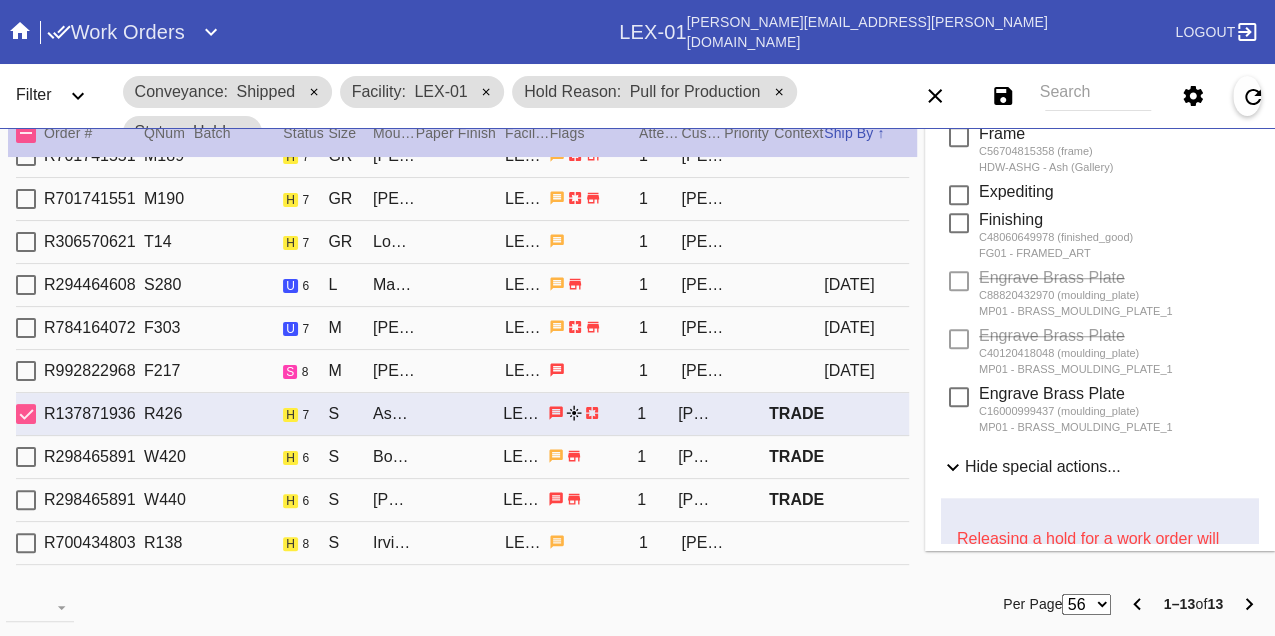 scroll, scrollTop: 1000, scrollLeft: 0, axis: vertical 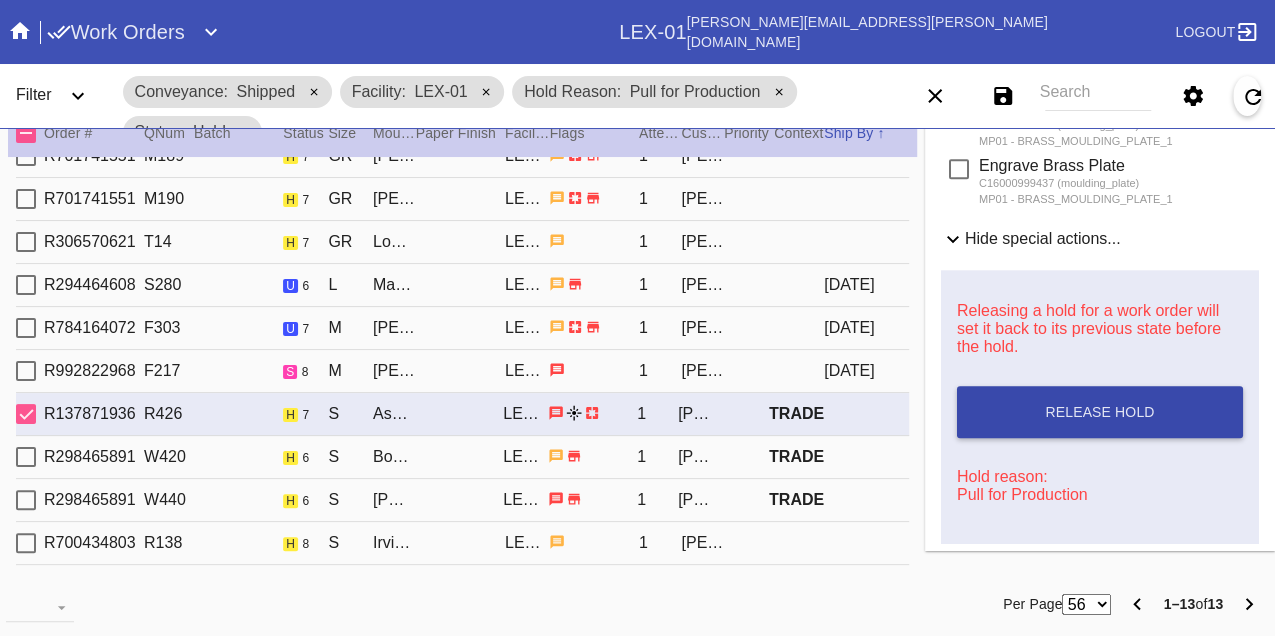 click on "Release Hold" at bounding box center [1099, 412] 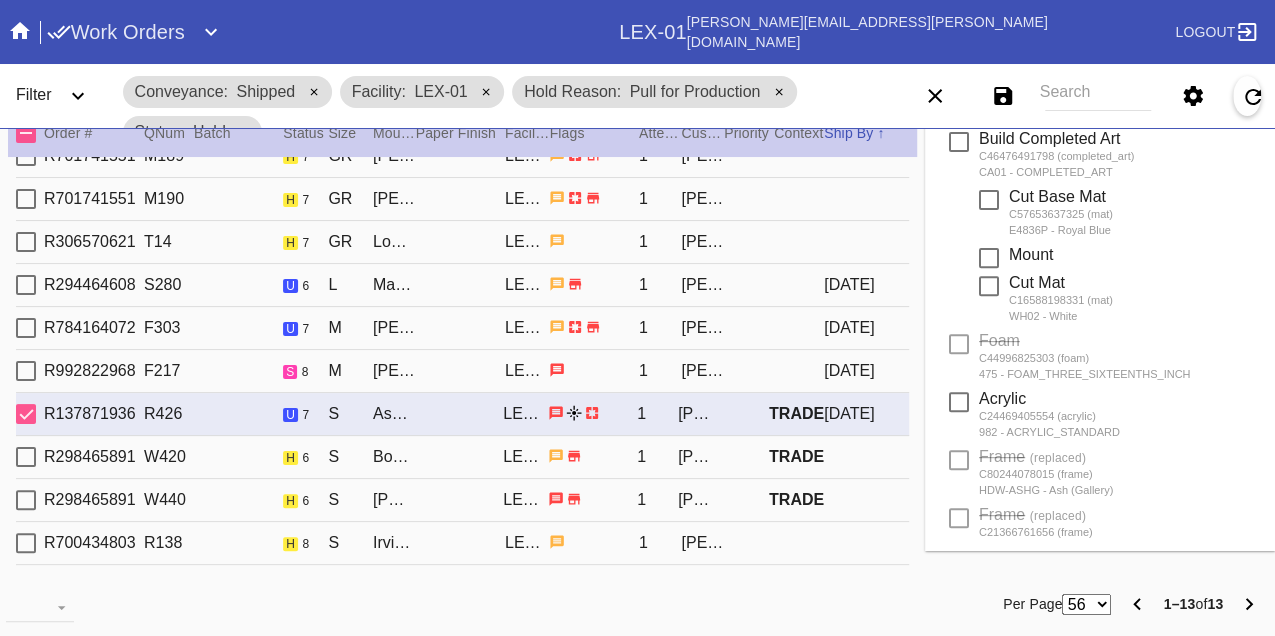 scroll, scrollTop: 0, scrollLeft: 0, axis: both 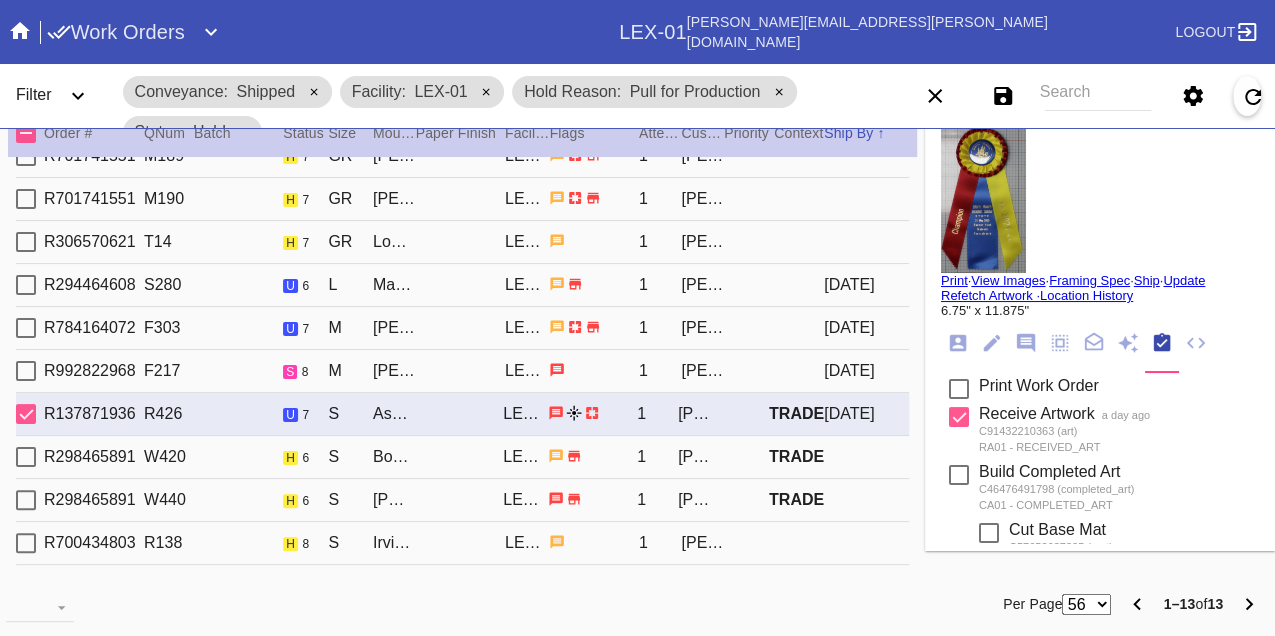 click on "Print" at bounding box center [954, 280] 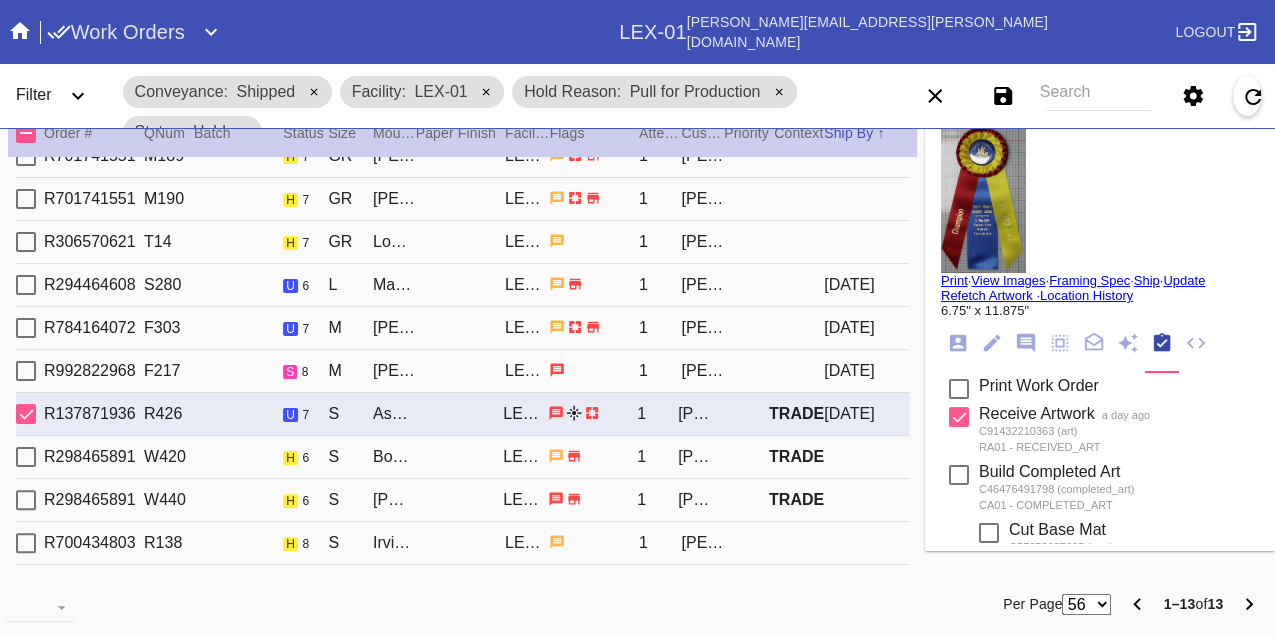 click on "R298465891 W420 h   6 S Bowery / No Mat LEX-01 1 Tracie Gesch
TRADE" at bounding box center (462, 457) 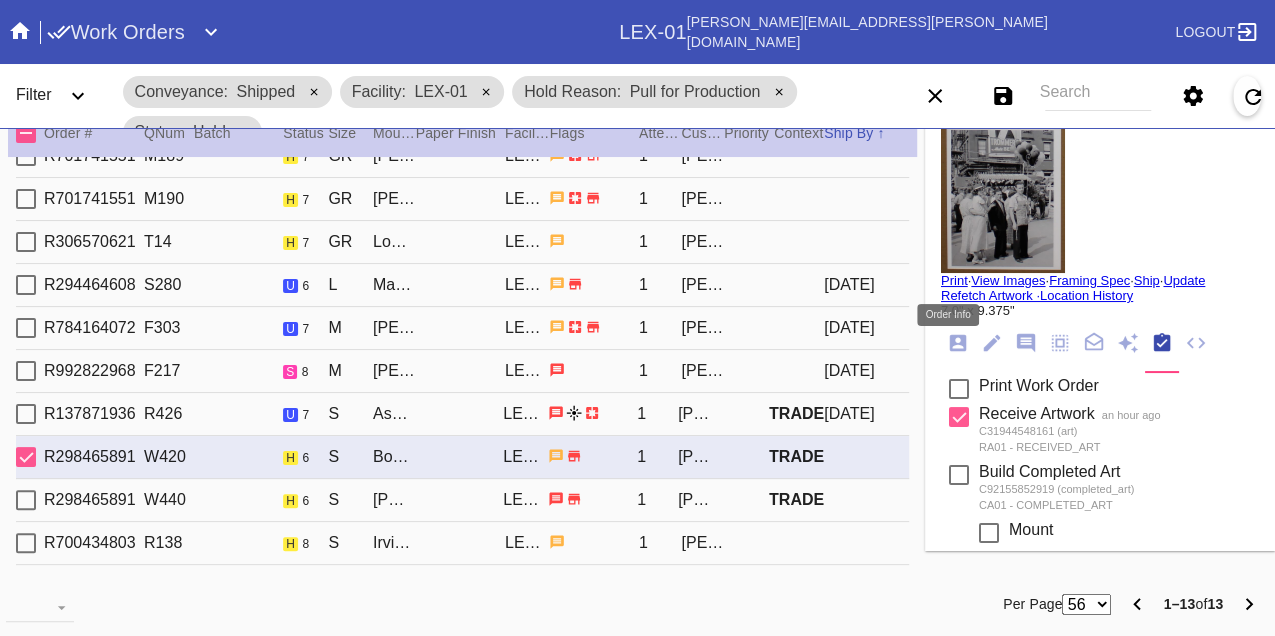 click 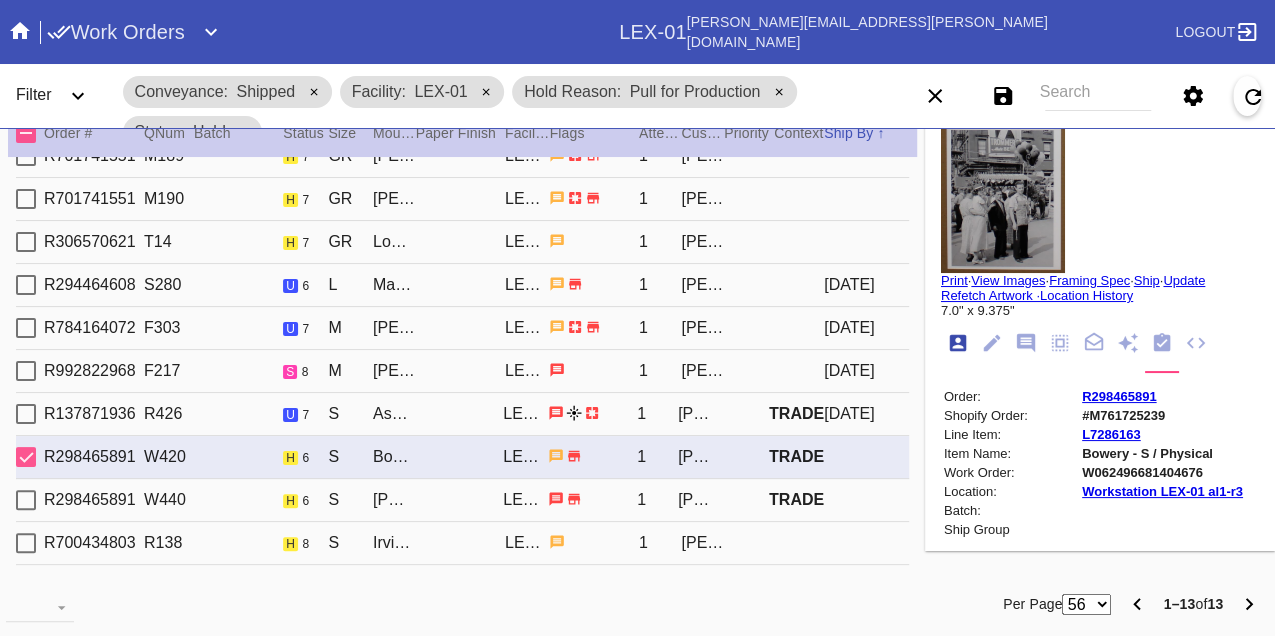 scroll, scrollTop: 24, scrollLeft: 0, axis: vertical 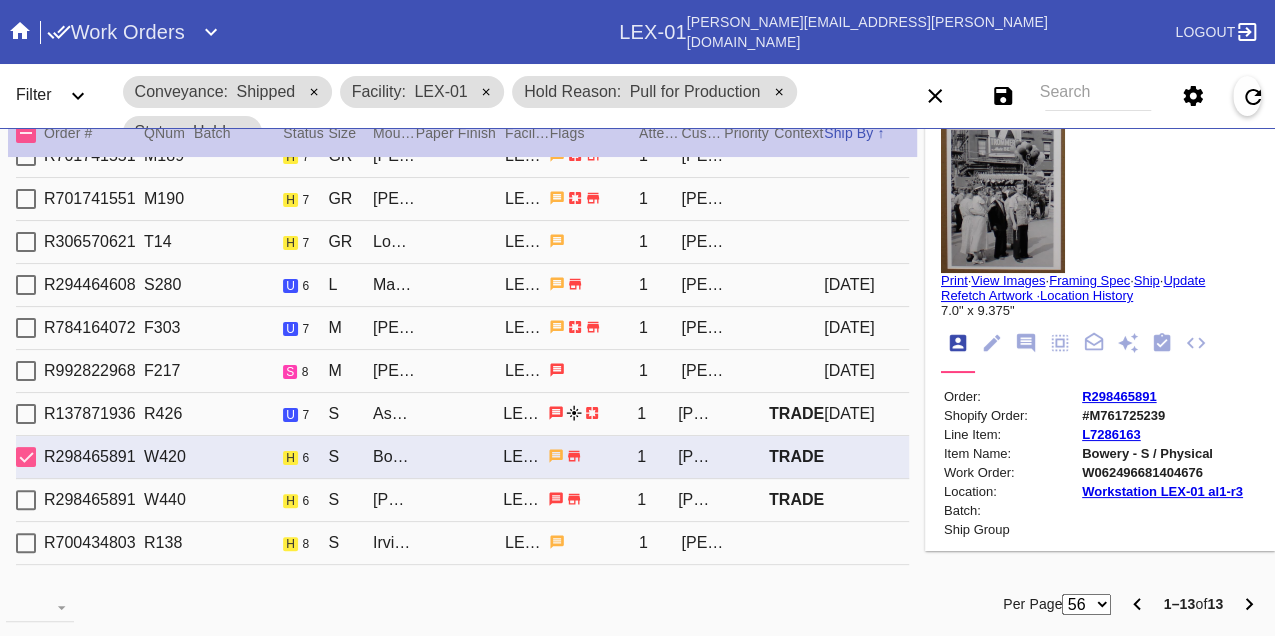 click on "W062496681404676" at bounding box center (1162, 472) 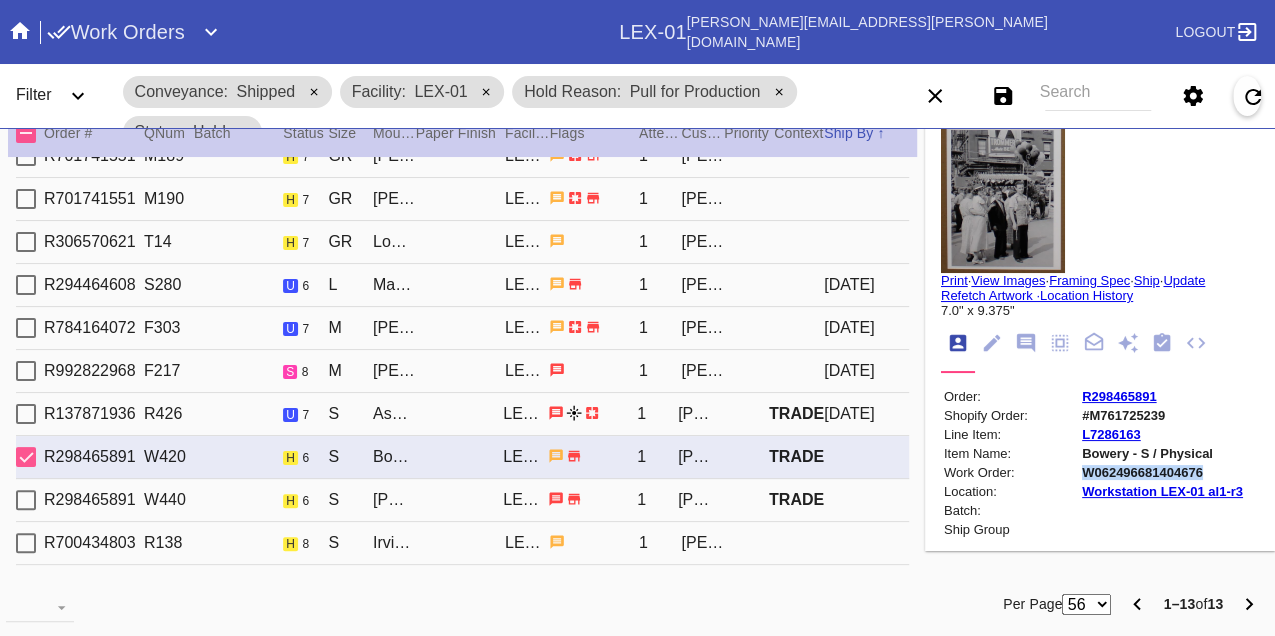 click on "W062496681404676" at bounding box center [1162, 472] 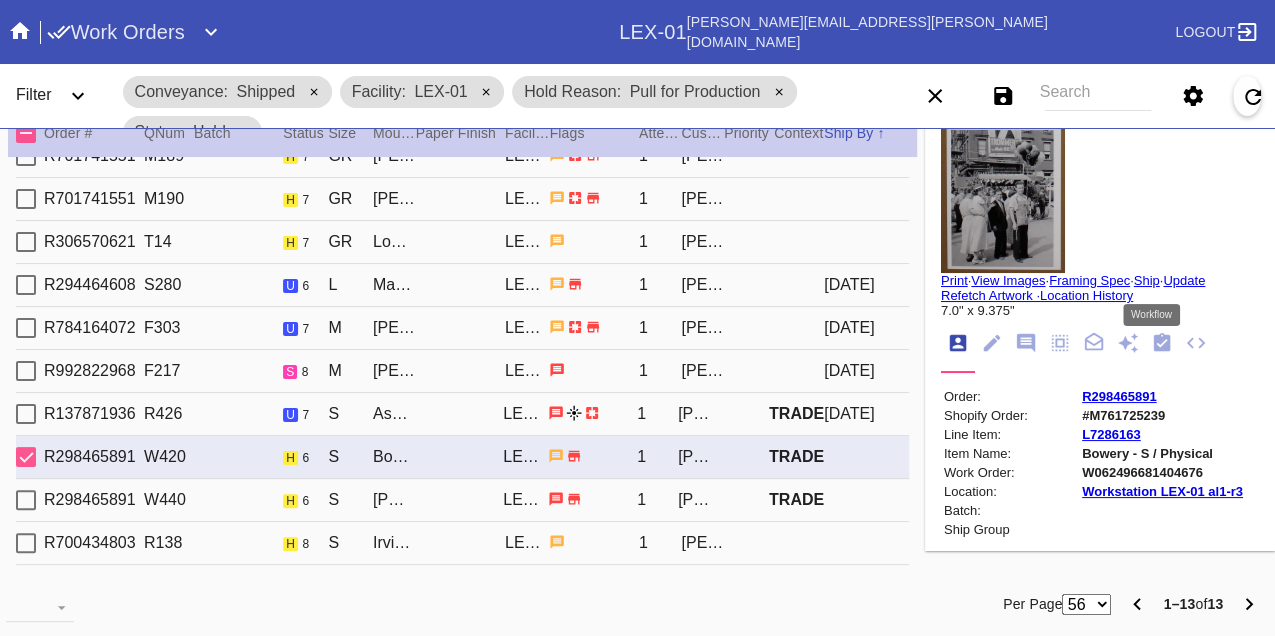 click 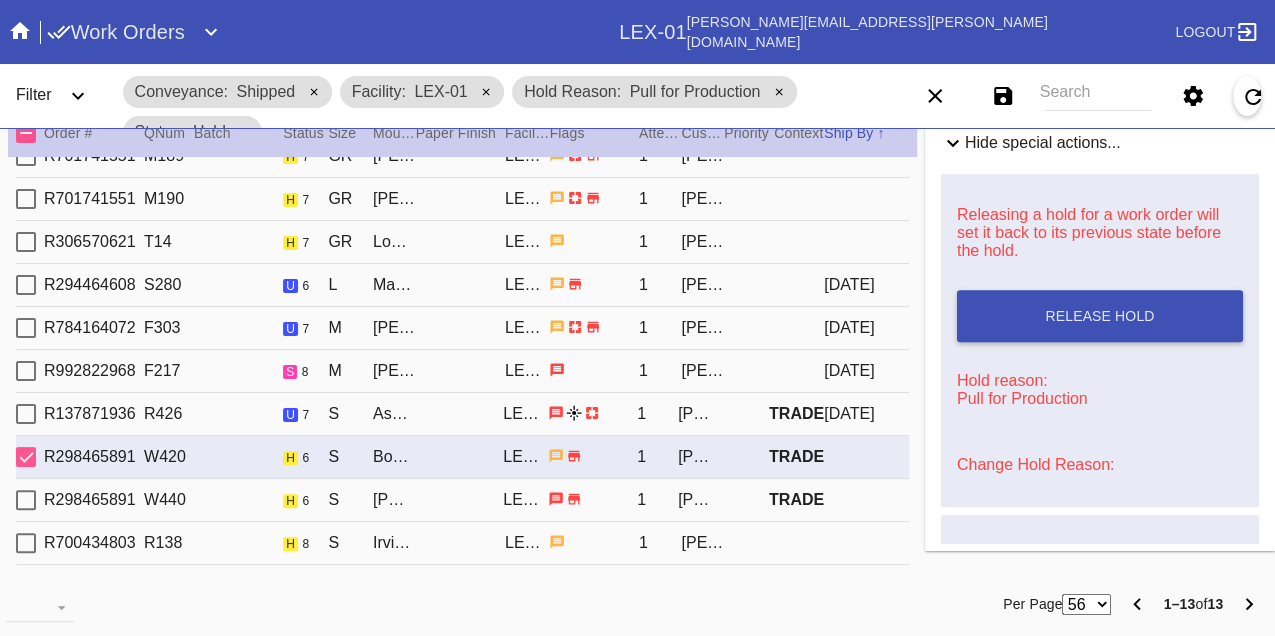 scroll, scrollTop: 888, scrollLeft: 0, axis: vertical 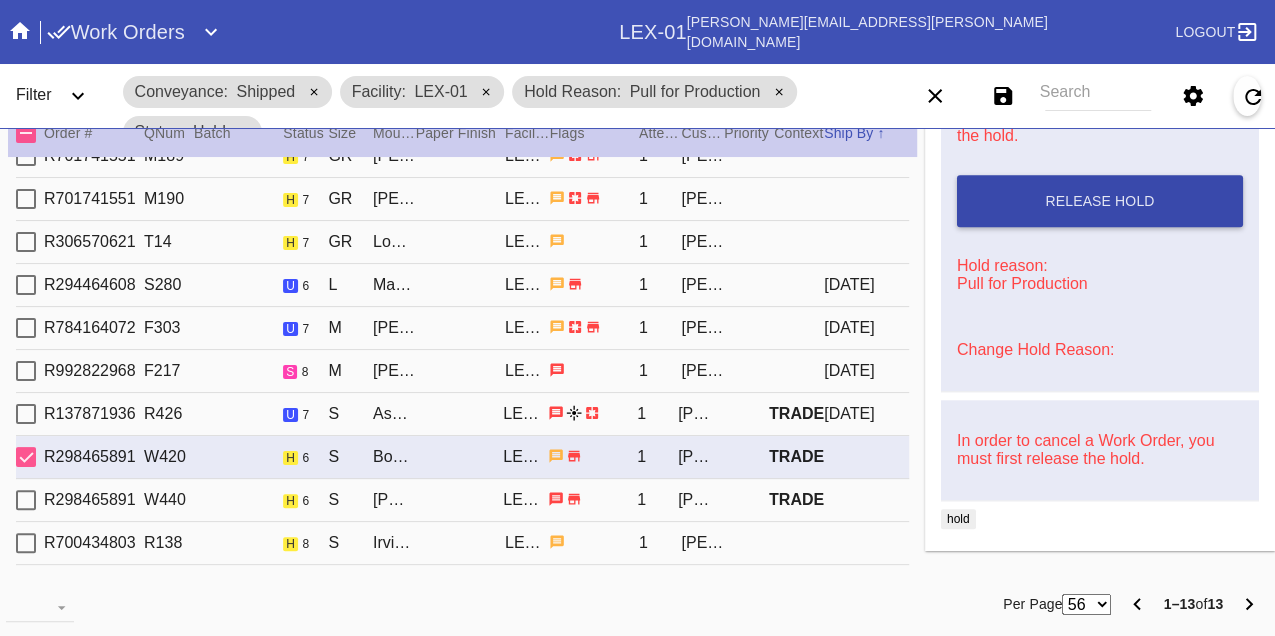 click on "Release Hold" at bounding box center (1100, 201) 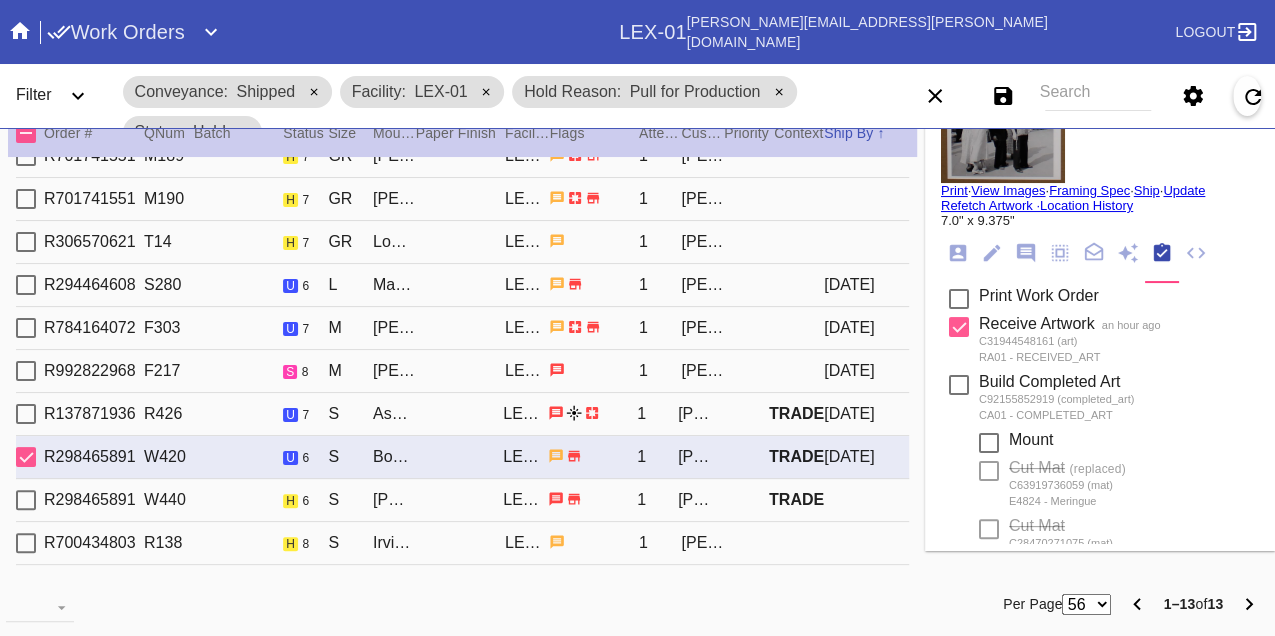 scroll, scrollTop: 0, scrollLeft: 0, axis: both 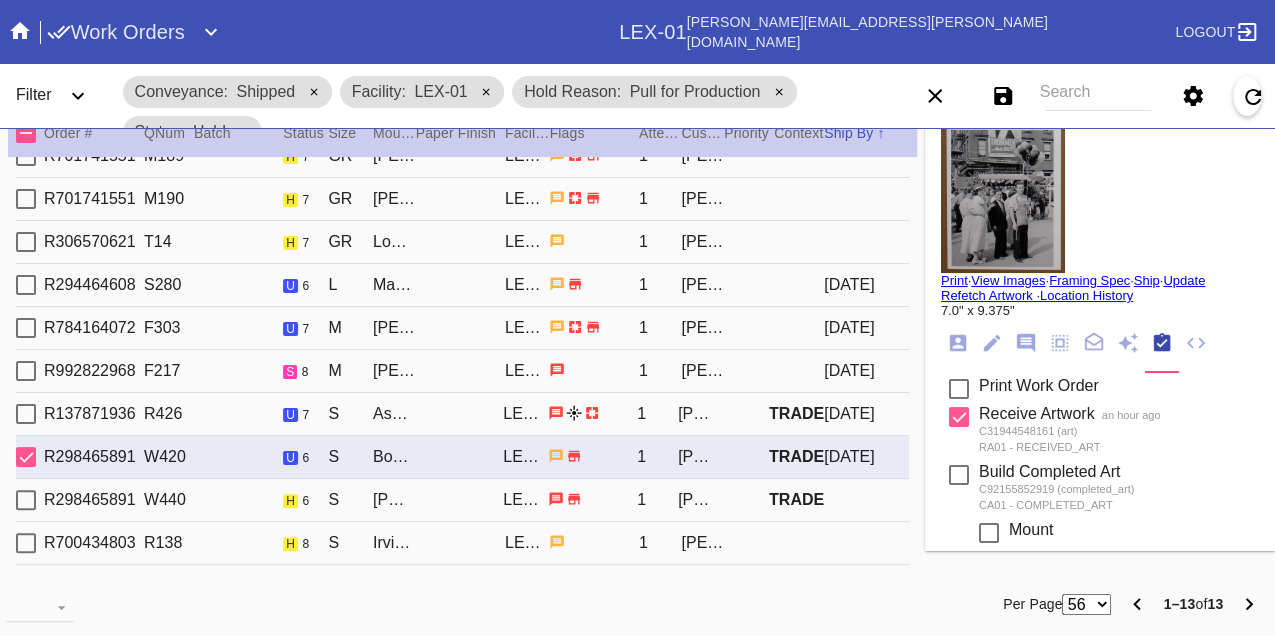 click on "Print" at bounding box center [954, 280] 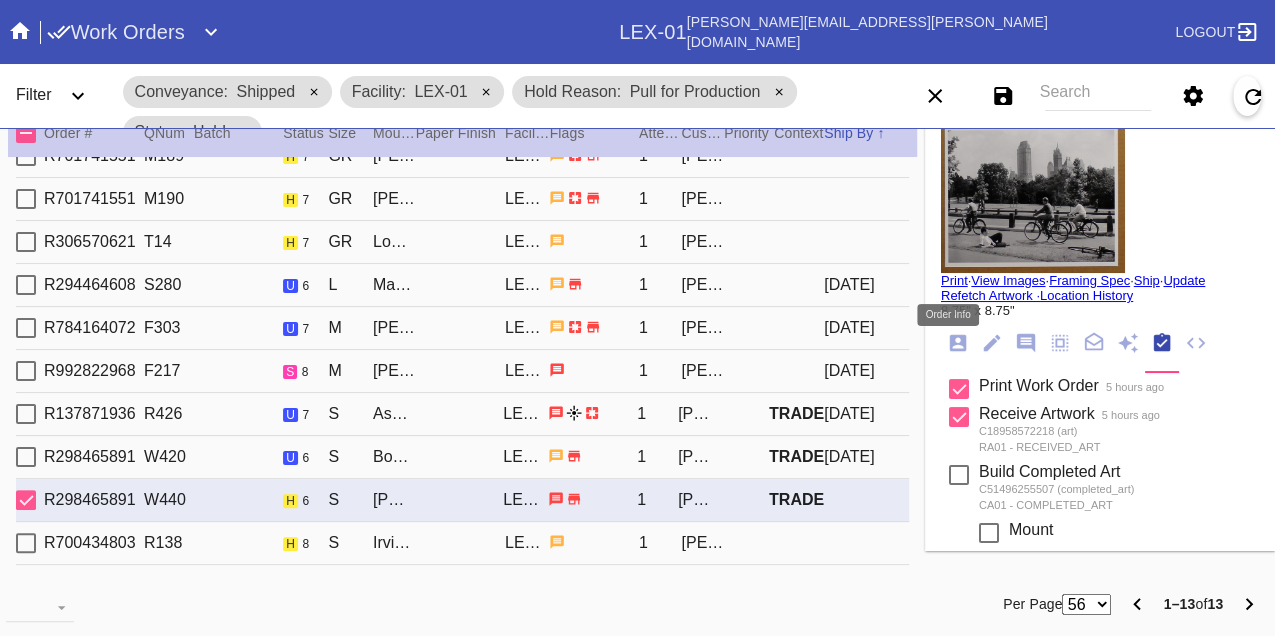 click 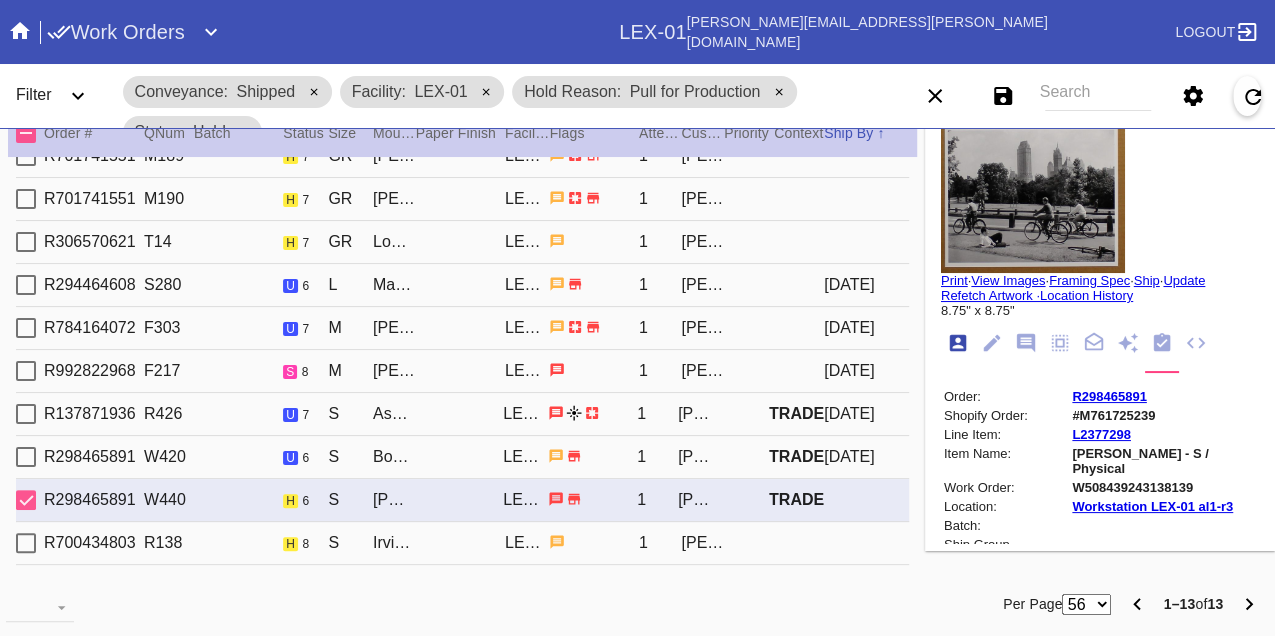 scroll, scrollTop: 24, scrollLeft: 0, axis: vertical 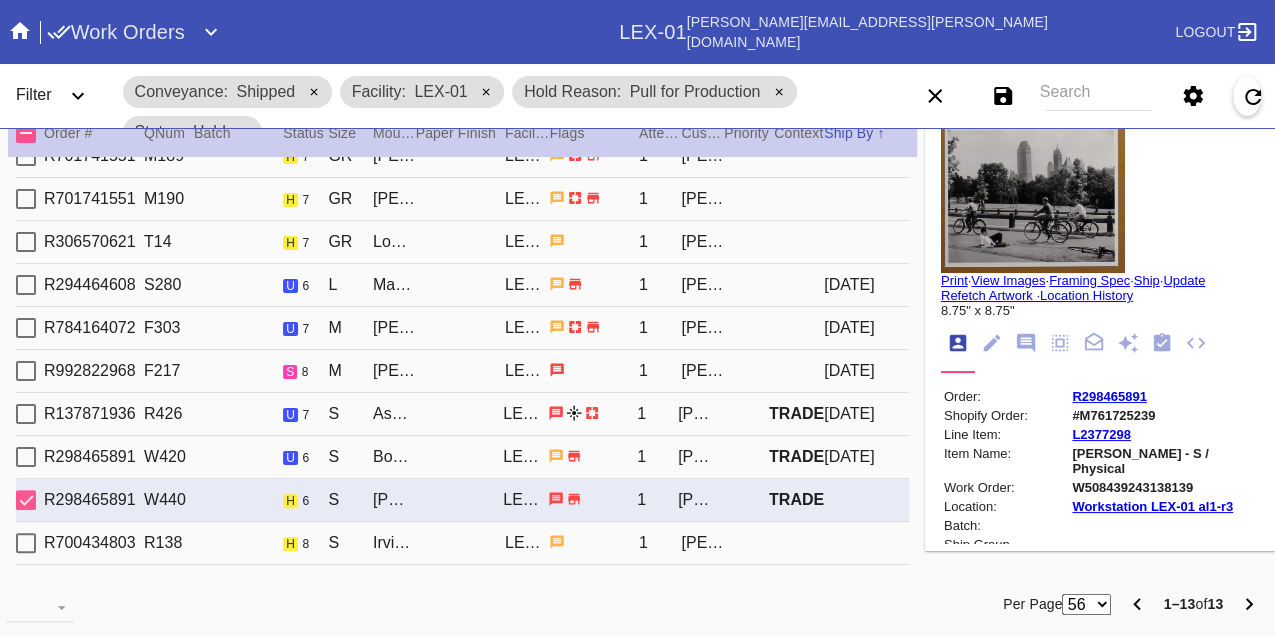 click on "W508439243138139" at bounding box center (1164, 487) 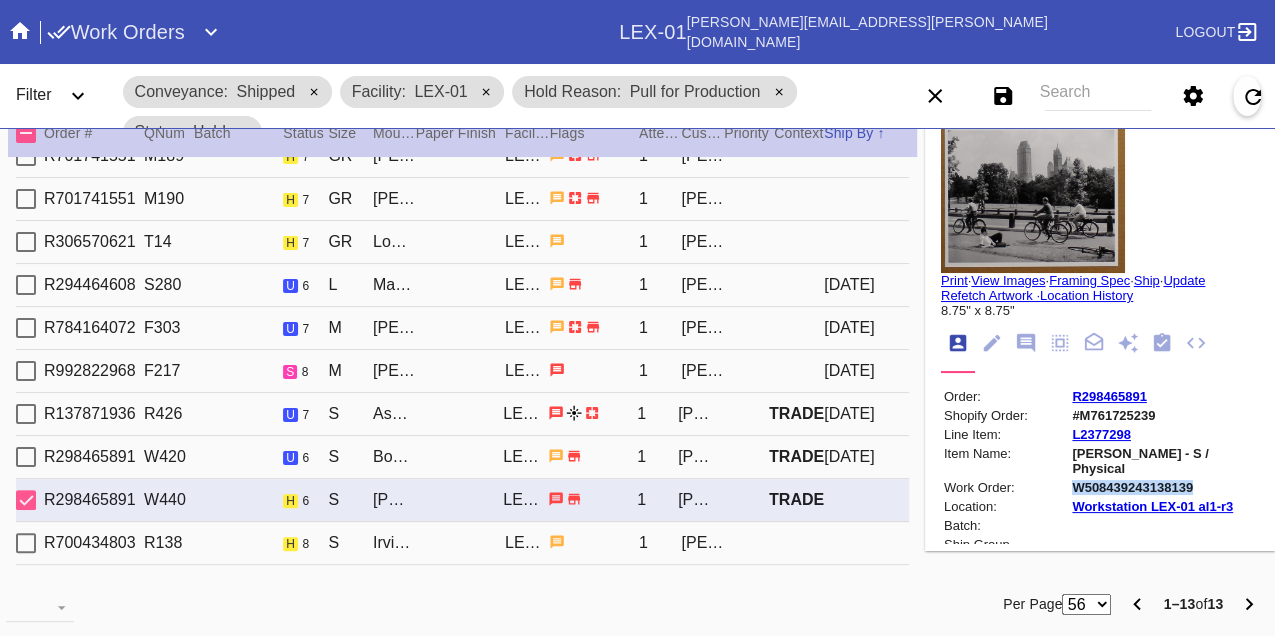 click on "W508439243138139" at bounding box center (1164, 487) 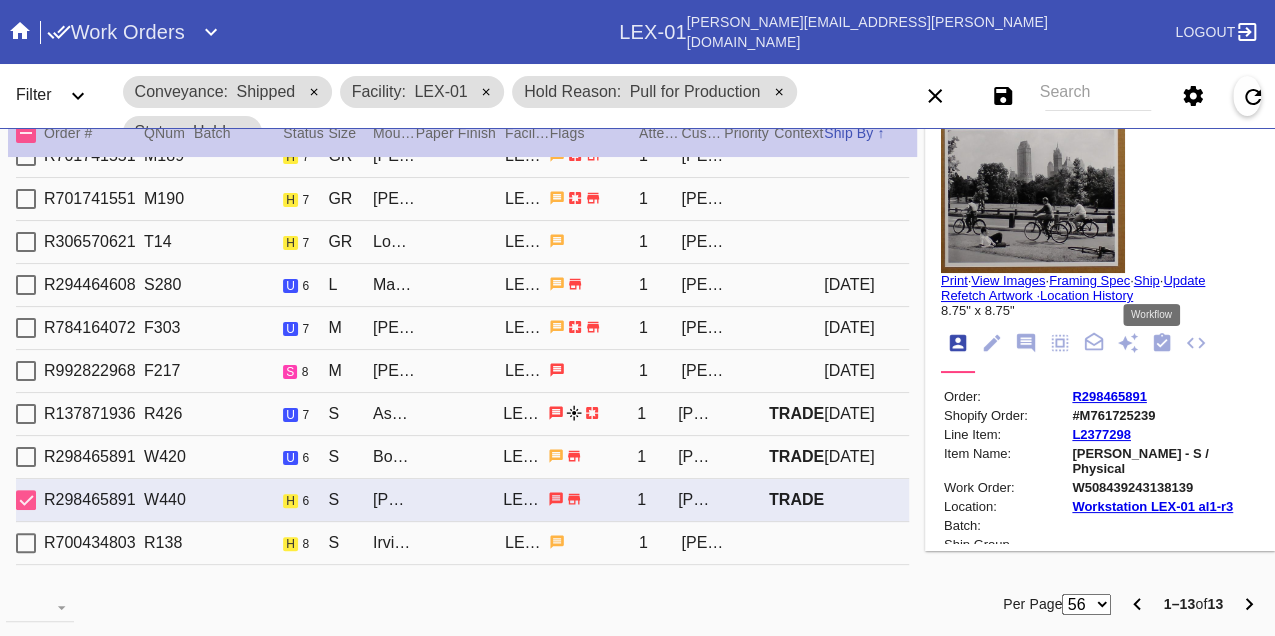 click 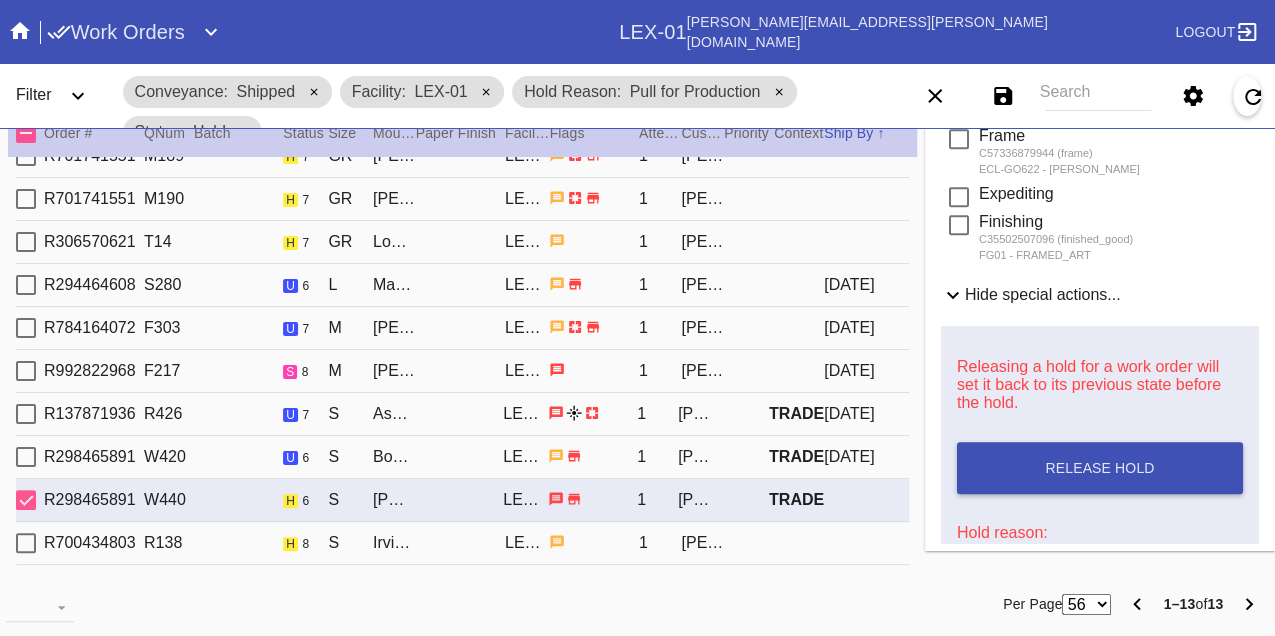scroll, scrollTop: 948, scrollLeft: 0, axis: vertical 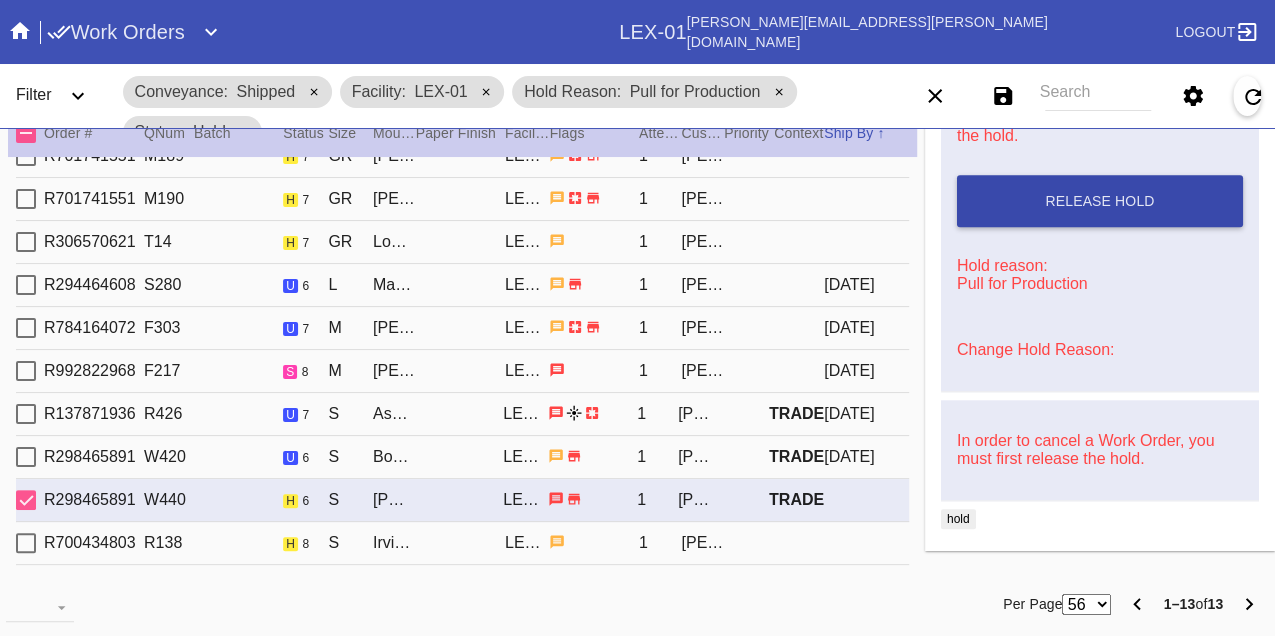 click on "Release Hold" at bounding box center [1100, 201] 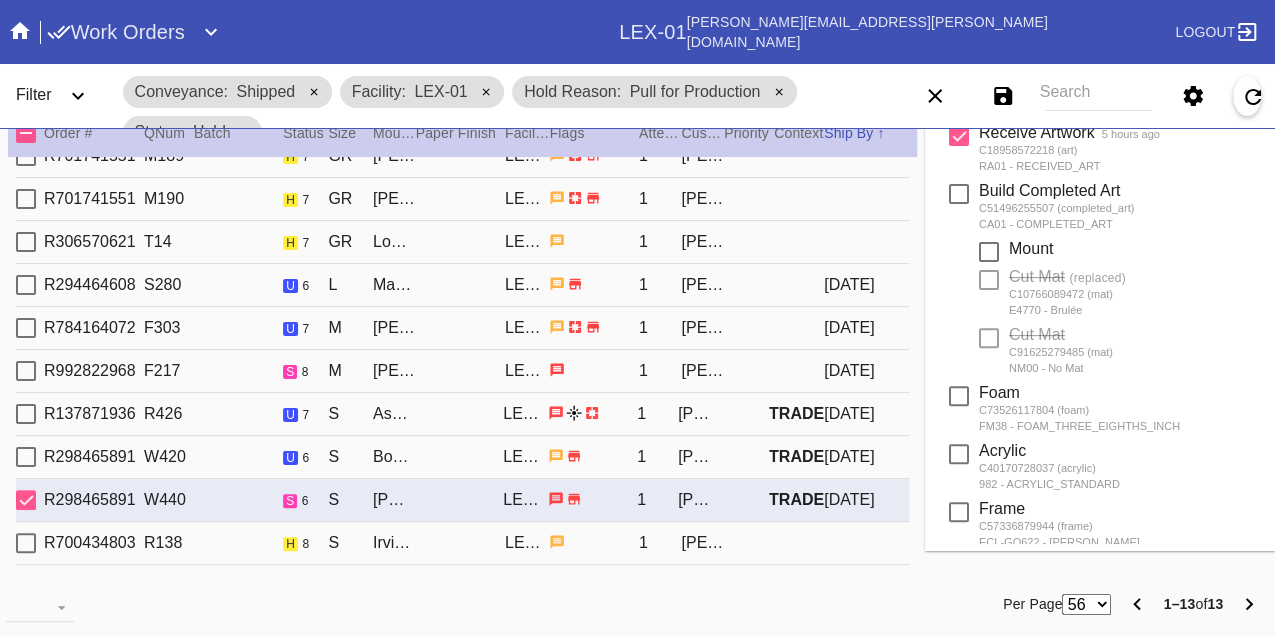 scroll, scrollTop: 0, scrollLeft: 0, axis: both 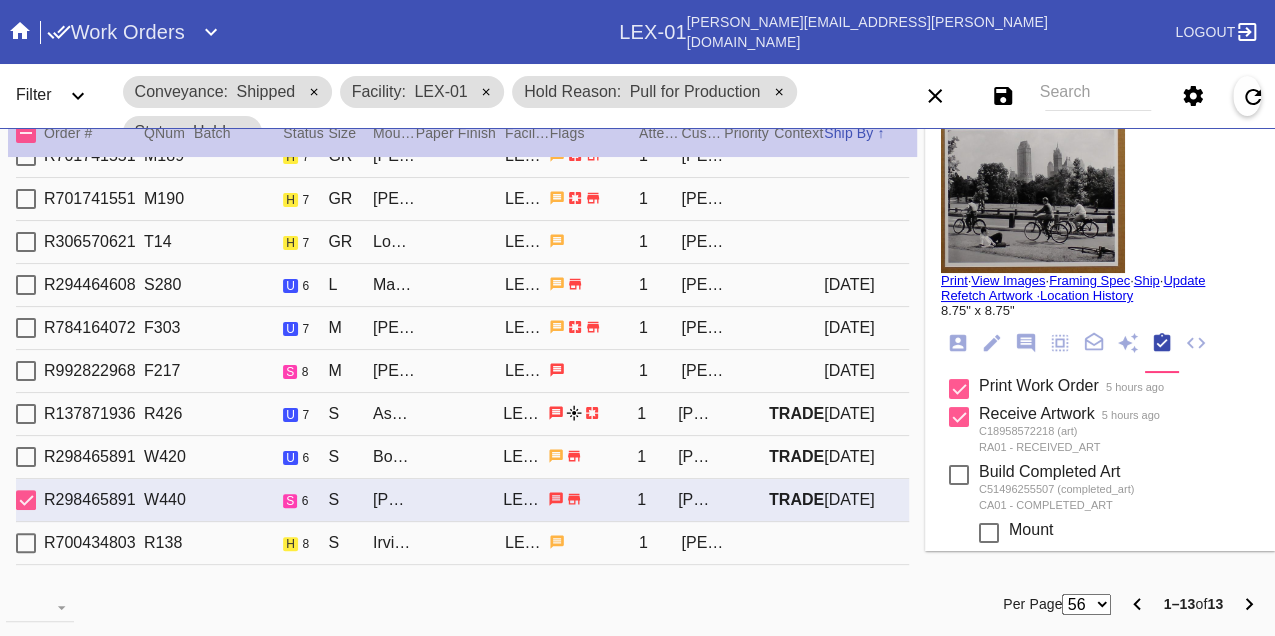 click on "Print" at bounding box center (954, 280) 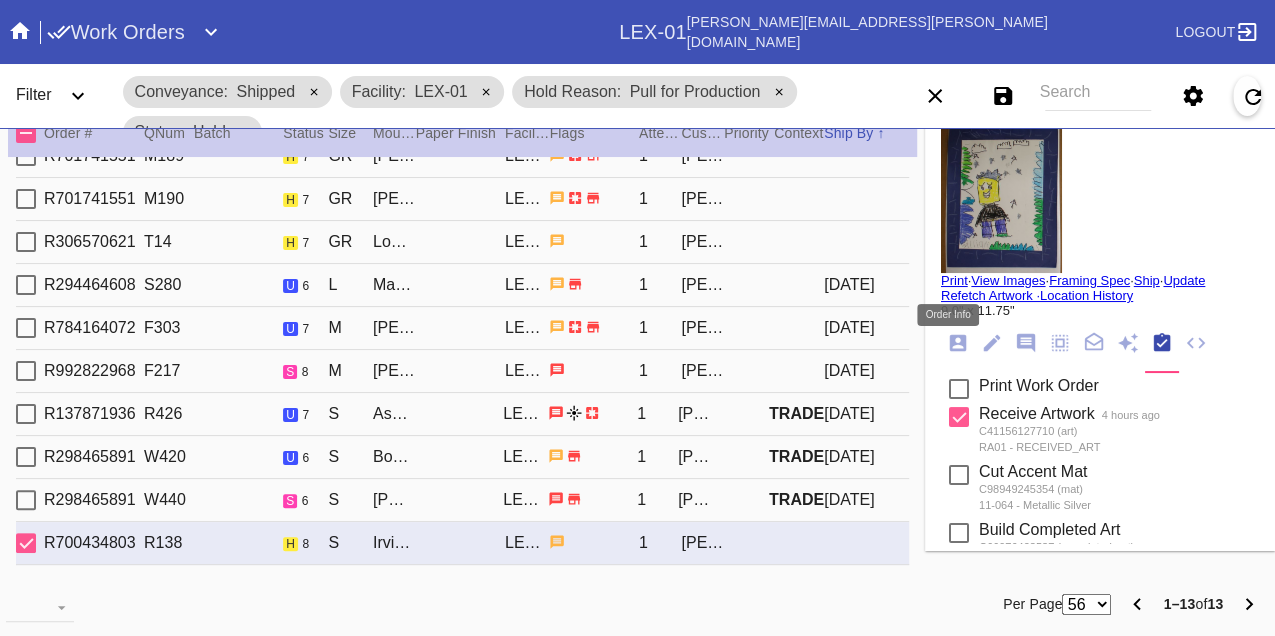 click 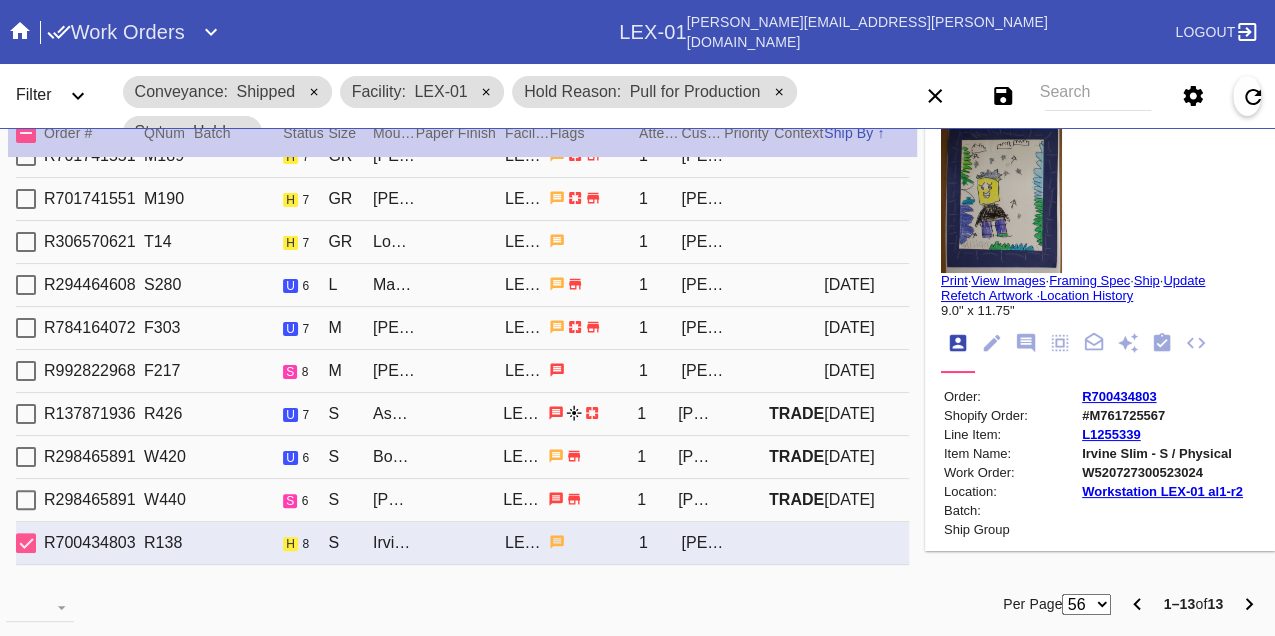 click on "W520727300523024" at bounding box center [1162, 472] 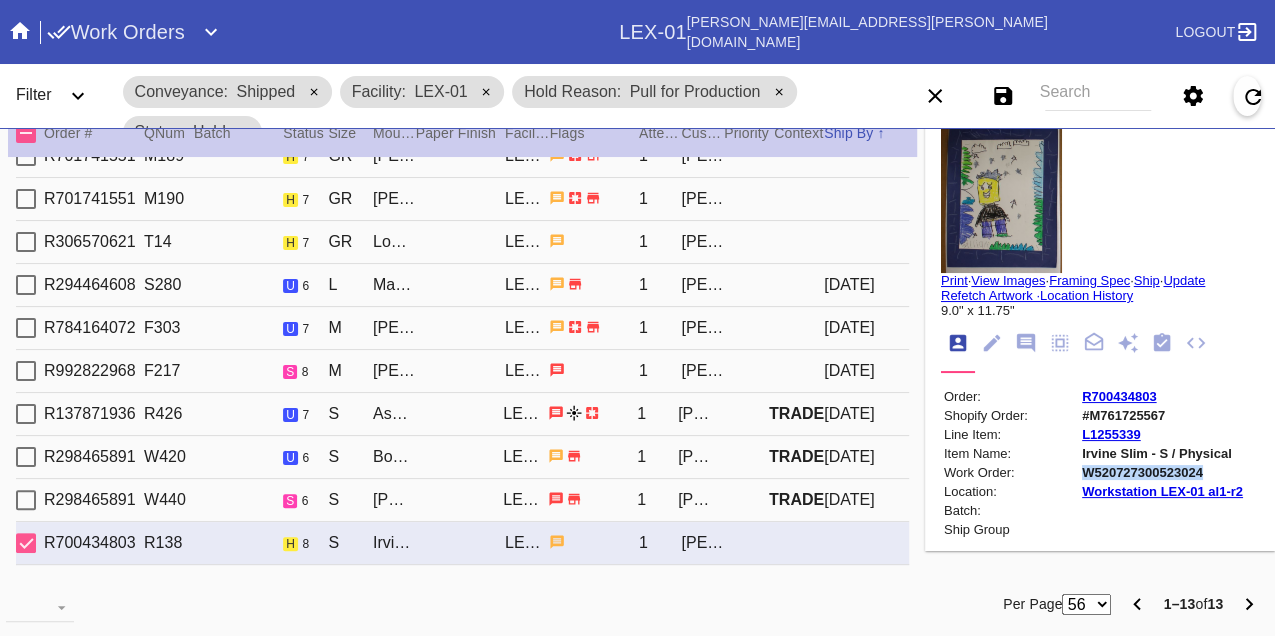 click on "W520727300523024" at bounding box center [1162, 472] 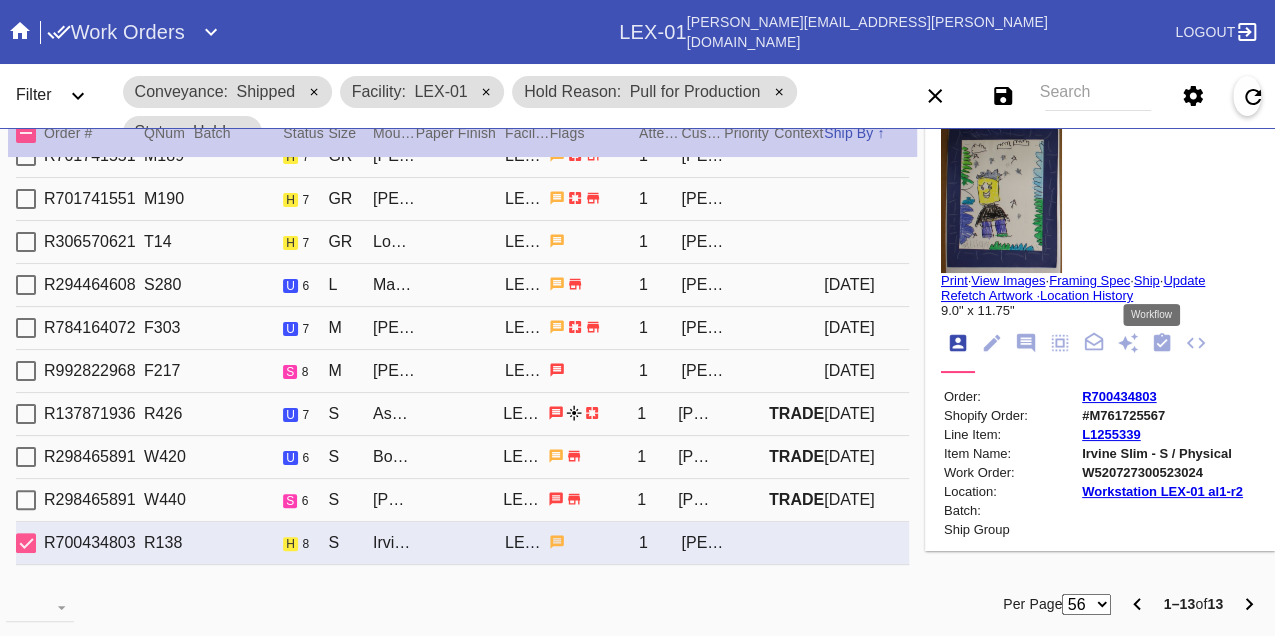 click 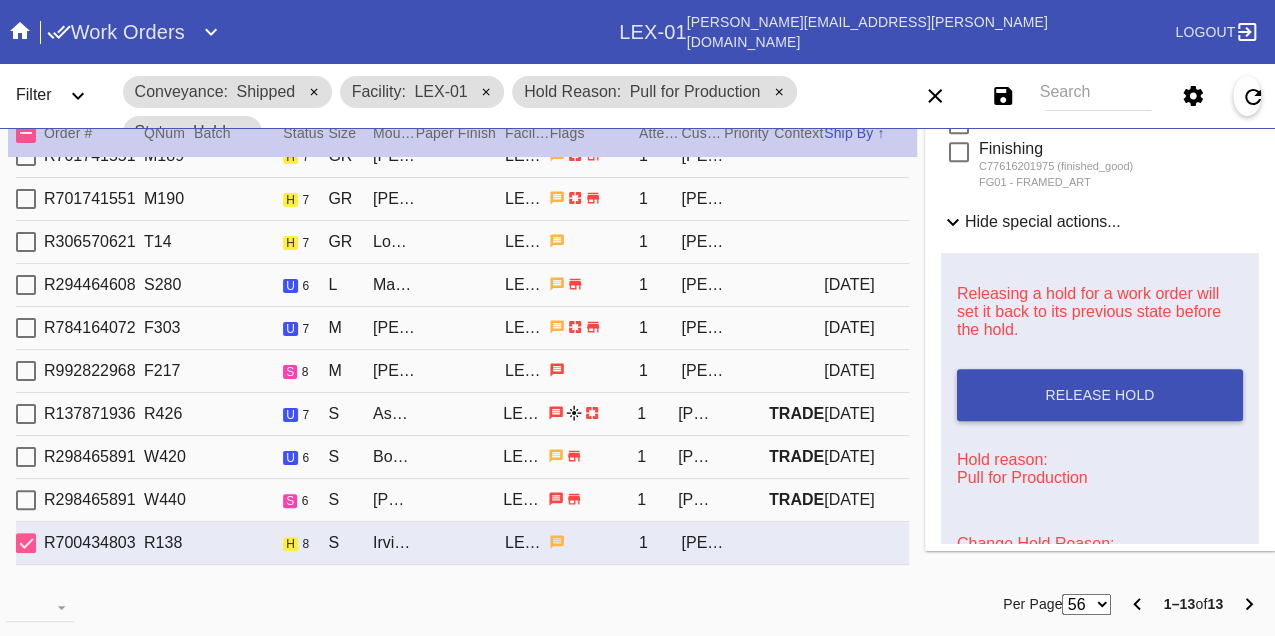 scroll, scrollTop: 948, scrollLeft: 0, axis: vertical 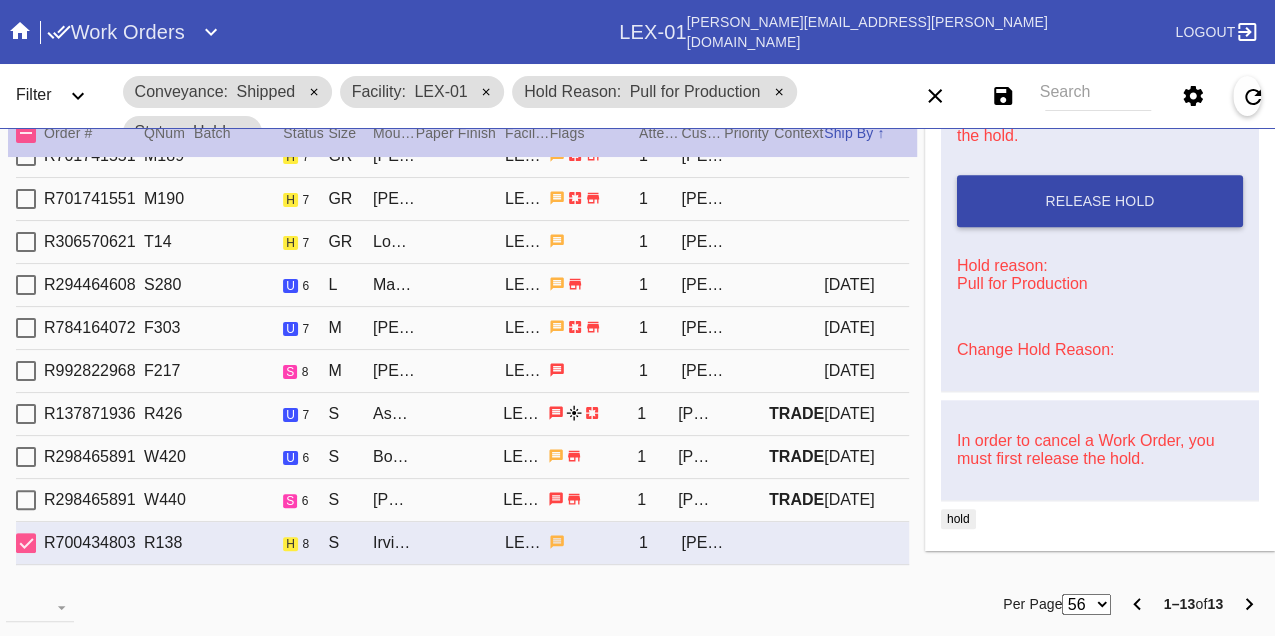 click on "Release Hold" at bounding box center (1099, 201) 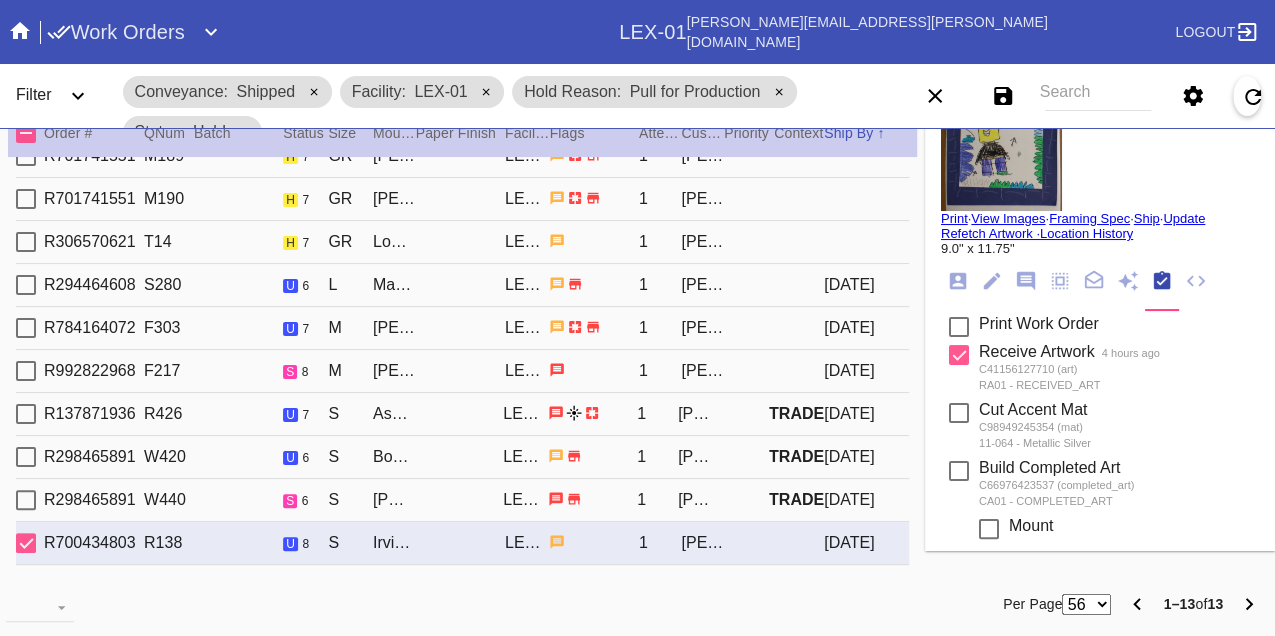 scroll, scrollTop: 0, scrollLeft: 0, axis: both 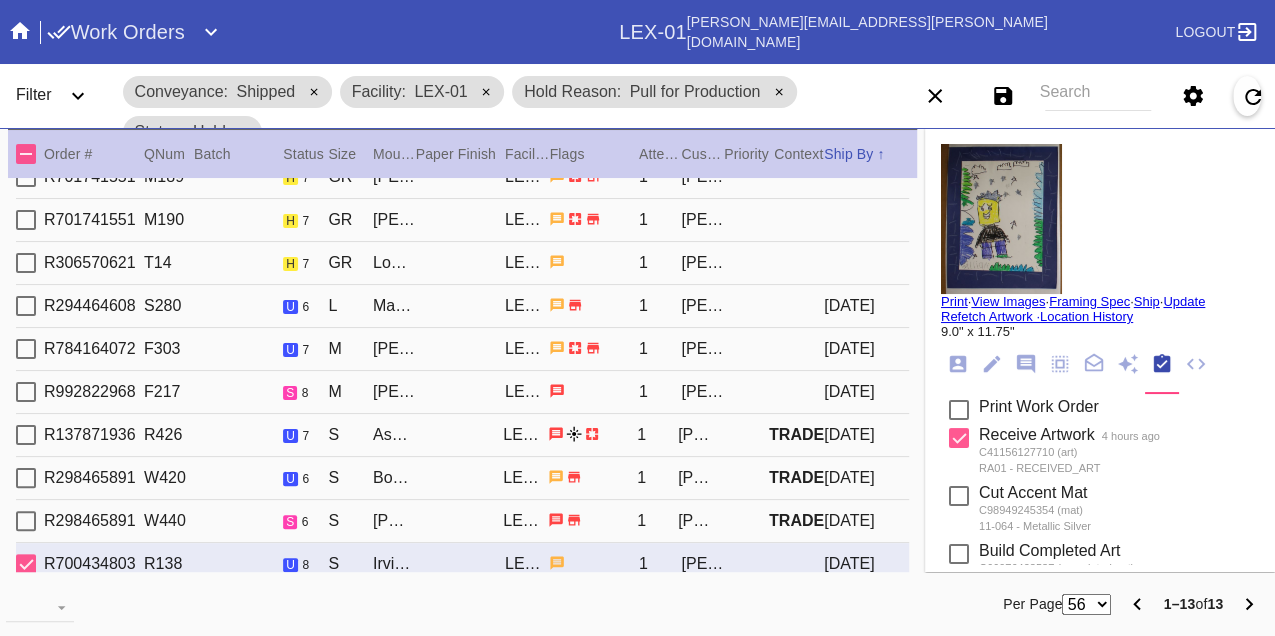 click on "Print" at bounding box center (954, 301) 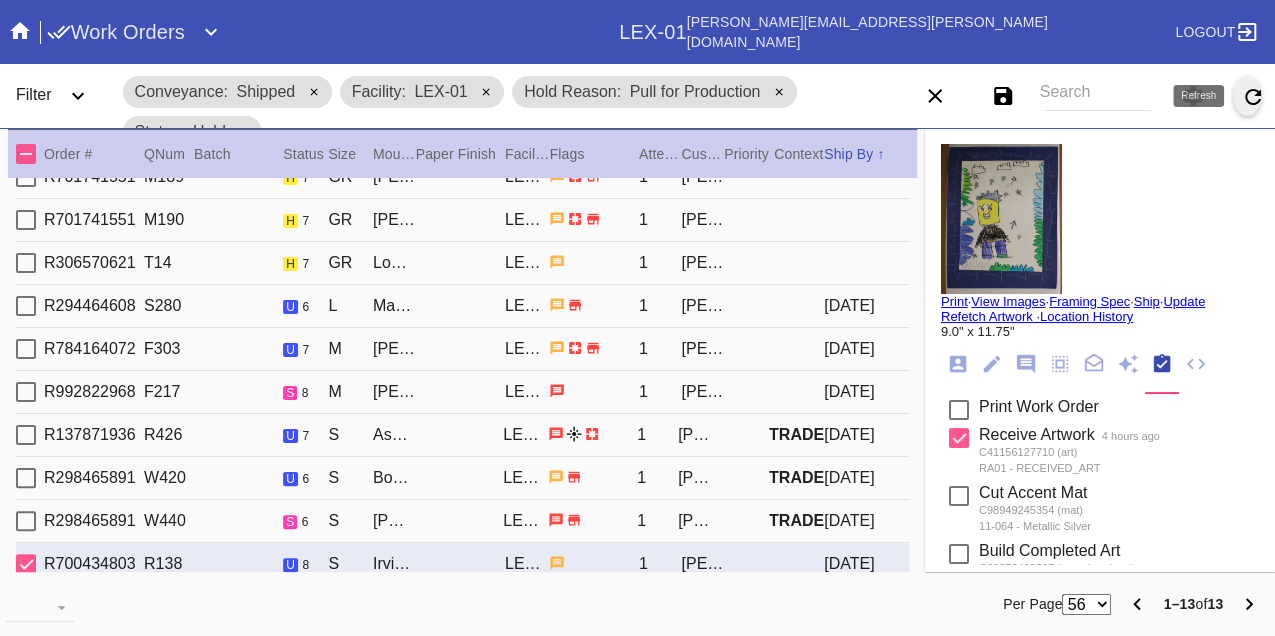 click 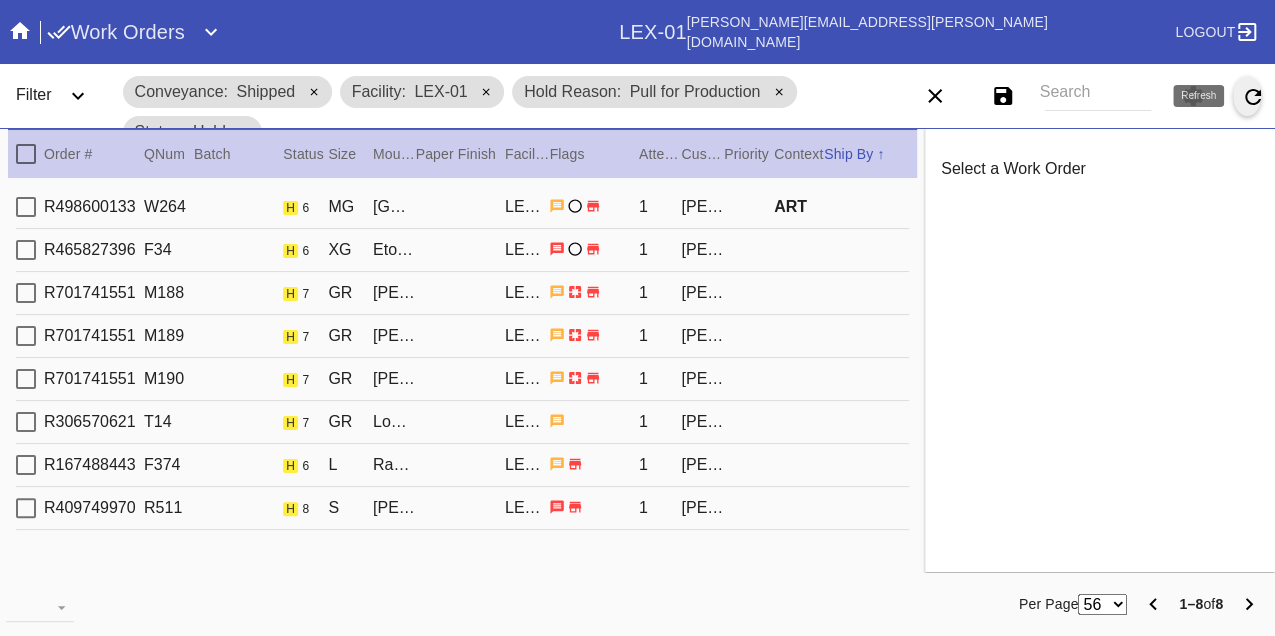 scroll, scrollTop: 0, scrollLeft: 0, axis: both 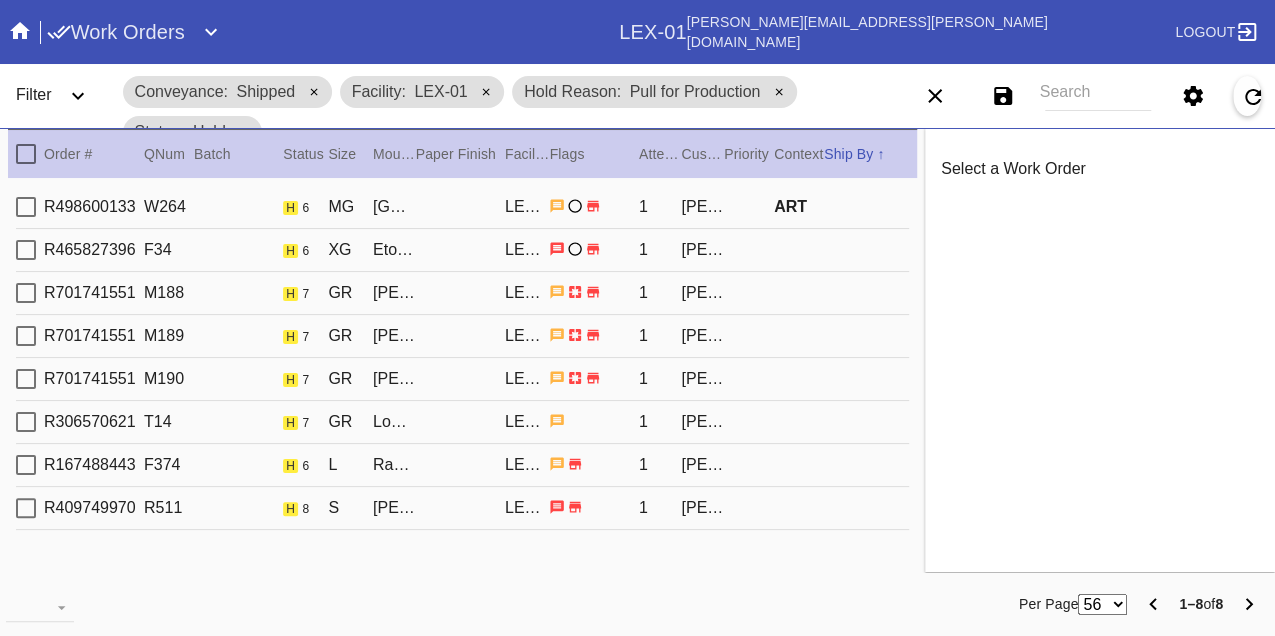 click on "R498600133 W264 h   6 MG Quito / Canvas LEX-01 1 Sarah Mankin
ART" at bounding box center (462, 207) 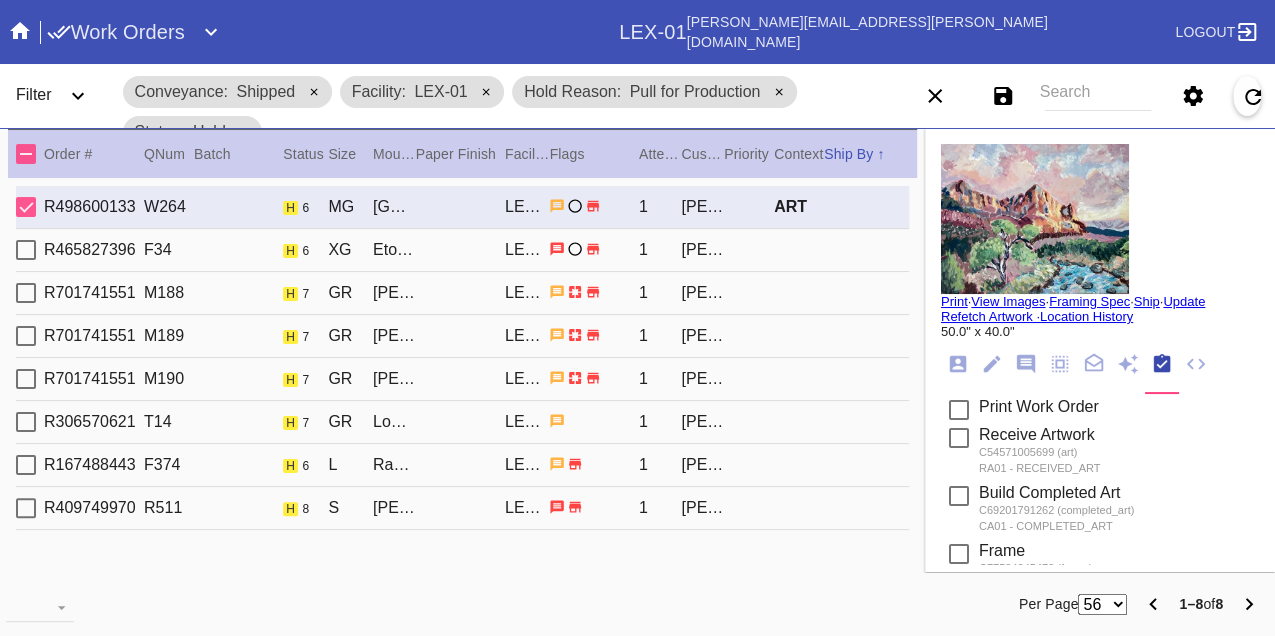 click on "R465827396 F34 h   6 XG Eton / No Mat LEX-01 1 Heidi Slimm Dolman" at bounding box center [462, 250] 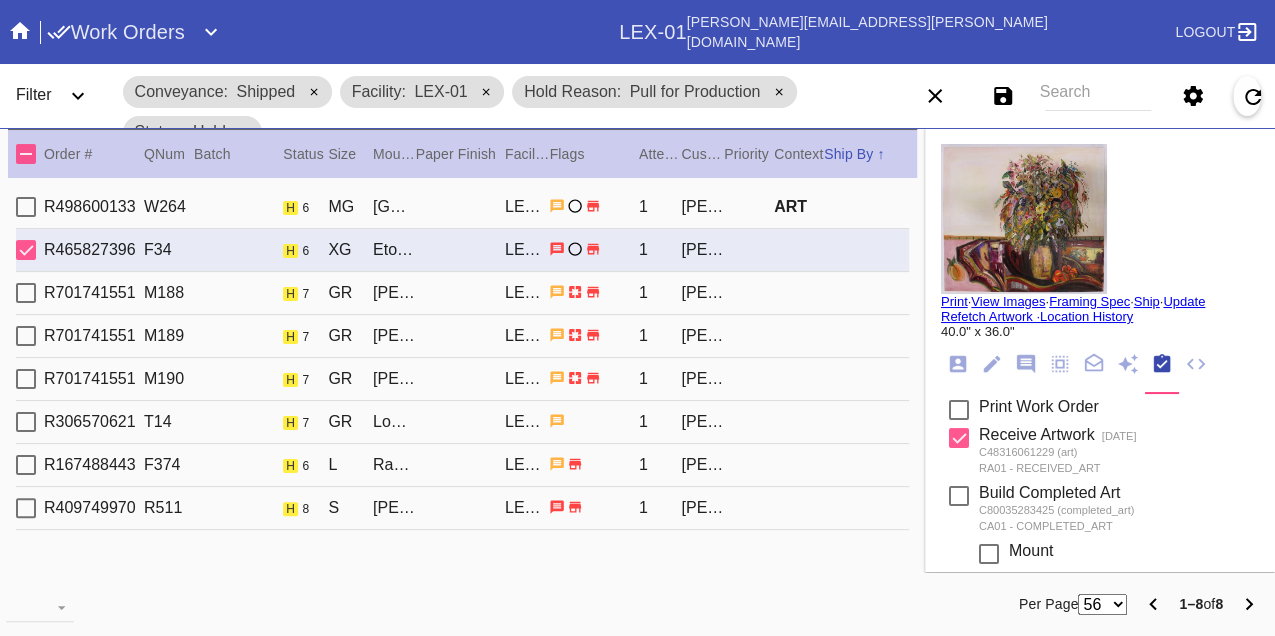 click on "R701741551 M188 h   7 GR Mercer Slim / White LEX-01 1 Lauren Averitt" at bounding box center [462, 293] 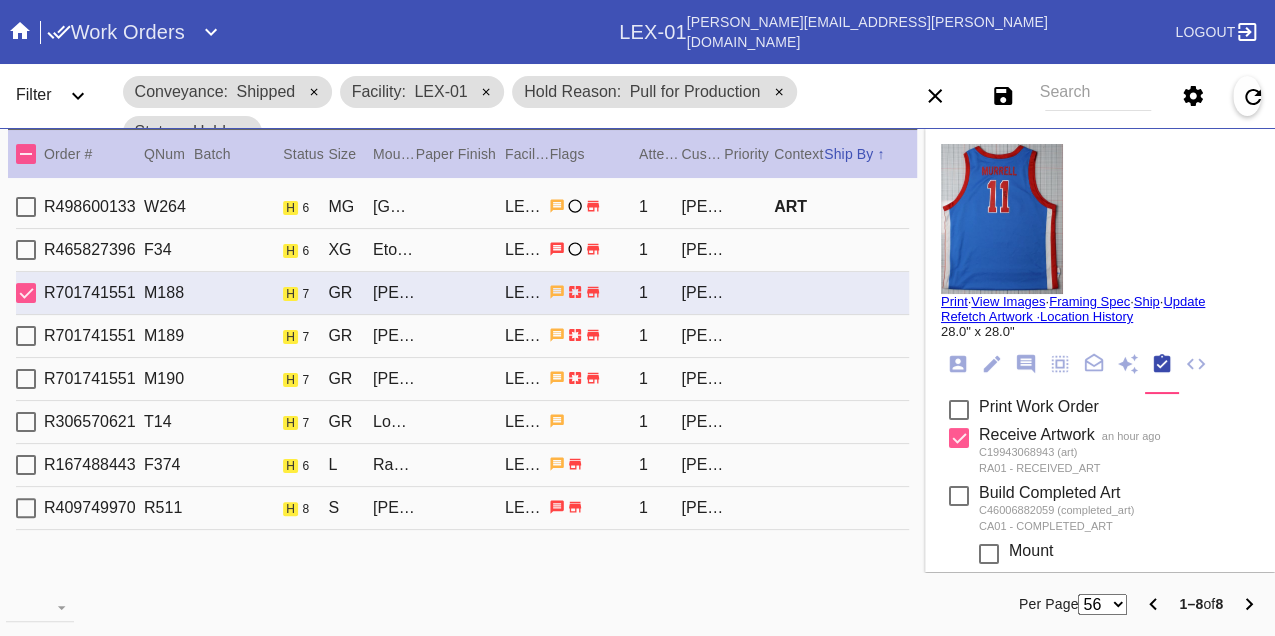 click on "R701741551 M189 h   7 GR Mercer Slim / White LEX-01 1 Lauren Averitt" at bounding box center (462, 336) 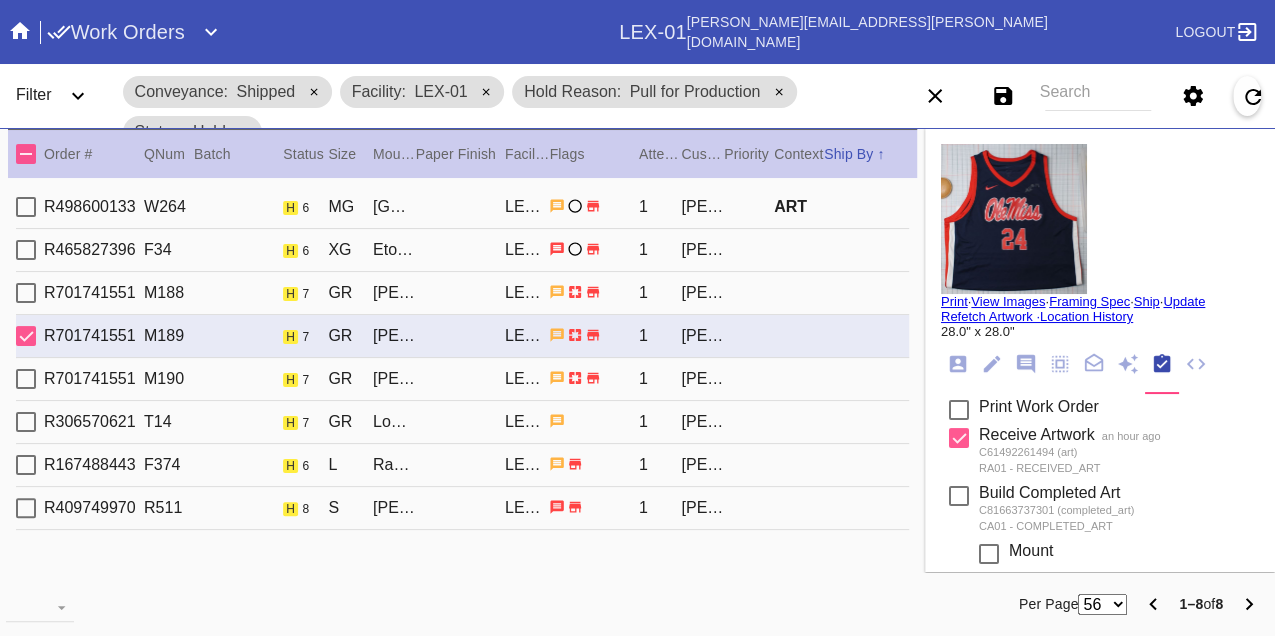 click on "R701741551 M190 h   7 GR Mercer Slim / White LEX-01 1 Lauren Averitt" at bounding box center [462, 379] 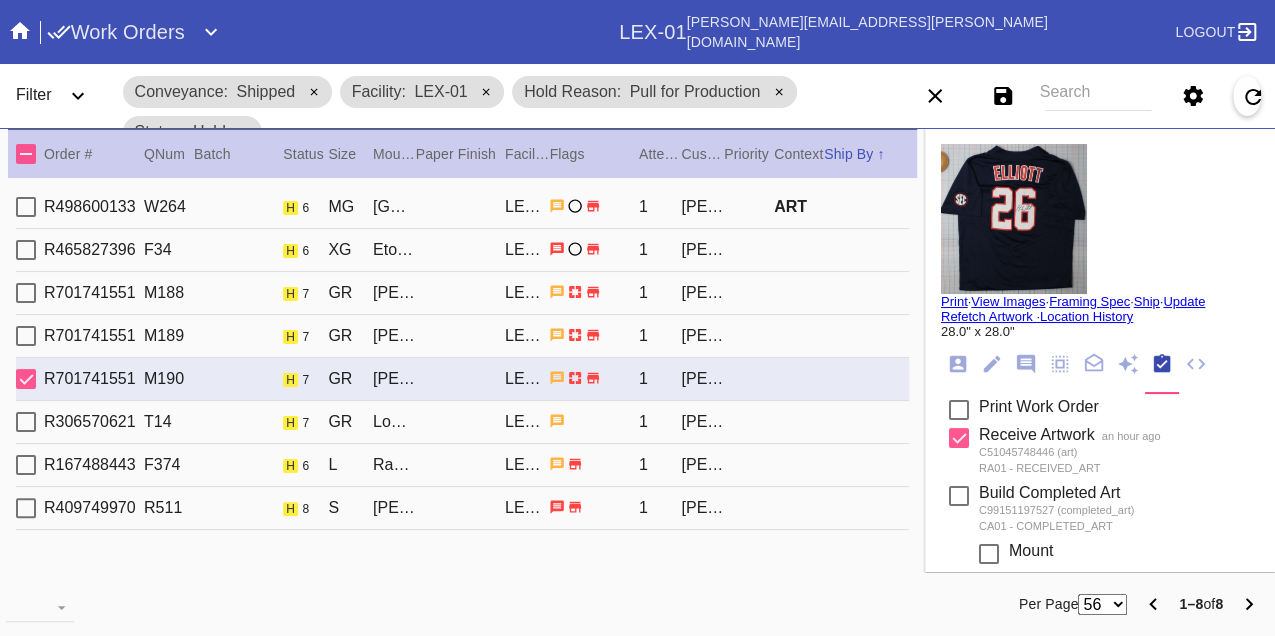 click on "R306570621 T14 h   7 GR London / No Mat LEX-01 1 Mike Siudym" at bounding box center [462, 422] 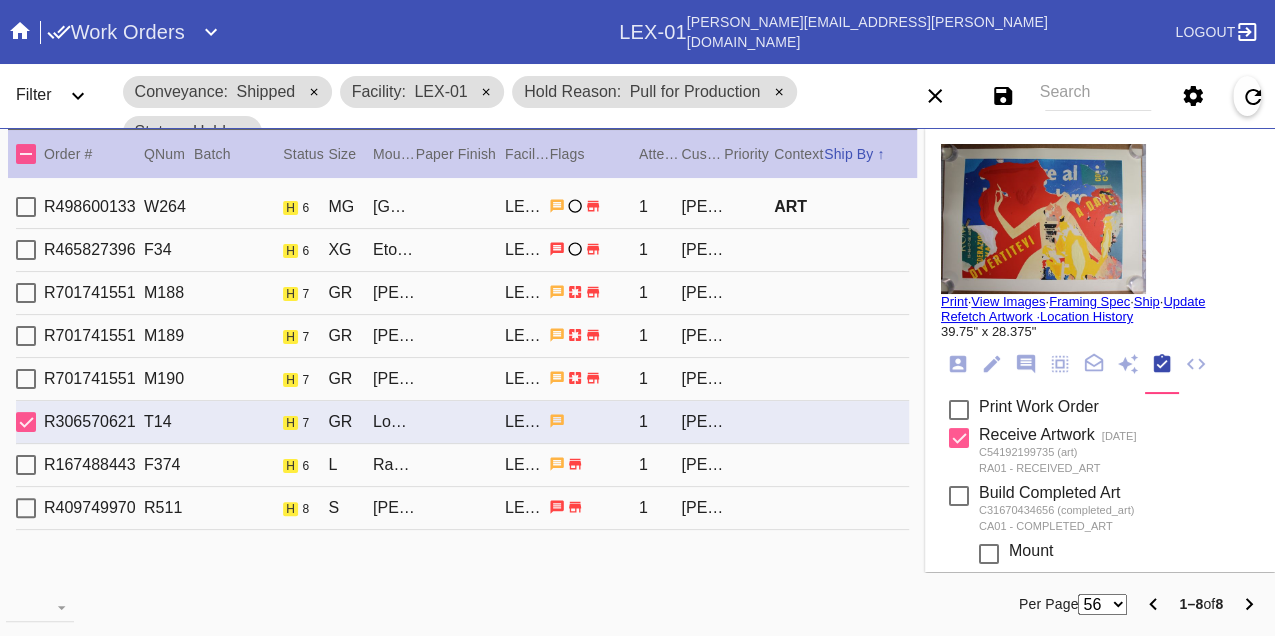 click on "R167488443 F374 h   6 L Ravenswood / White Art with Black Core LEX-01 1 Kelly Broussard" at bounding box center (462, 465) 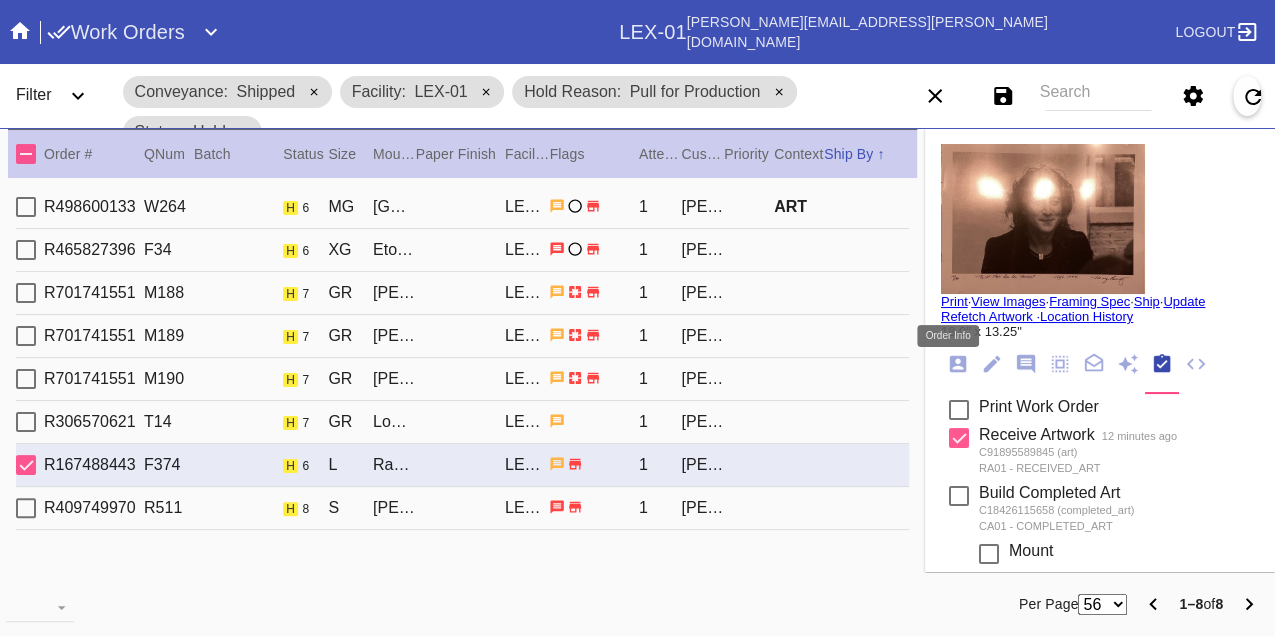 click 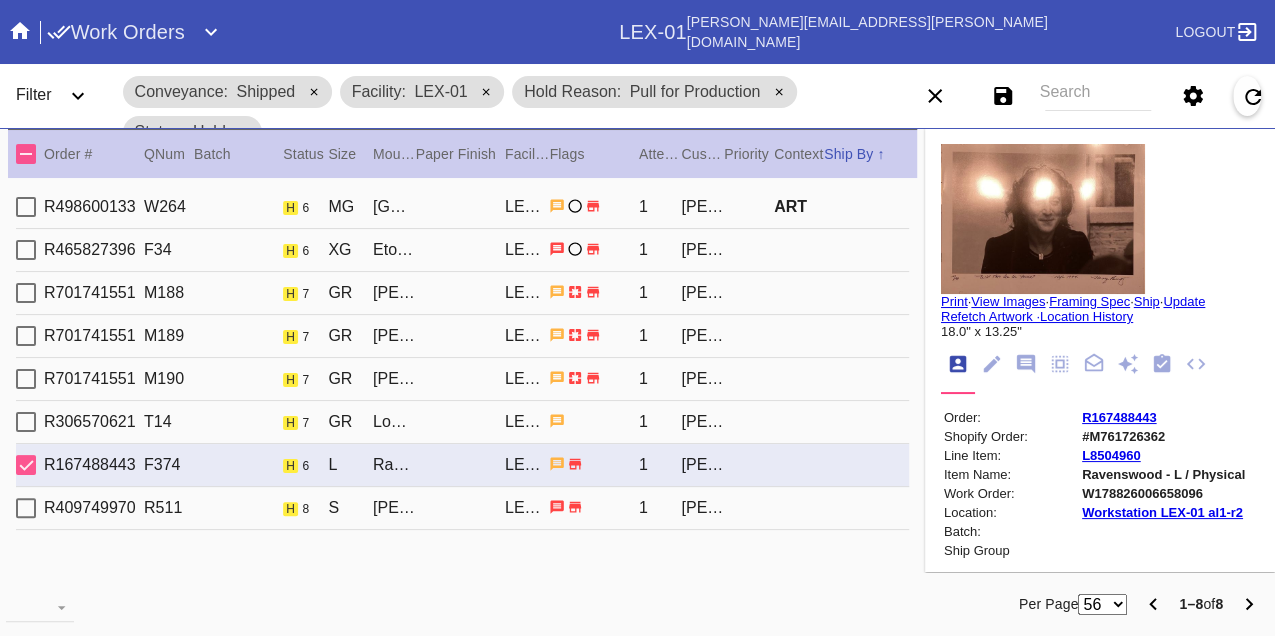 click on "W178826006658096" at bounding box center (1163, 493) 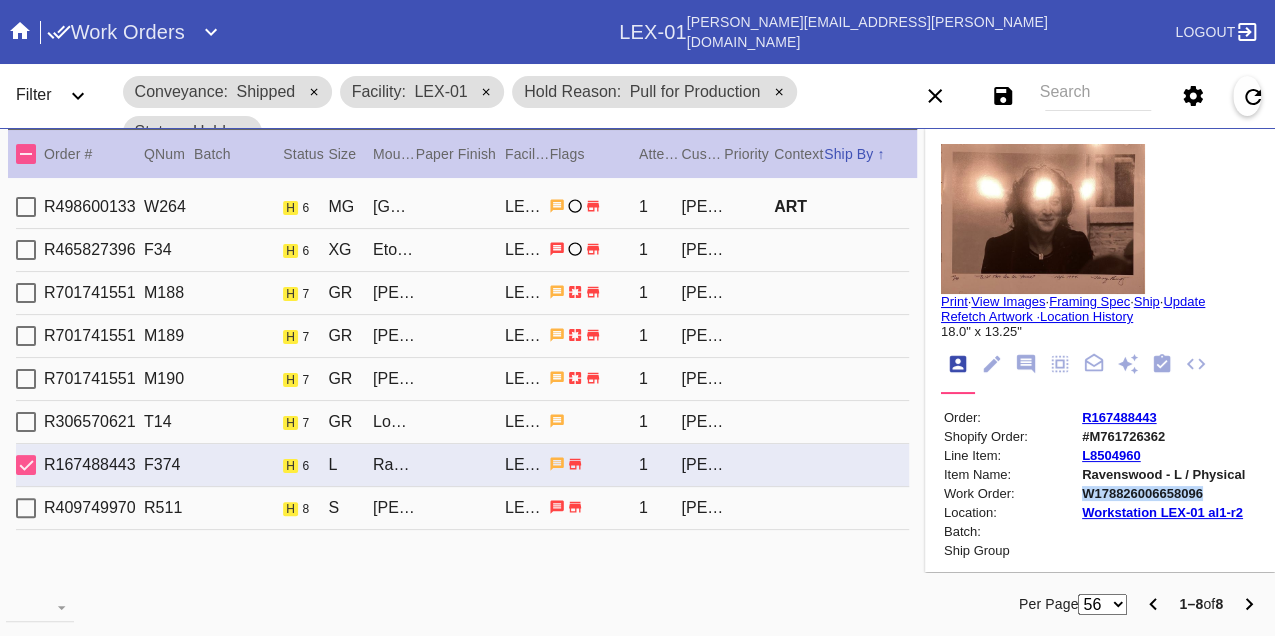 click on "W178826006658096" at bounding box center (1163, 493) 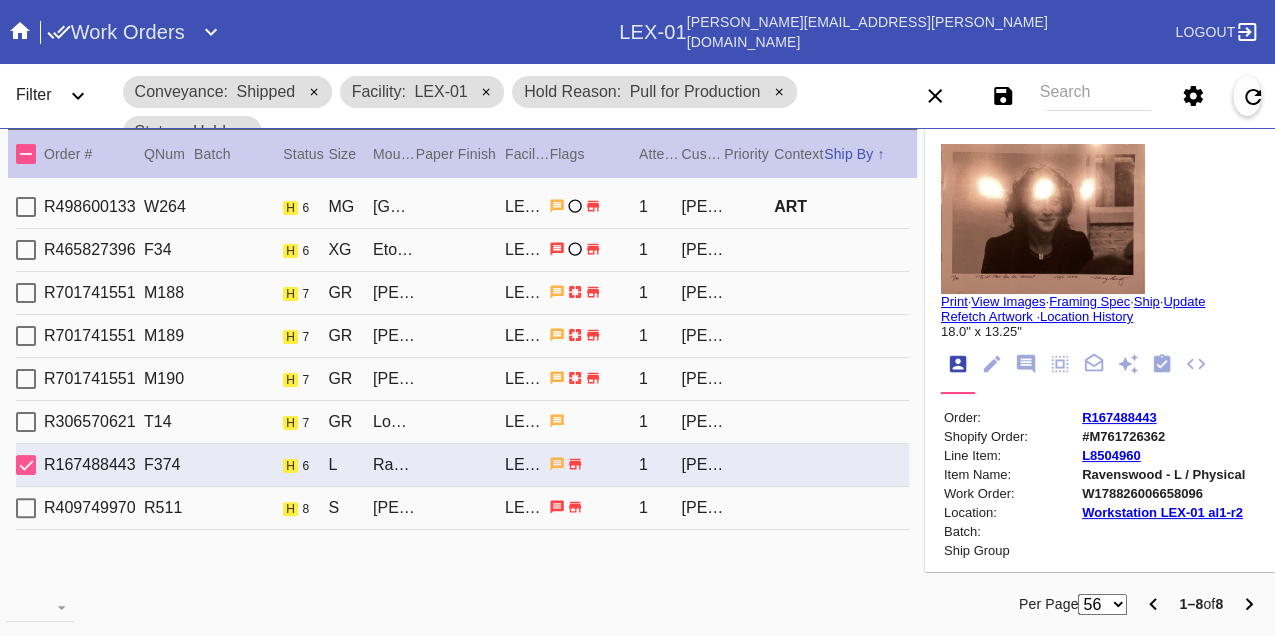 click on "R409749970 R511 h   8 S Mercer Slim / Dove White LEX-01 1 Christopher Lefkovitz" at bounding box center (462, 508) 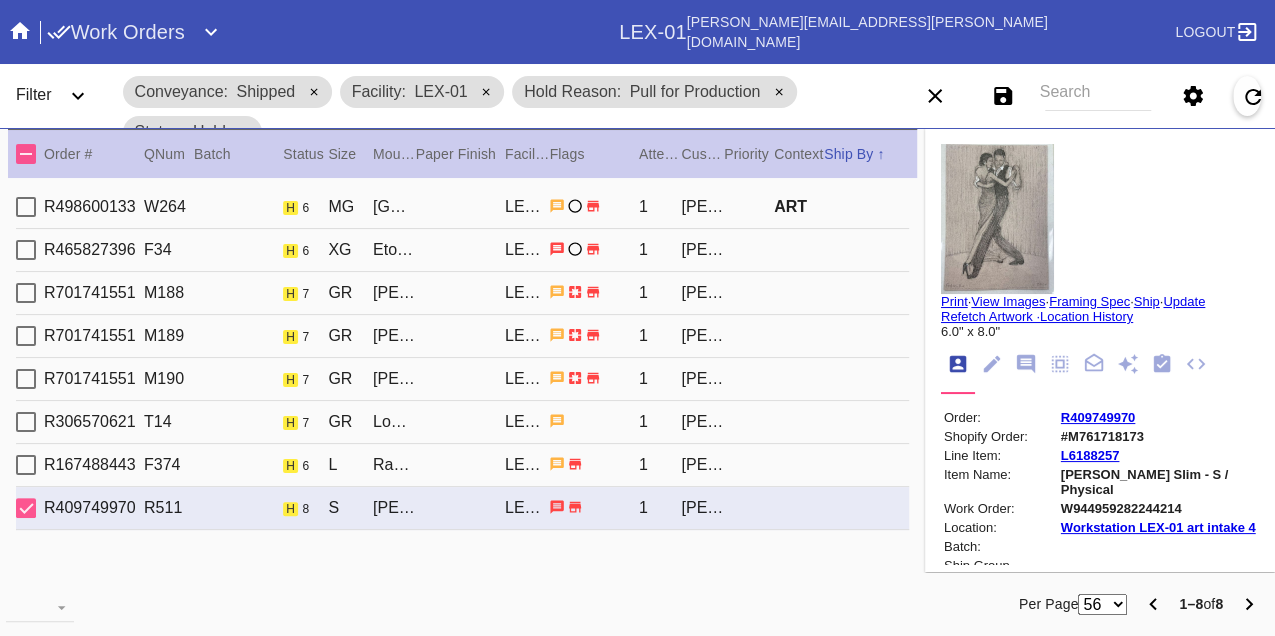 click on "W944959282244214" at bounding box center [1158, 508] 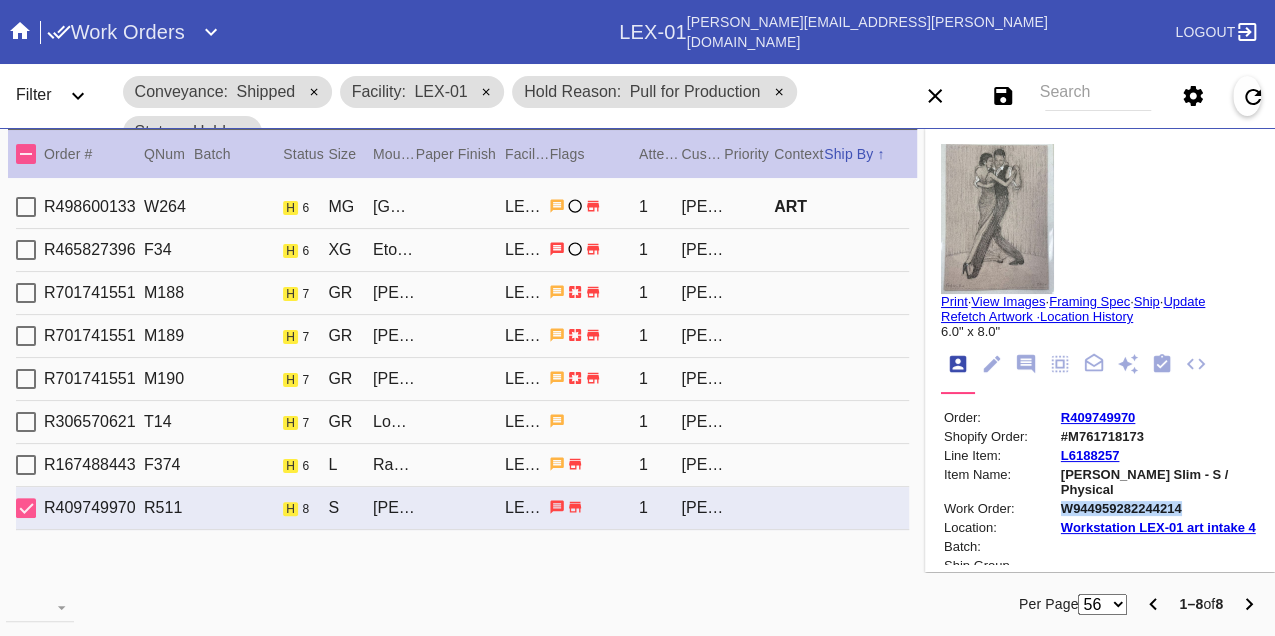 click on "W944959282244214" at bounding box center [1158, 508] 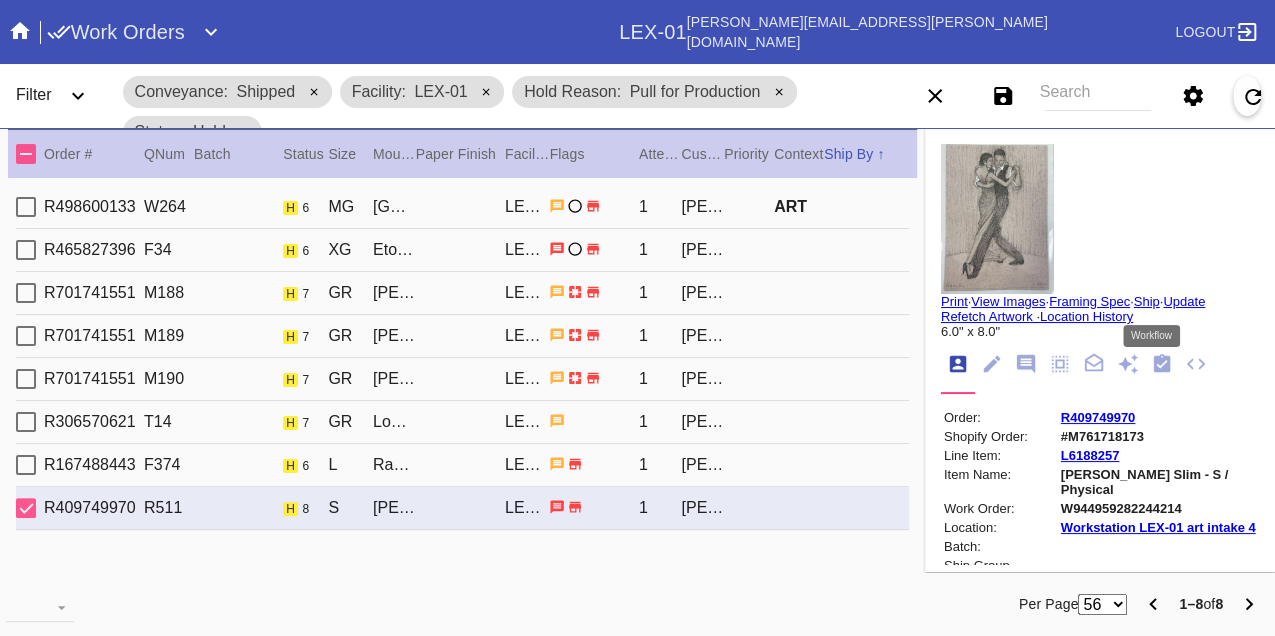 click 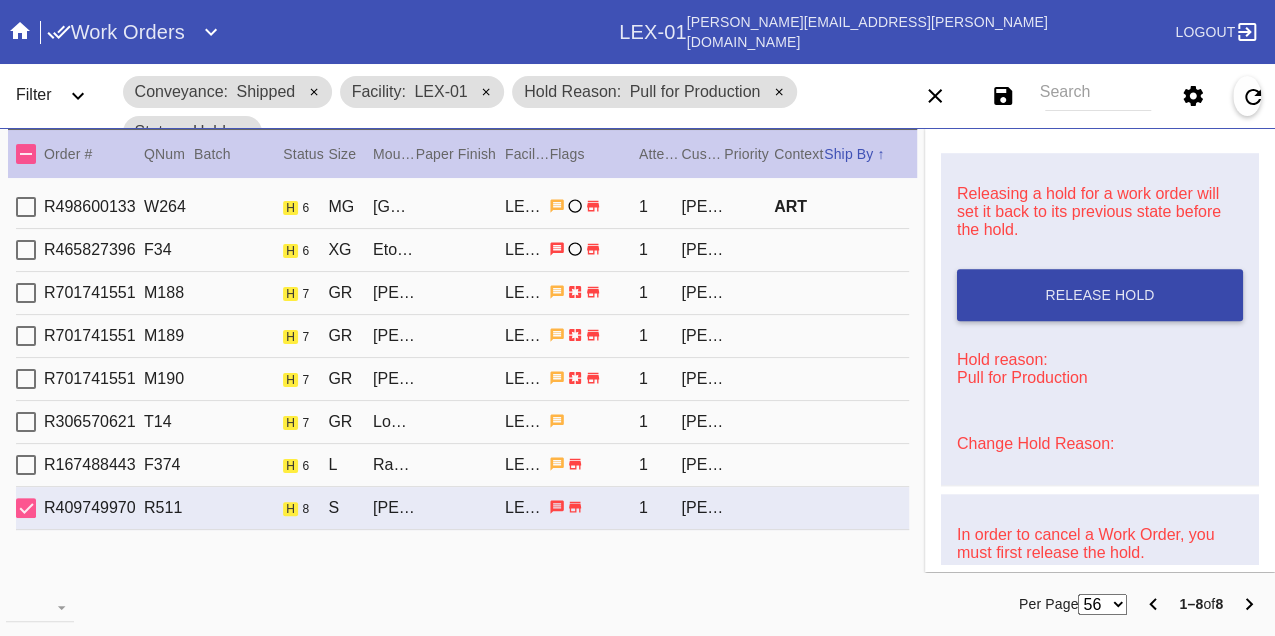 scroll, scrollTop: 888, scrollLeft: 0, axis: vertical 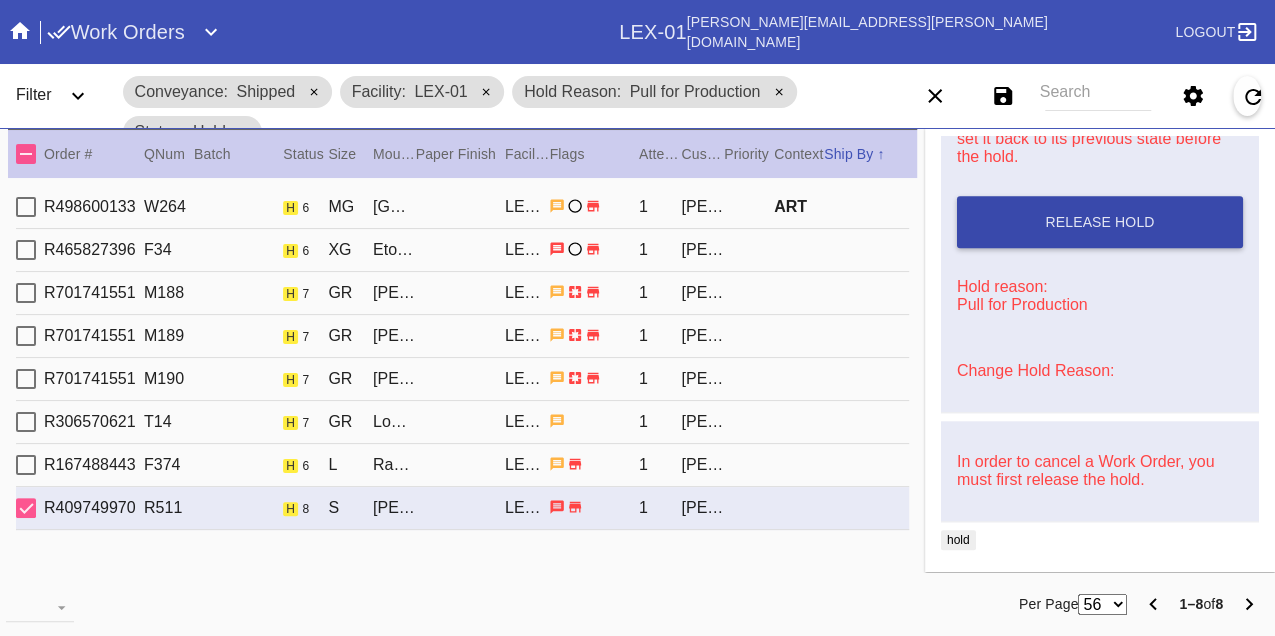 click on "Release Hold" at bounding box center (1099, 222) 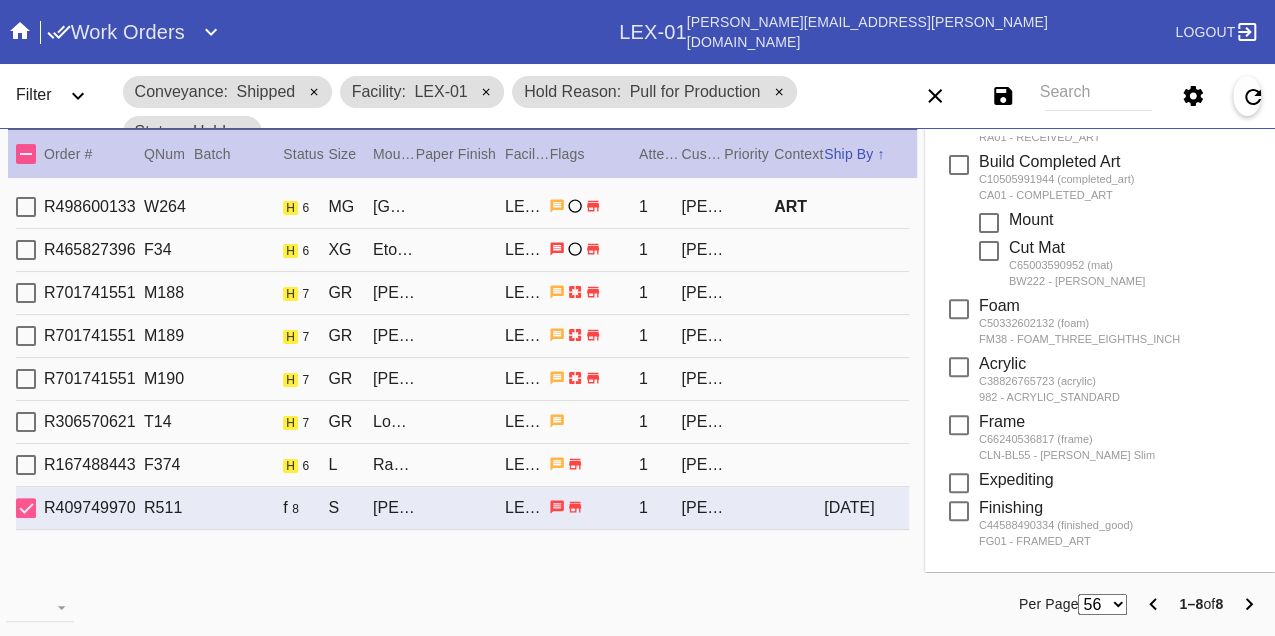 scroll, scrollTop: 0, scrollLeft: 0, axis: both 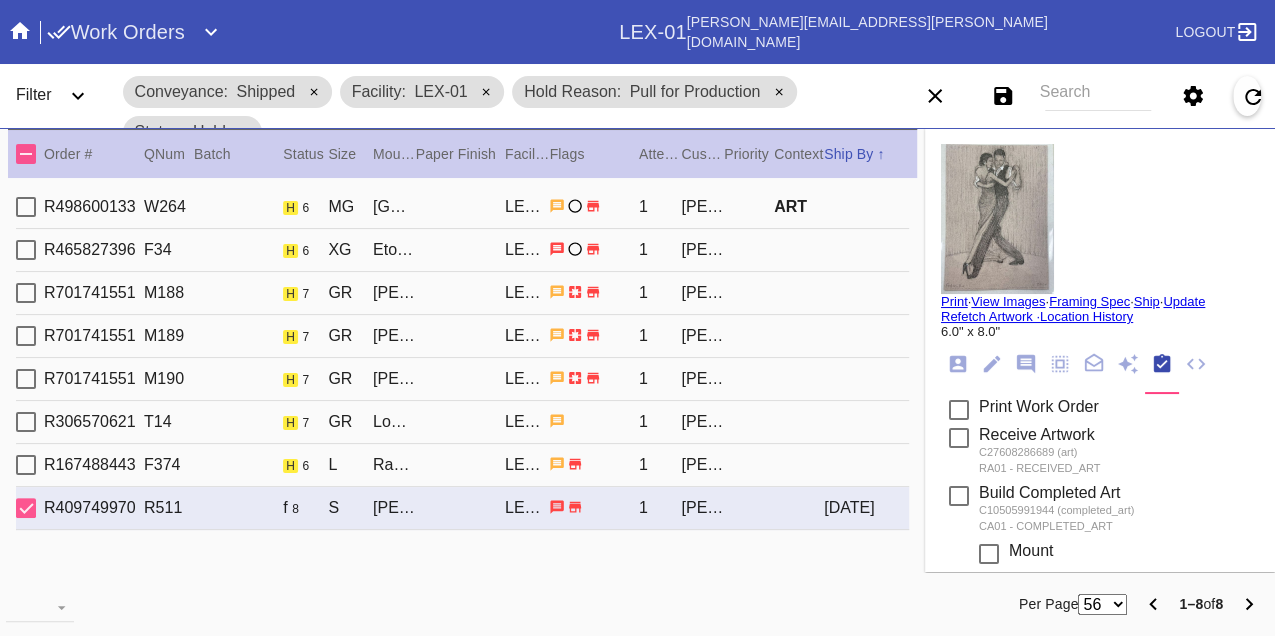 click on "Print" at bounding box center (954, 301) 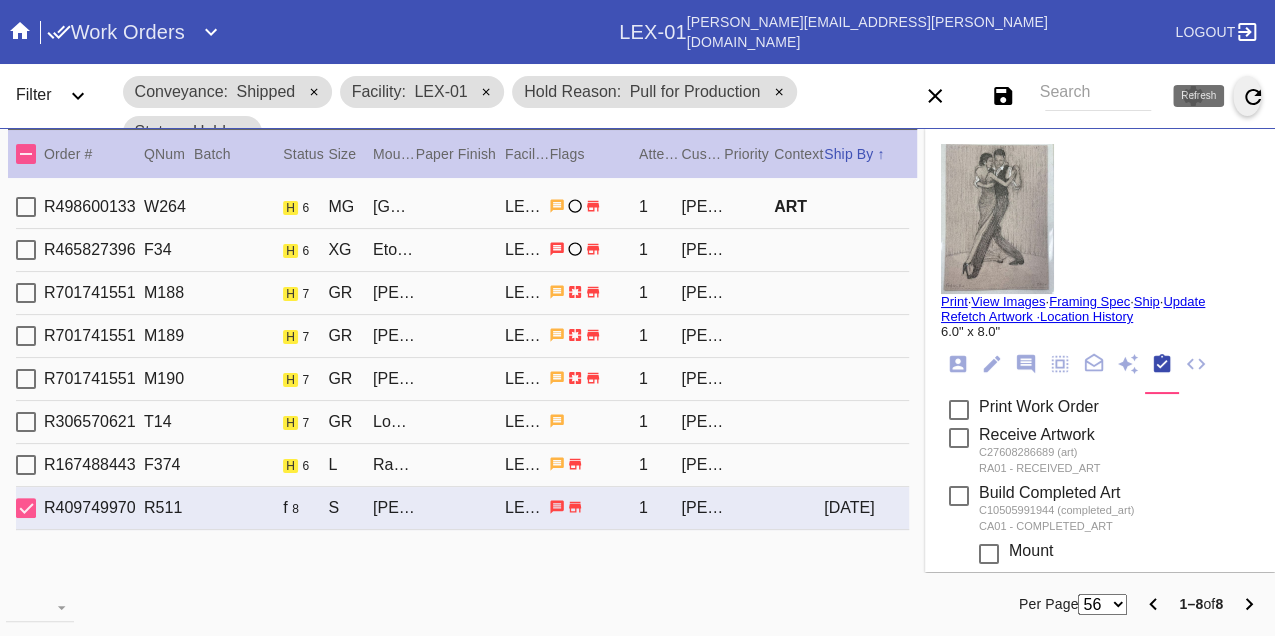 click 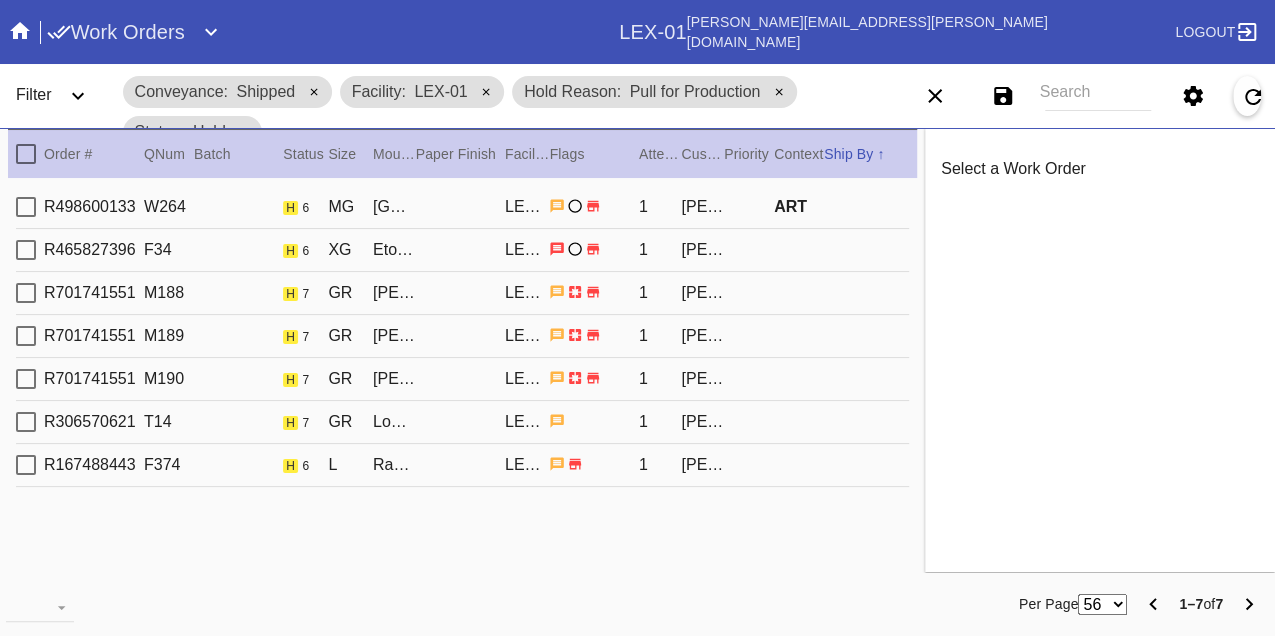 click on "R498600133 W264 h   6 MG Quito / Canvas LEX-01 1 Sarah Mankin
ART" at bounding box center [462, 207] 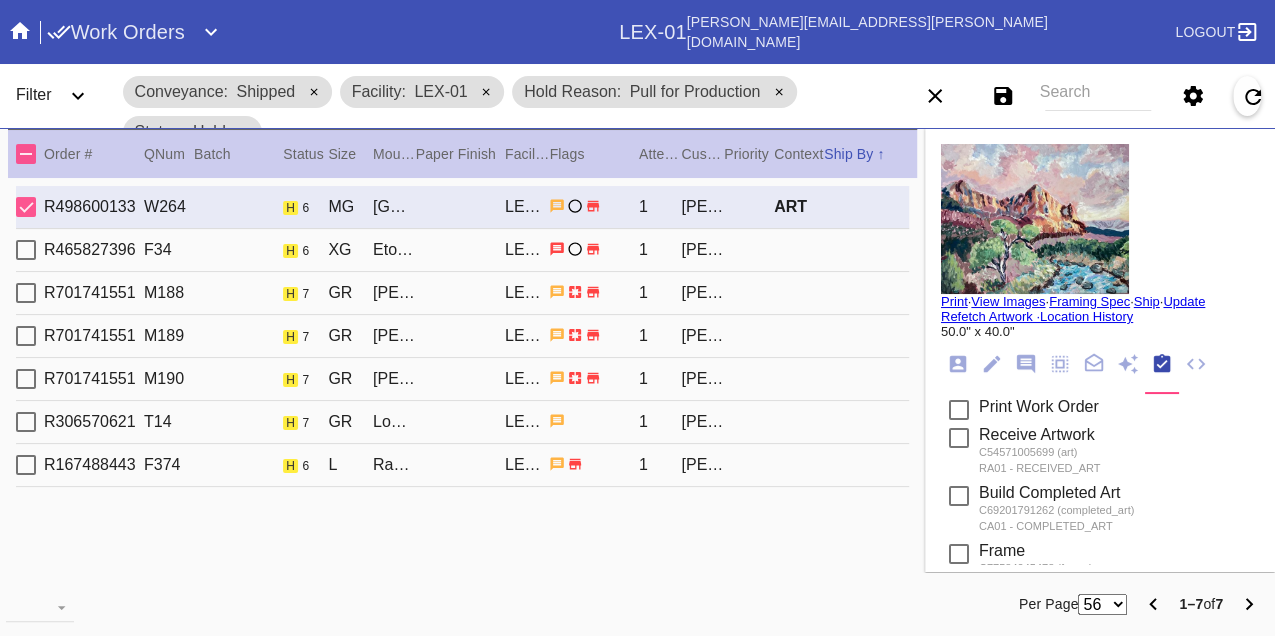 click on "R465827396 F34 h   6 XG Eton / No Mat LEX-01 1 Heidi Slimm Dolman" at bounding box center [462, 250] 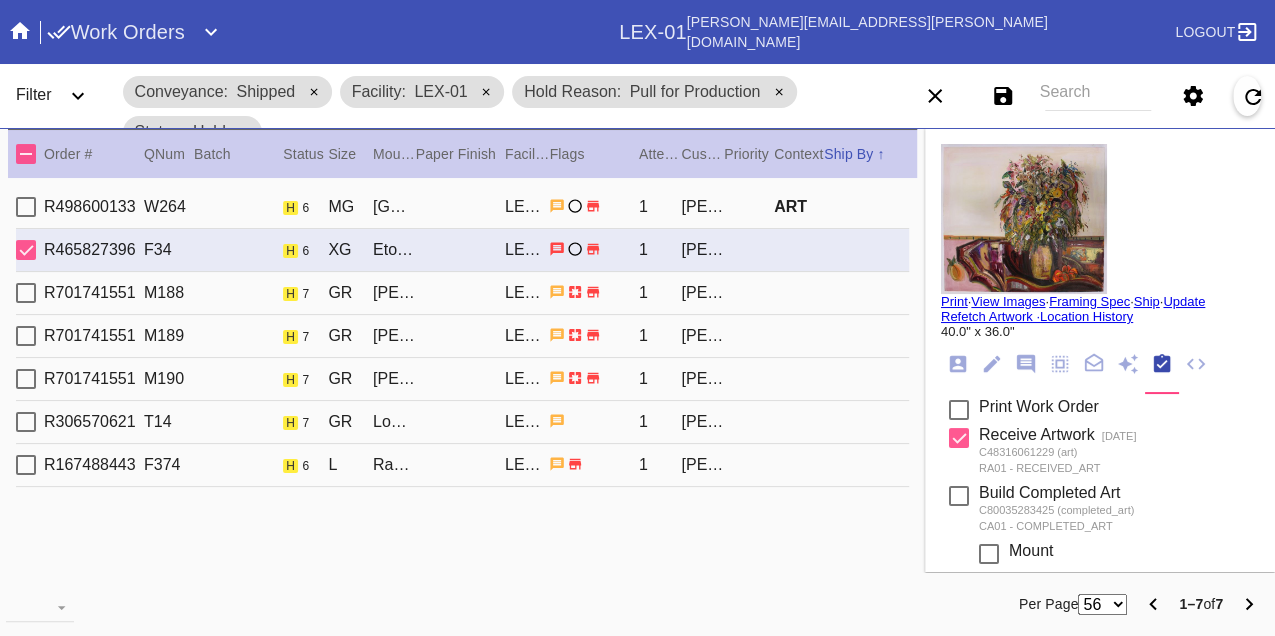click on "R701741551 M188 h   7 GR Mercer Slim / White LEX-01 1 Lauren Averitt" at bounding box center (462, 293) 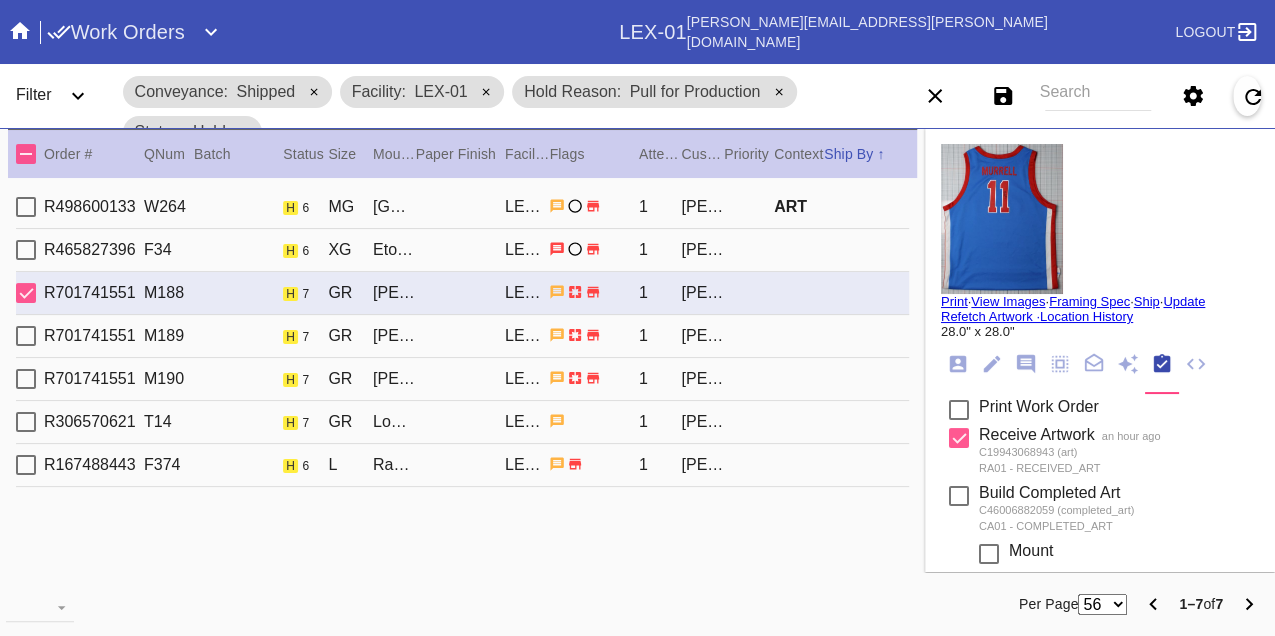 click on "R701741551 M189 h   7 GR Mercer Slim / White LEX-01 1 Lauren Averitt" at bounding box center (462, 336) 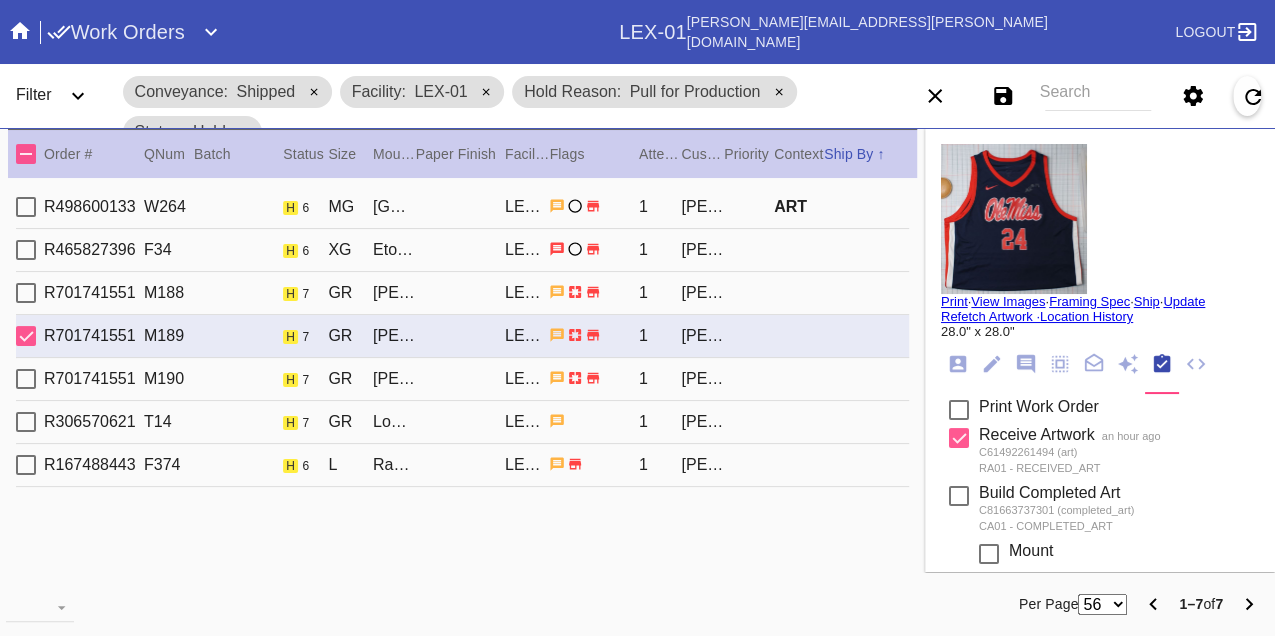click on "R701741551 M190 h   7 GR Mercer Slim / White LEX-01 1 Lauren Averitt" at bounding box center (462, 379) 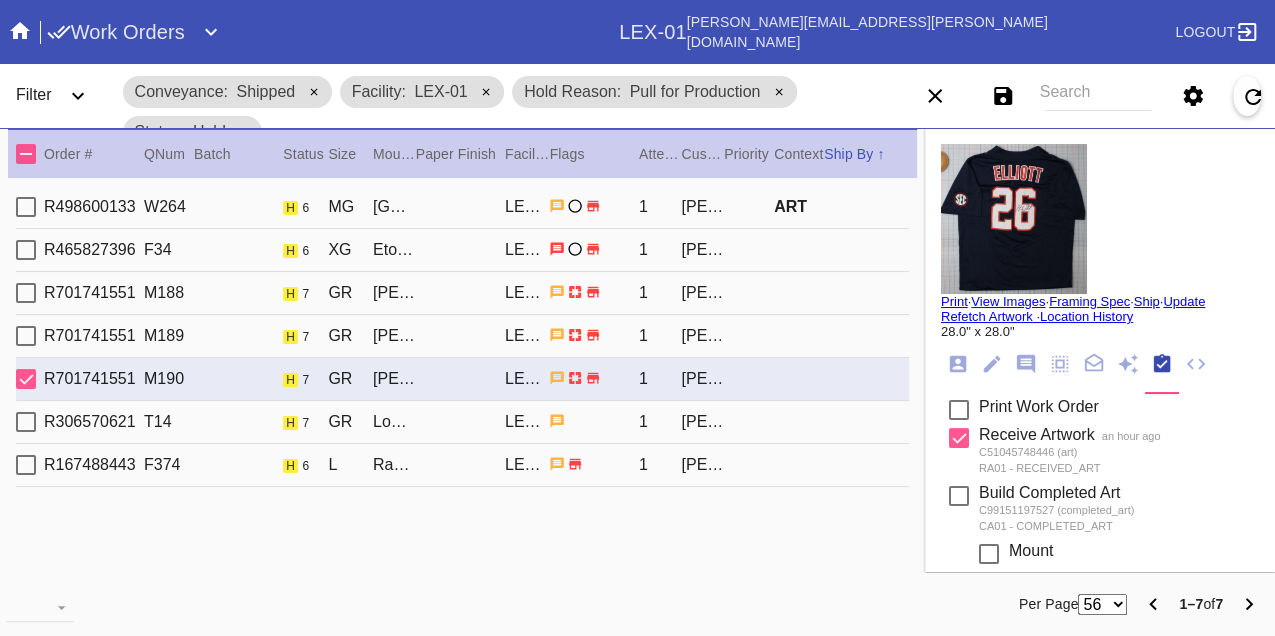 click on "R306570621 T14 h   7 GR London / No Mat LEX-01 1 Mike Siudym" at bounding box center (462, 422) 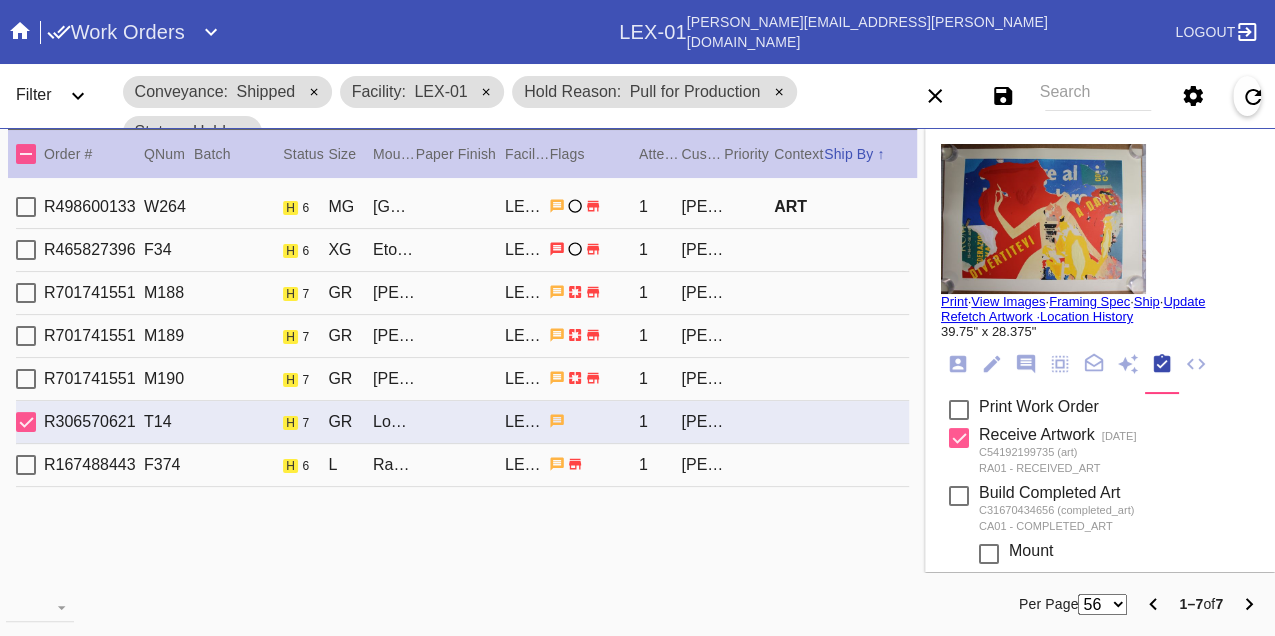 click on "R167488443 F374 h   6 L Ravenswood / White Art with Black Core LEX-01 1 Kelly Broussard" at bounding box center [462, 465] 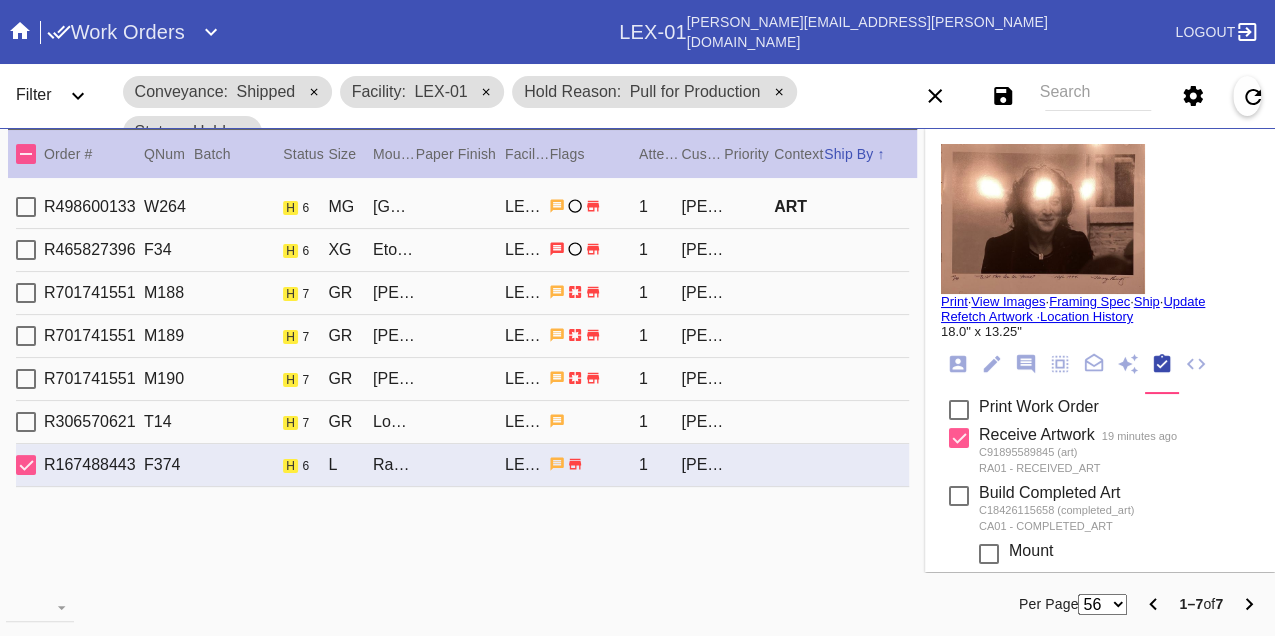 click on "R498600133 W264 h   6 MG Quito / Canvas LEX-01 1 Sarah Mankin
ART" at bounding box center [462, 207] 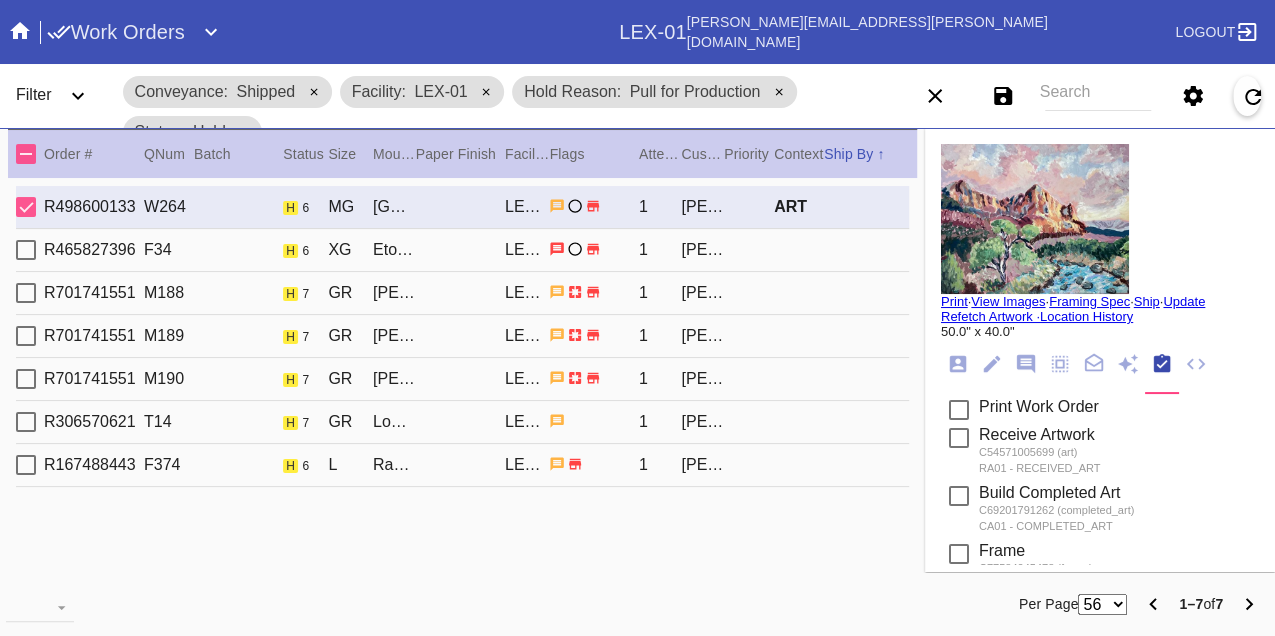 click on "Print" at bounding box center [954, 301] 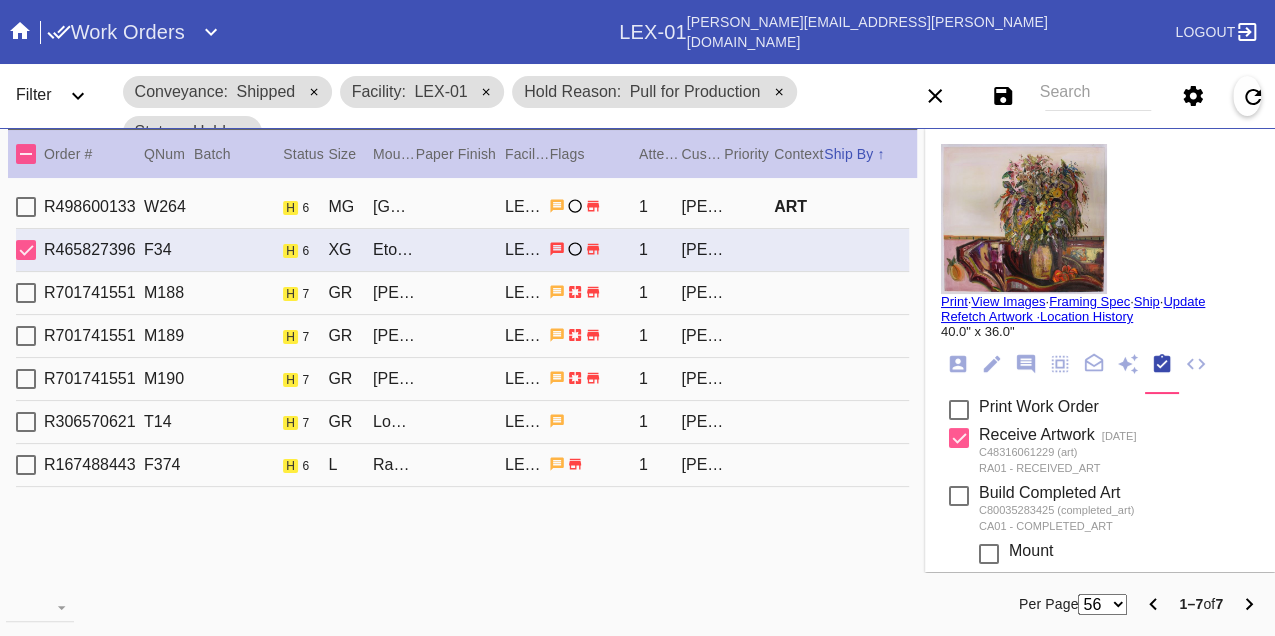 click on "Print" at bounding box center (954, 301) 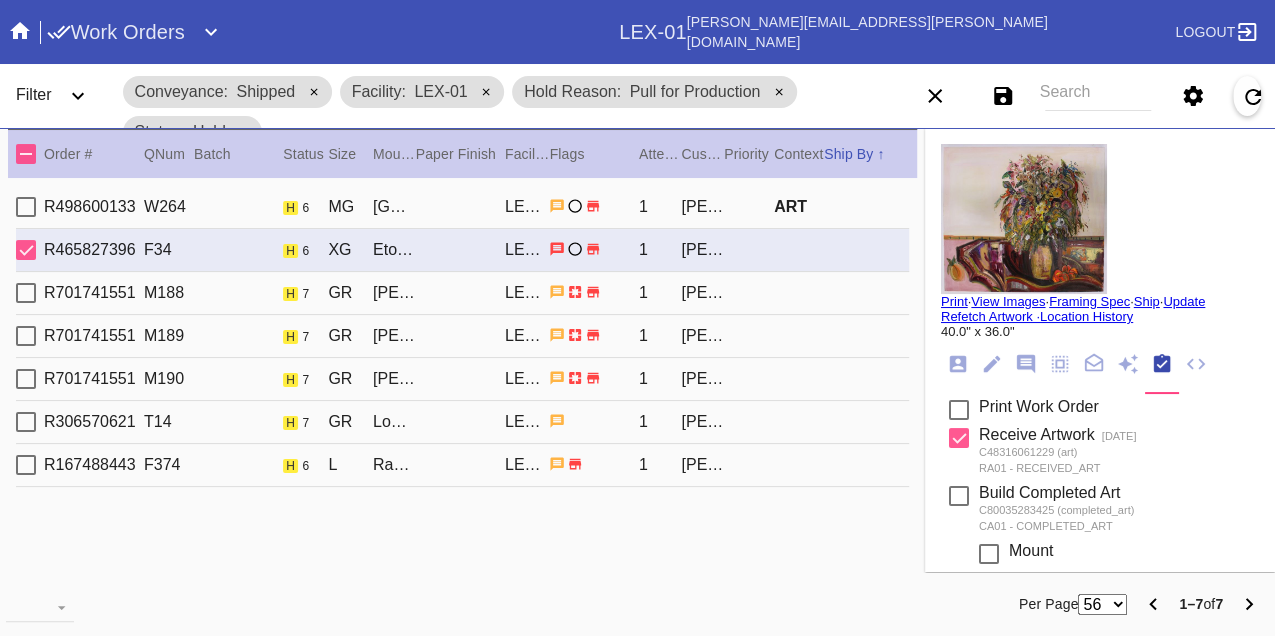 click on "R701741551 M188 h   7 GR Mercer Slim / White LEX-01 1 Lauren Averitt" at bounding box center (462, 293) 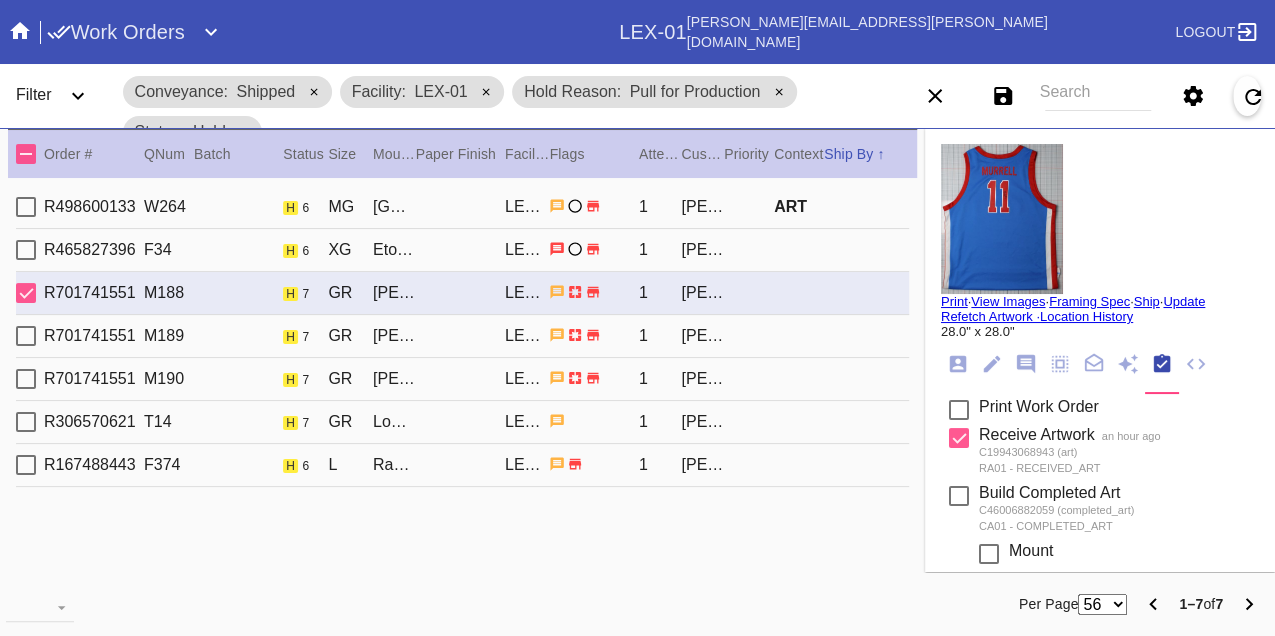 click on "Print" at bounding box center (954, 301) 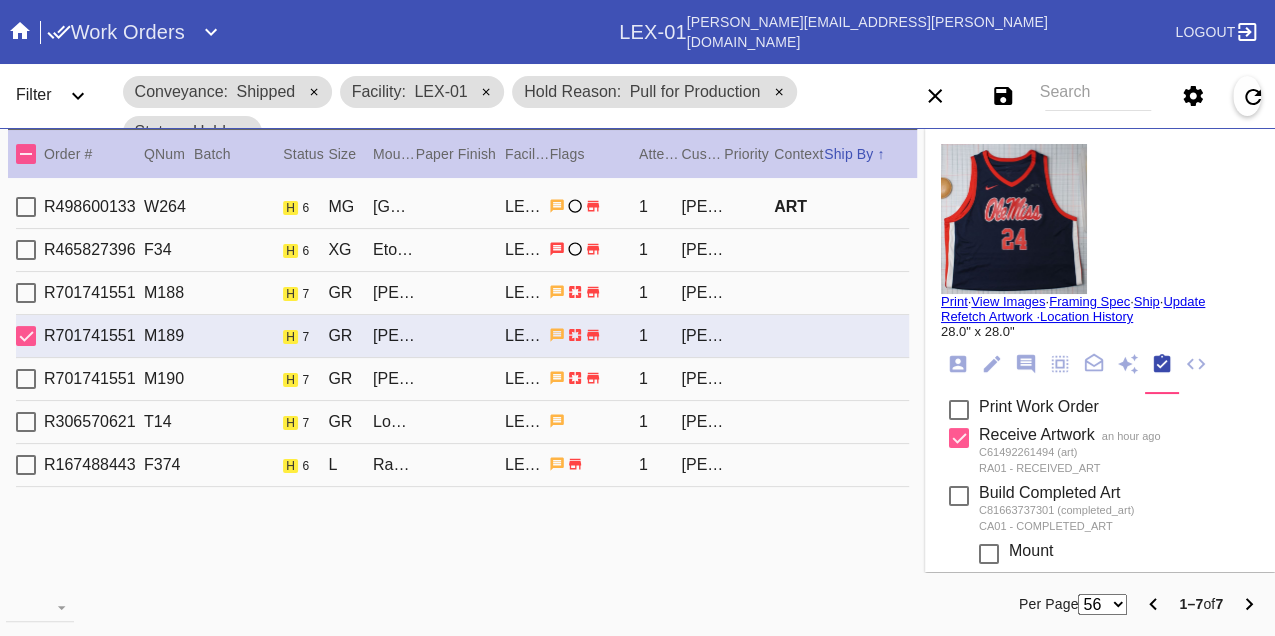 click on "Print" at bounding box center (954, 301) 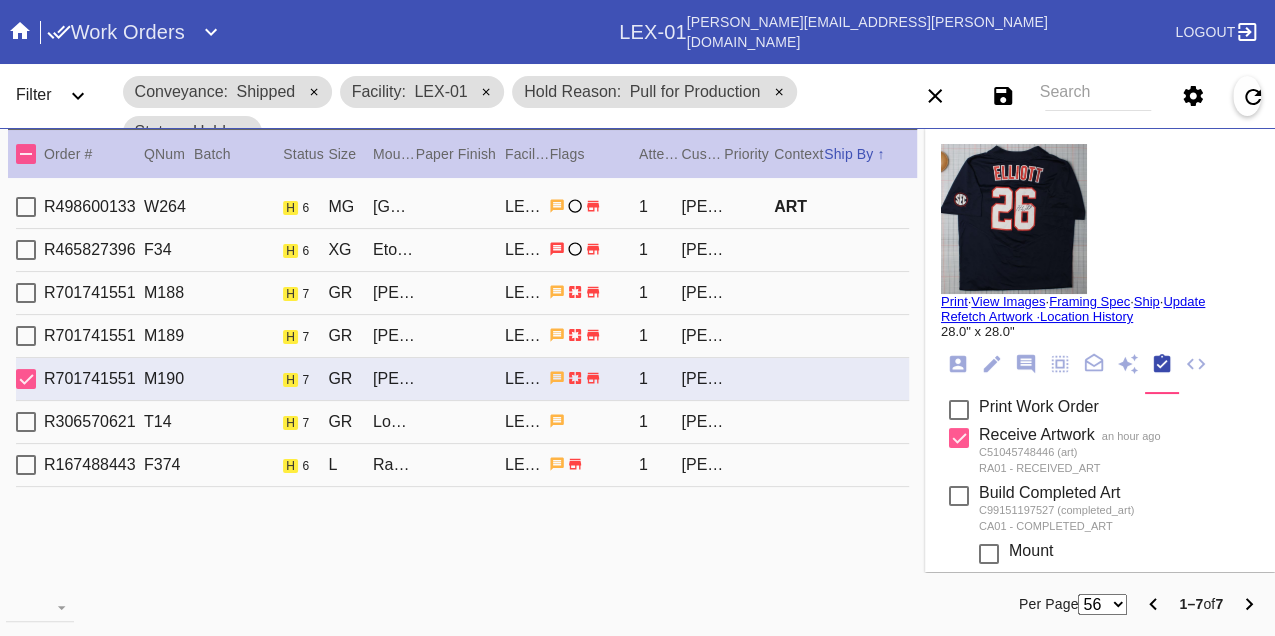 click on "Print" at bounding box center (954, 301) 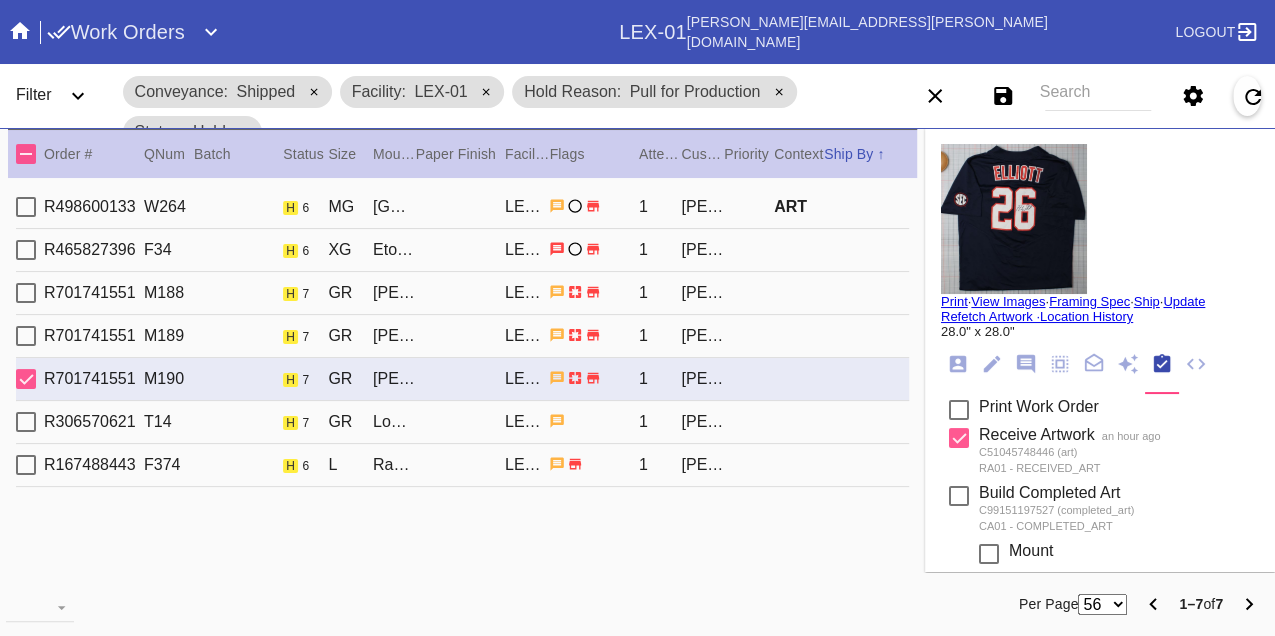click on "R306570621 T14 h   7 GR London / No Mat LEX-01 1 Mike Siudym" at bounding box center [462, 422] 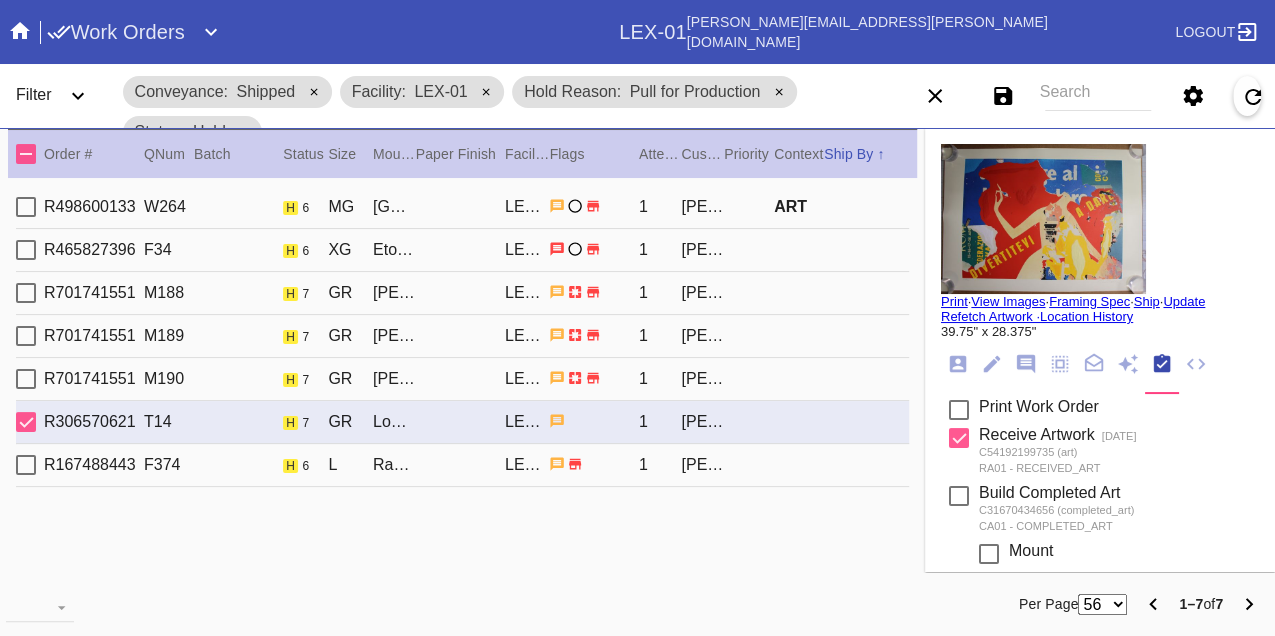 click on "Print" at bounding box center (954, 301) 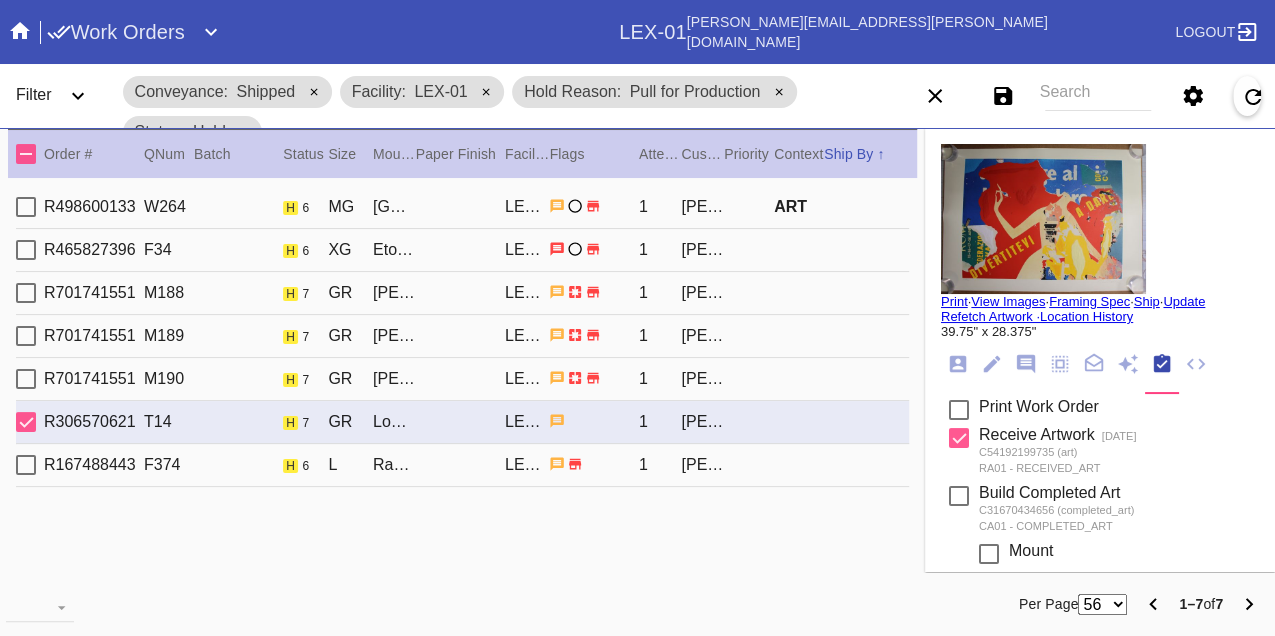 click on "R167488443 F374 h   6 L Ravenswood / White Art with Black Core LEX-01 1 Kelly Broussard" at bounding box center [462, 465] 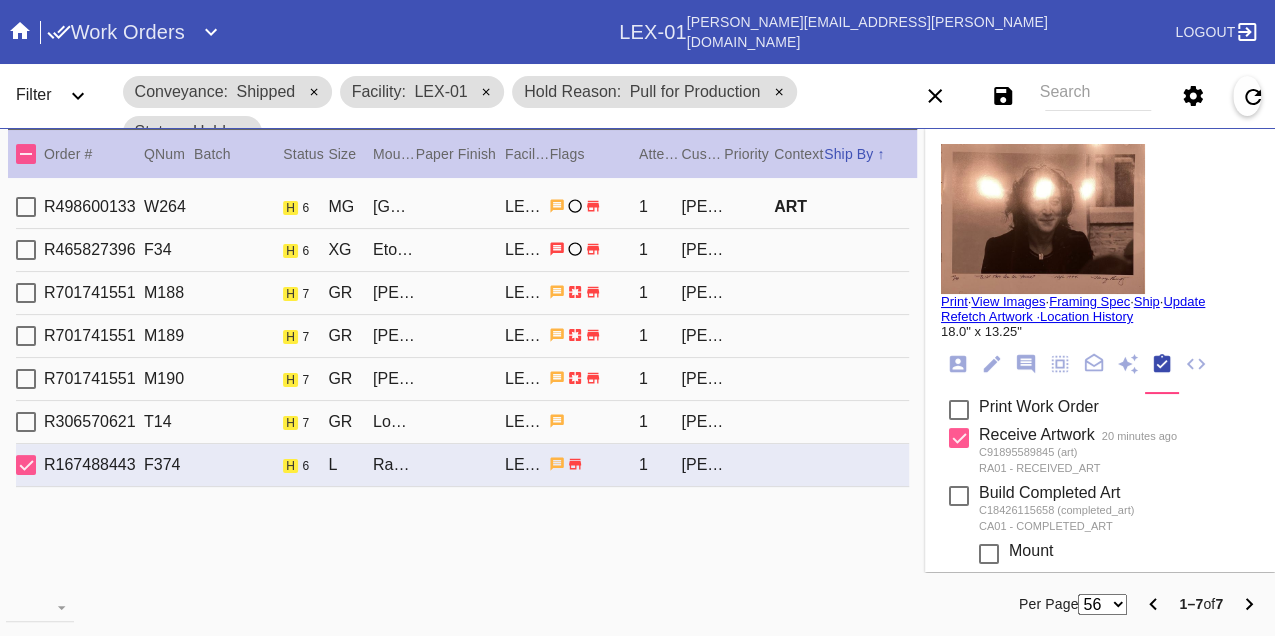 click on "Print" at bounding box center [954, 301] 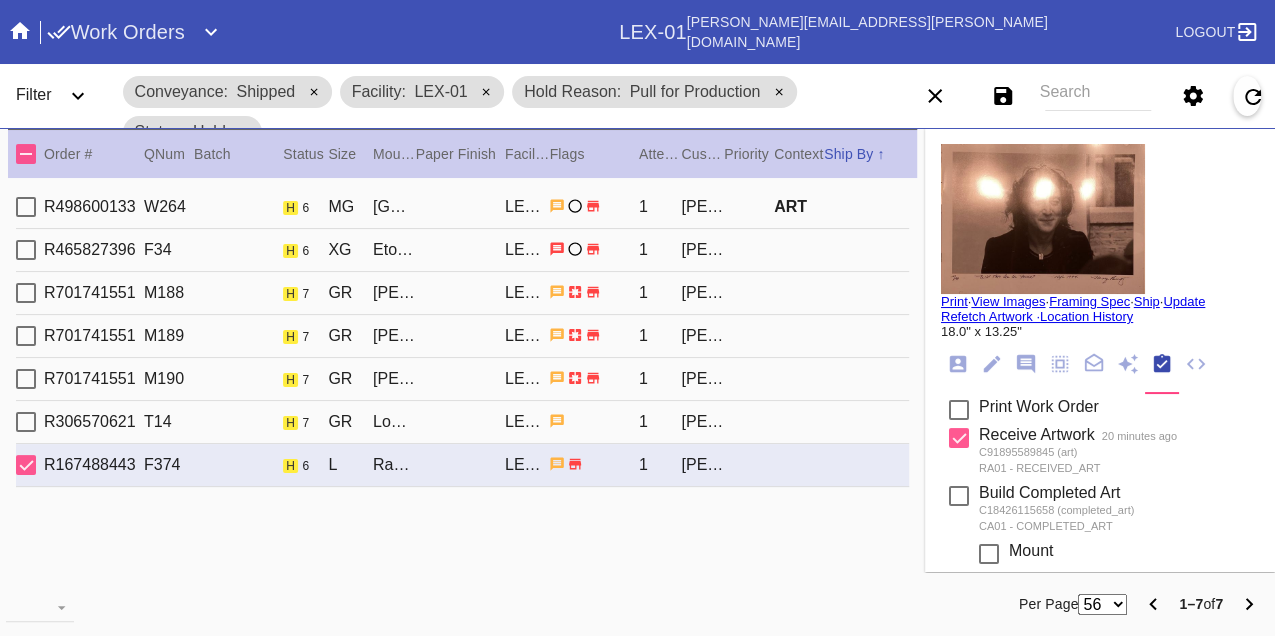 click 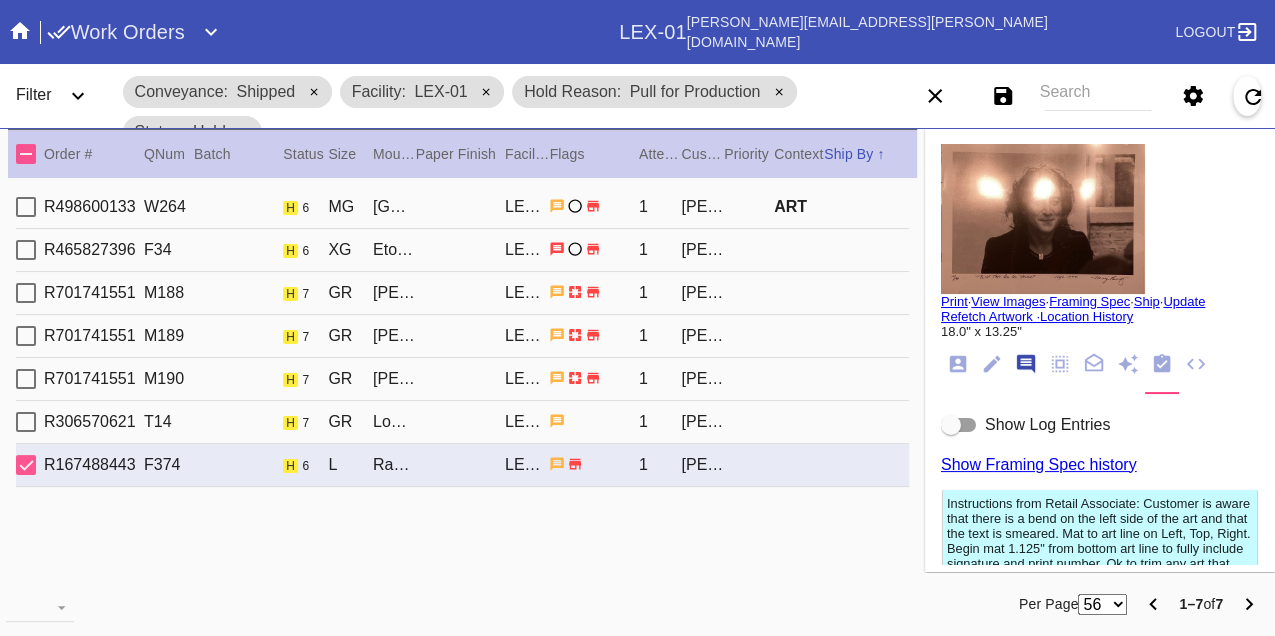scroll, scrollTop: 122, scrollLeft: 0, axis: vertical 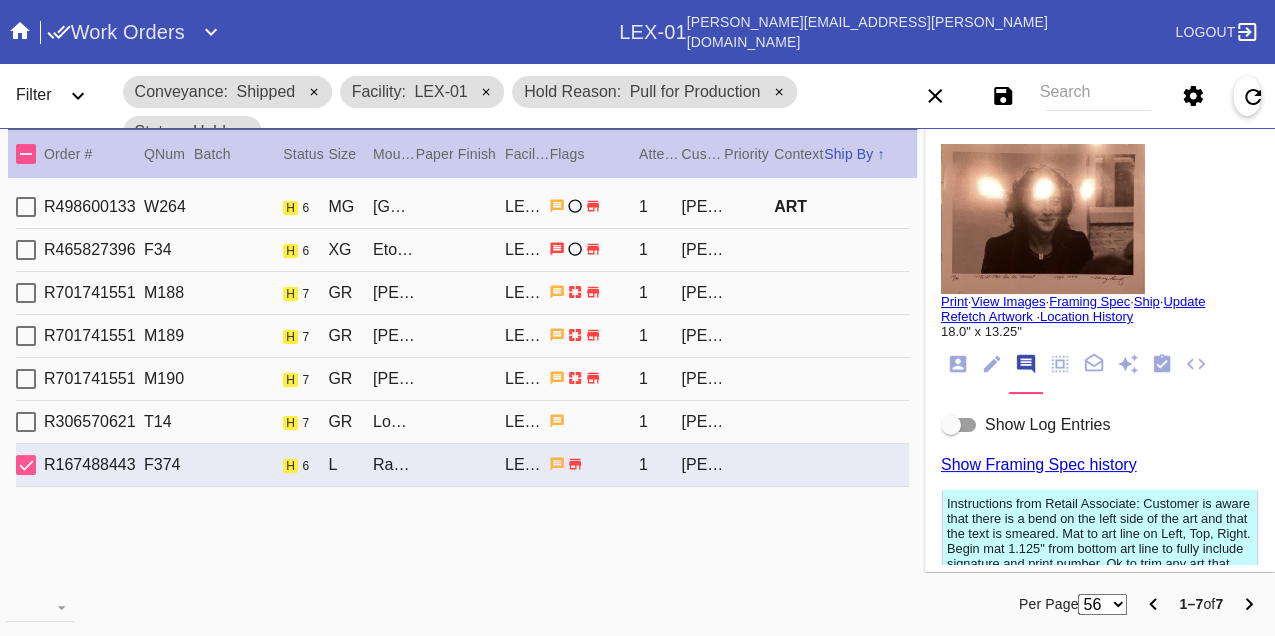 click at bounding box center (951, 425) 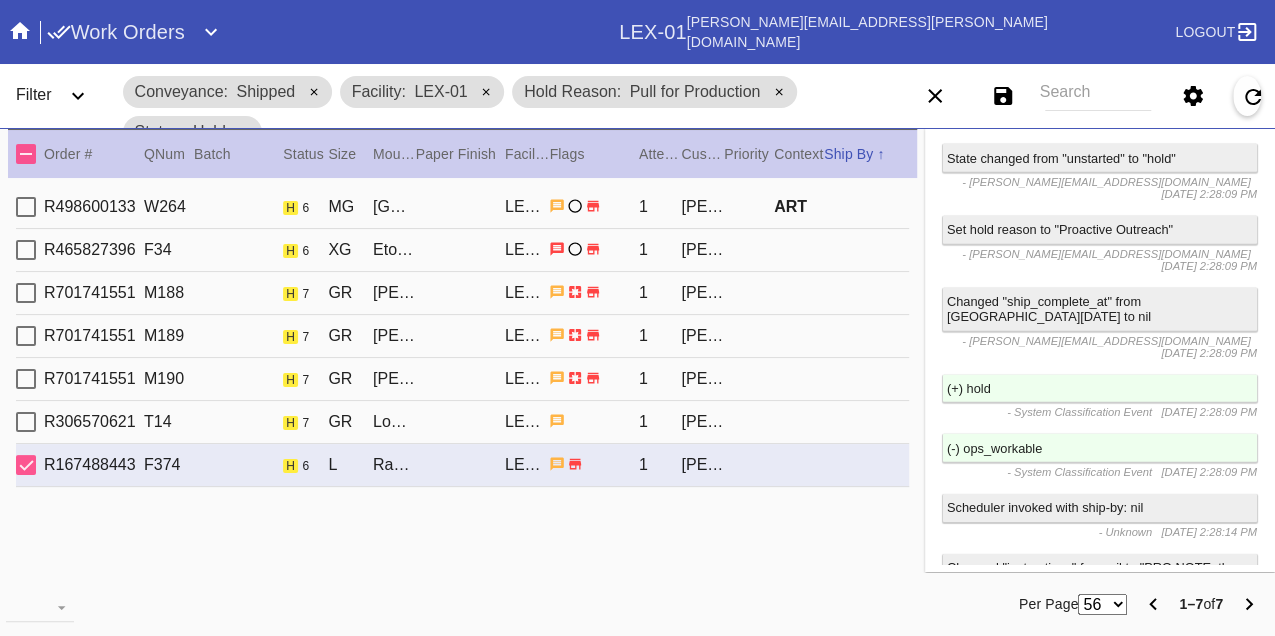 scroll, scrollTop: 2998, scrollLeft: 0, axis: vertical 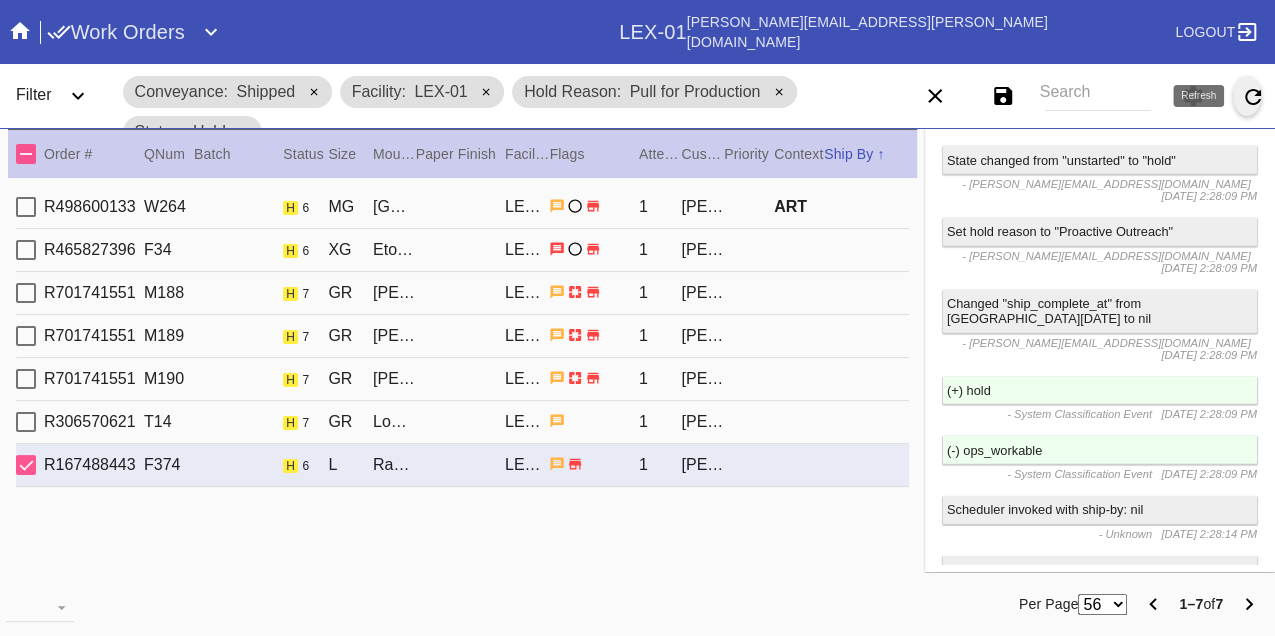 click at bounding box center [1247, 96] 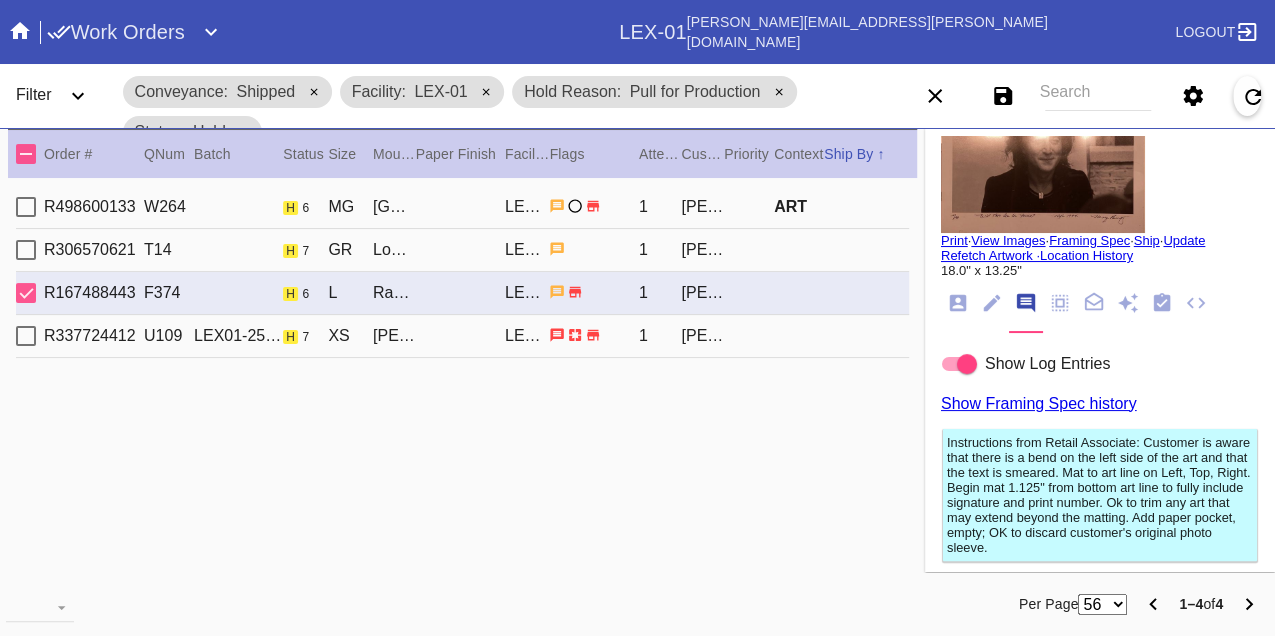 scroll, scrollTop: 0, scrollLeft: 0, axis: both 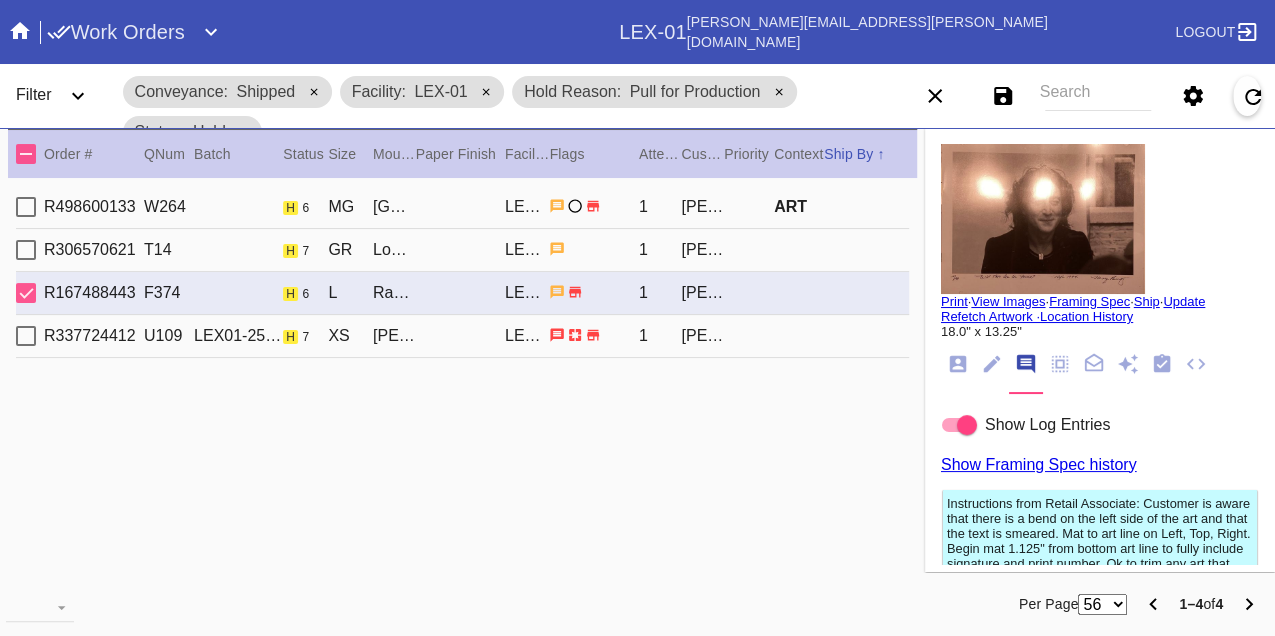 click on "R337724412 U109 LEX01-250606-006 h   7 XS Beverly / White LEX-01 1 Jared Ladden" at bounding box center (462, 336) 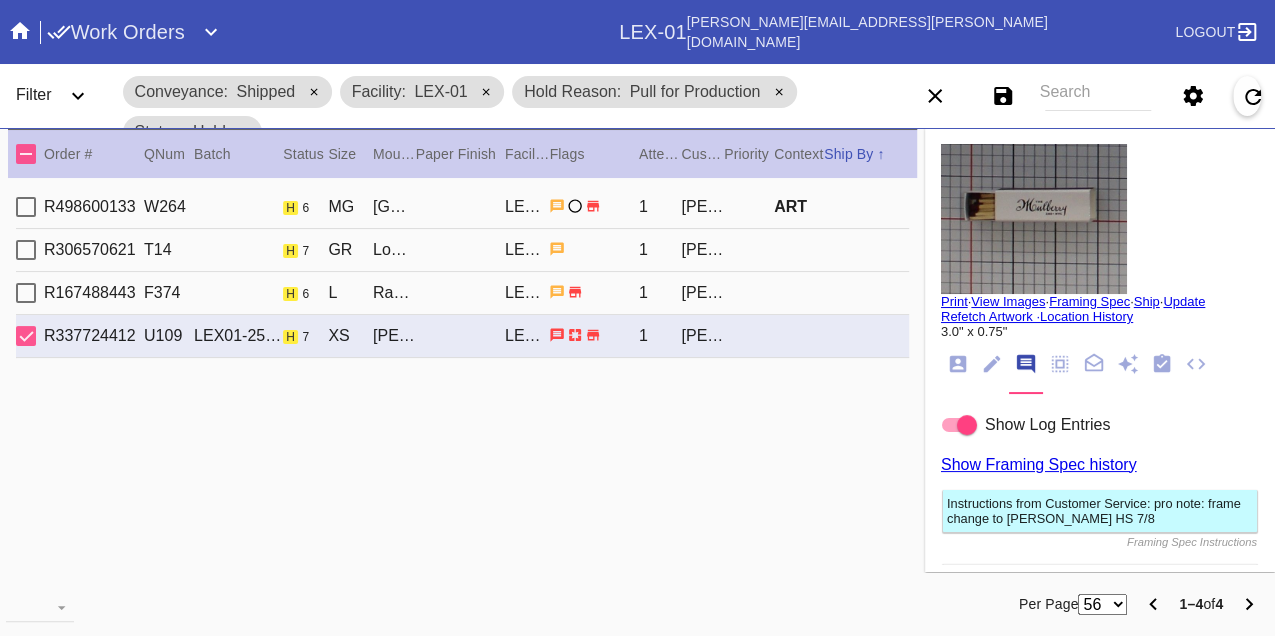 click on "R167488443 F374 h   6 L Ravenswood / White Art with Black Core LEX-01 1 Kelly Broussard" at bounding box center (462, 293) 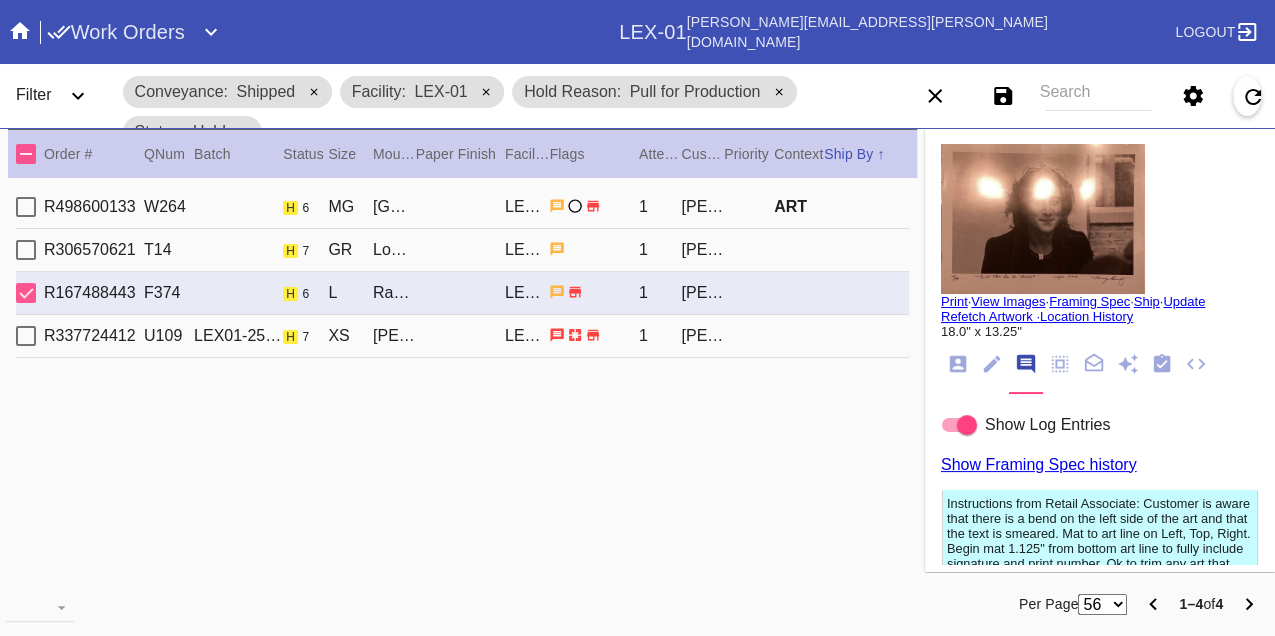click on "R306570621 T14 h   7 GR London / No Mat LEX-01 1 Mike Siudym" at bounding box center (462, 250) 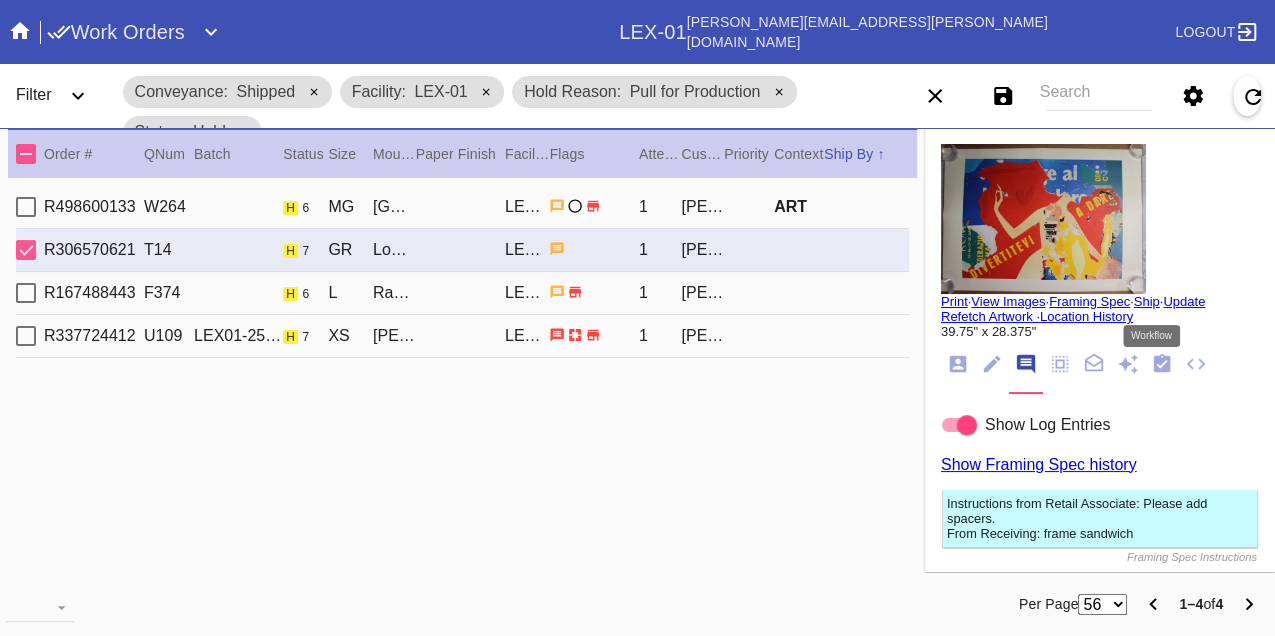 click 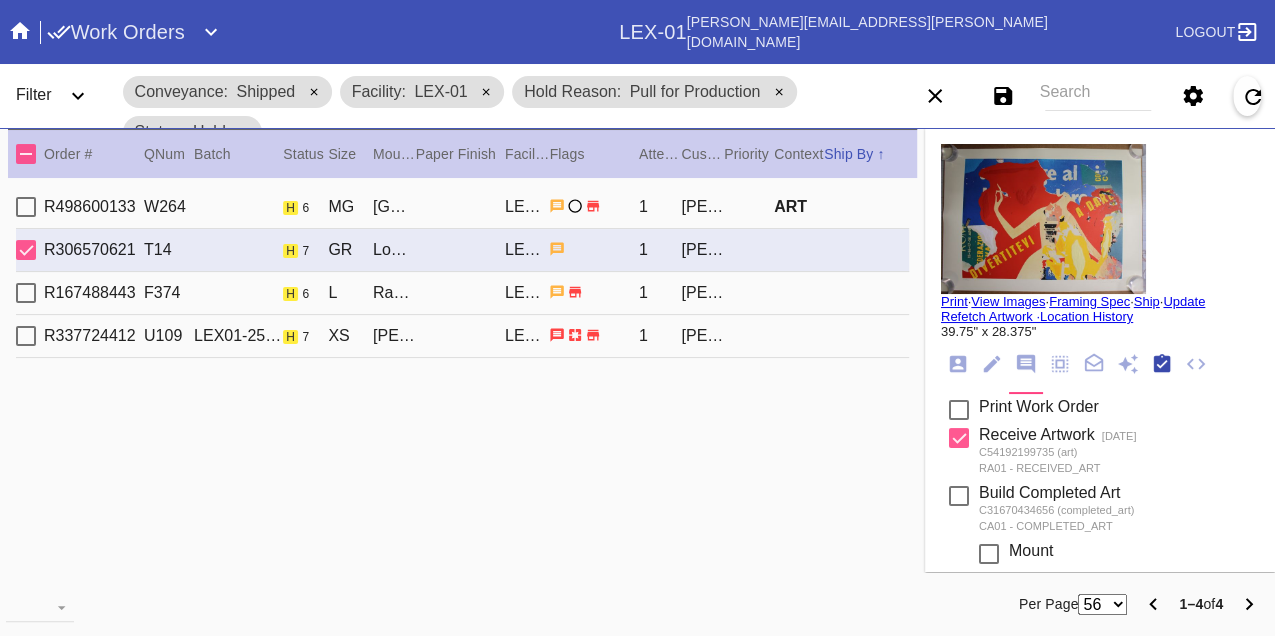 scroll, scrollTop: 318, scrollLeft: 0, axis: vertical 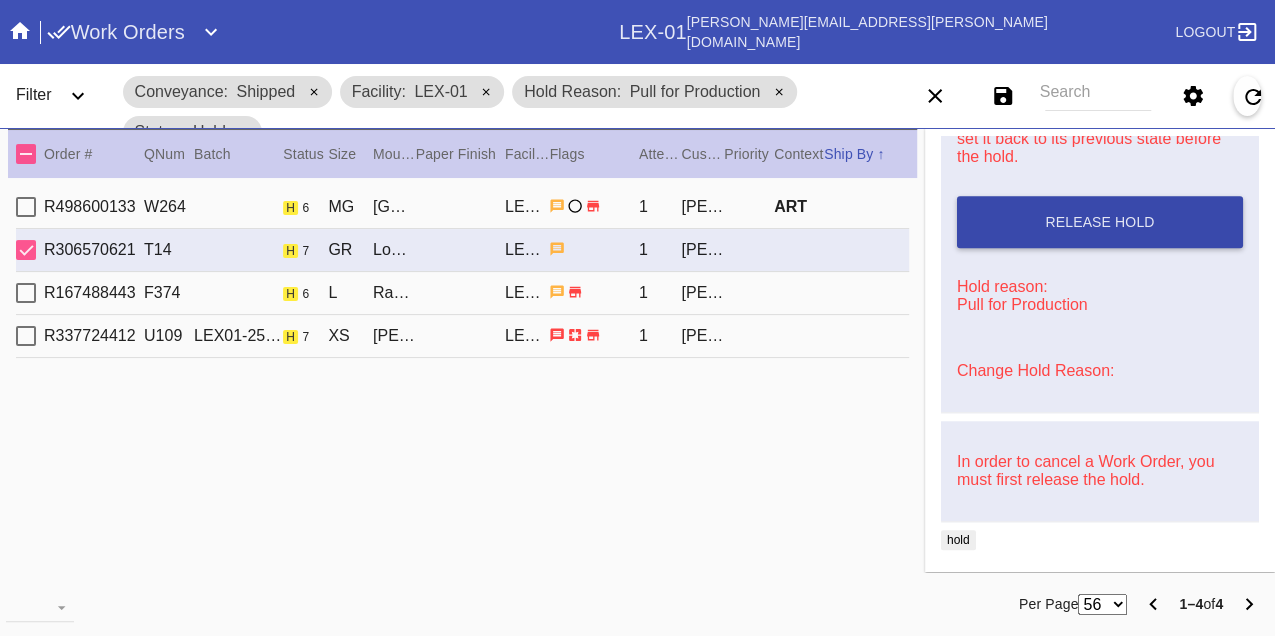 click on "Release Hold" at bounding box center [1100, 222] 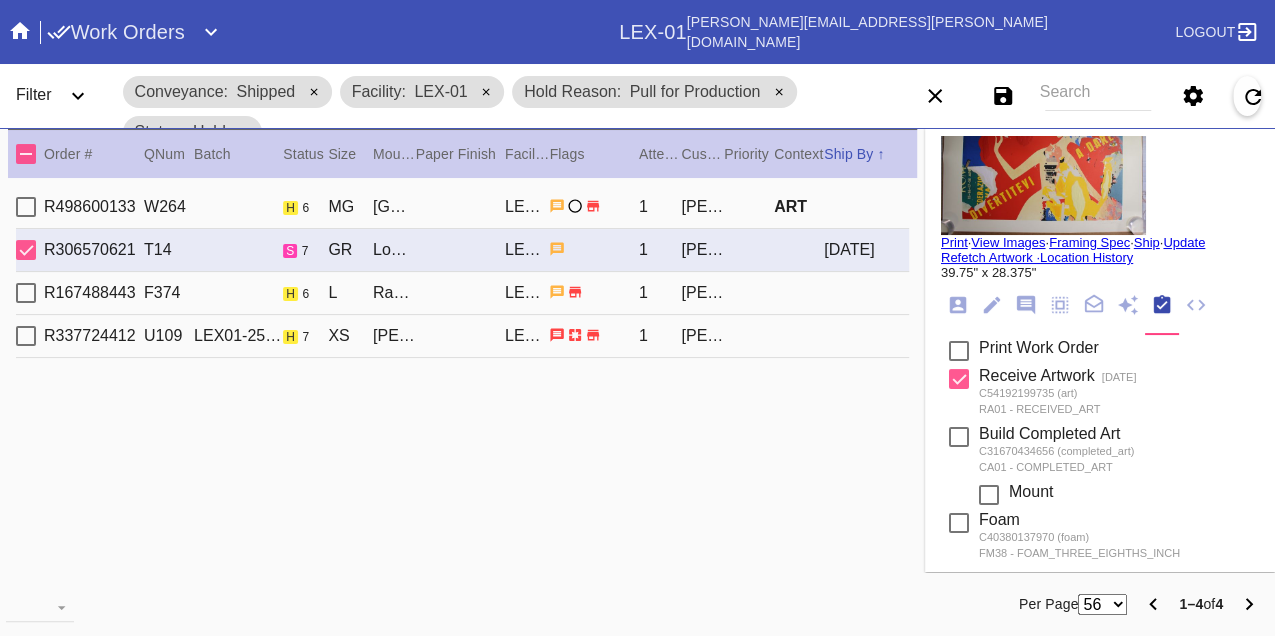 scroll, scrollTop: 0, scrollLeft: 0, axis: both 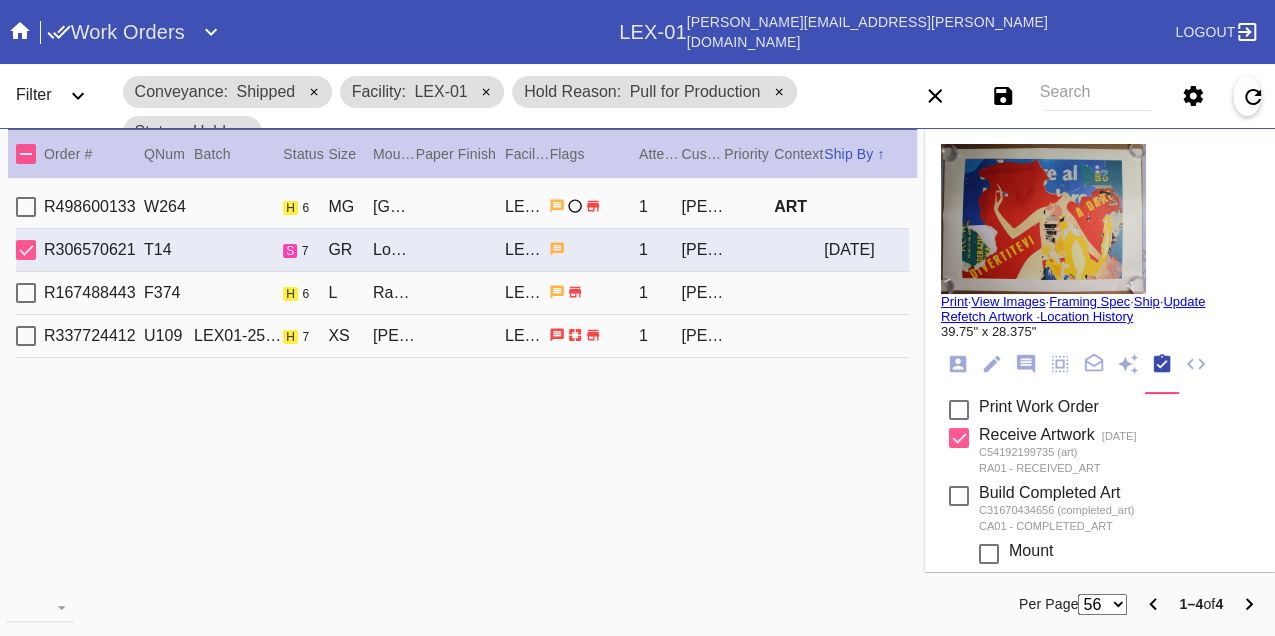click on "R498600133 W264 h   6 MG Quito / Canvas LEX-01 1 Sarah Mankin
ART" at bounding box center (462, 207) 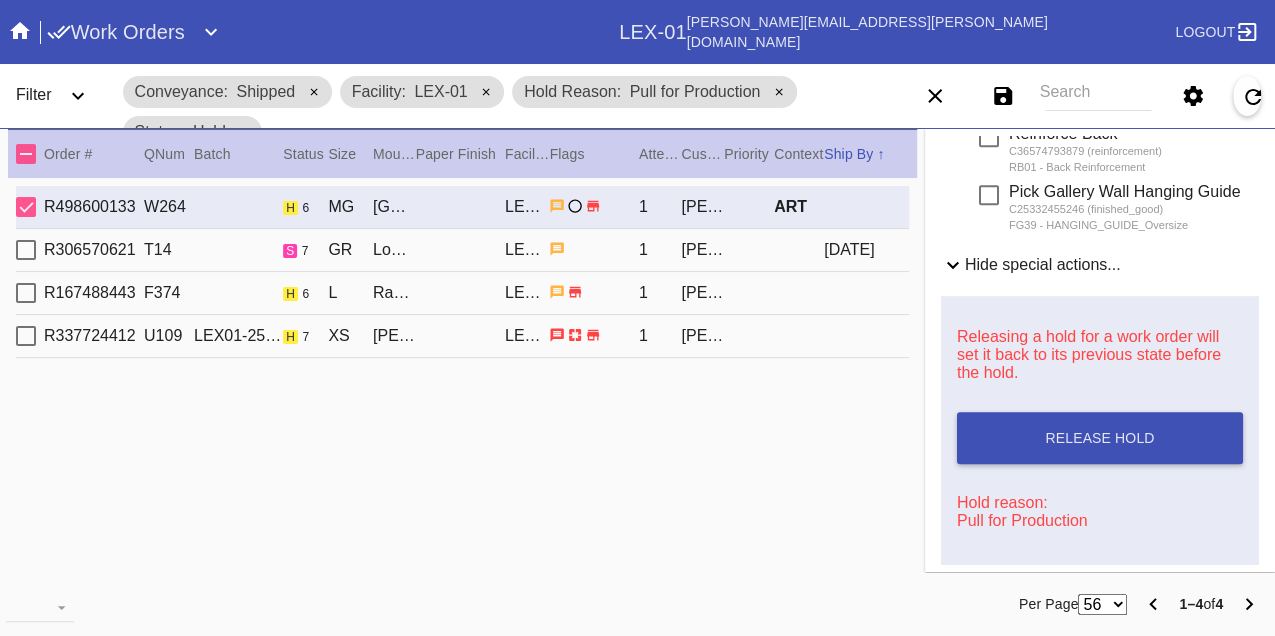 scroll, scrollTop: 666, scrollLeft: 0, axis: vertical 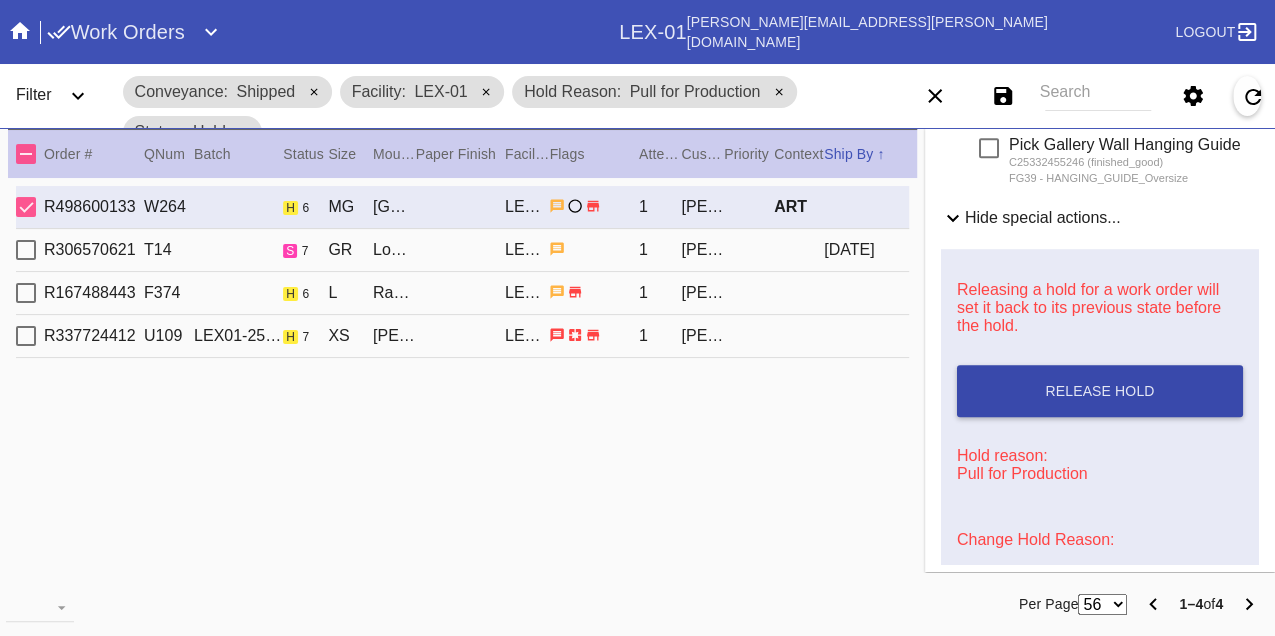 click on "Release Hold" at bounding box center [1100, 391] 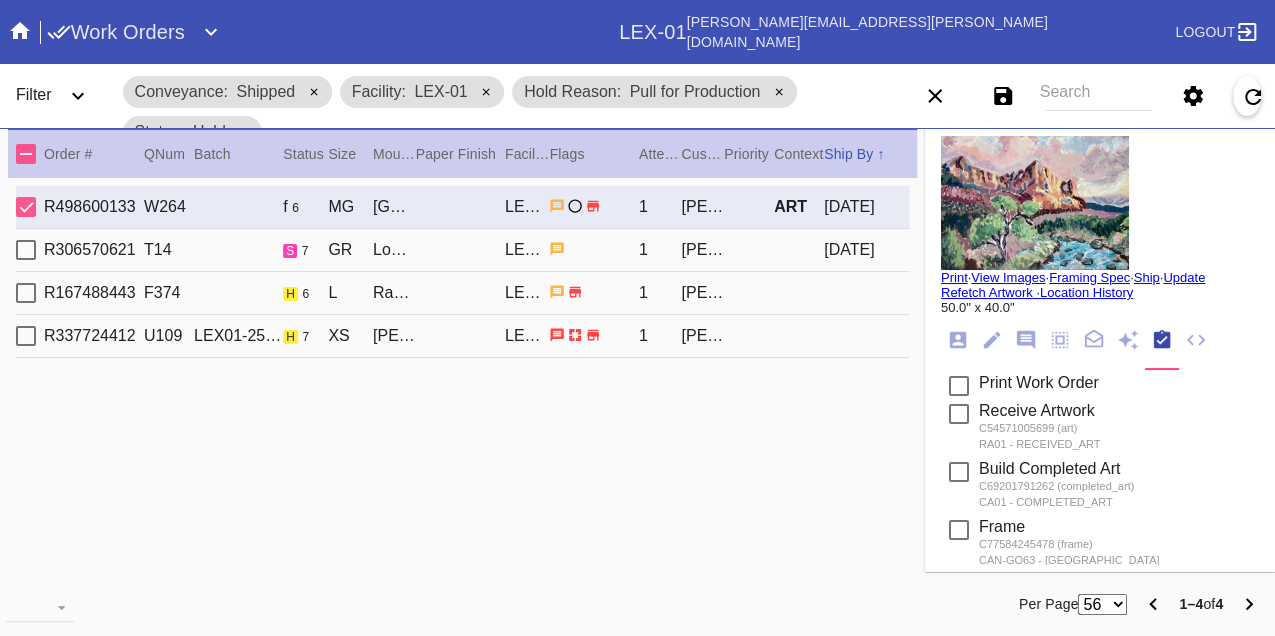 scroll, scrollTop: 0, scrollLeft: 0, axis: both 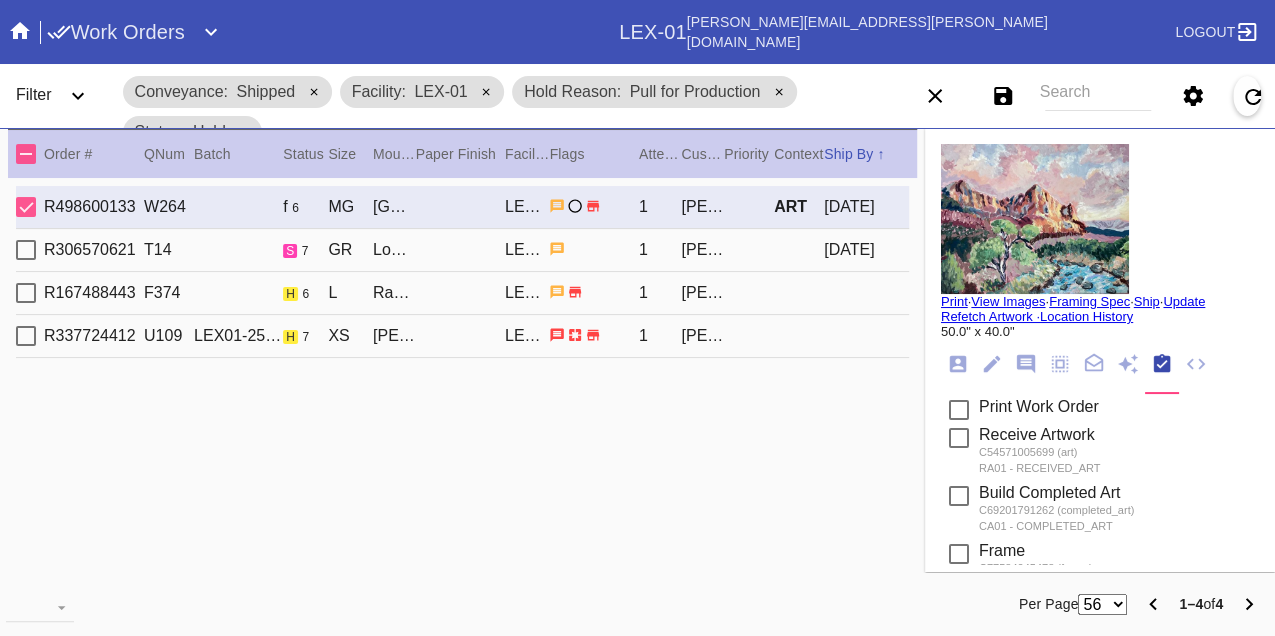 click on "Print" at bounding box center [954, 301] 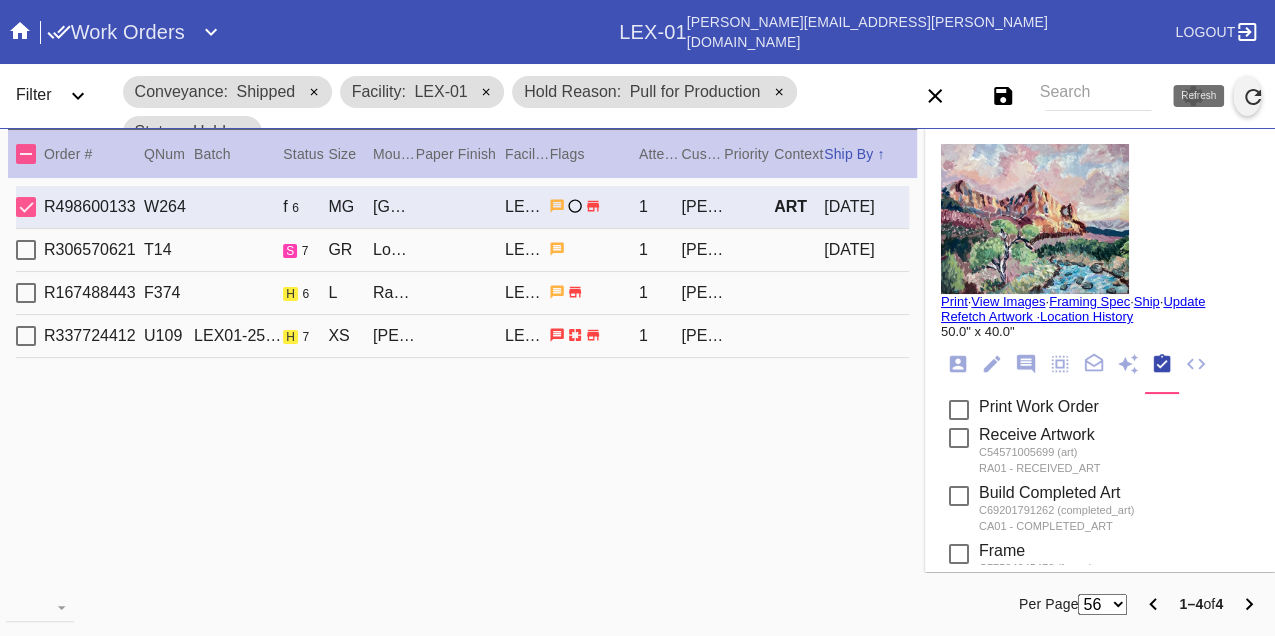 click 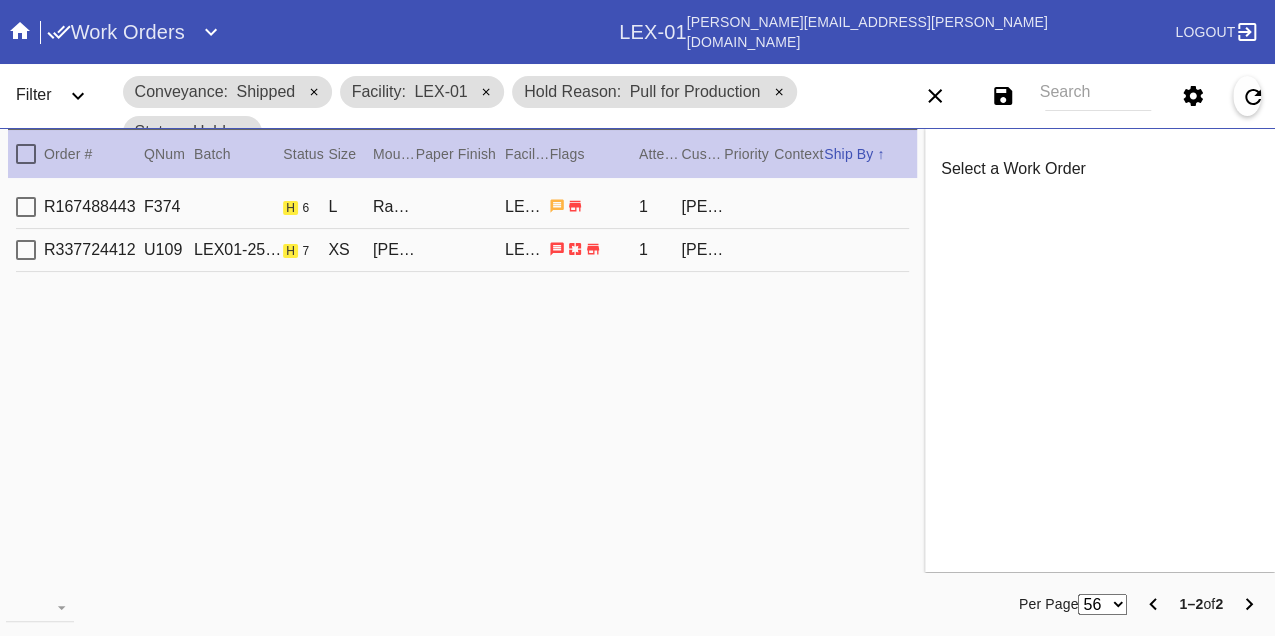 click on "R167488443 F374 h   6 L Ravenswood / White Art with Black Core LEX-01 1 Kelly Broussard" at bounding box center [462, 207] 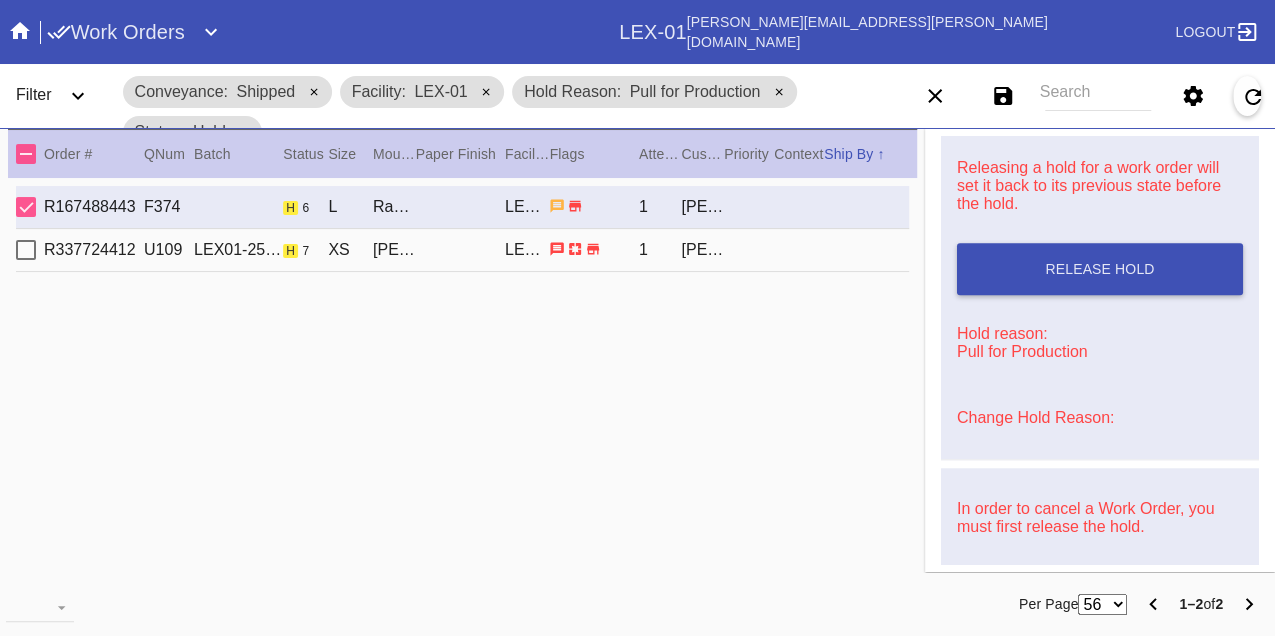 scroll, scrollTop: 858, scrollLeft: 0, axis: vertical 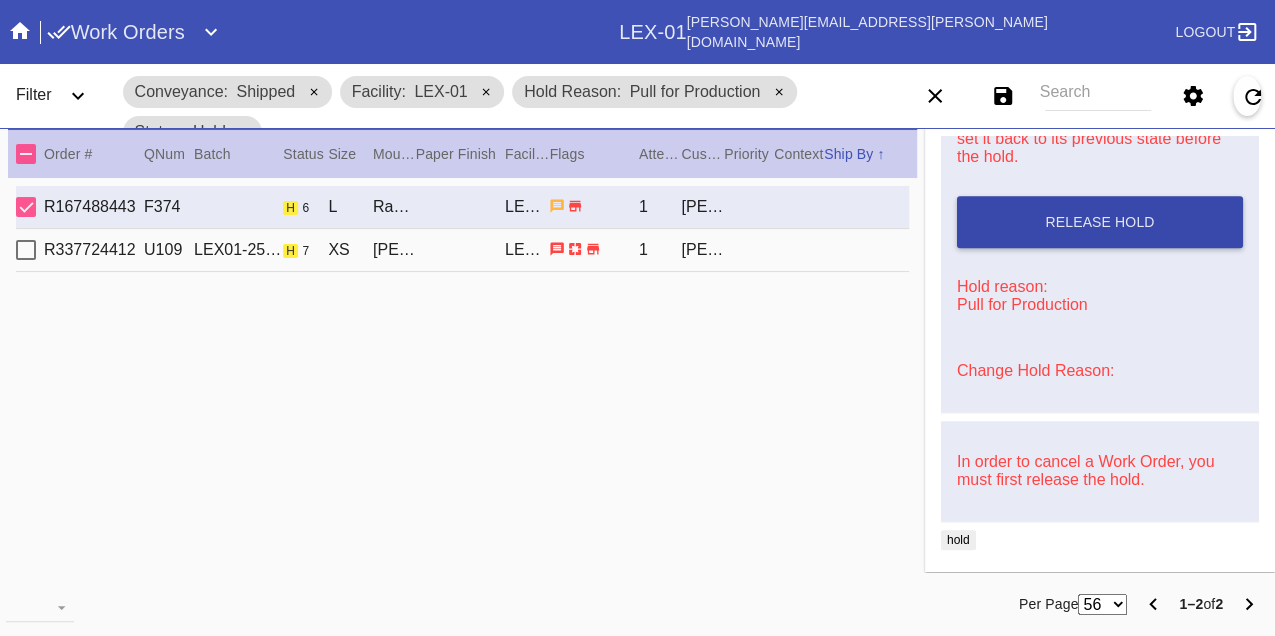 click on "Release Hold" at bounding box center (1099, 222) 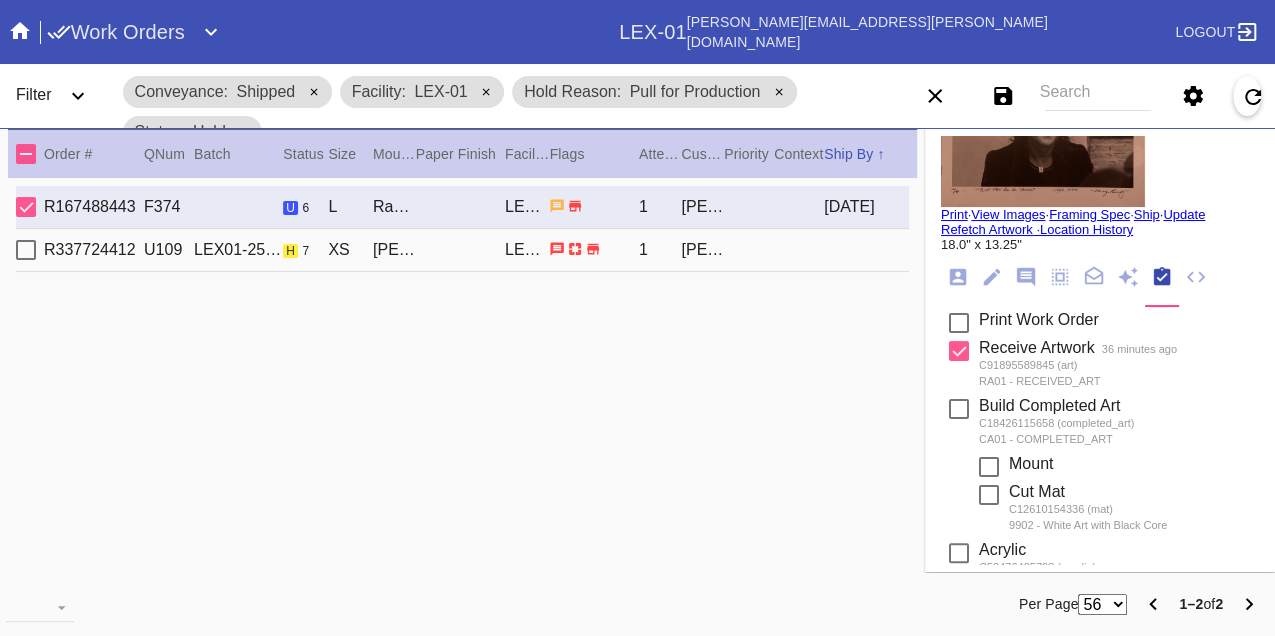 scroll, scrollTop: 0, scrollLeft: 0, axis: both 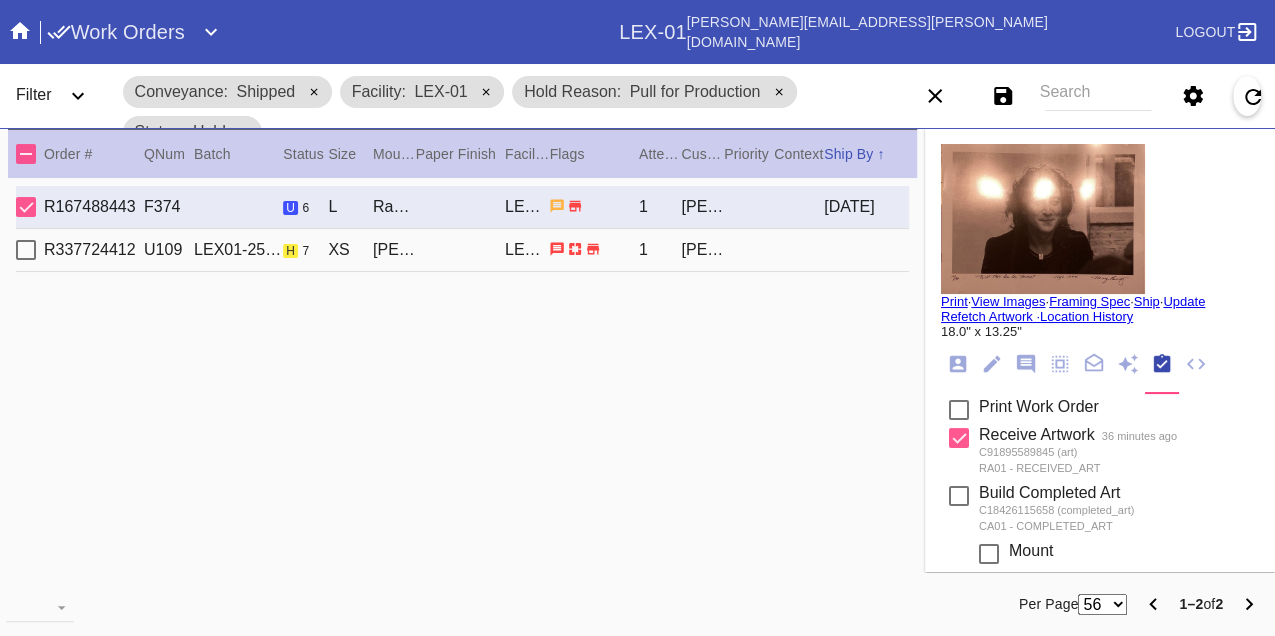 click on "Print" at bounding box center [954, 301] 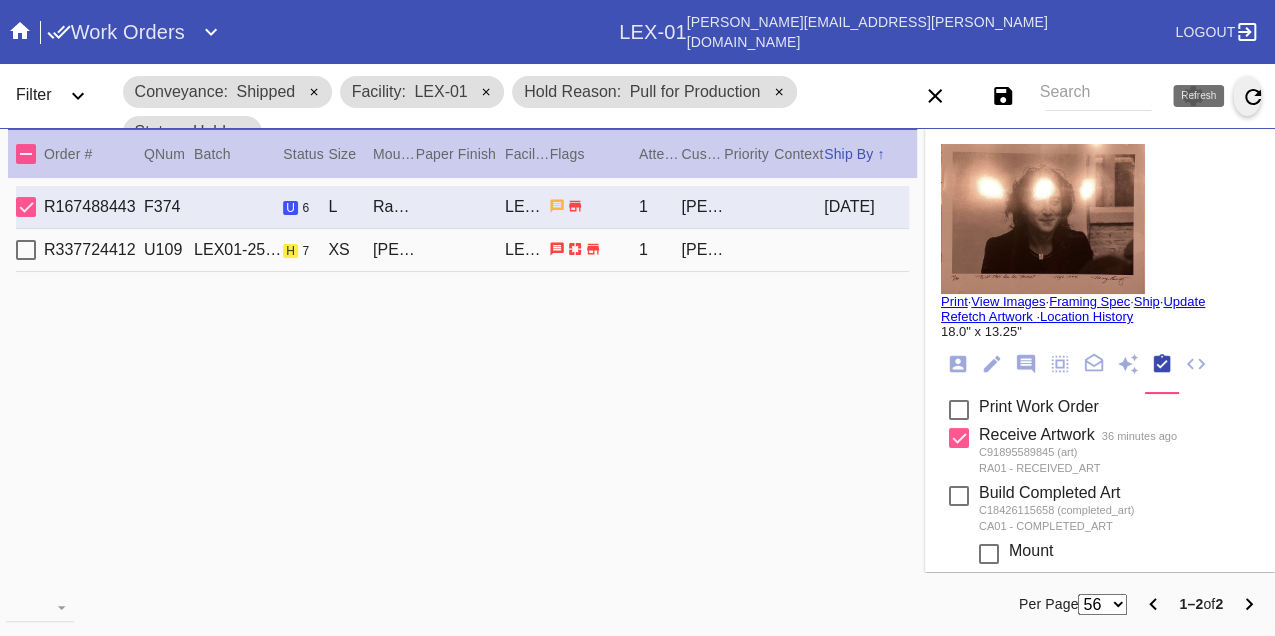 click 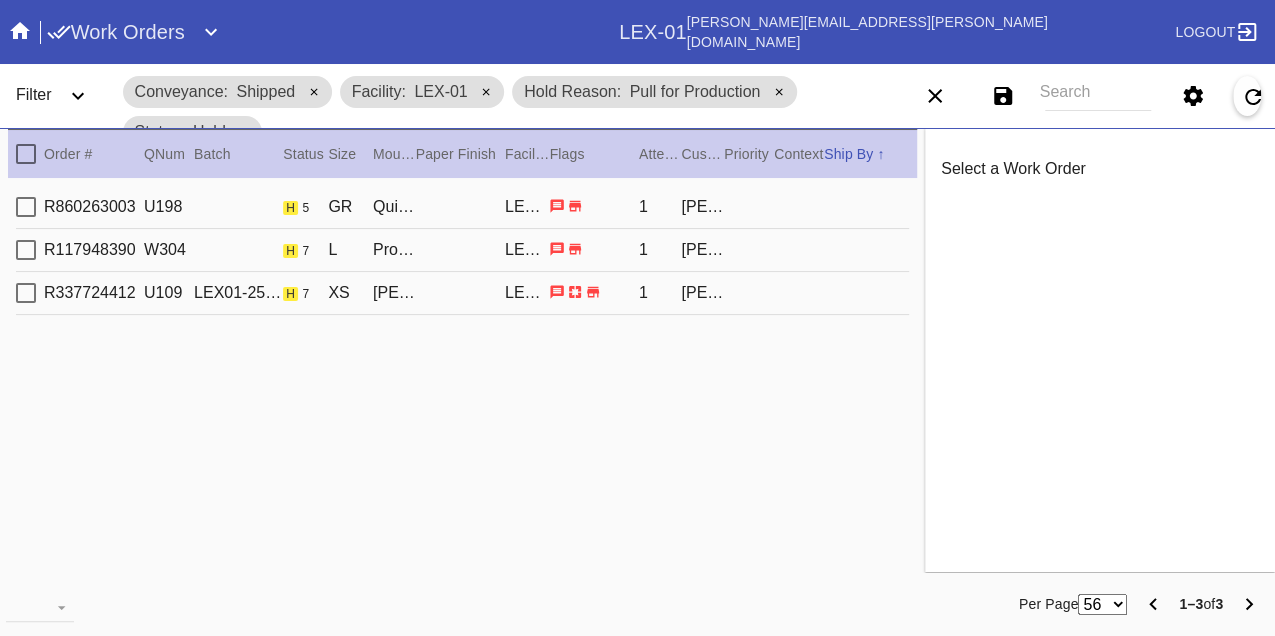 click on "R860263003 U198 h   5 GR Quito Deep / Canvas LEX-01 1 Madelyn Bird" at bounding box center [462, 207] 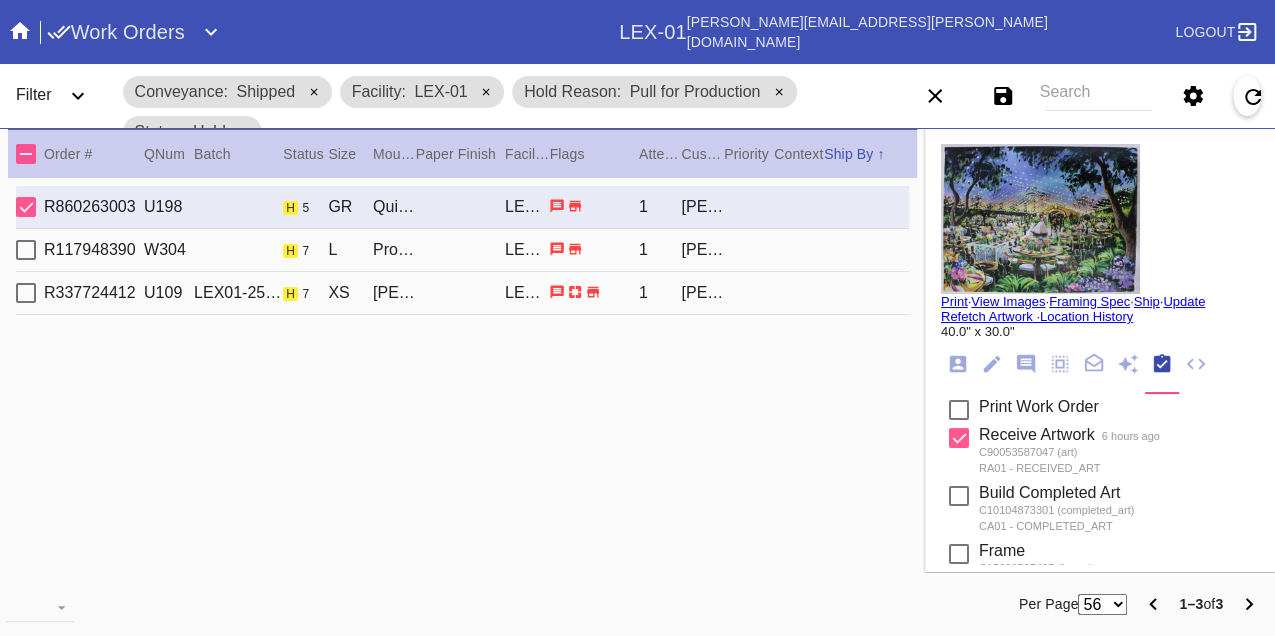 click on "R117948390 W304 h   7 L Providence / No Mat LEX-01 1 Kelly Trautmann" at bounding box center [462, 250] 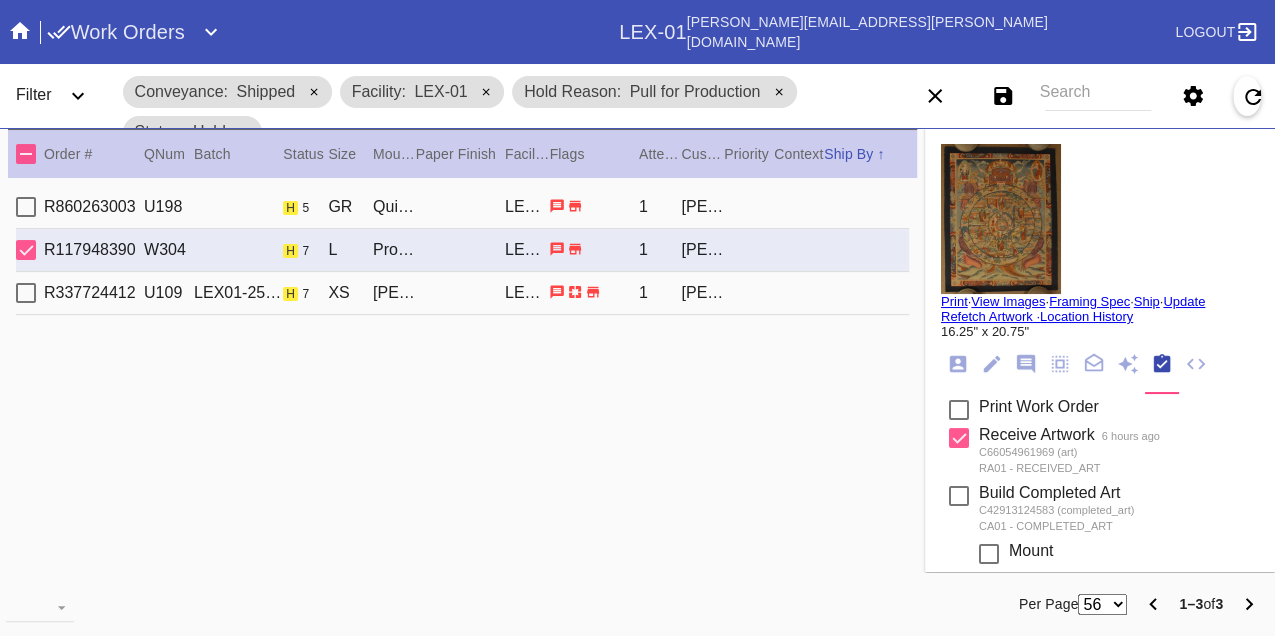 click on "R337724412 U109 LEX01-250606-006 h   7 XS Beverly / White LEX-01 1 Jared Ladden" at bounding box center [462, 293] 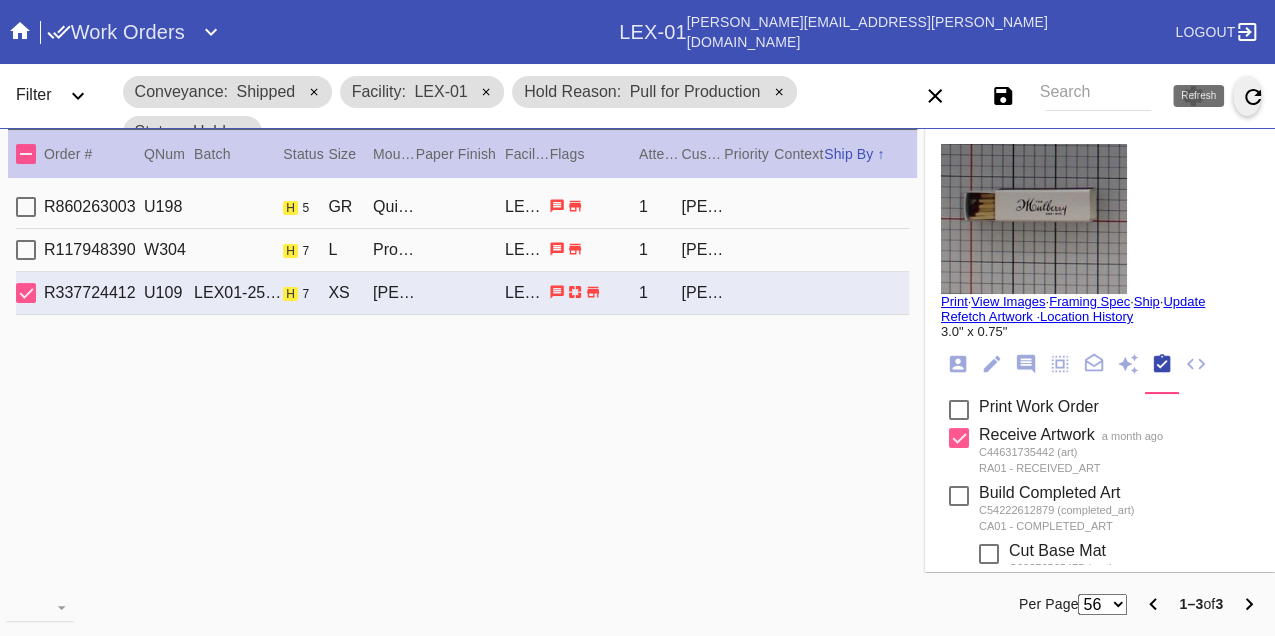 click 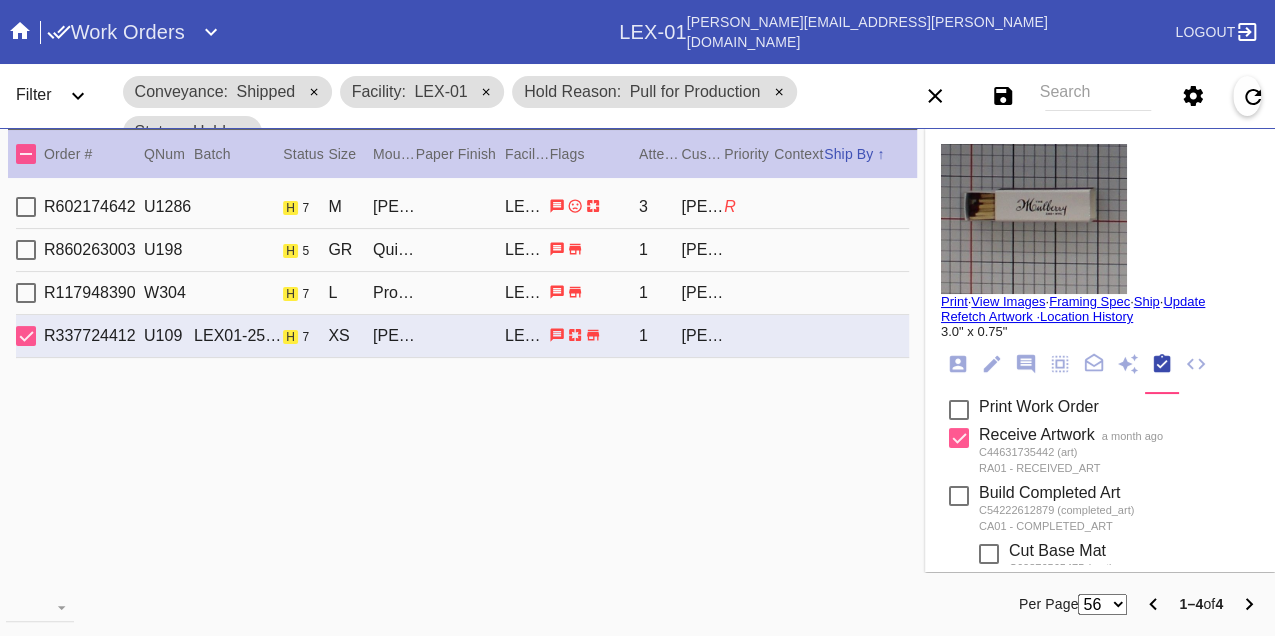 click on "R602174642 U1286 h   7 M Mercer Slim (Deep) / White LEX-01 3 Alison Fahey
R" at bounding box center (462, 207) 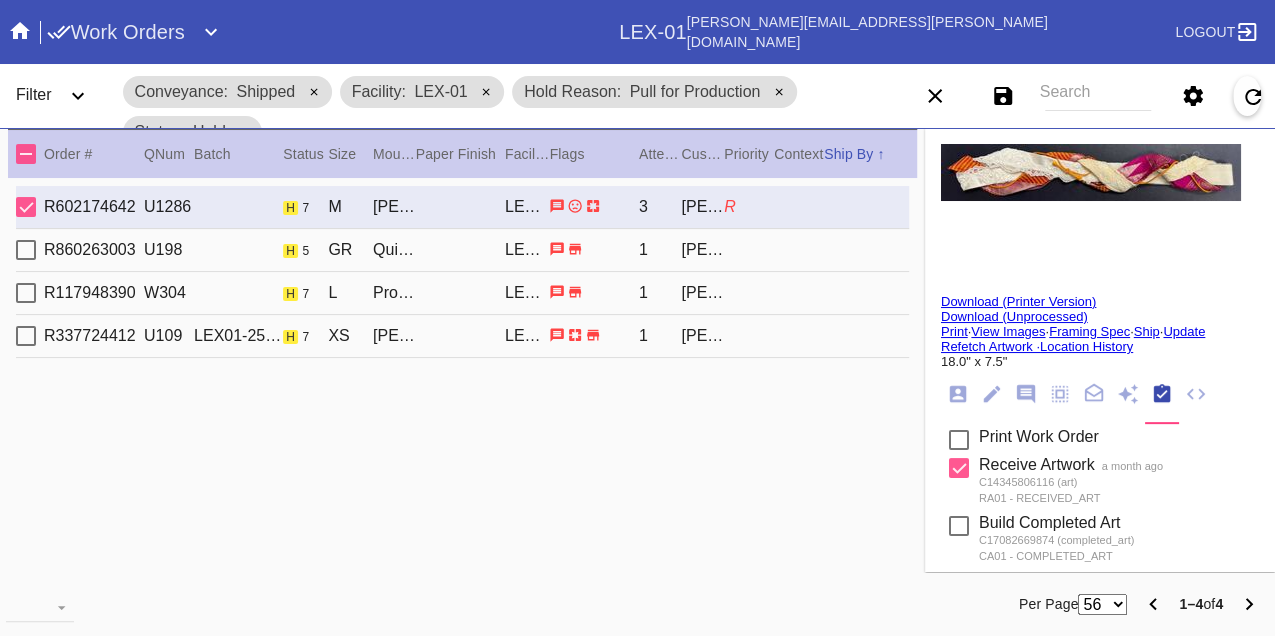 click on "R860263003 U198 h   5 GR Quito Deep / Canvas LEX-01 1 Madelyn Bird" at bounding box center [462, 250] 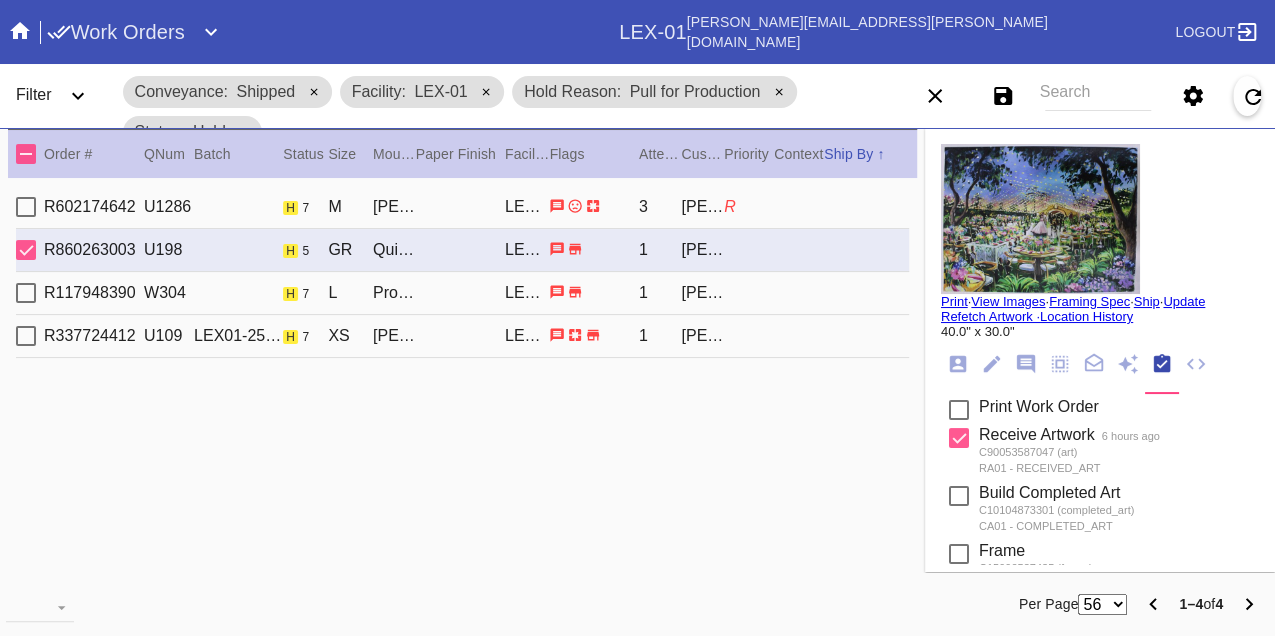 click on "R117948390 W304 h   7 L Providence / No Mat LEX-01 1 Kelly Trautmann" at bounding box center [462, 293] 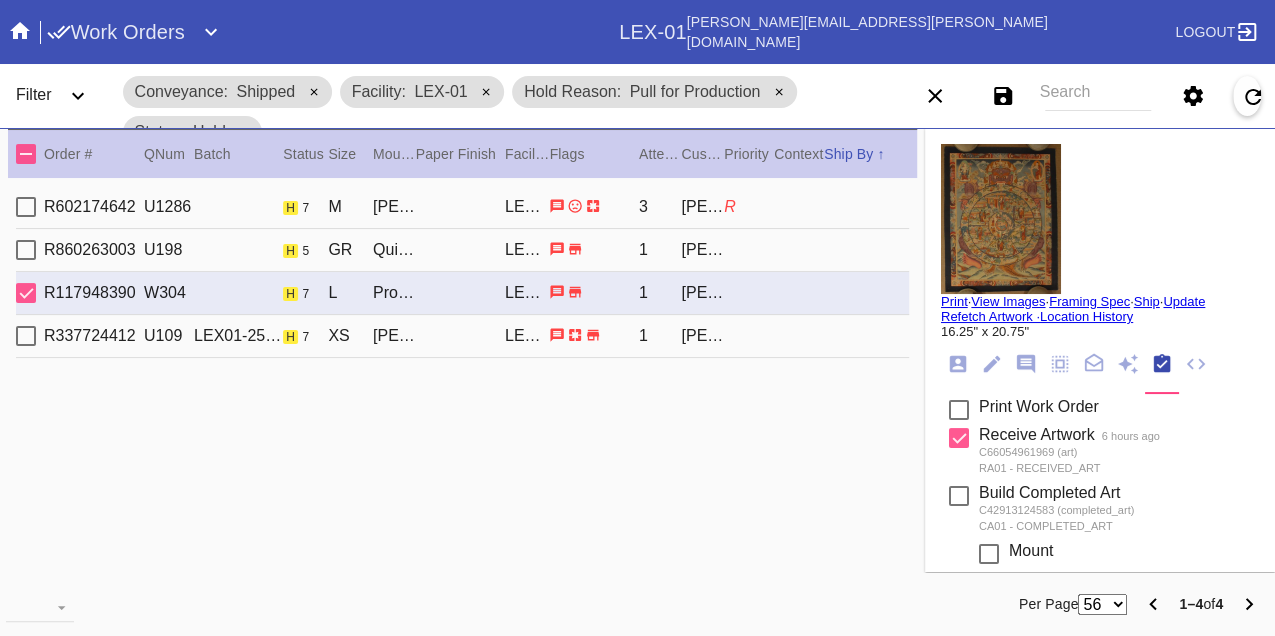 click on "R337724412 U109 LEX01-250606-006 h   7 XS Beverly / White LEX-01 1 Jared Ladden" at bounding box center [462, 336] 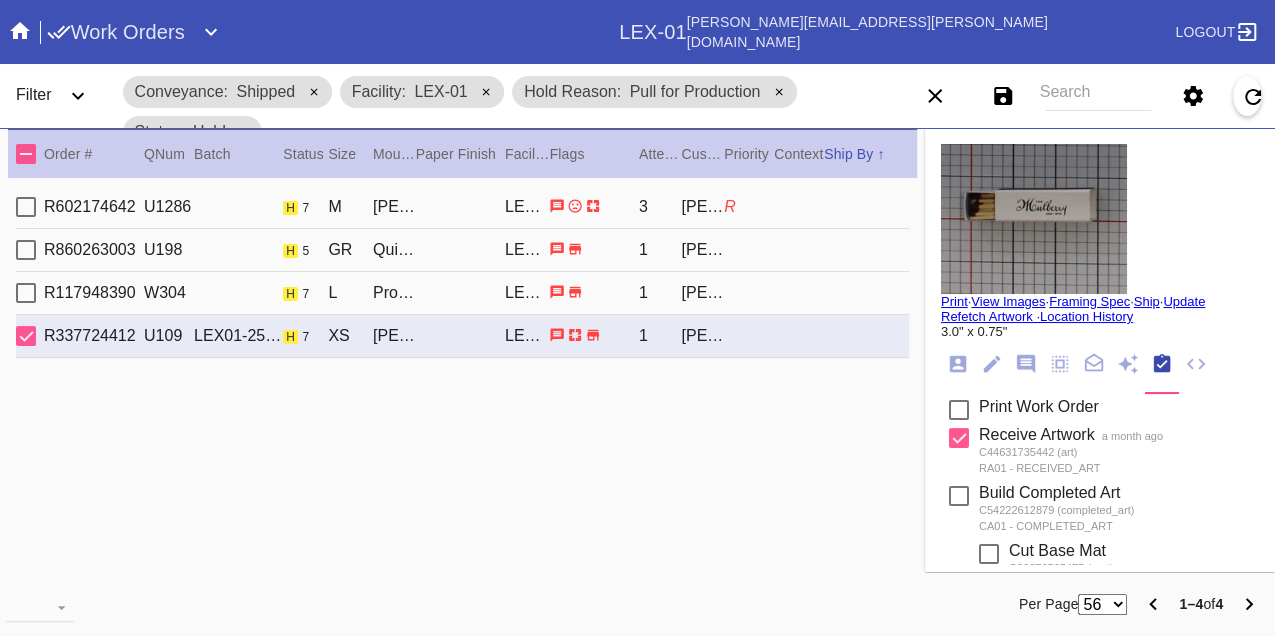 click on "R602174642 U1286 h   7 M Mercer Slim (Deep) / White LEX-01 3 Alison Fahey
R" at bounding box center (462, 207) 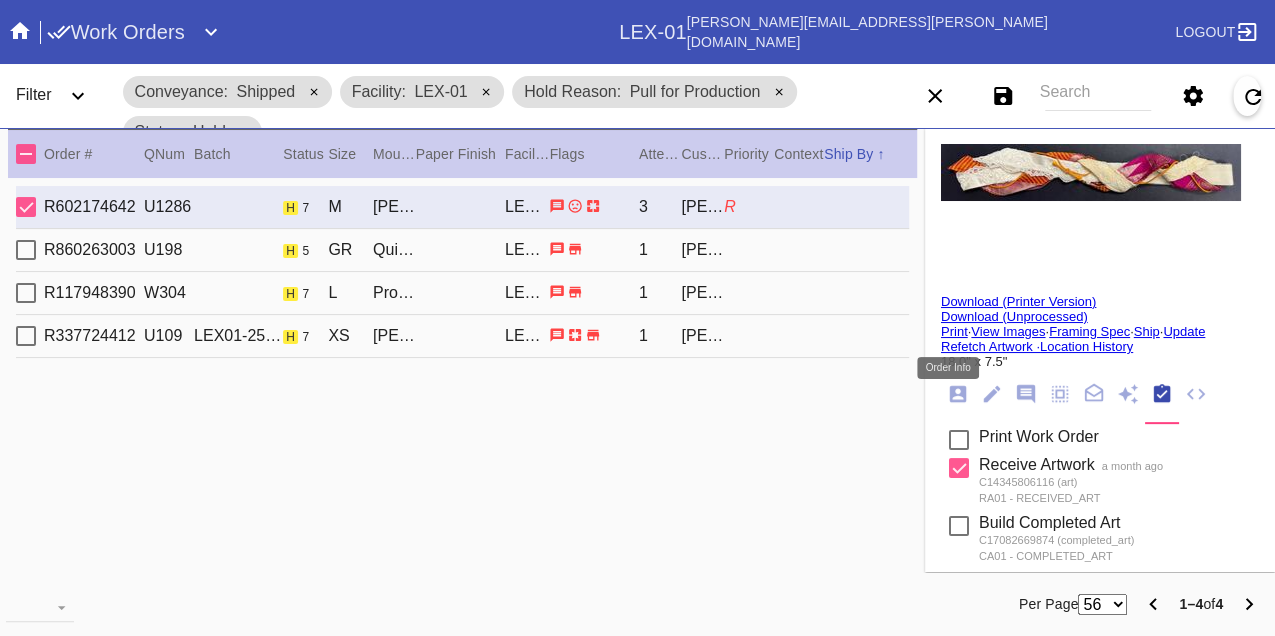 click 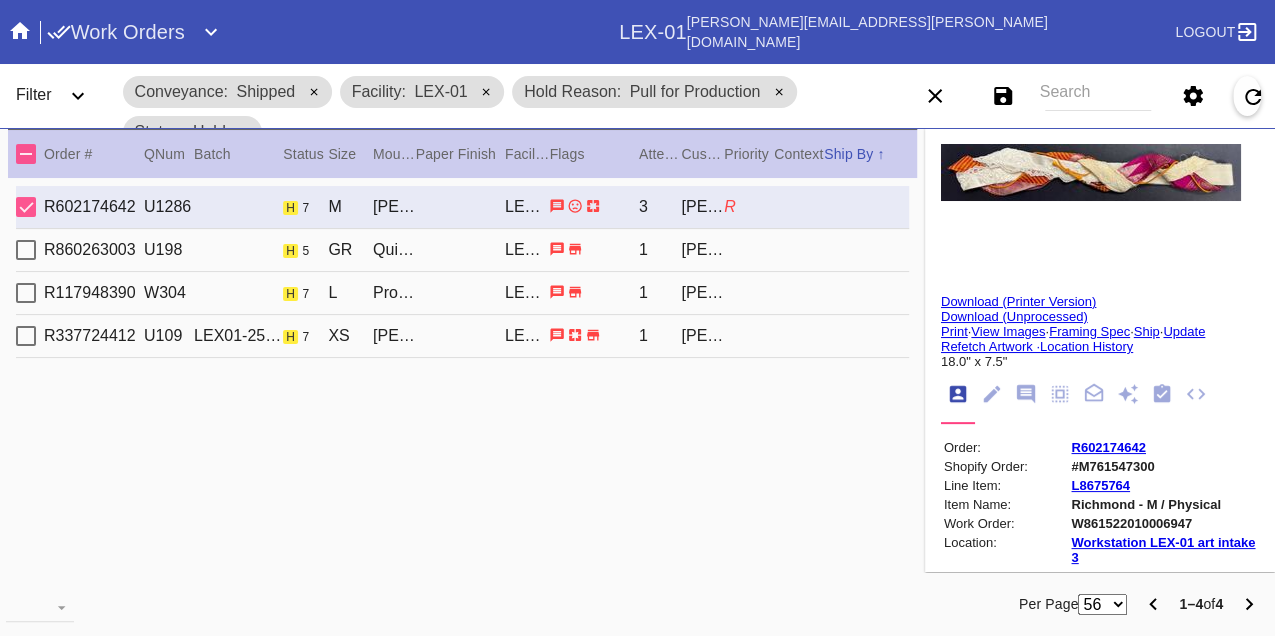 click on "W861522010006947" at bounding box center (1163, 523) 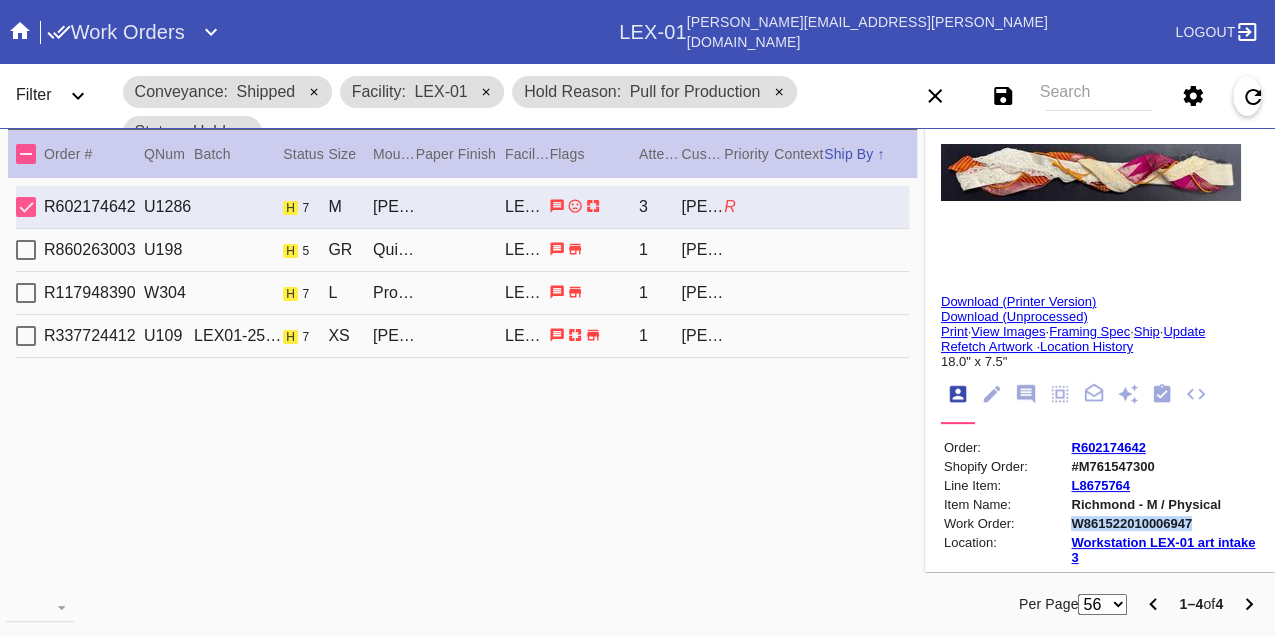 click on "W861522010006947" at bounding box center (1163, 523) 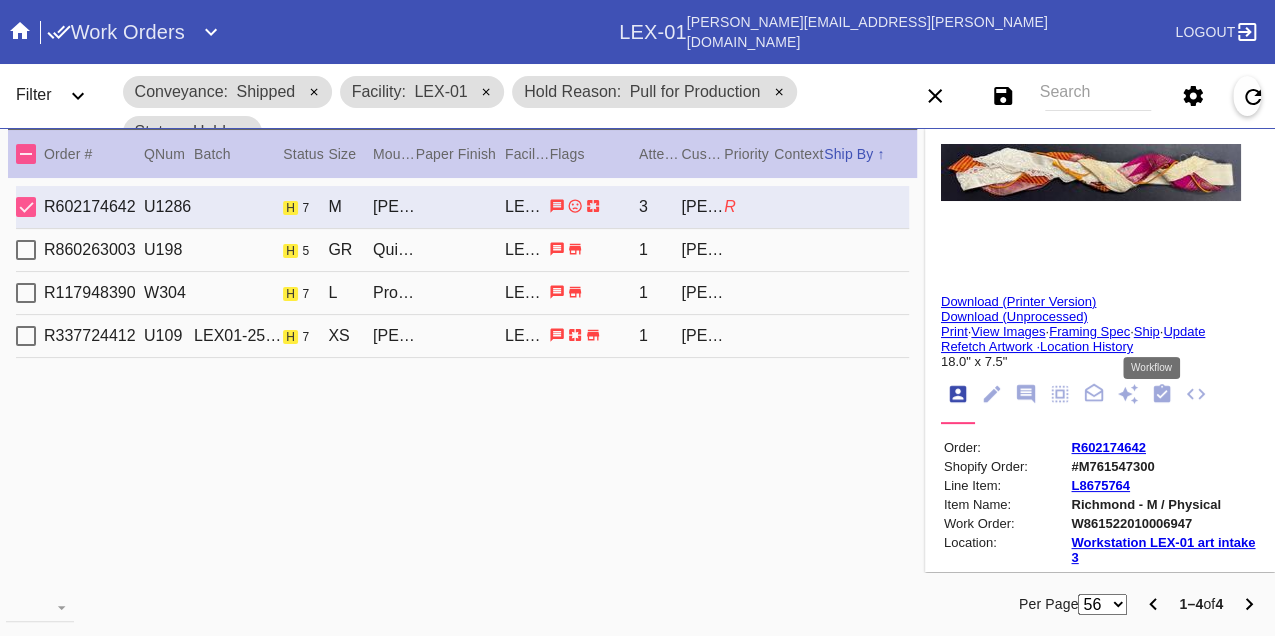 click 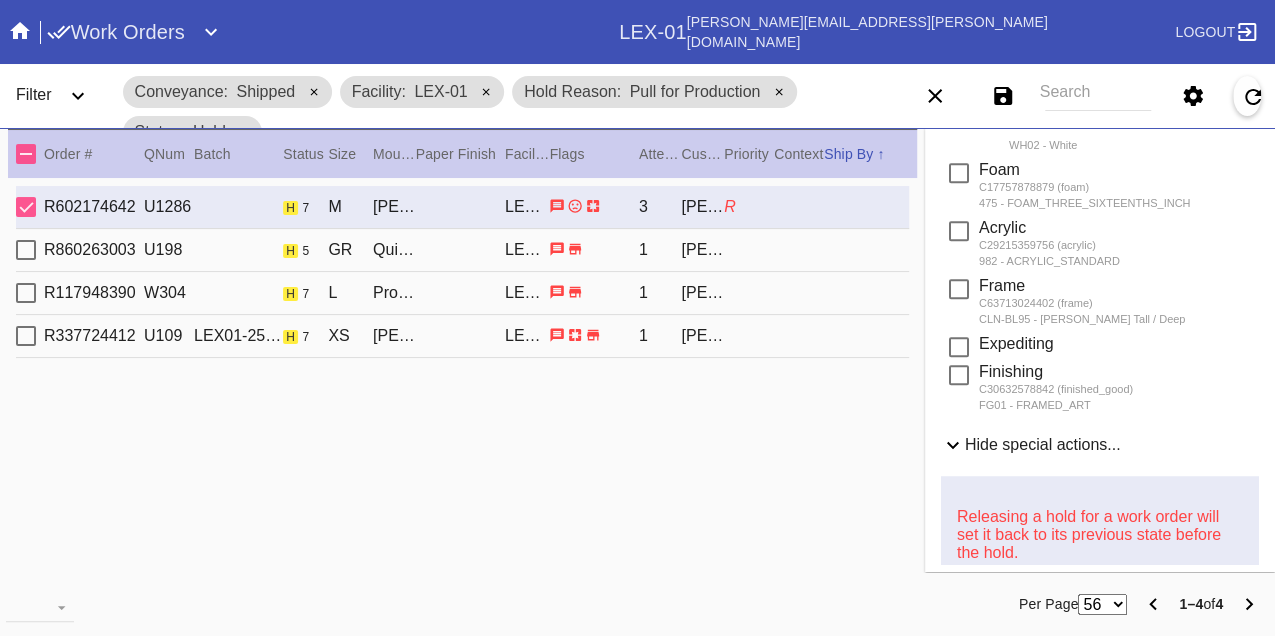 scroll, scrollTop: 980, scrollLeft: 0, axis: vertical 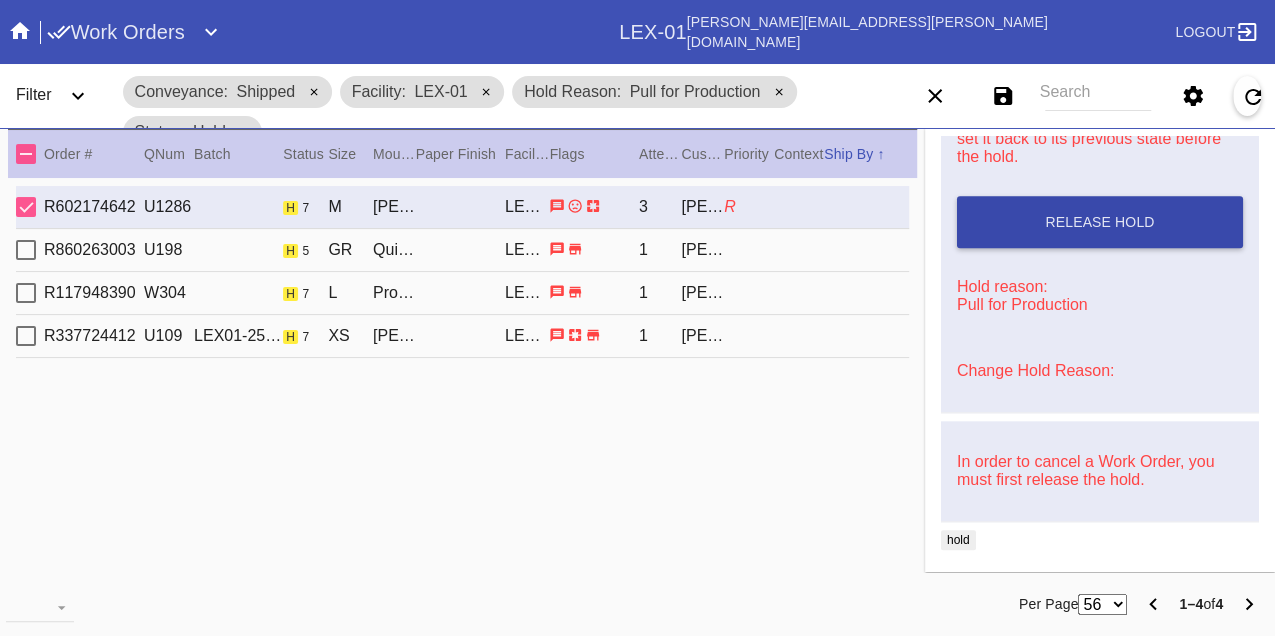 click on "Release Hold" at bounding box center (1099, 222) 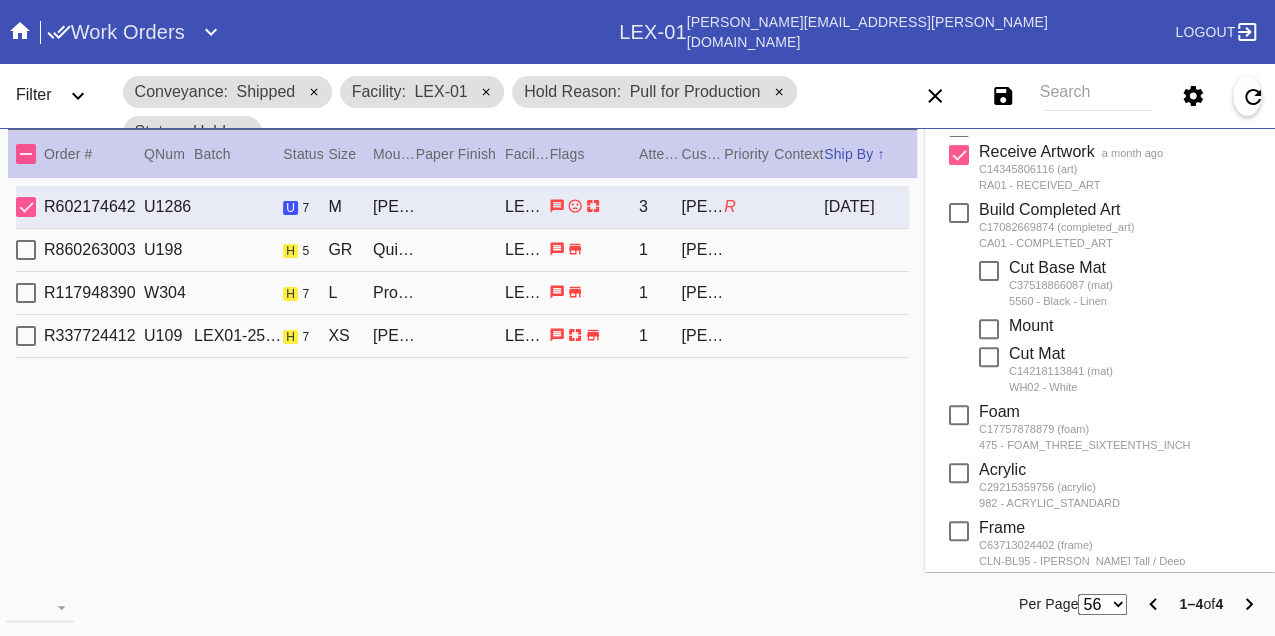 scroll, scrollTop: 0, scrollLeft: 0, axis: both 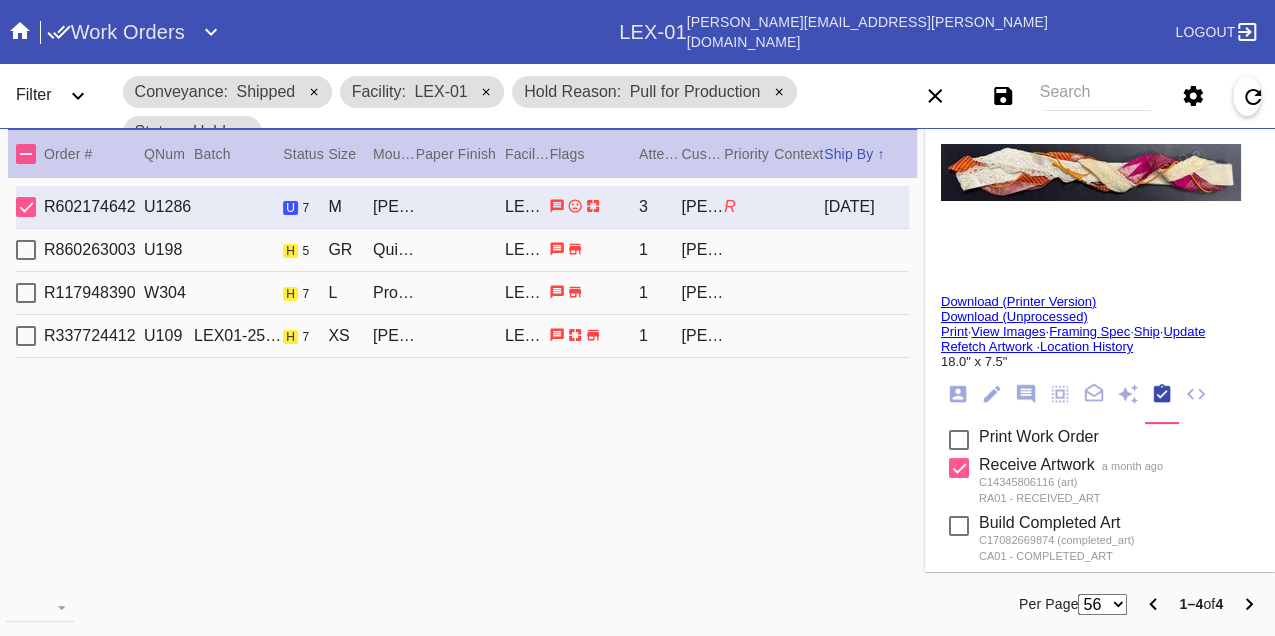 click on "Print" at bounding box center [954, 331] 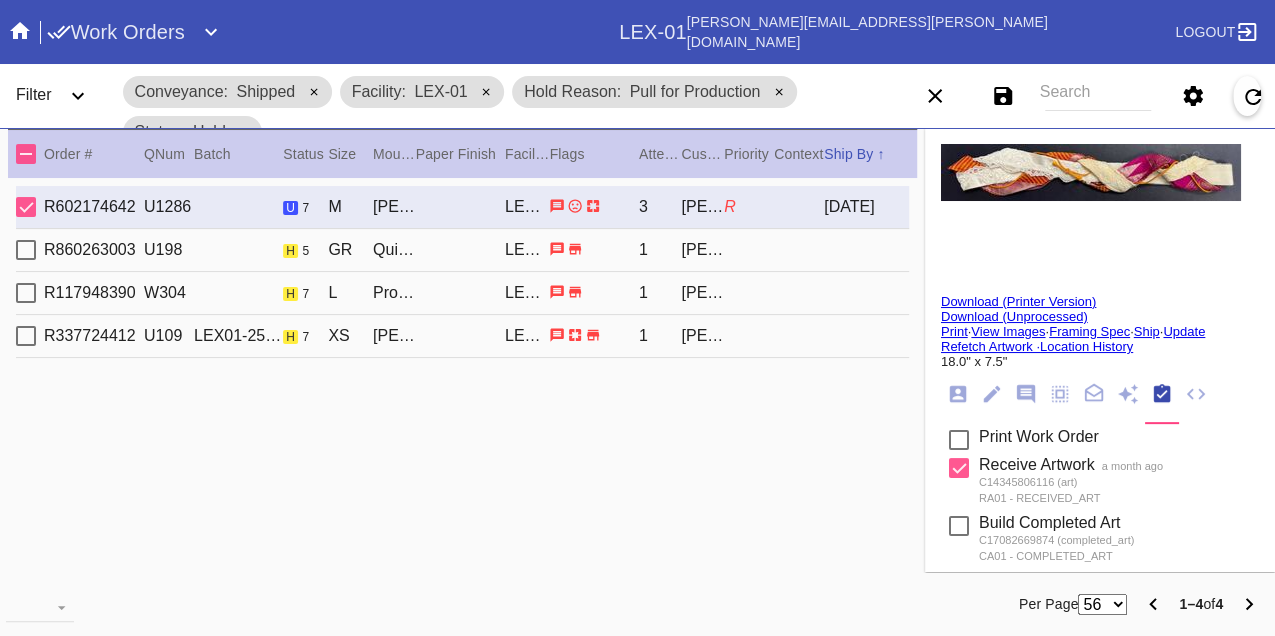 click on "R860263003 U198 h   5 GR Quito Deep / Canvas LEX-01 1 Madelyn Bird" at bounding box center [462, 250] 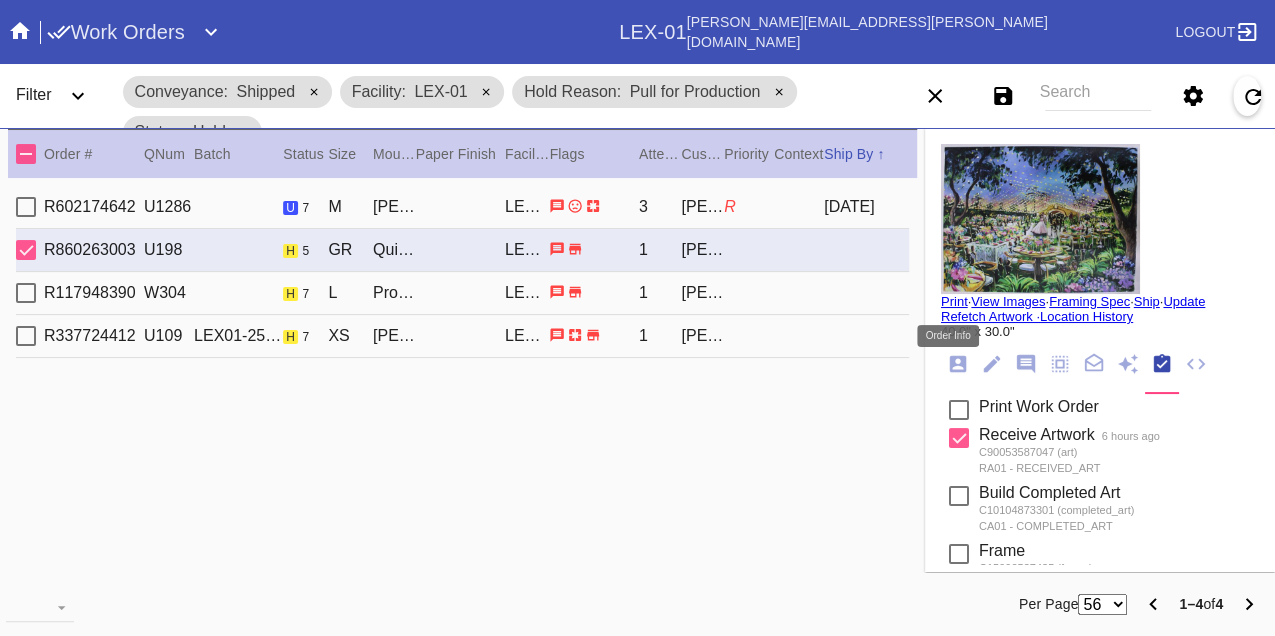 click 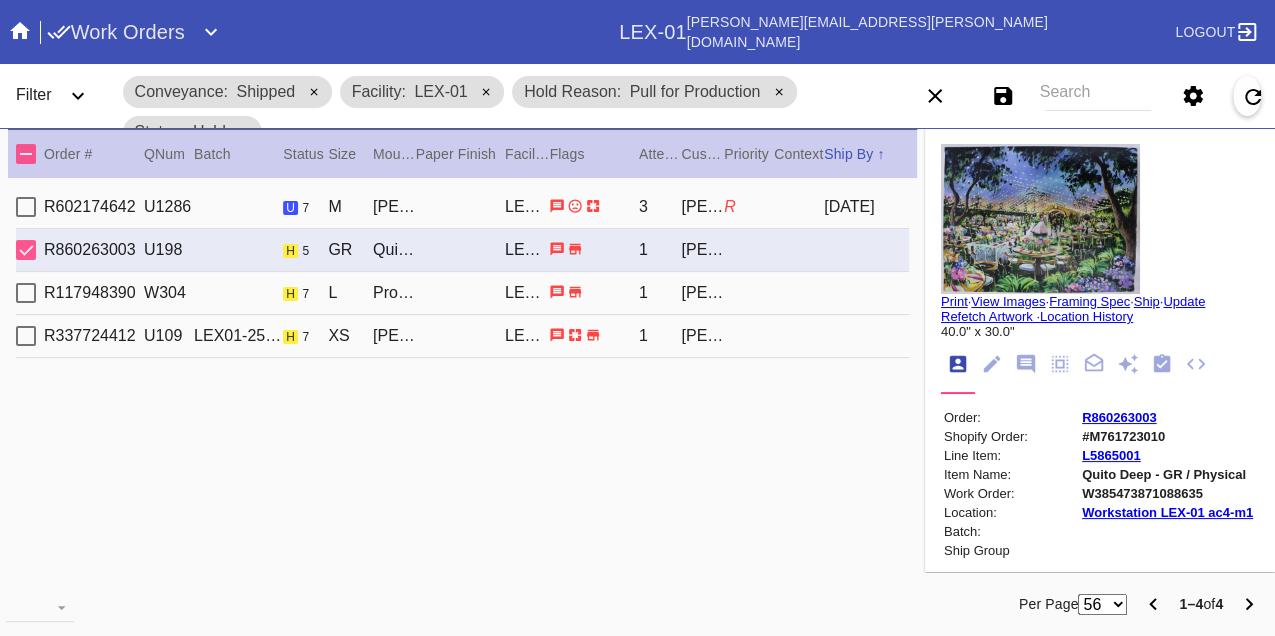 click on "W385473871088635" at bounding box center [1167, 493] 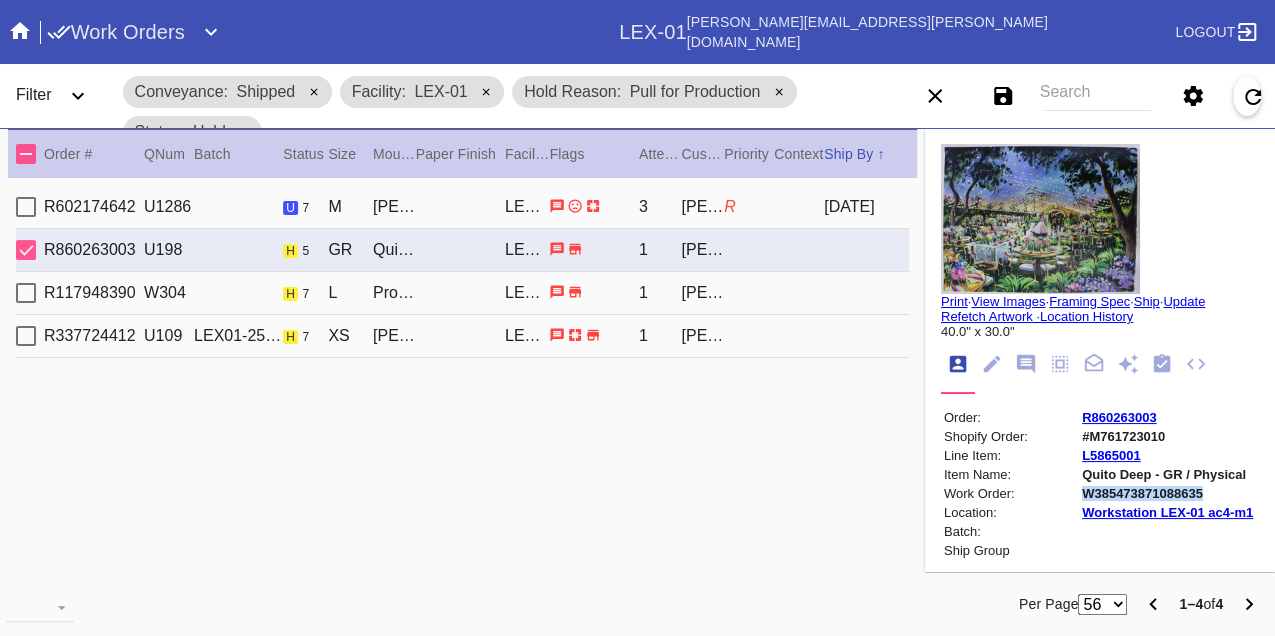 click on "W385473871088635" at bounding box center [1167, 493] 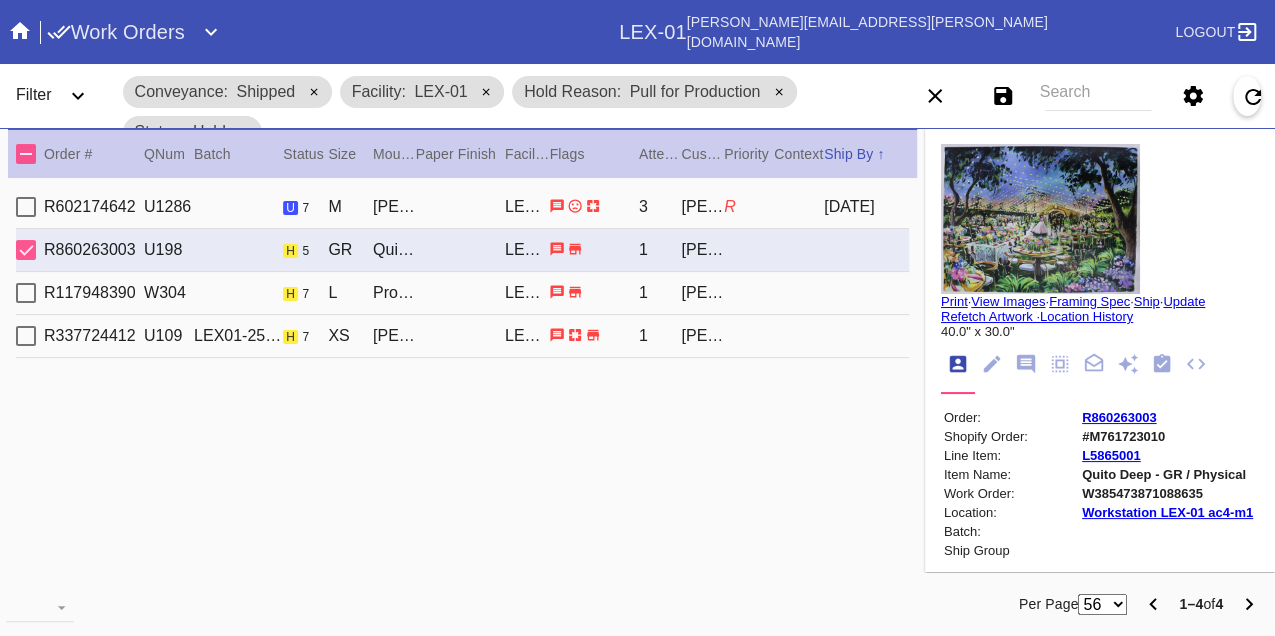click on "R117948390 W304 h   7 L Providence / No Mat LEX-01 1 Kelly Trautmann" at bounding box center [462, 293] 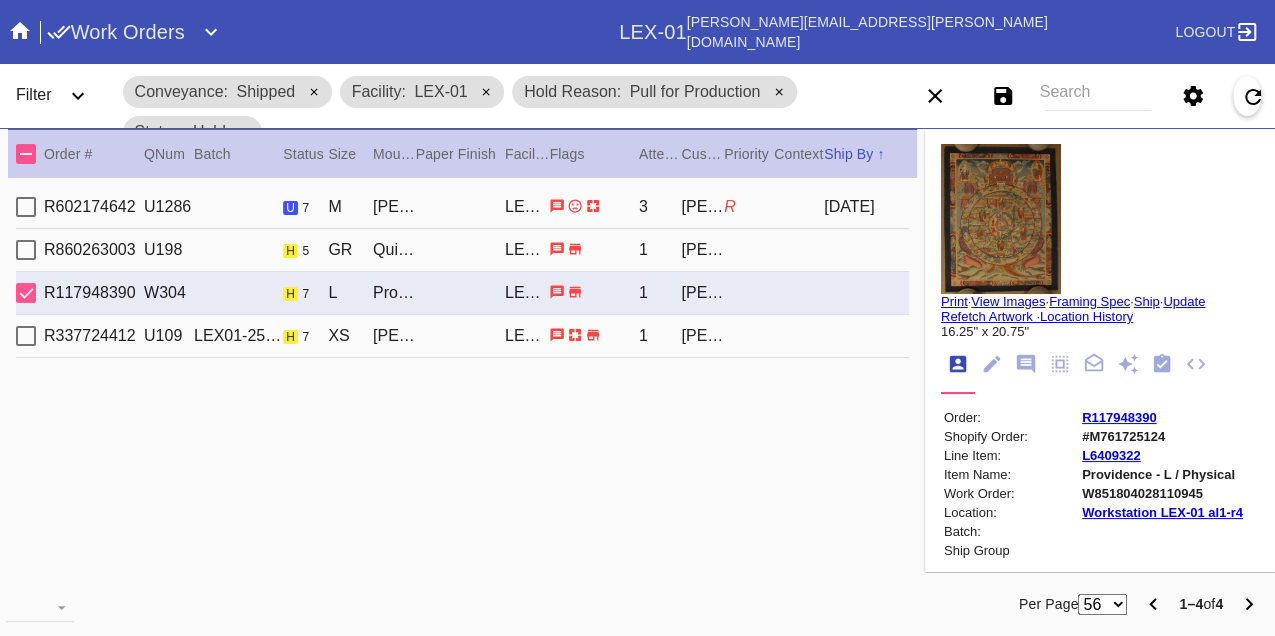 click on "W851804028110945" at bounding box center [1162, 493] 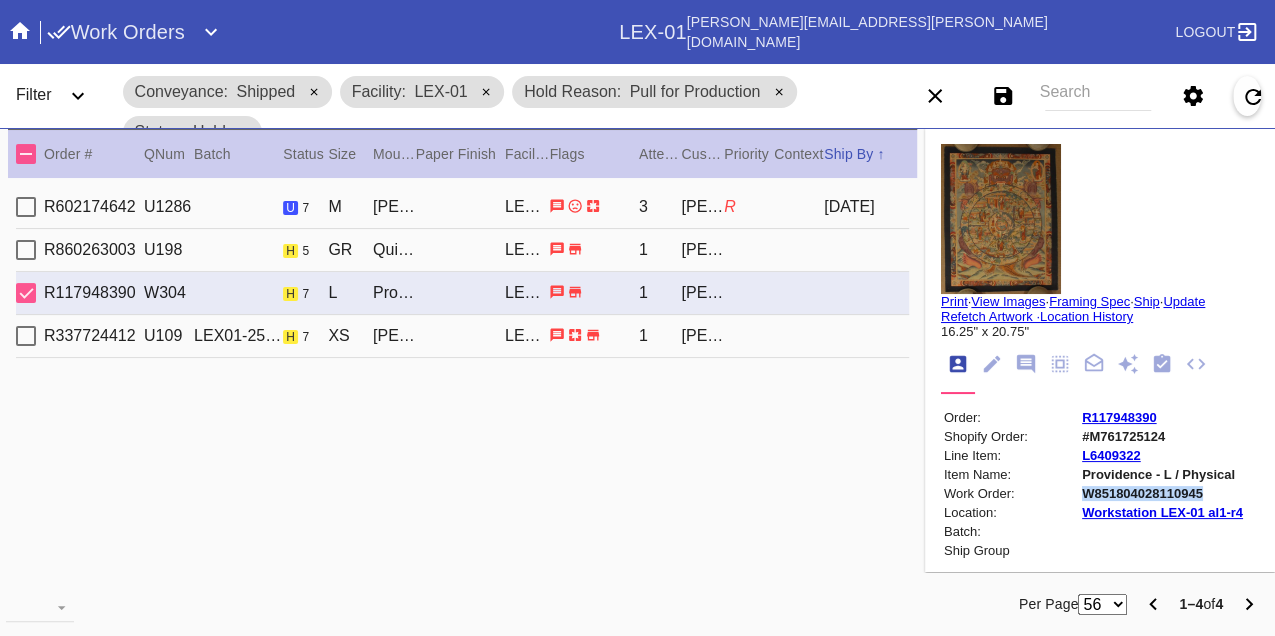 click on "W851804028110945" at bounding box center [1162, 493] 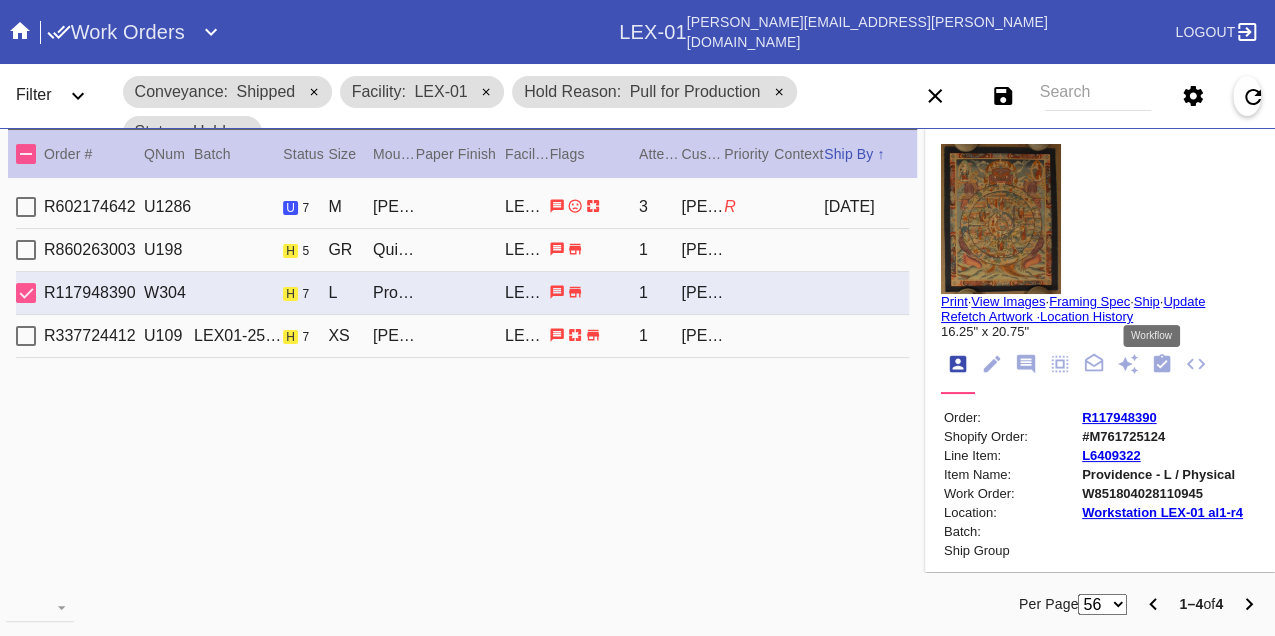 click 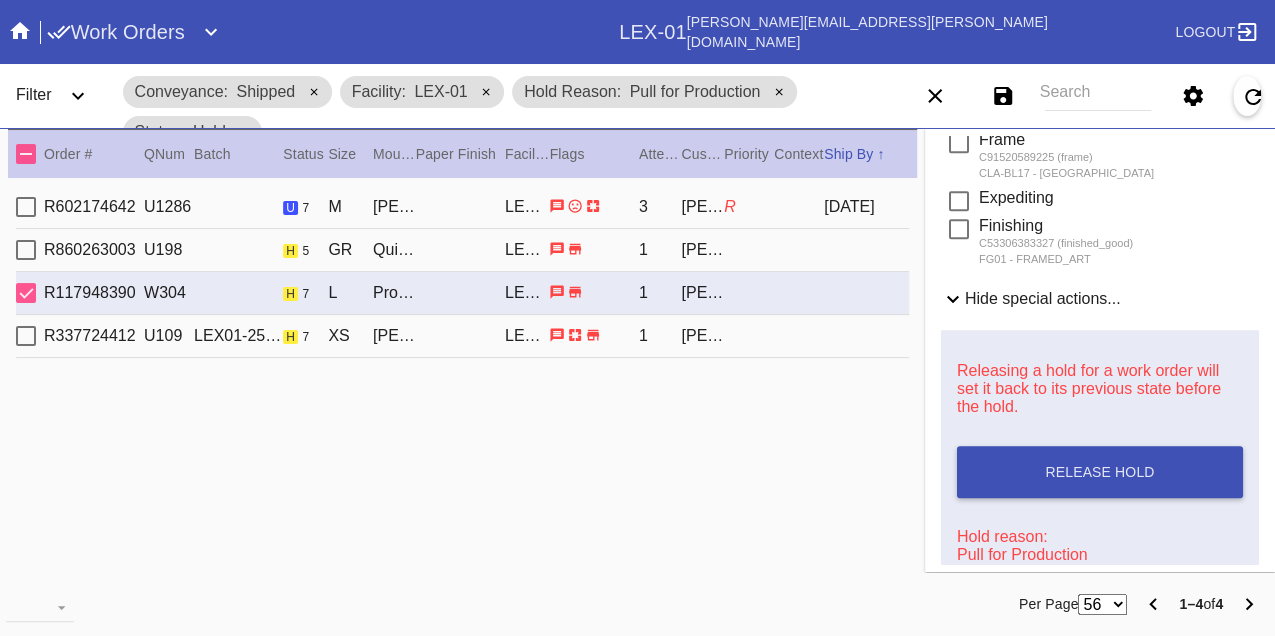 scroll, scrollTop: 829, scrollLeft: 0, axis: vertical 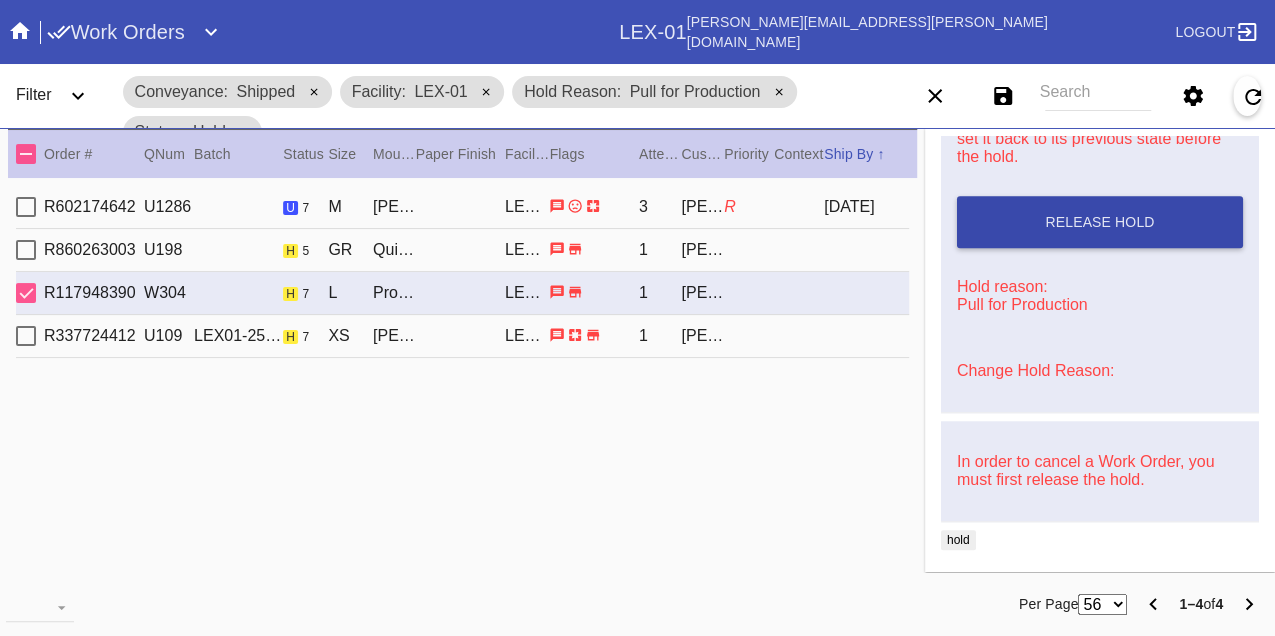 click on "Release Hold" at bounding box center [1100, 222] 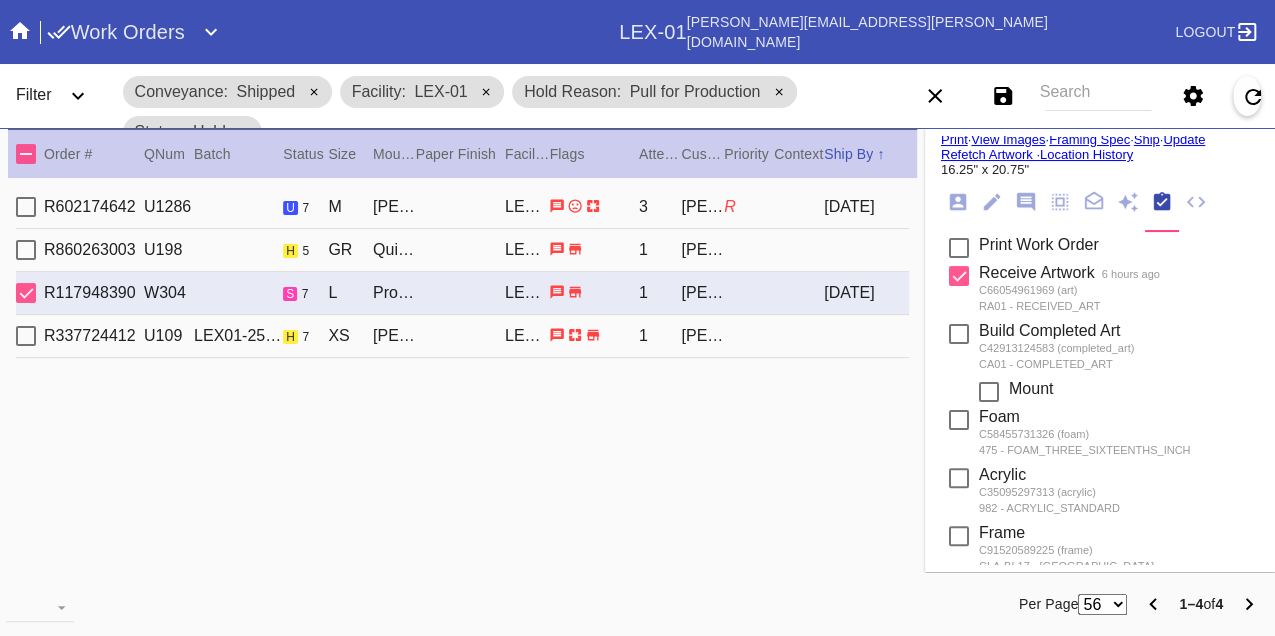 scroll, scrollTop: 0, scrollLeft: 0, axis: both 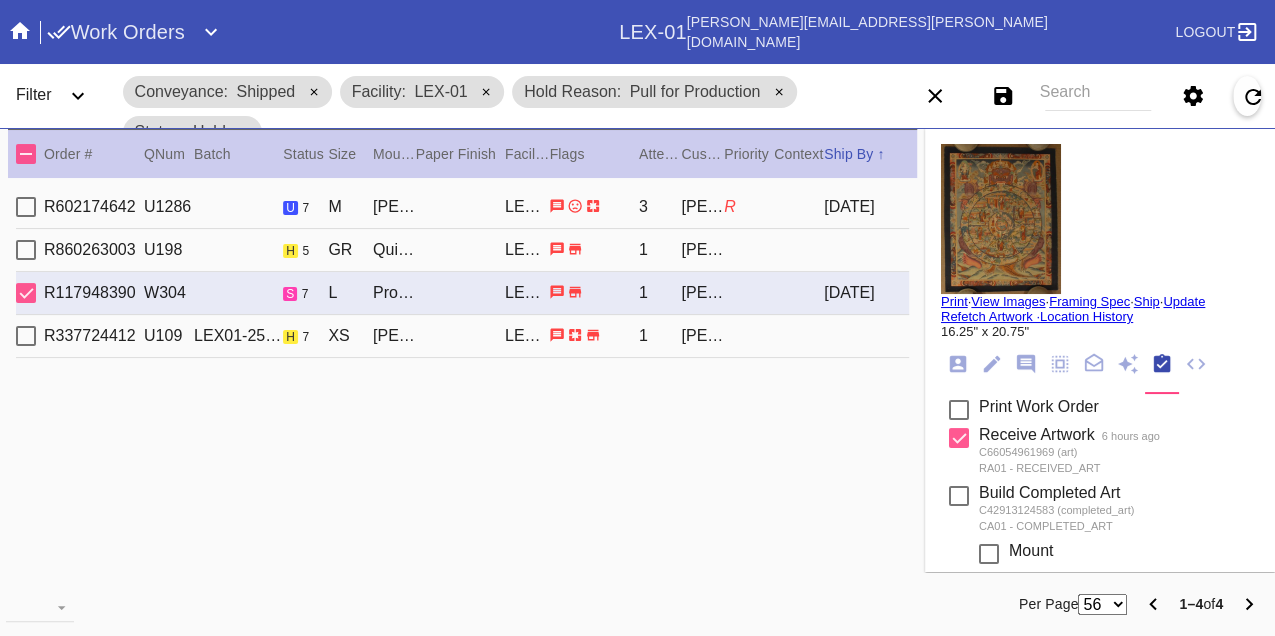 click on "Print" at bounding box center [954, 301] 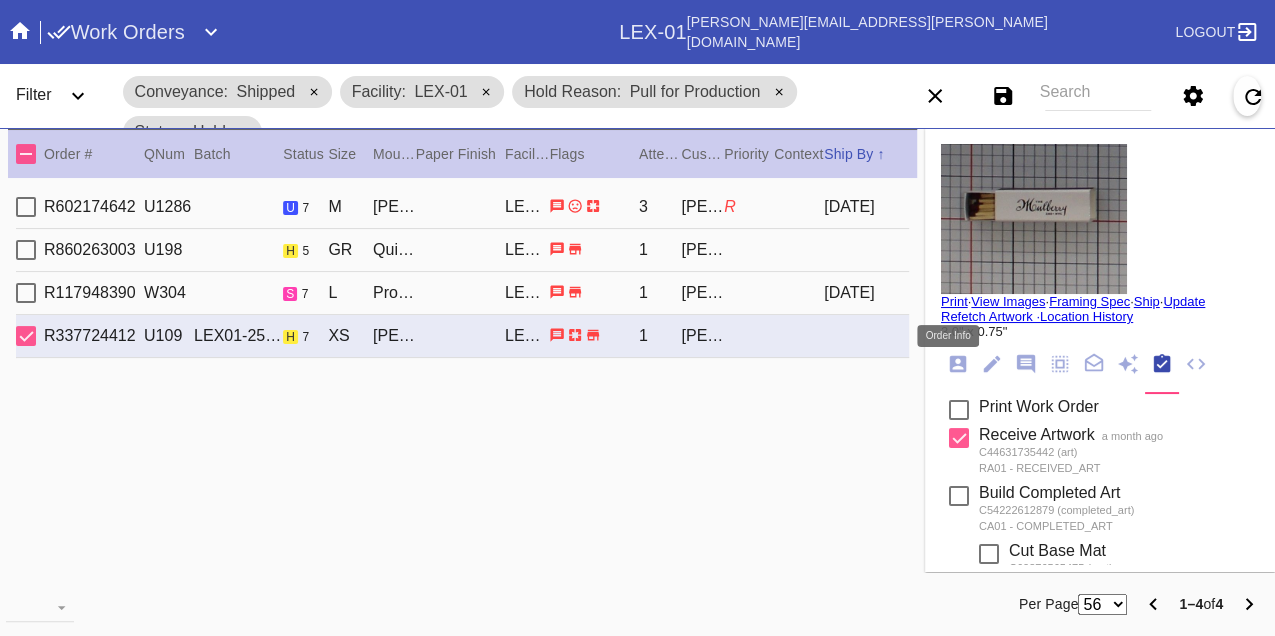 click 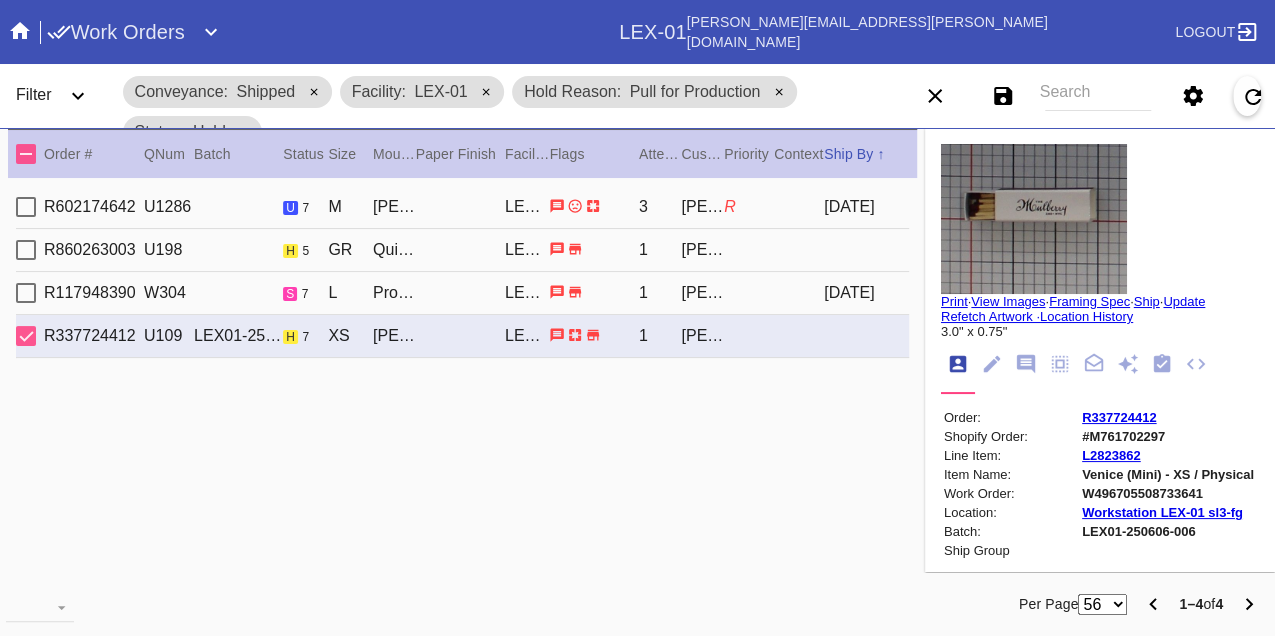 click on "W496705508733641" at bounding box center [1168, 493] 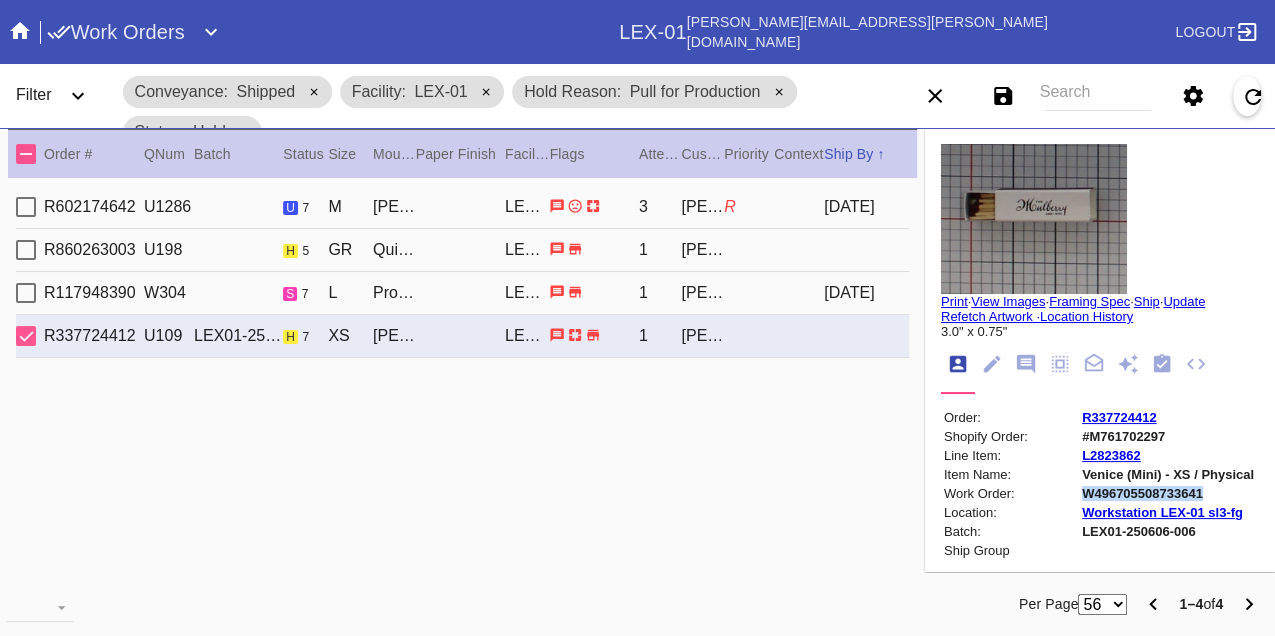 click on "W496705508733641" at bounding box center [1168, 493] 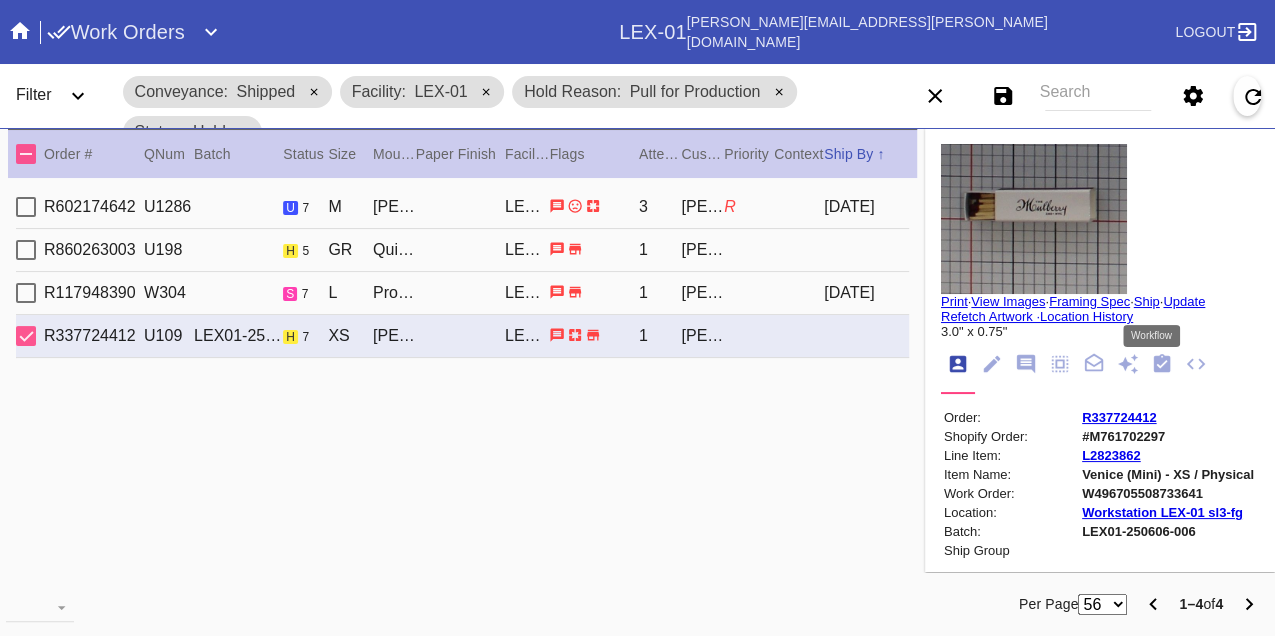 click 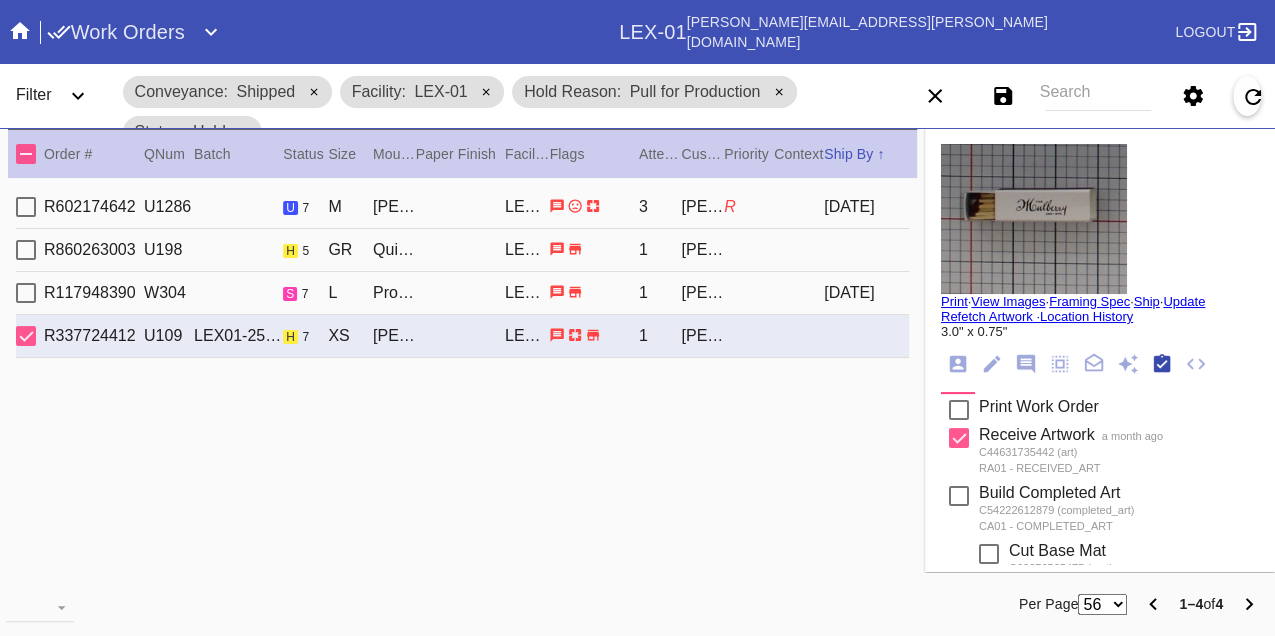 scroll, scrollTop: 318, scrollLeft: 0, axis: vertical 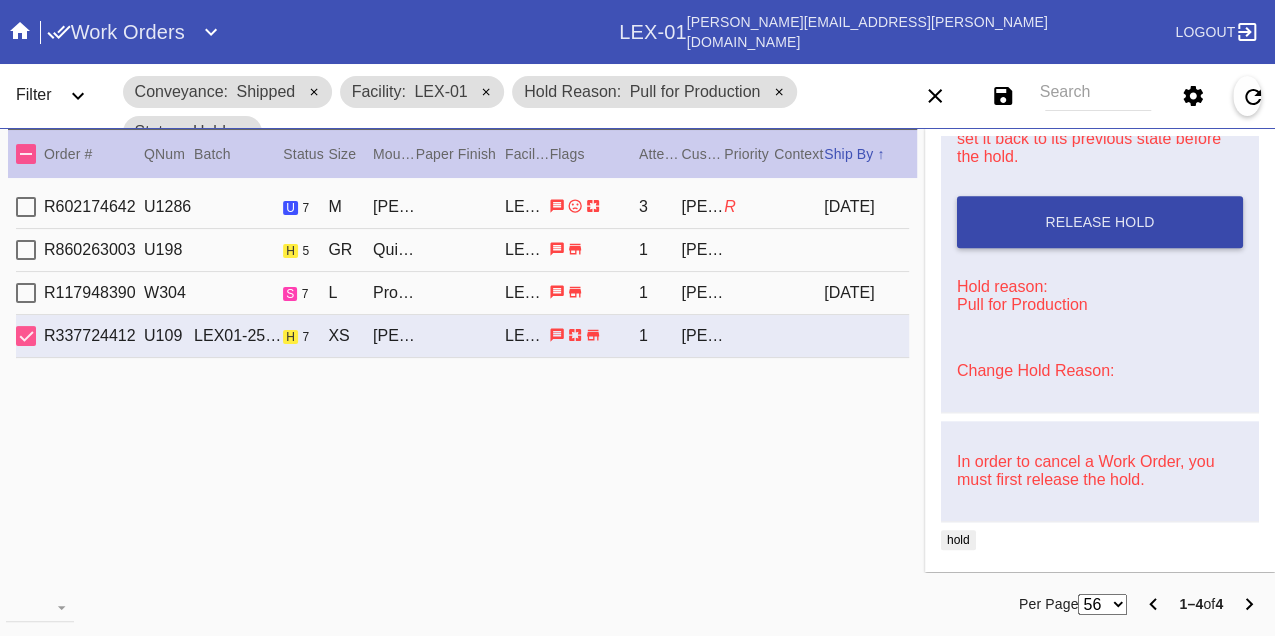 click on "Release Hold" at bounding box center (1100, 222) 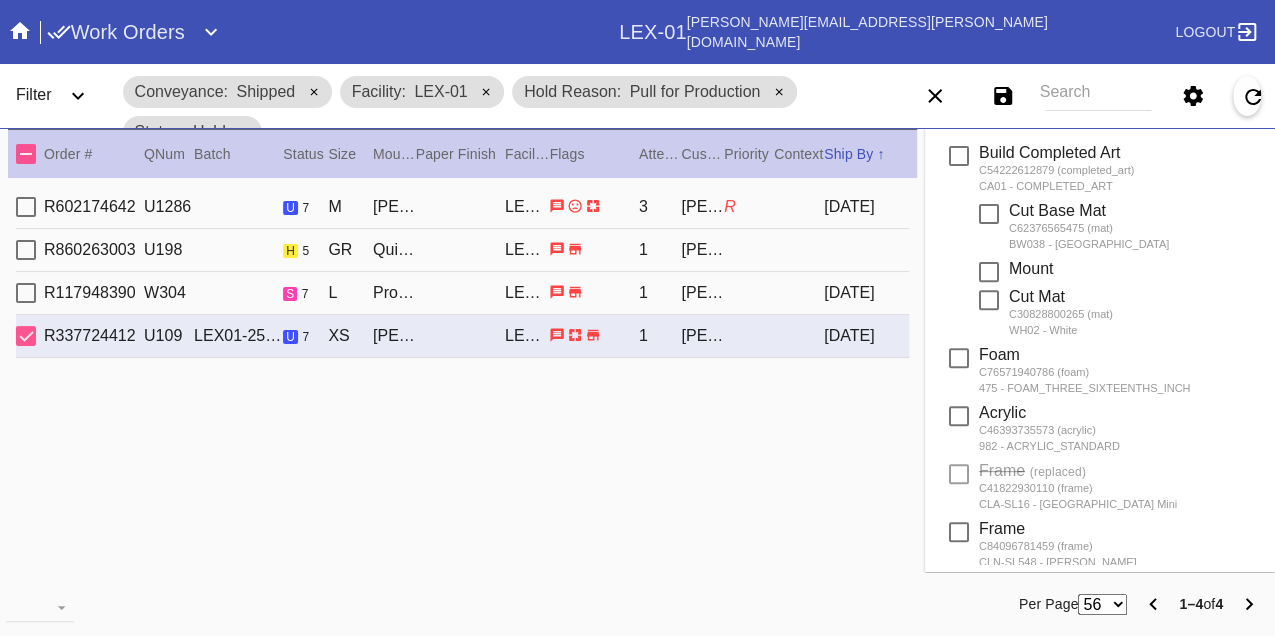 scroll, scrollTop: 0, scrollLeft: 0, axis: both 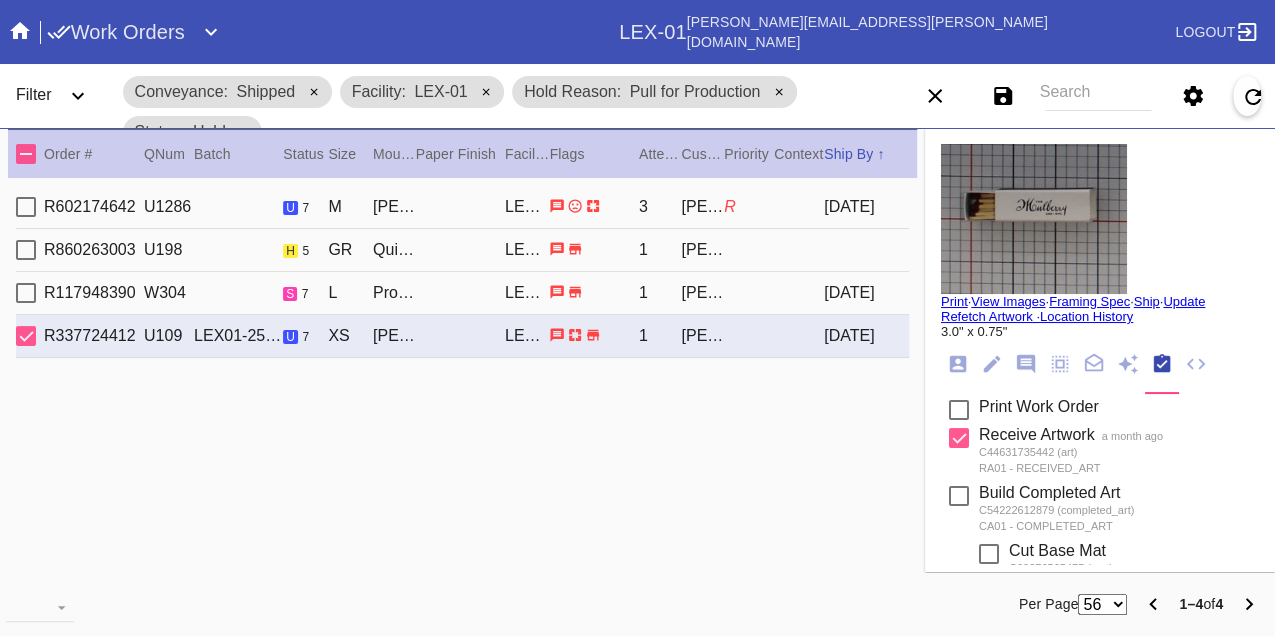 click on "Print" at bounding box center (954, 301) 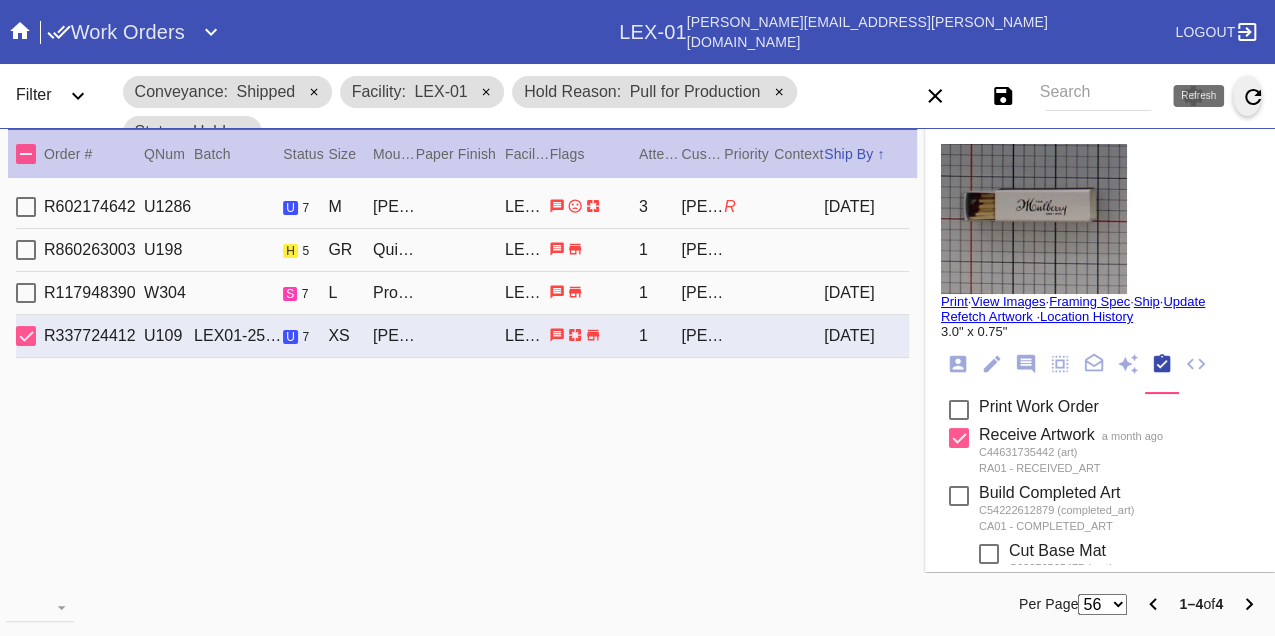 click 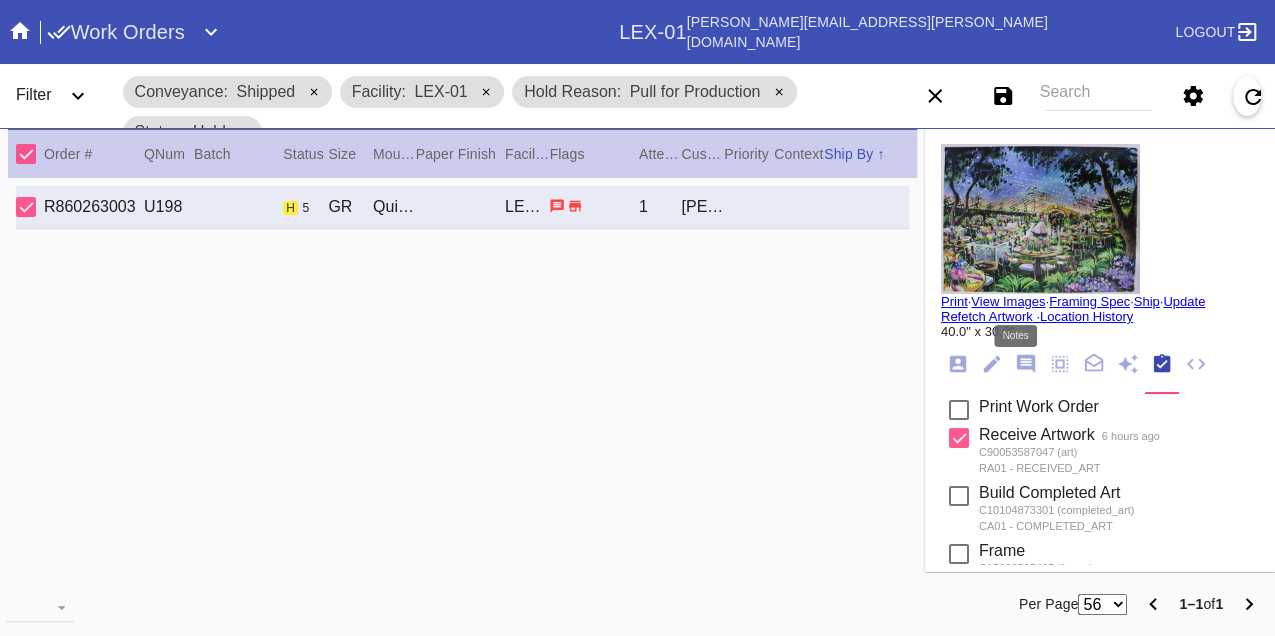 click 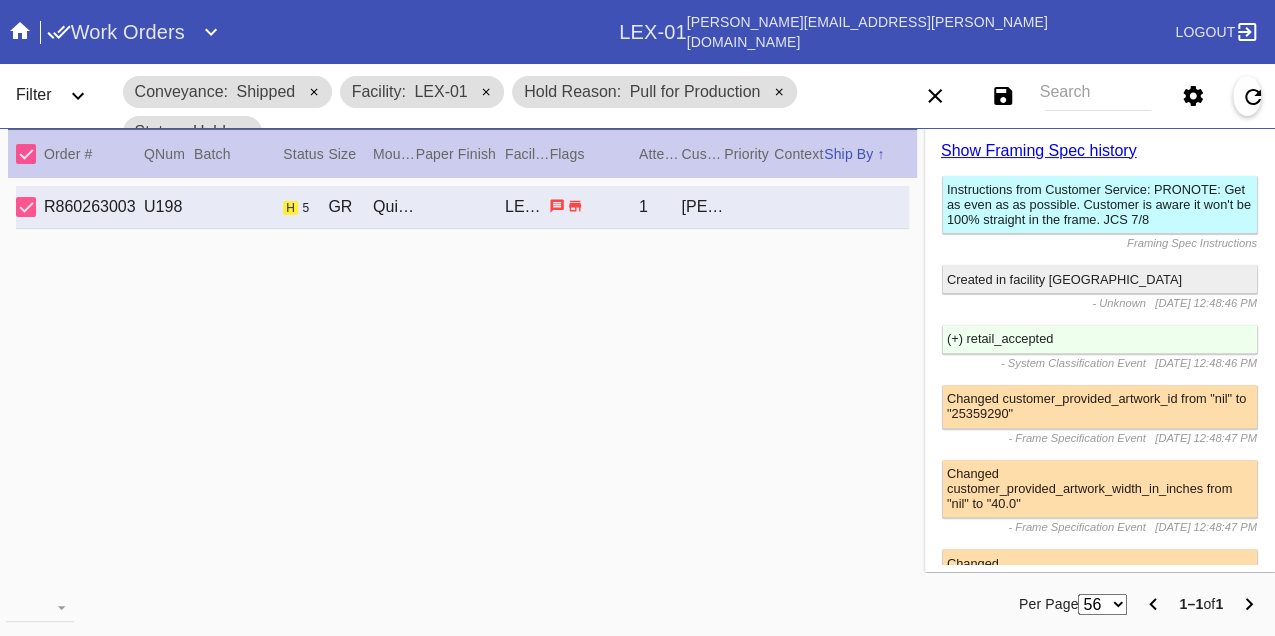 scroll, scrollTop: 0, scrollLeft: 0, axis: both 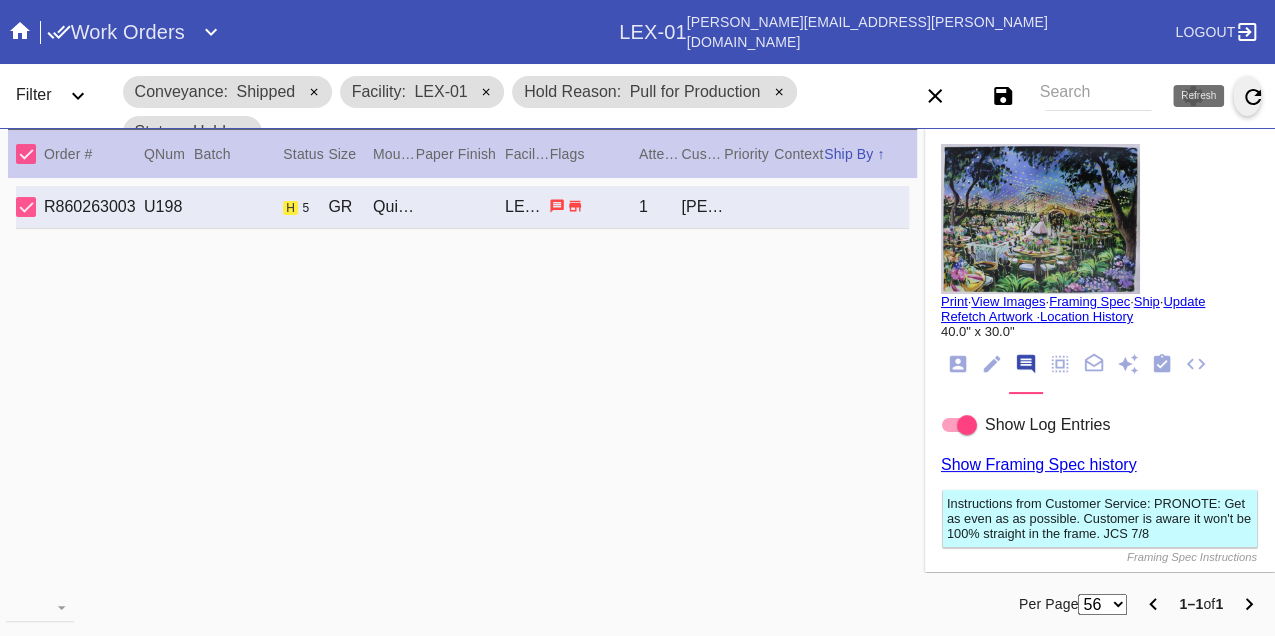 click 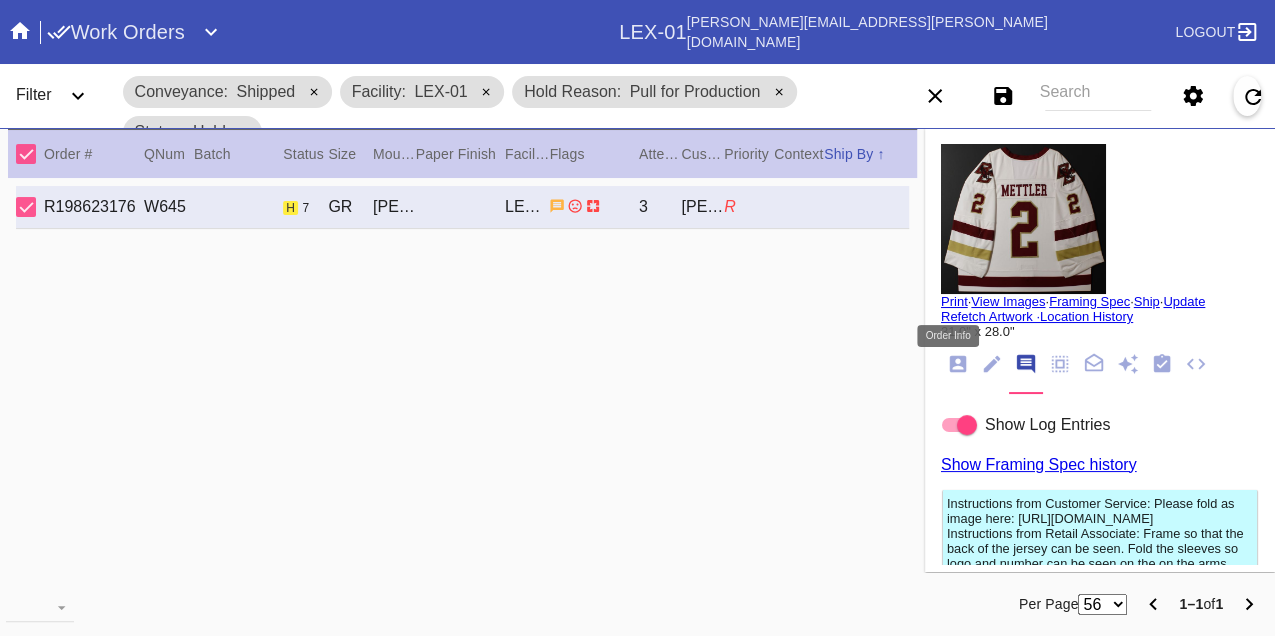 click 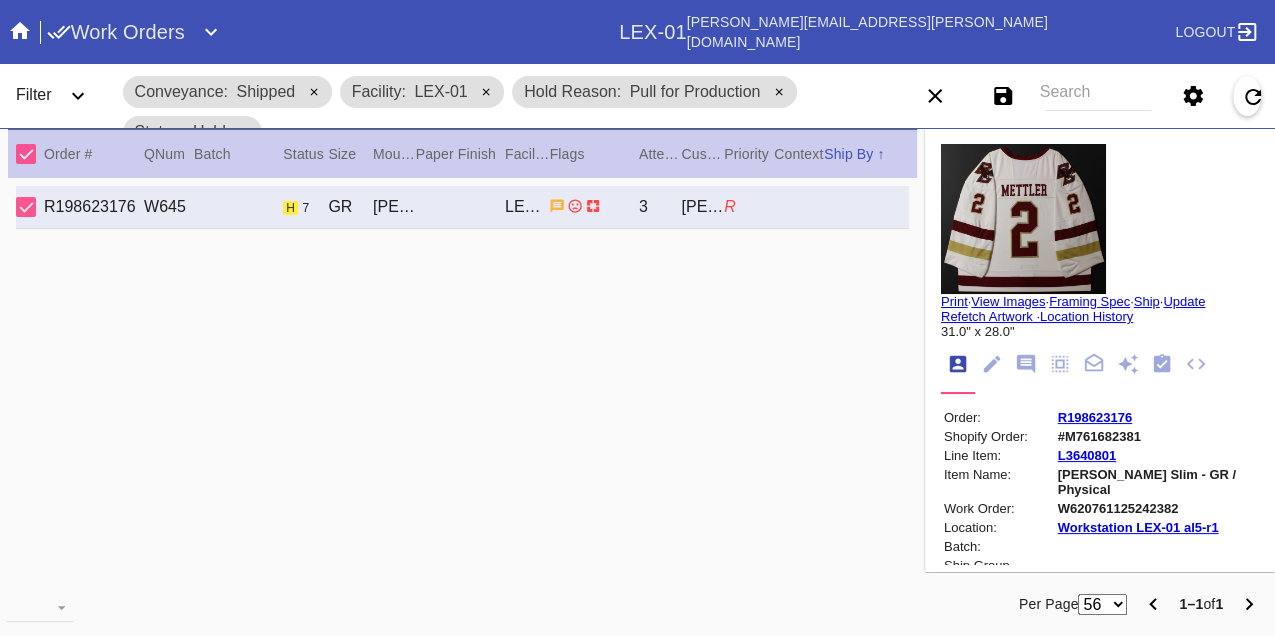 click on "W620761125242382" at bounding box center [1157, 508] 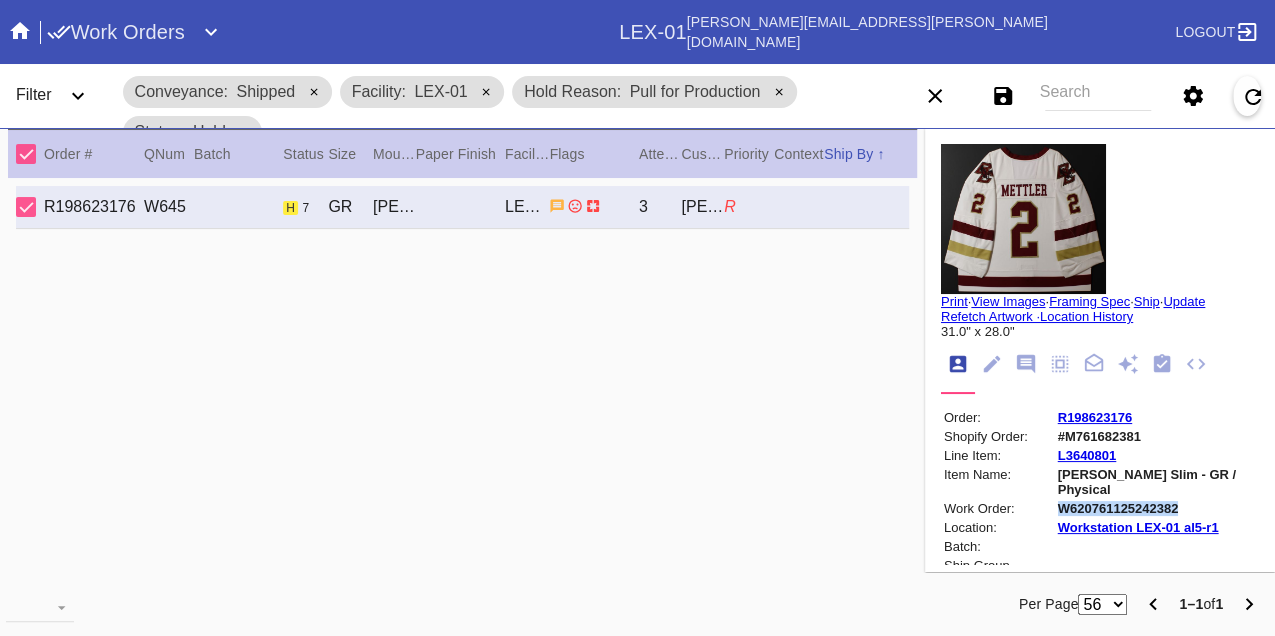 click on "W620761125242382" at bounding box center (1157, 508) 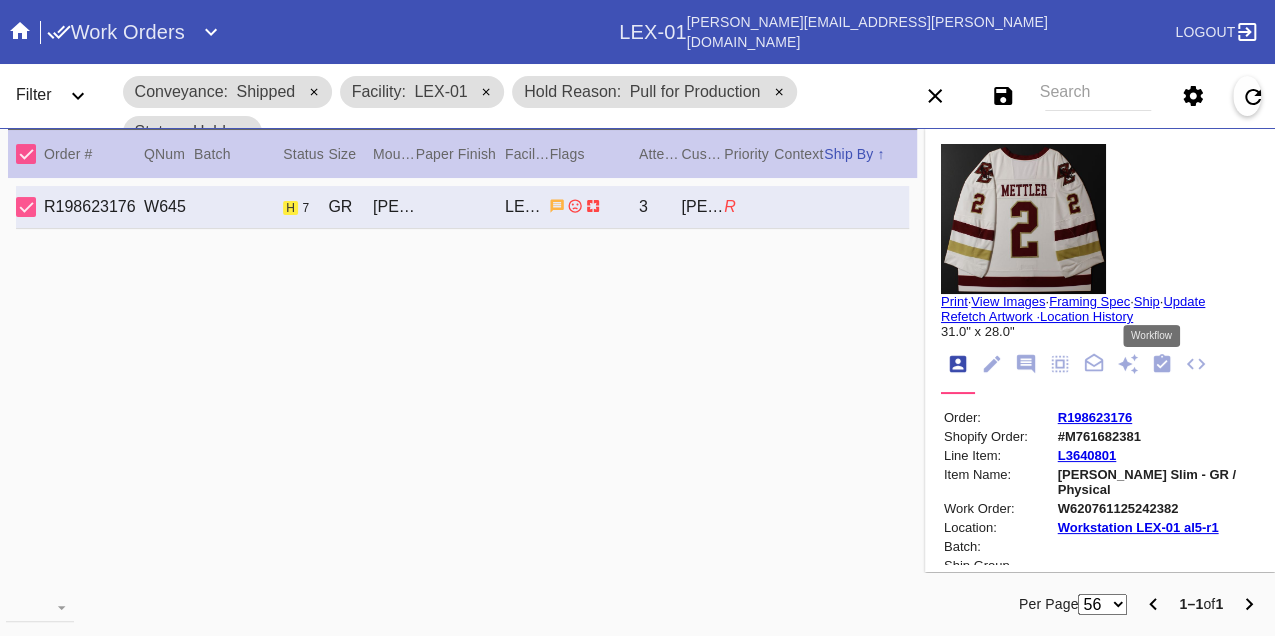 click 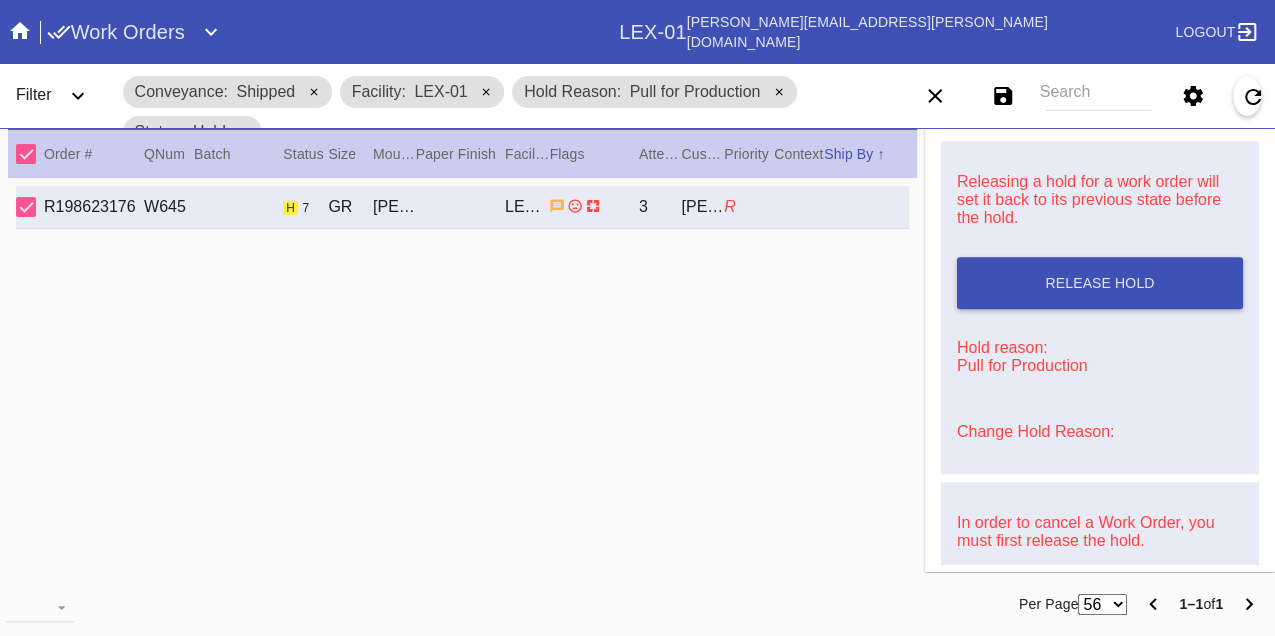 scroll, scrollTop: 948, scrollLeft: 0, axis: vertical 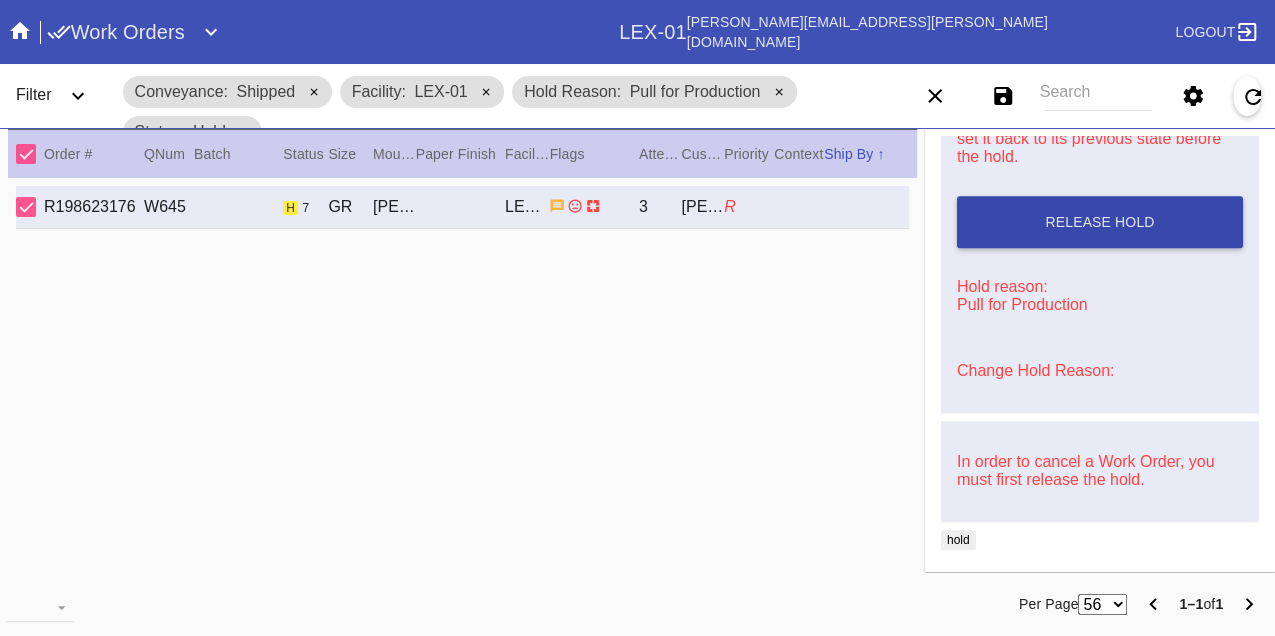 click on "Release Hold" at bounding box center (1100, 222) 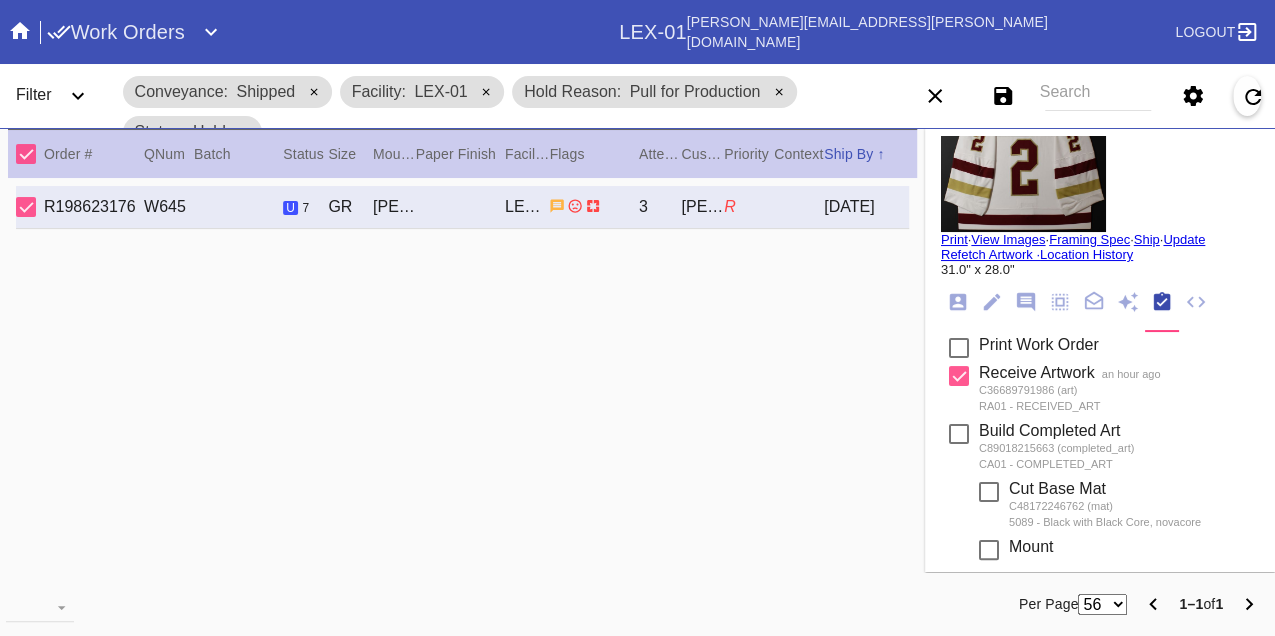 scroll, scrollTop: 0, scrollLeft: 0, axis: both 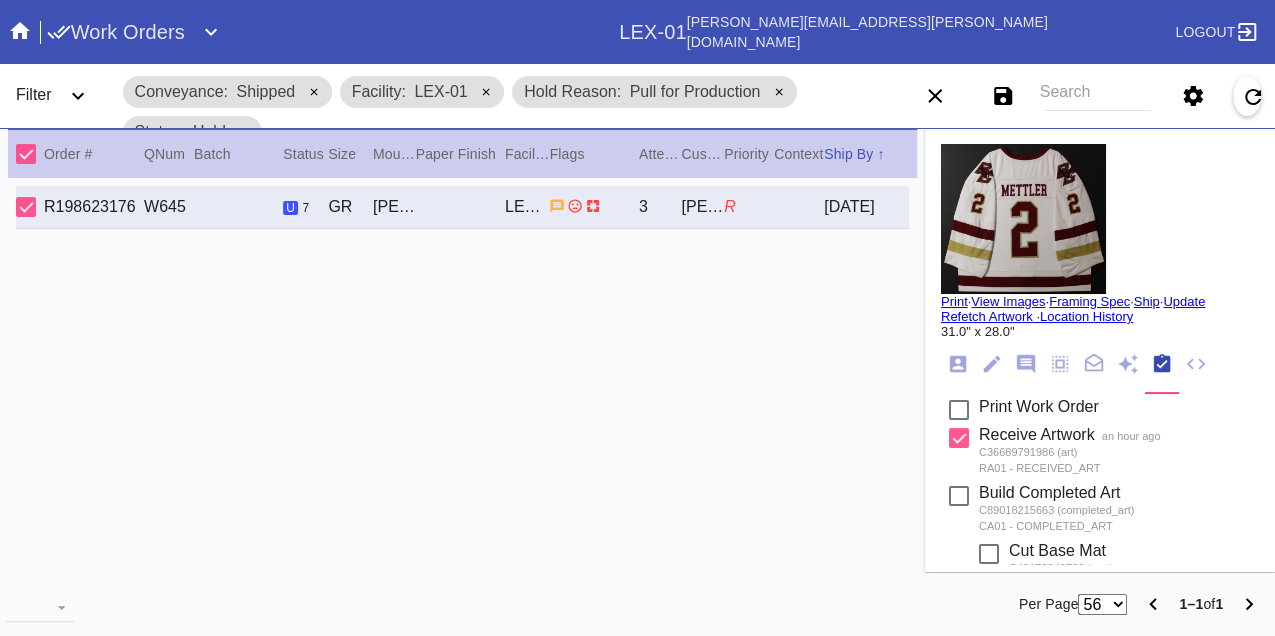 click on "Print" at bounding box center [954, 301] 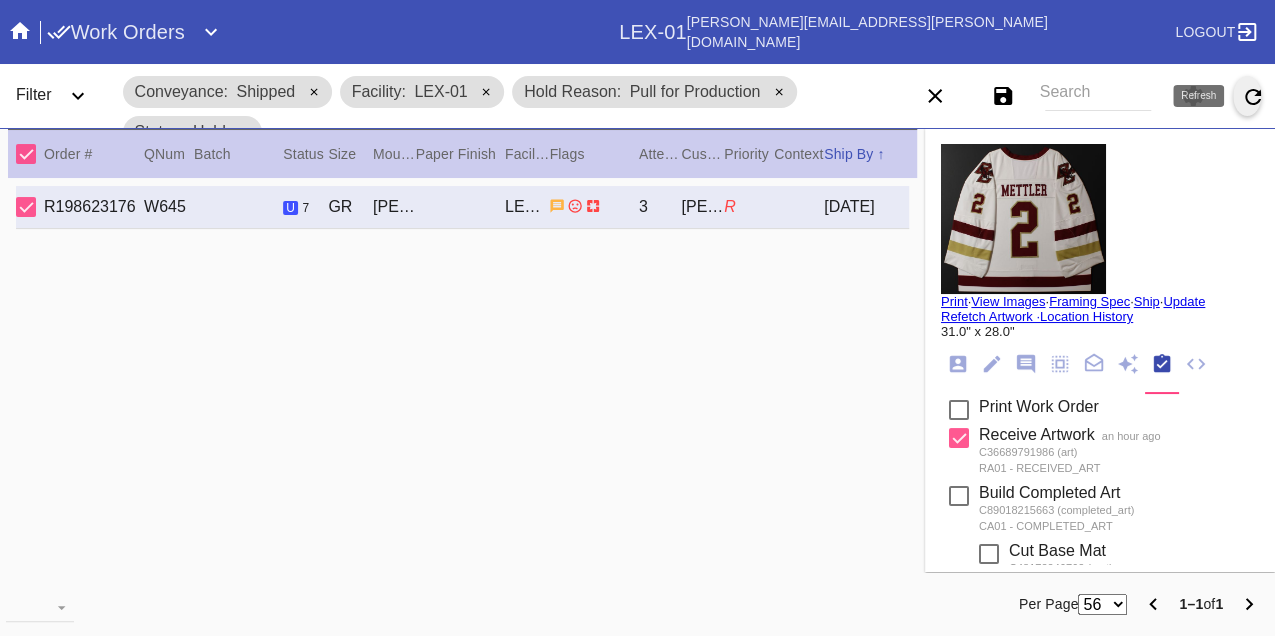 click 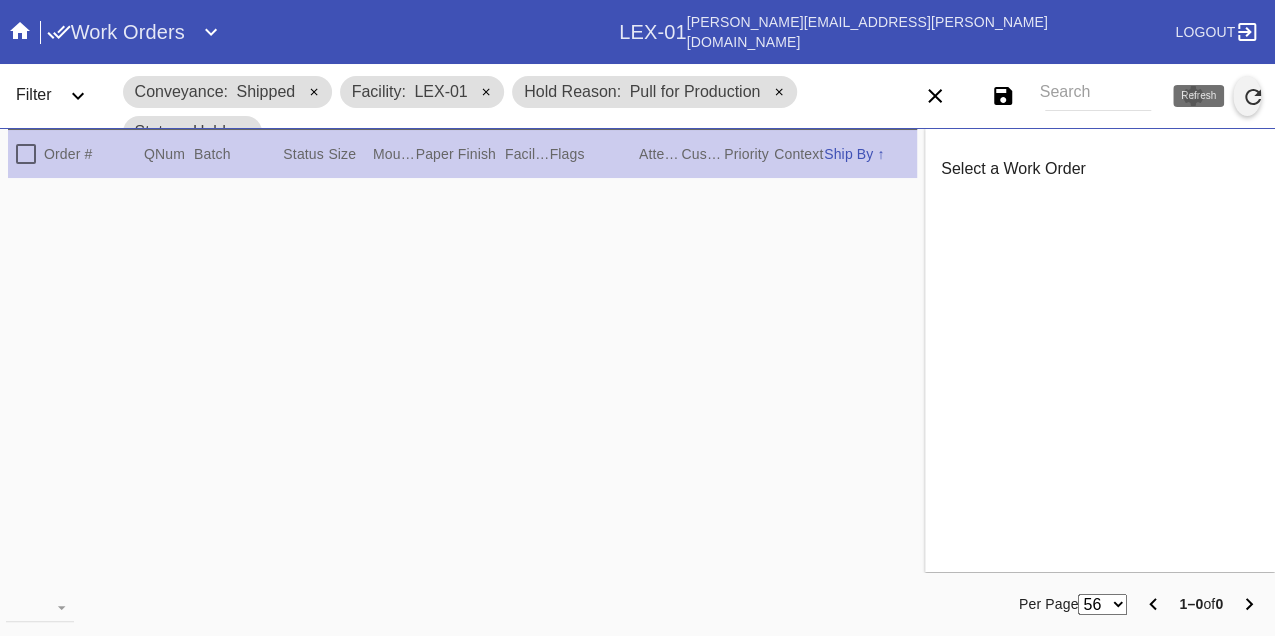 click 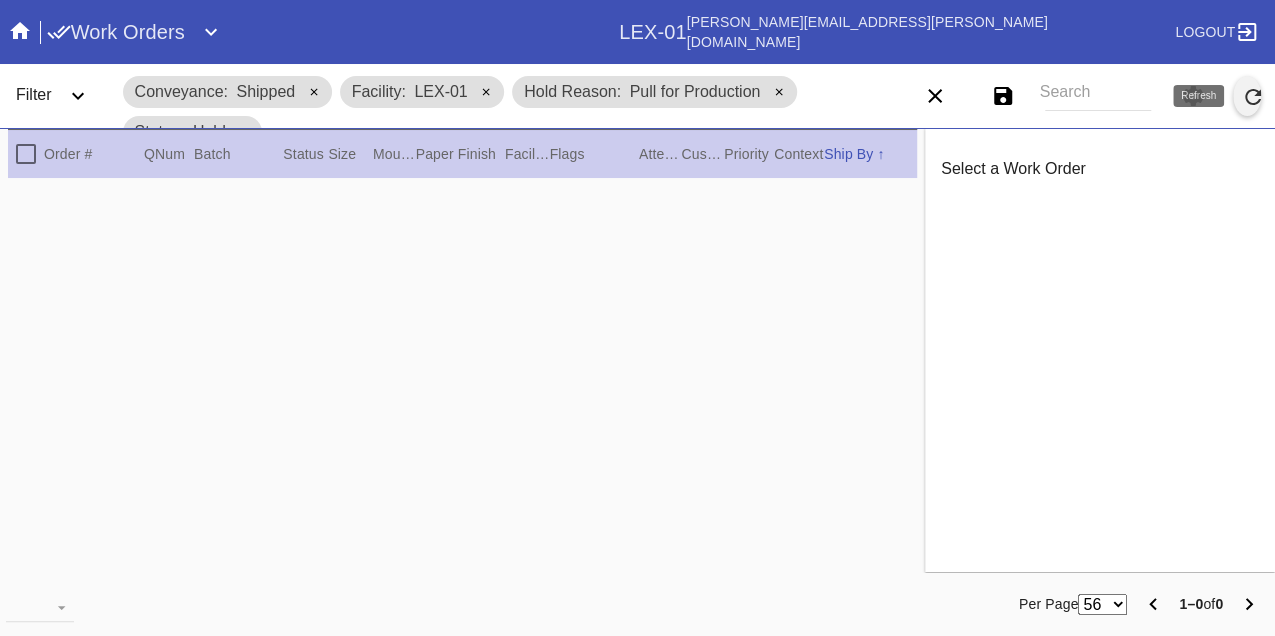 click 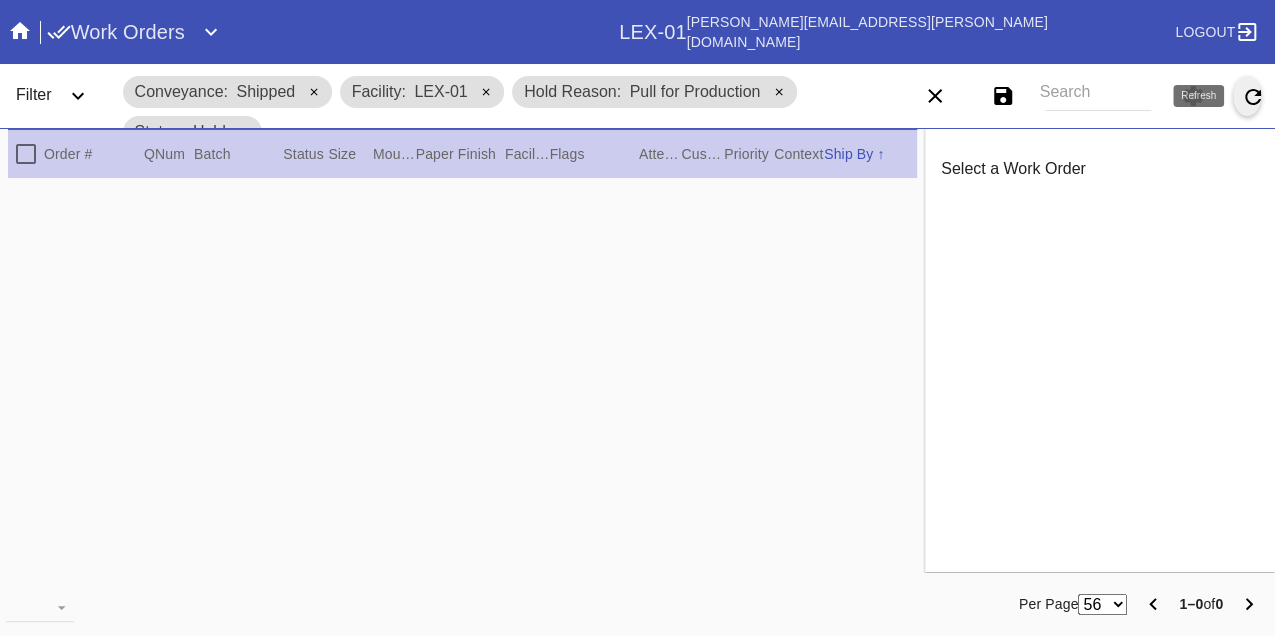 click 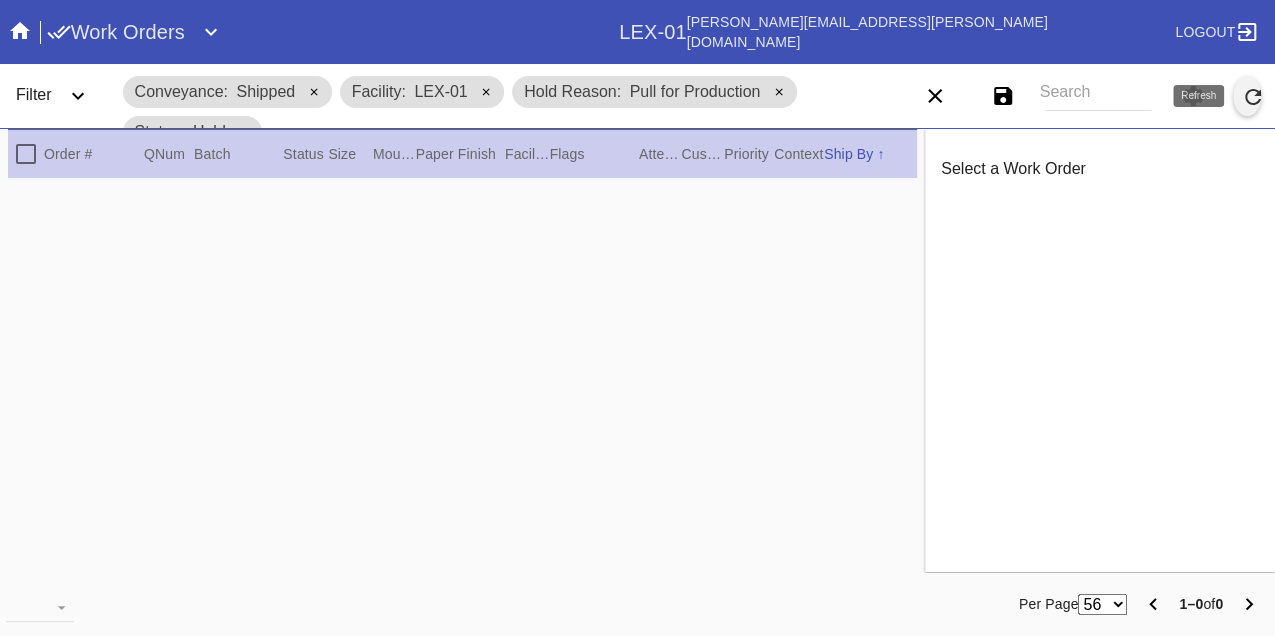 click 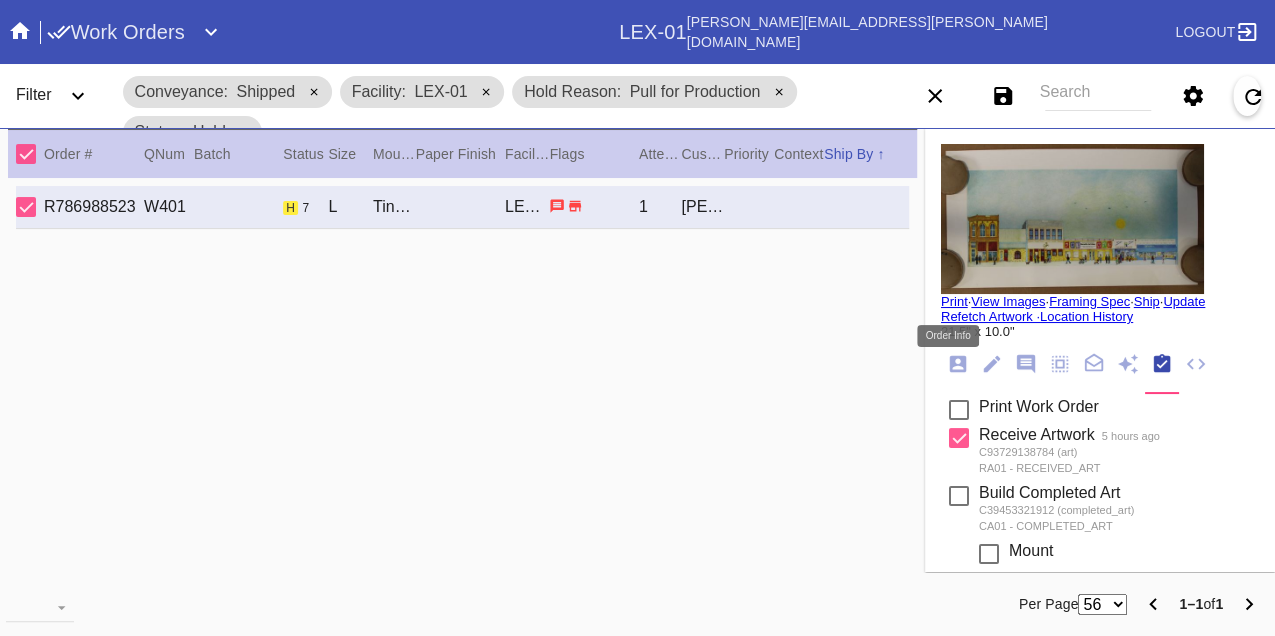 click 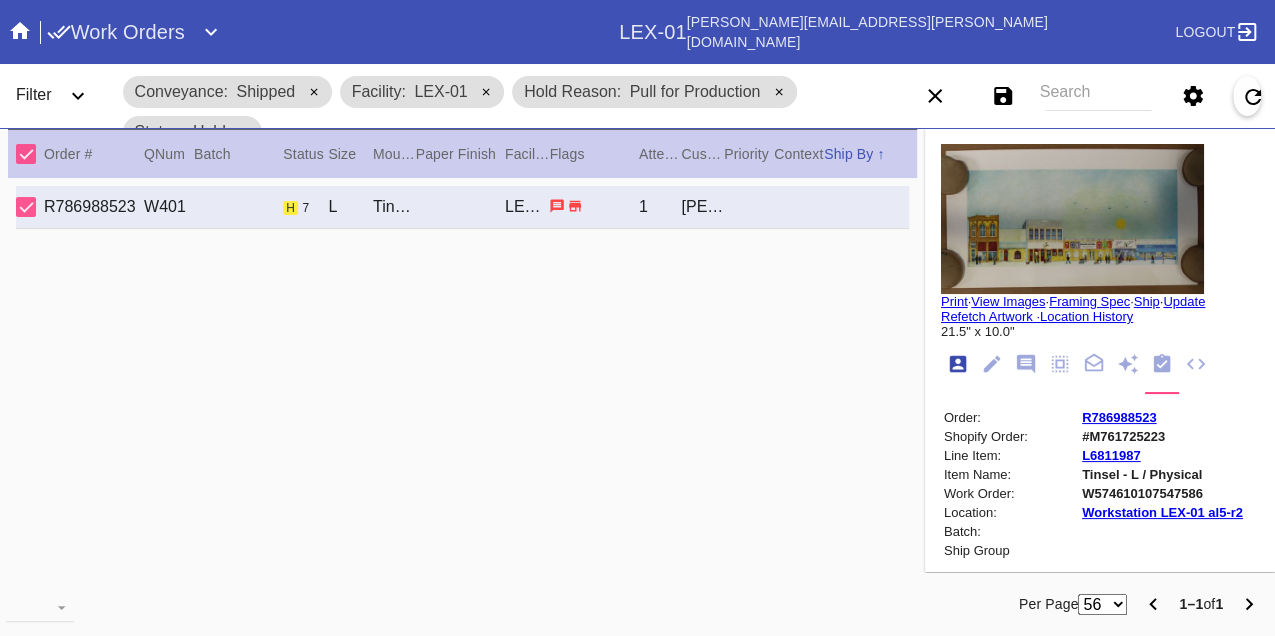 scroll, scrollTop: 24, scrollLeft: 0, axis: vertical 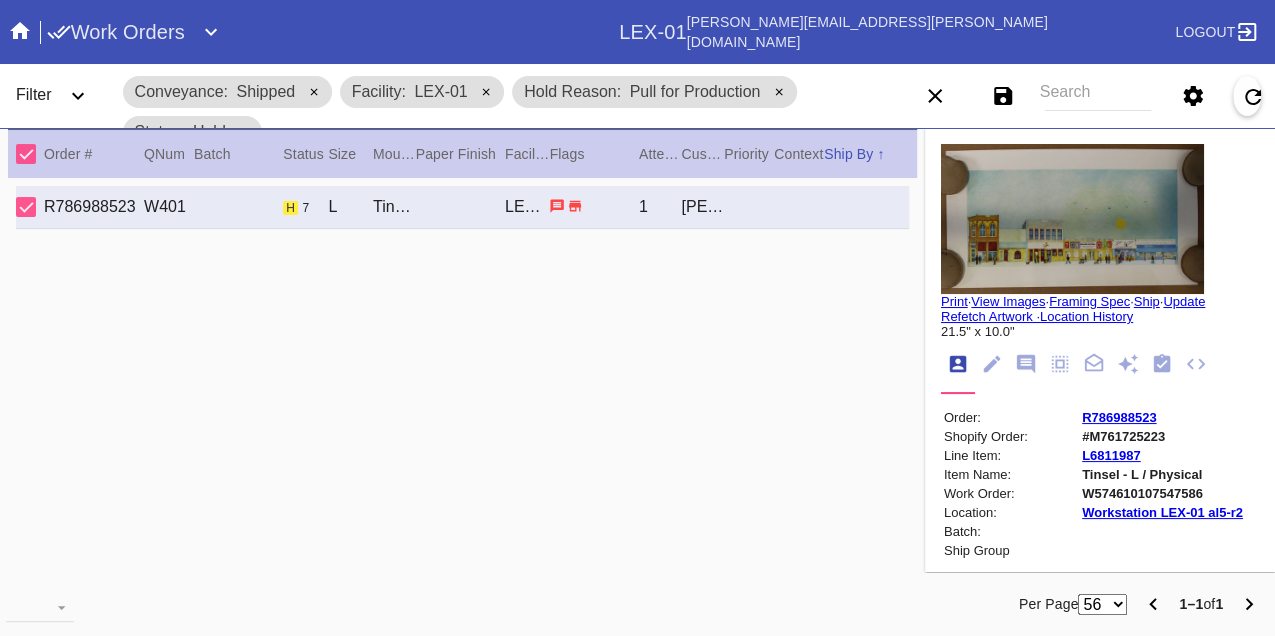 click on "W574610107547586" at bounding box center [1162, 493] 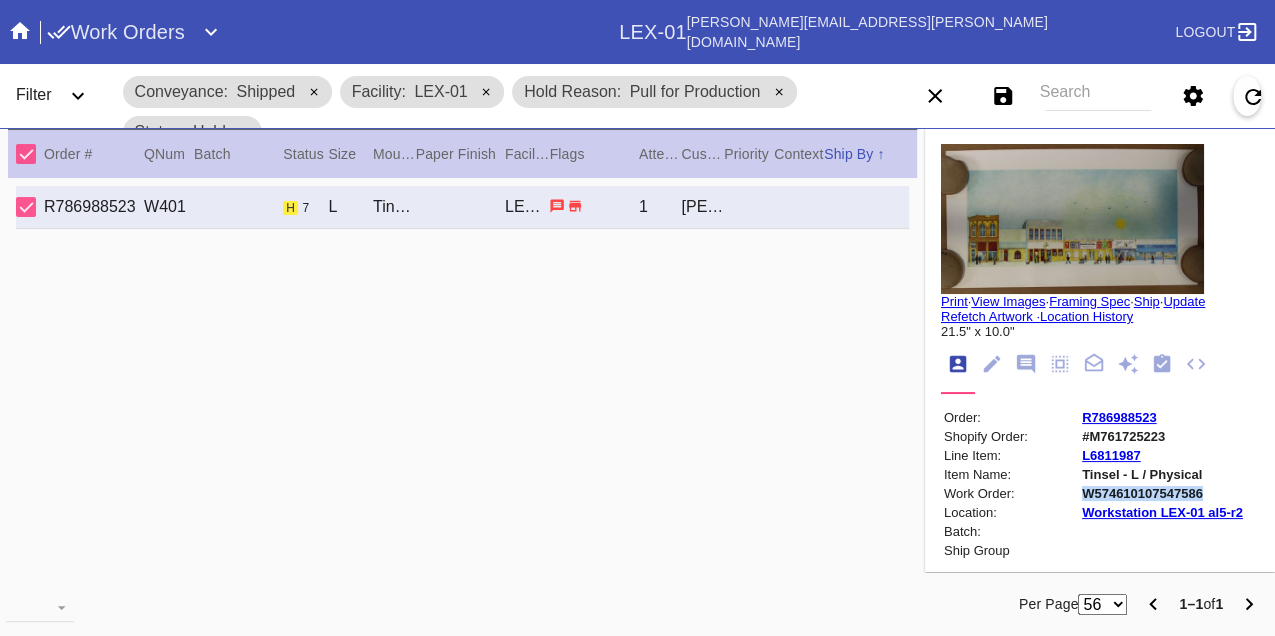 click on "W574610107547586" at bounding box center [1162, 493] 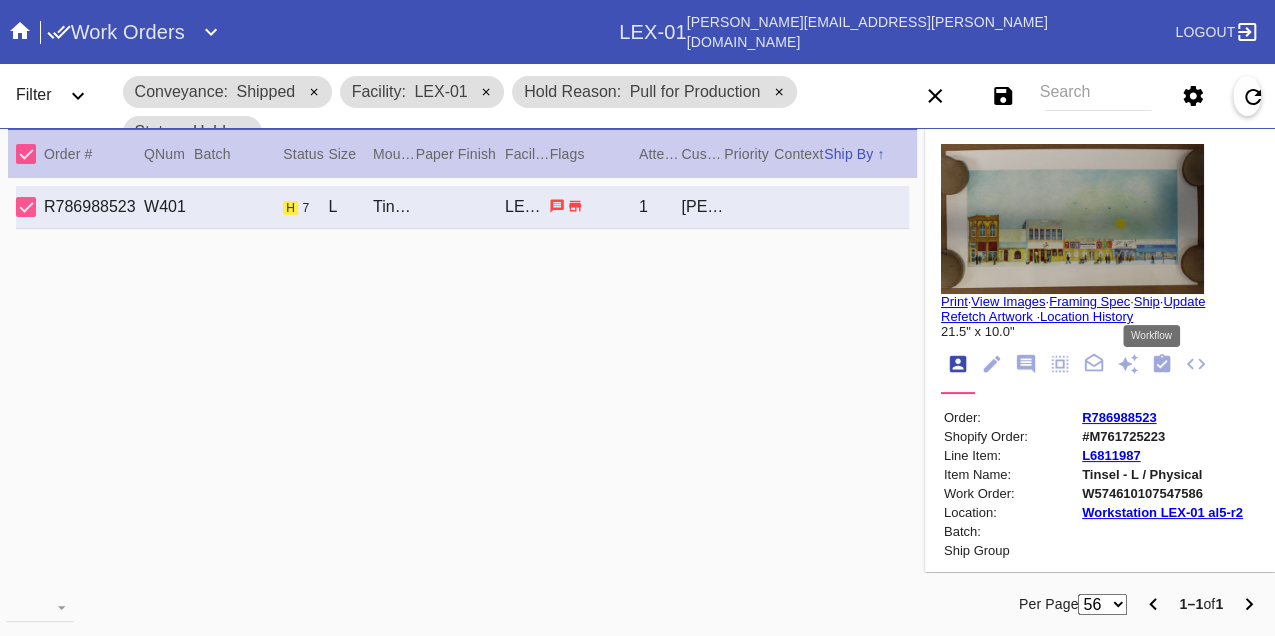 click 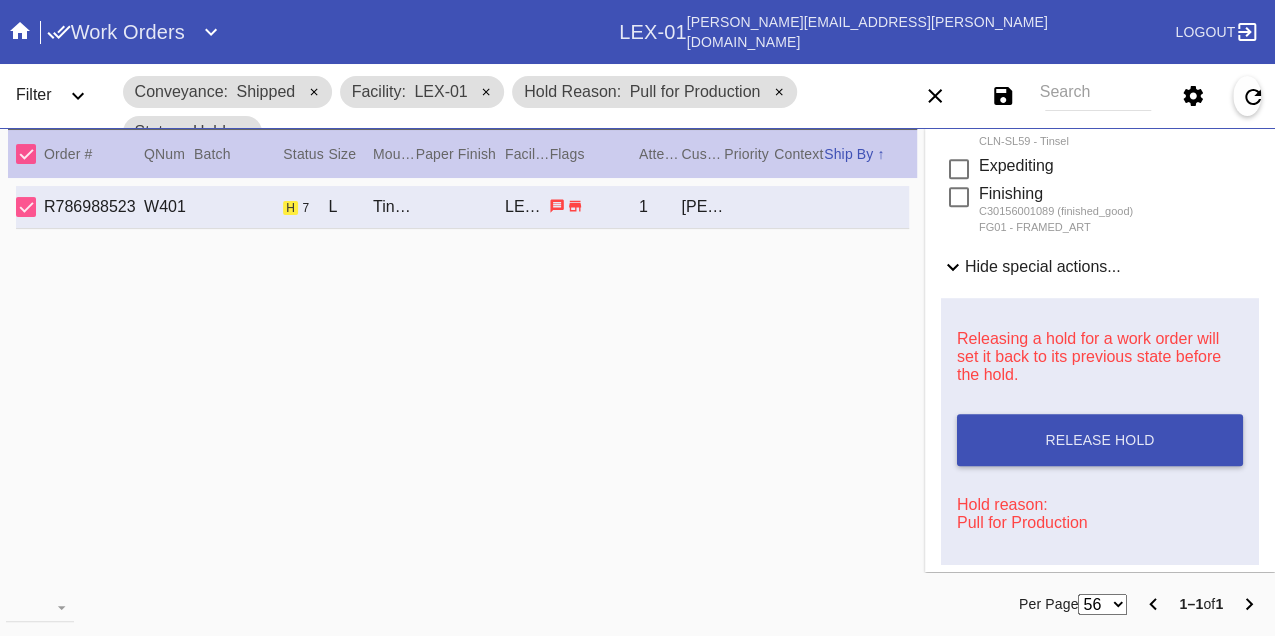 scroll, scrollTop: 888, scrollLeft: 0, axis: vertical 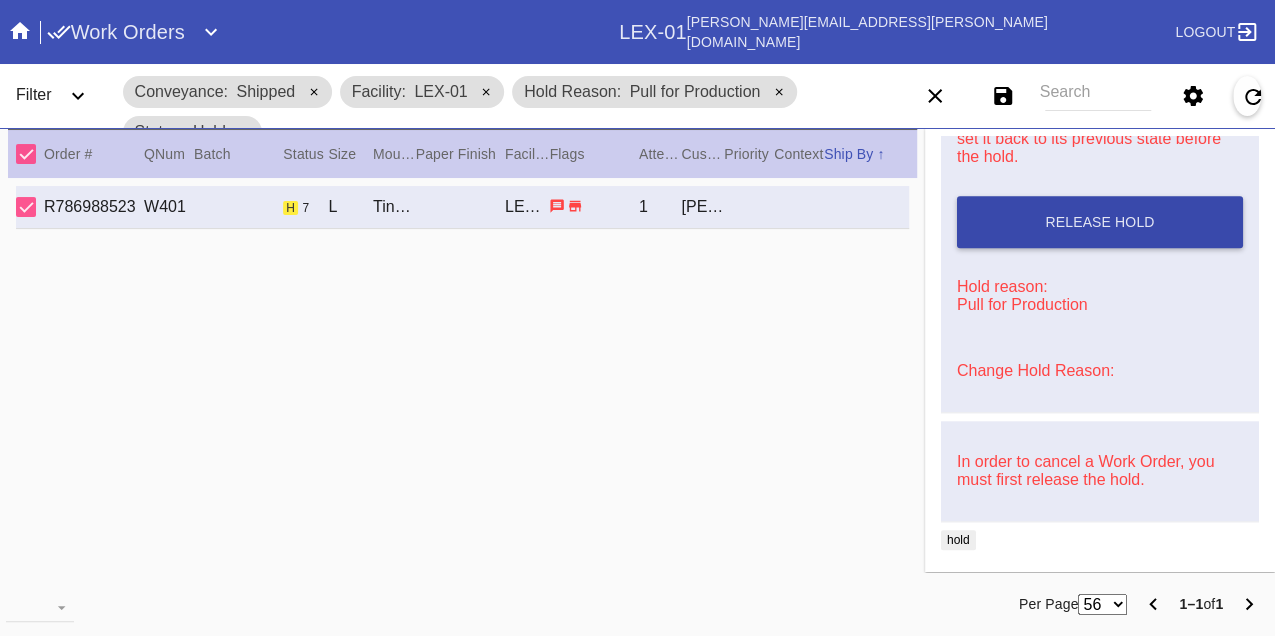 click on "Release Hold" at bounding box center (1099, 222) 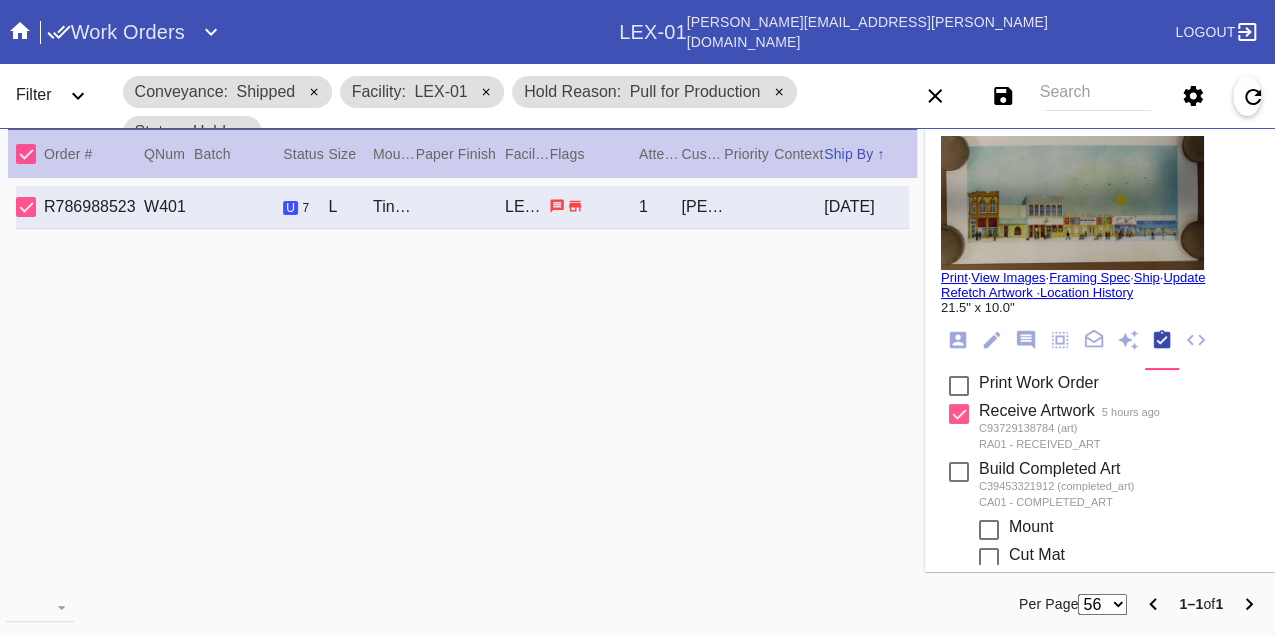 scroll, scrollTop: 0, scrollLeft: 0, axis: both 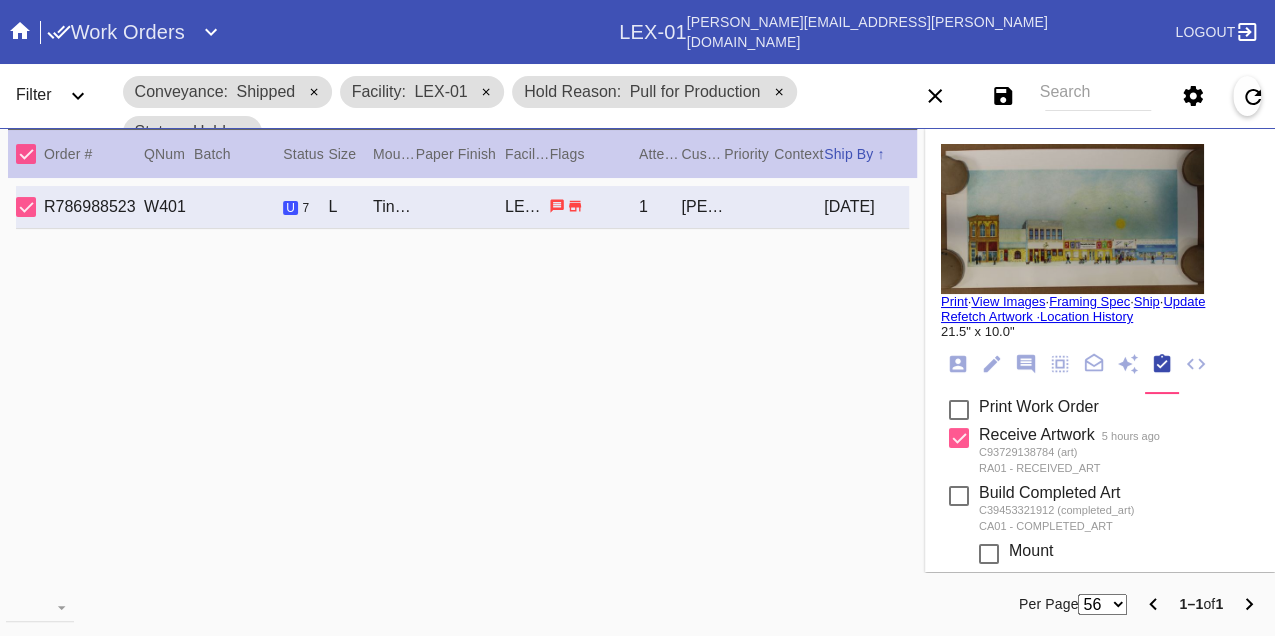 click on "Print" at bounding box center (954, 301) 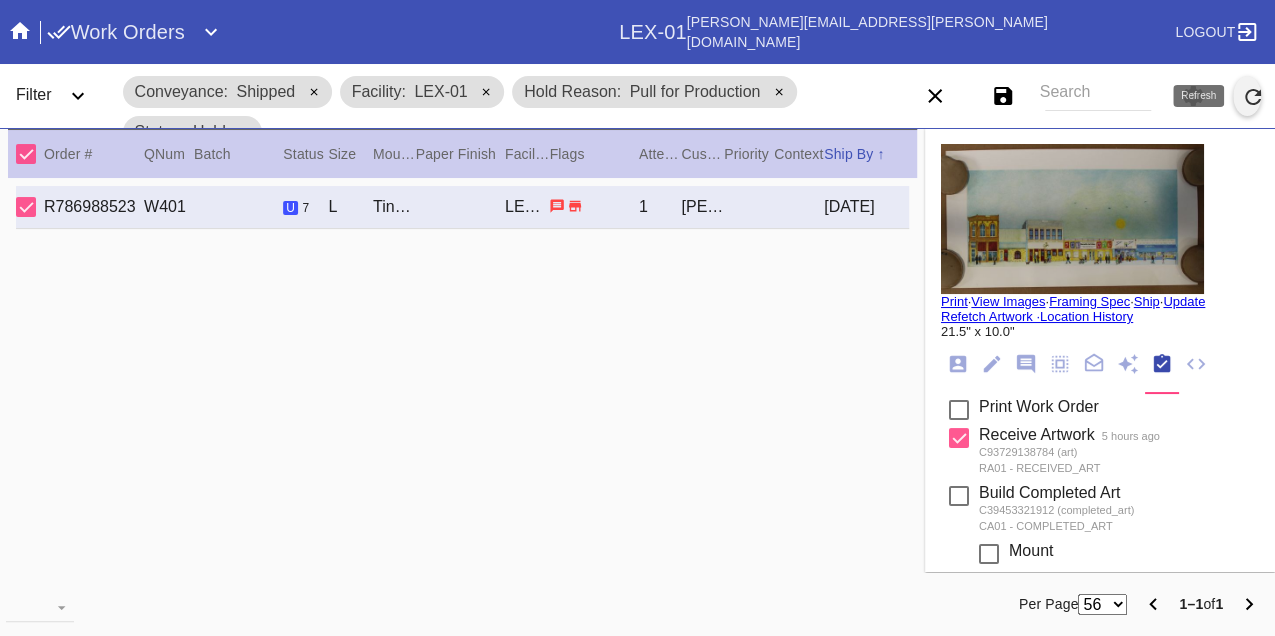 click 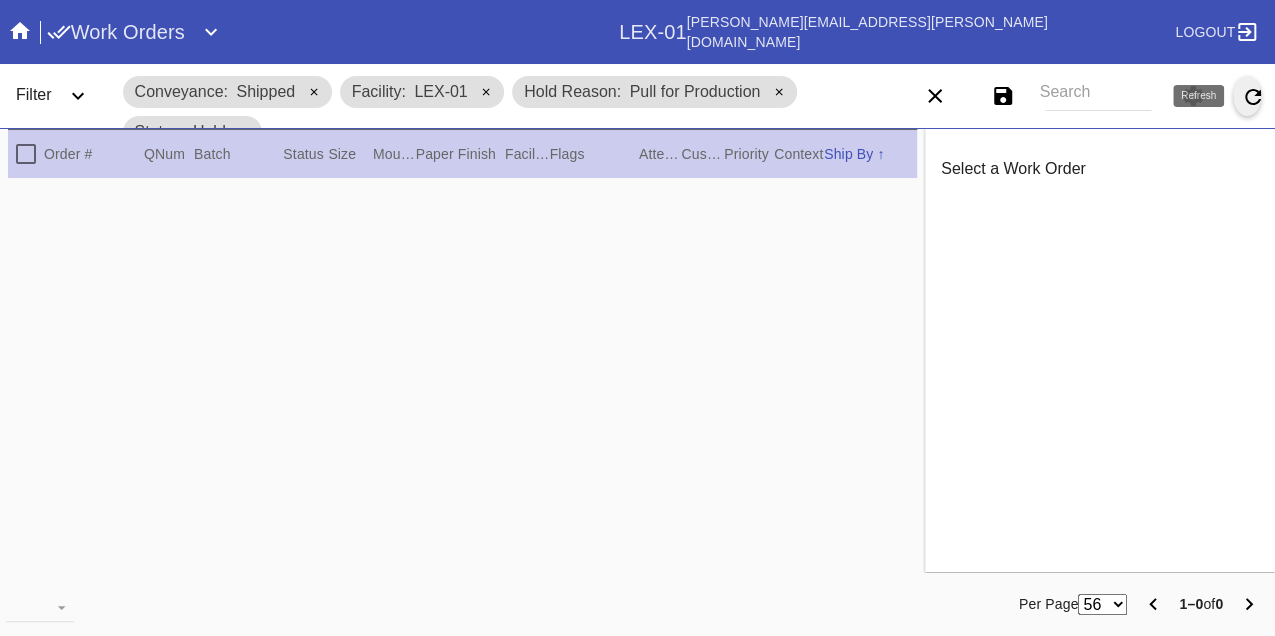 click 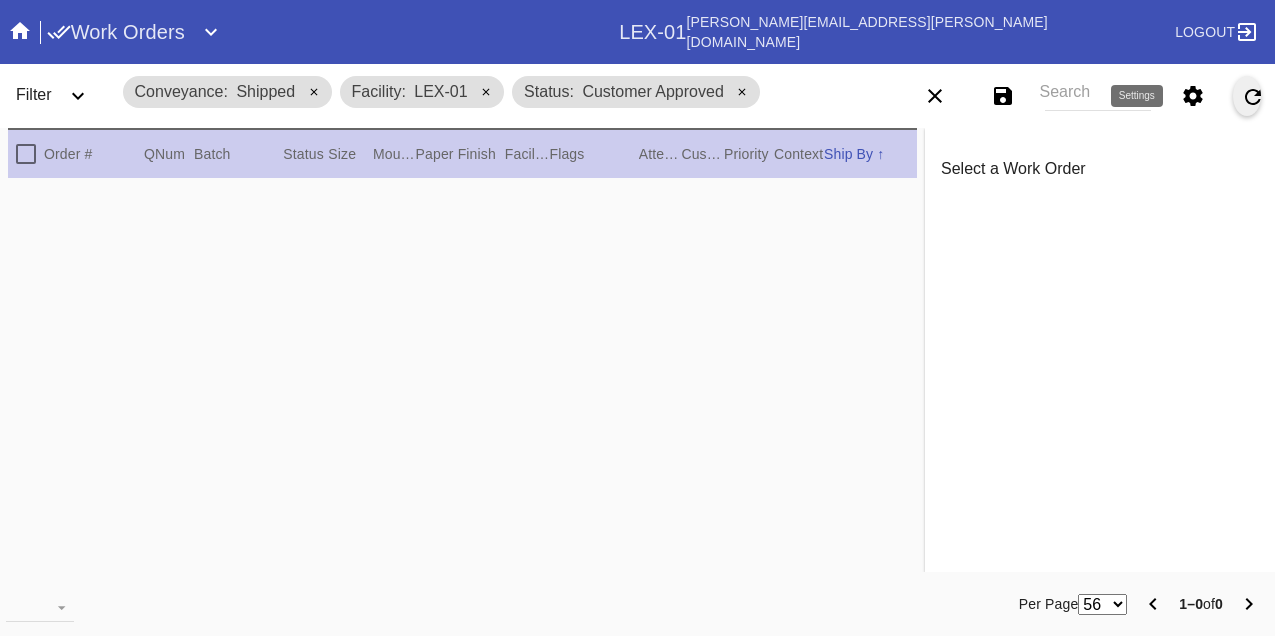 scroll, scrollTop: 0, scrollLeft: 0, axis: both 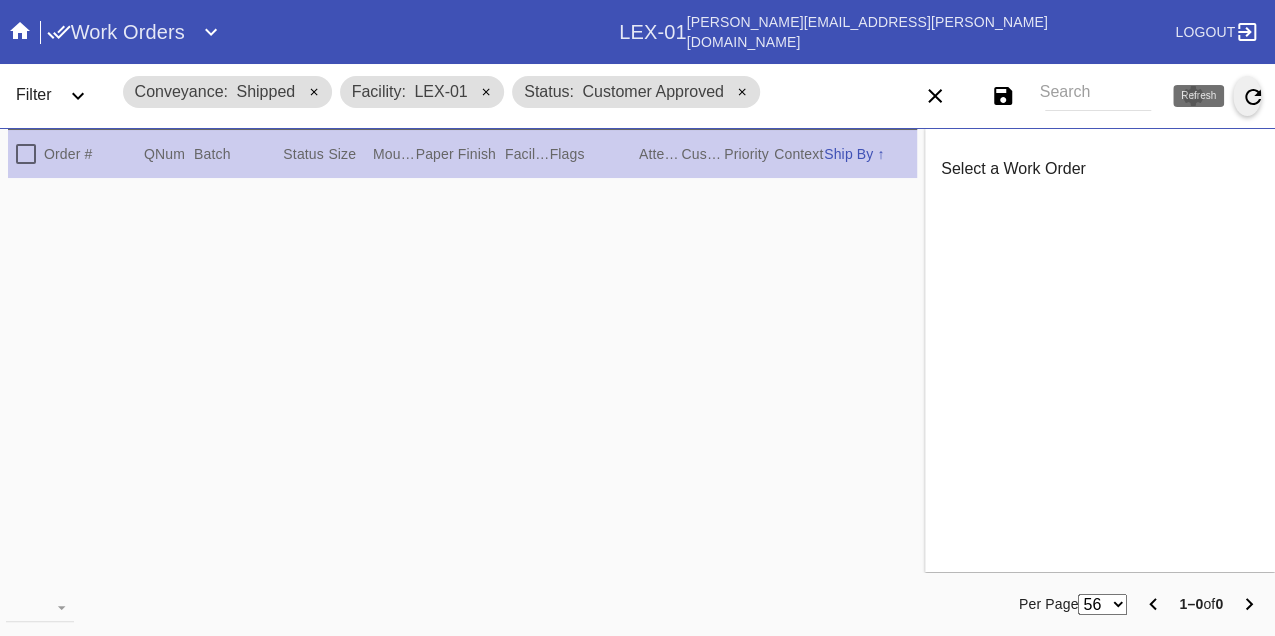 click 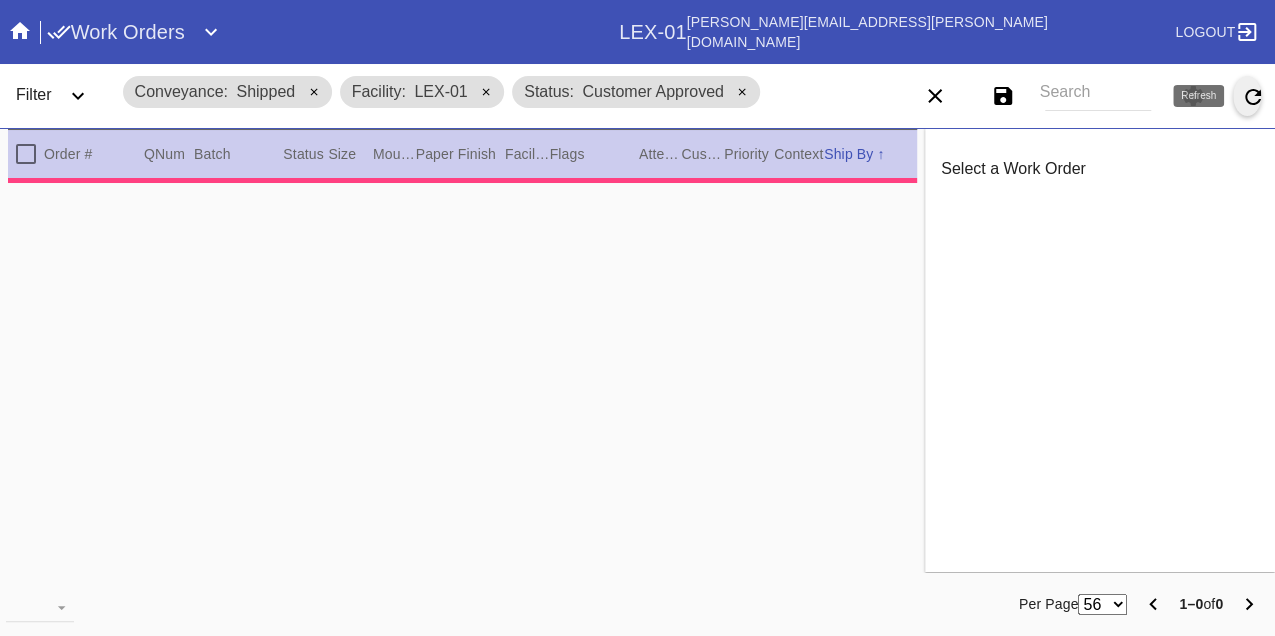 type on "0.0" 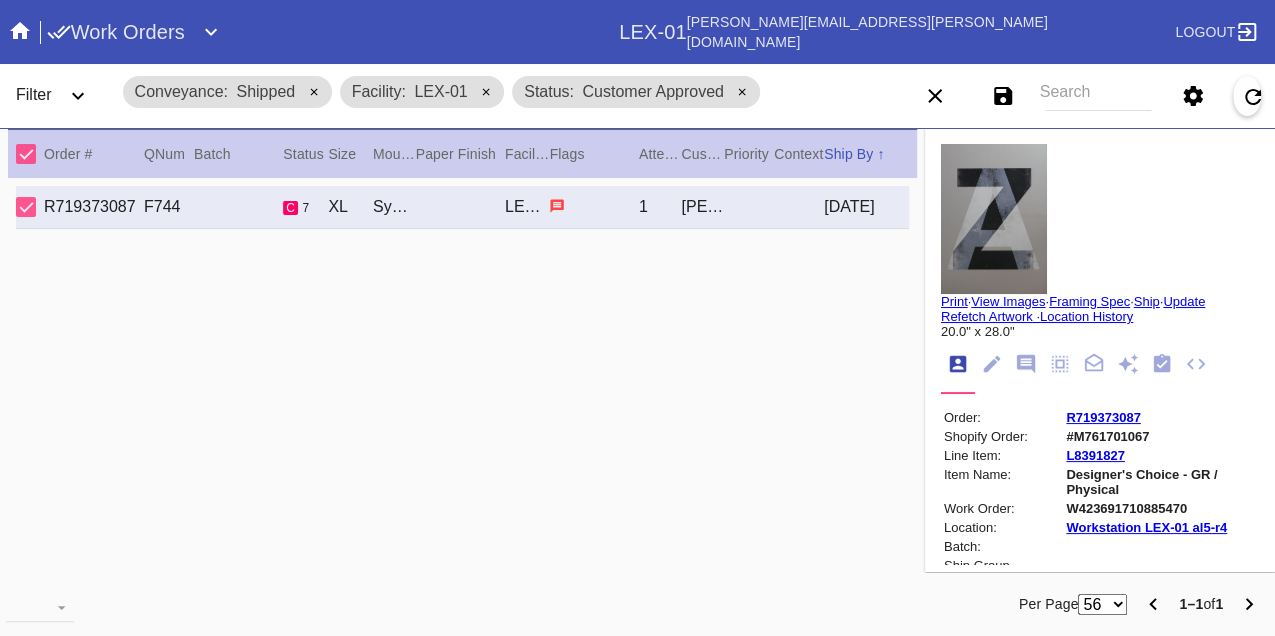 click on "W423691710885470" at bounding box center [1161, 508] 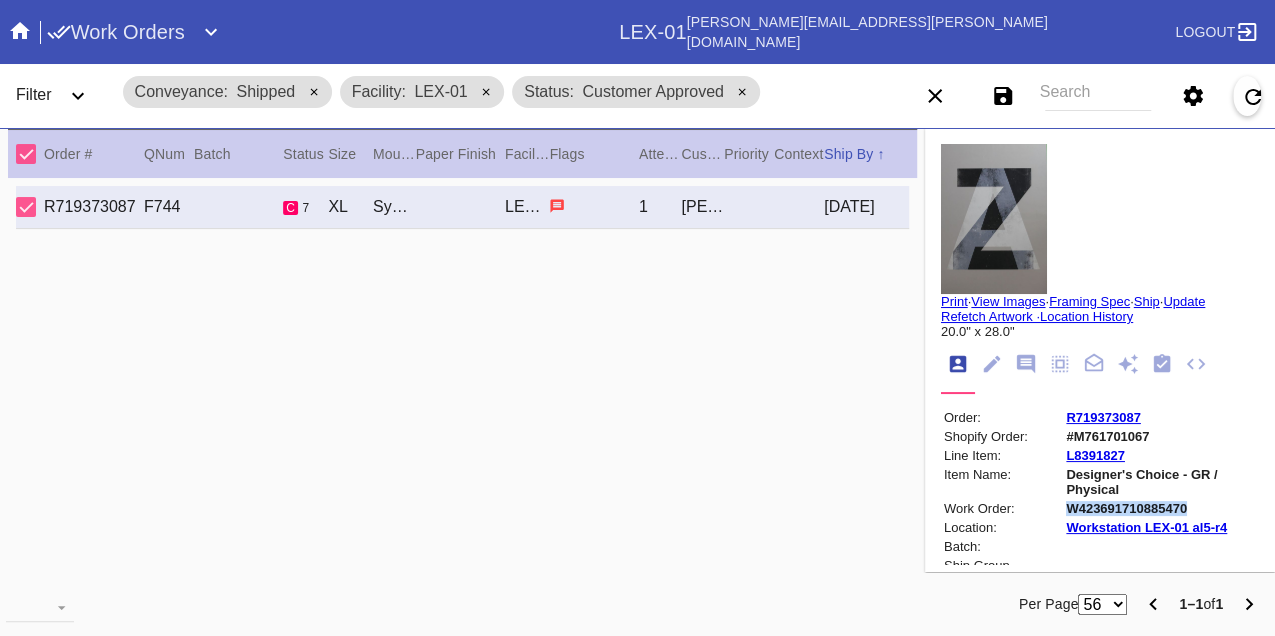 click on "W423691710885470" at bounding box center [1161, 508] 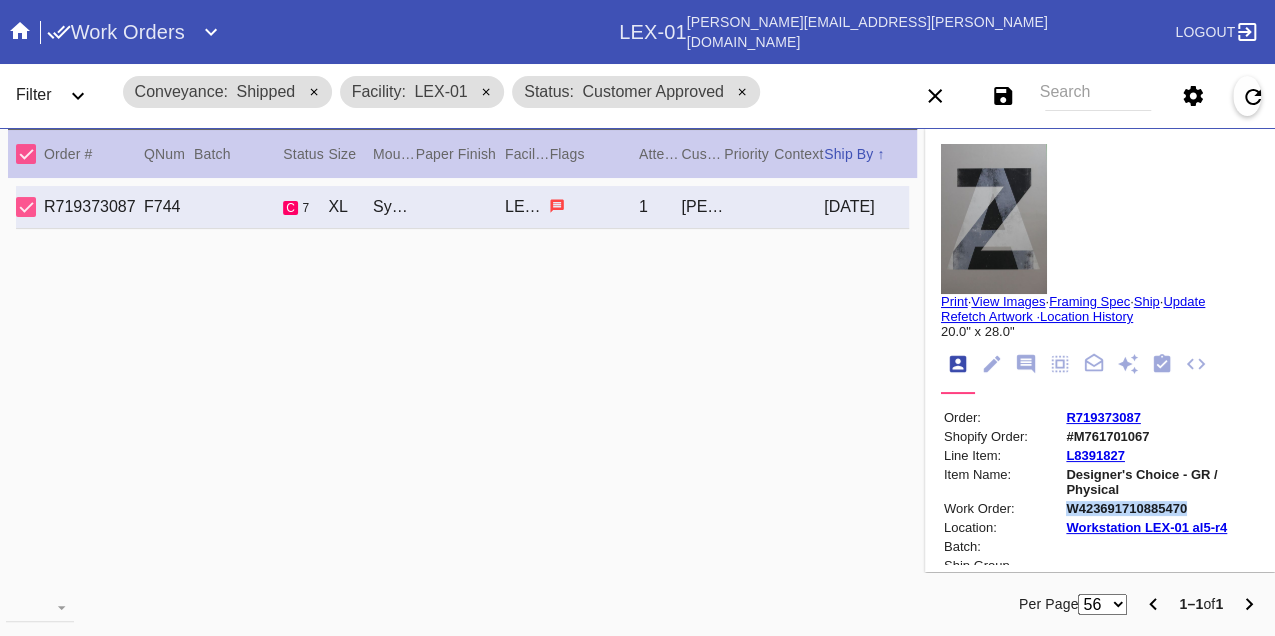 click on "R719373087" at bounding box center (1103, 417) 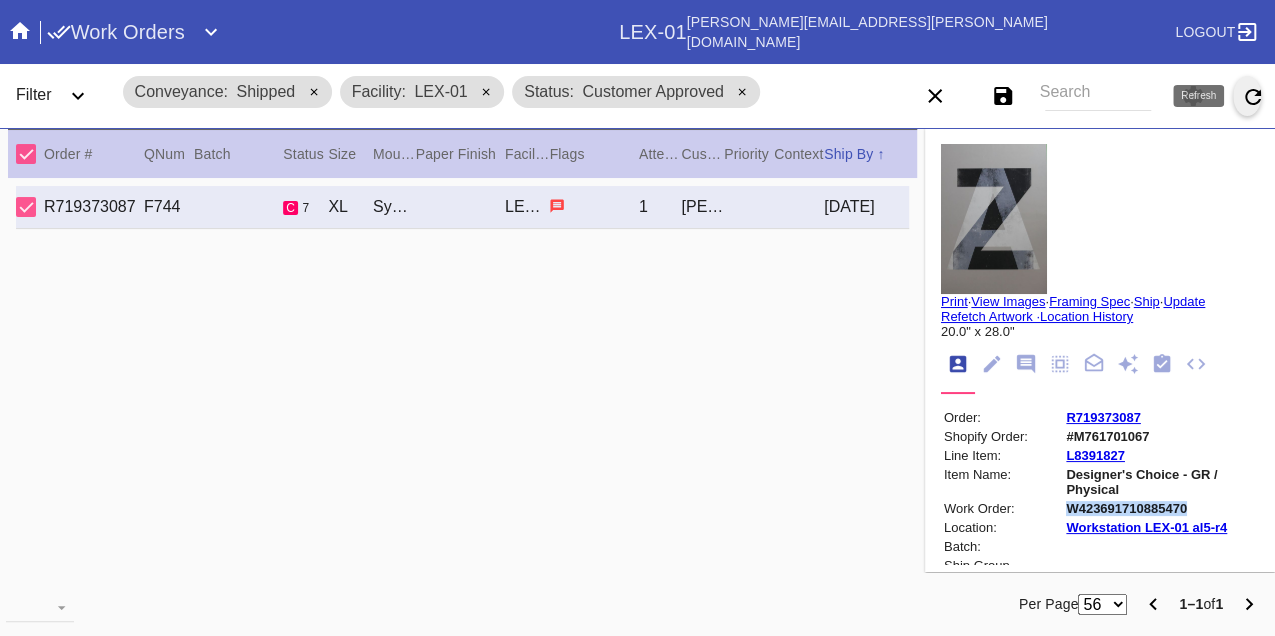 click 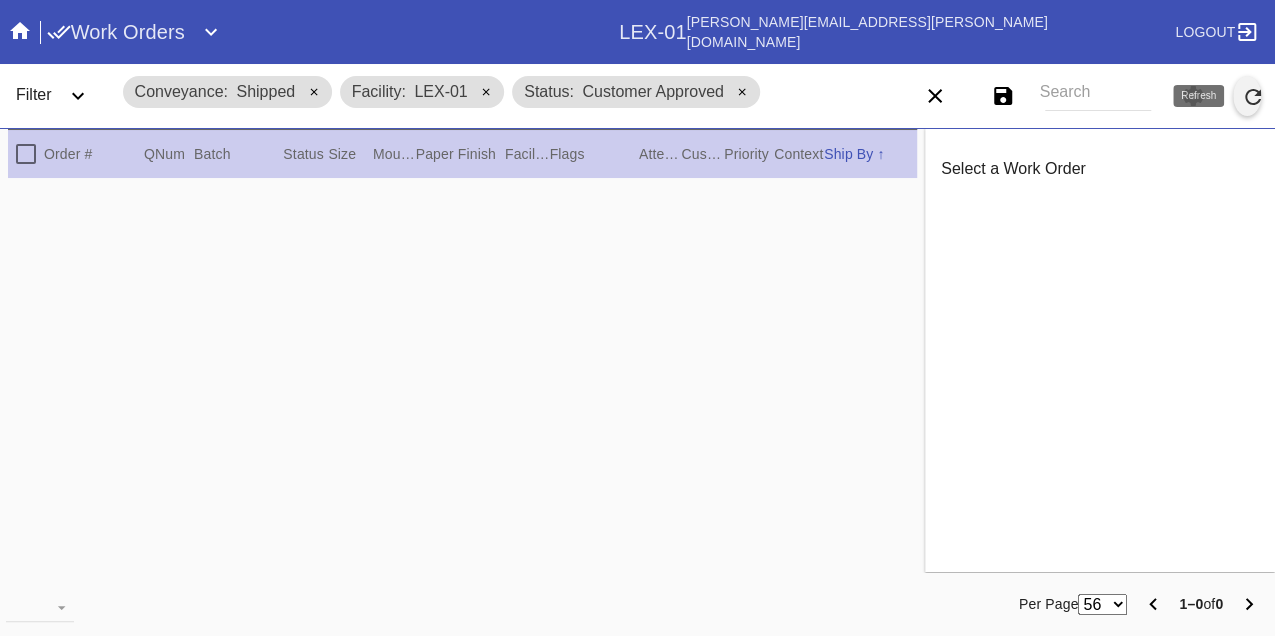 click 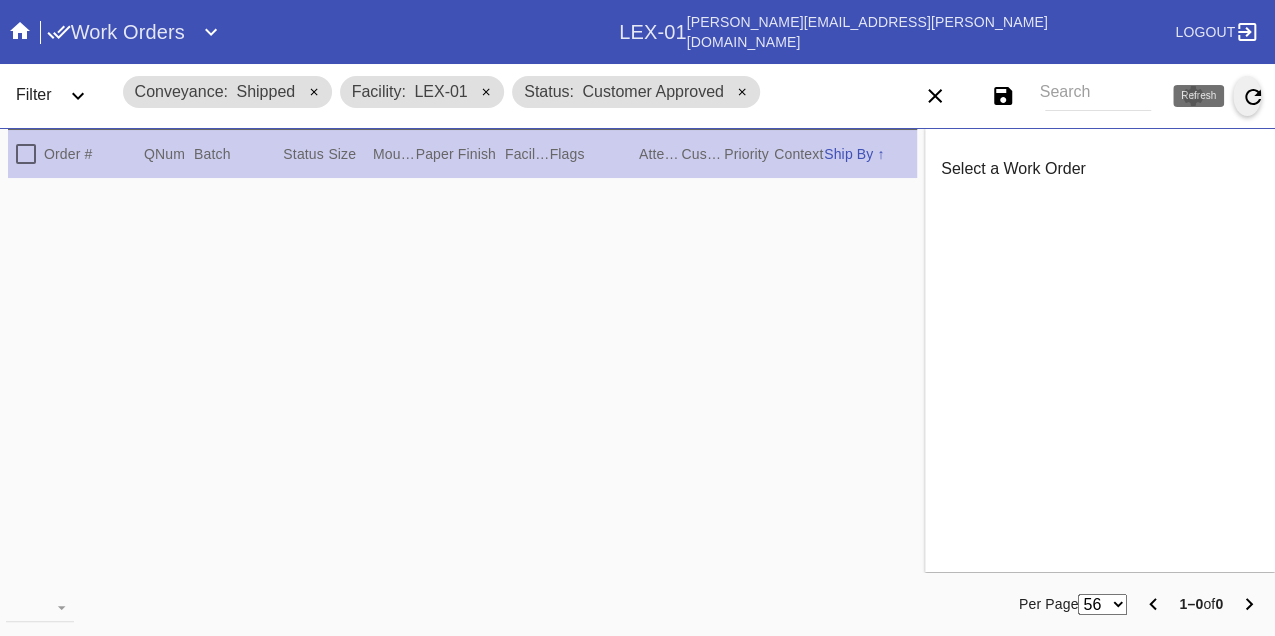 click 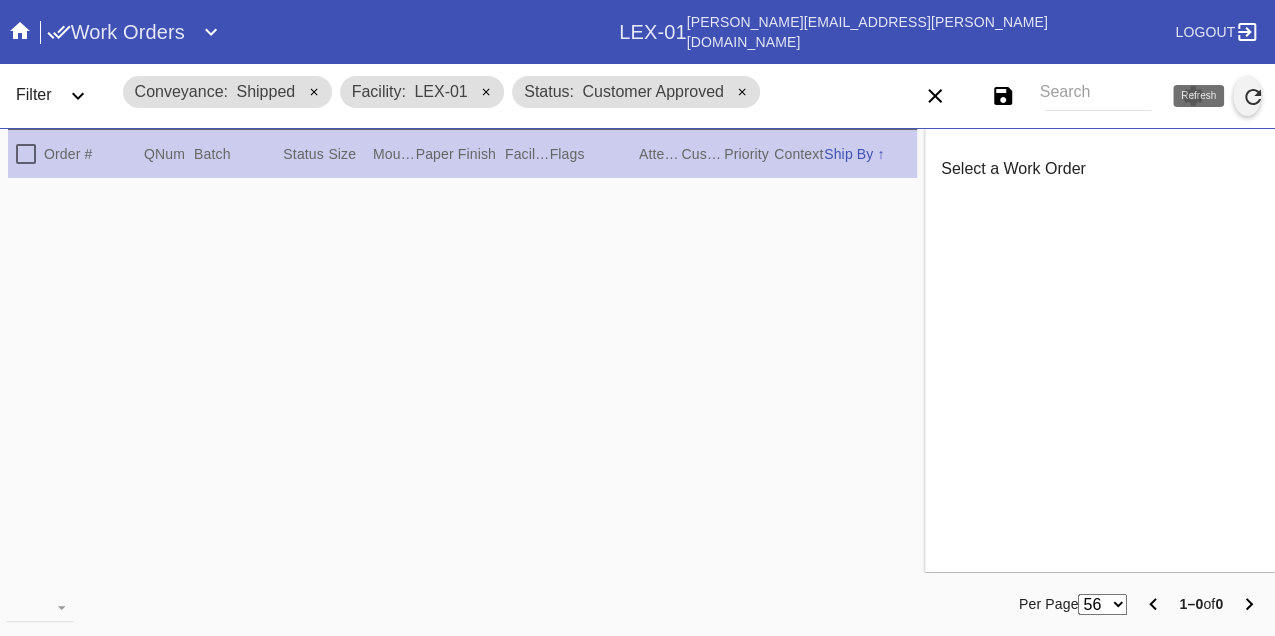 click 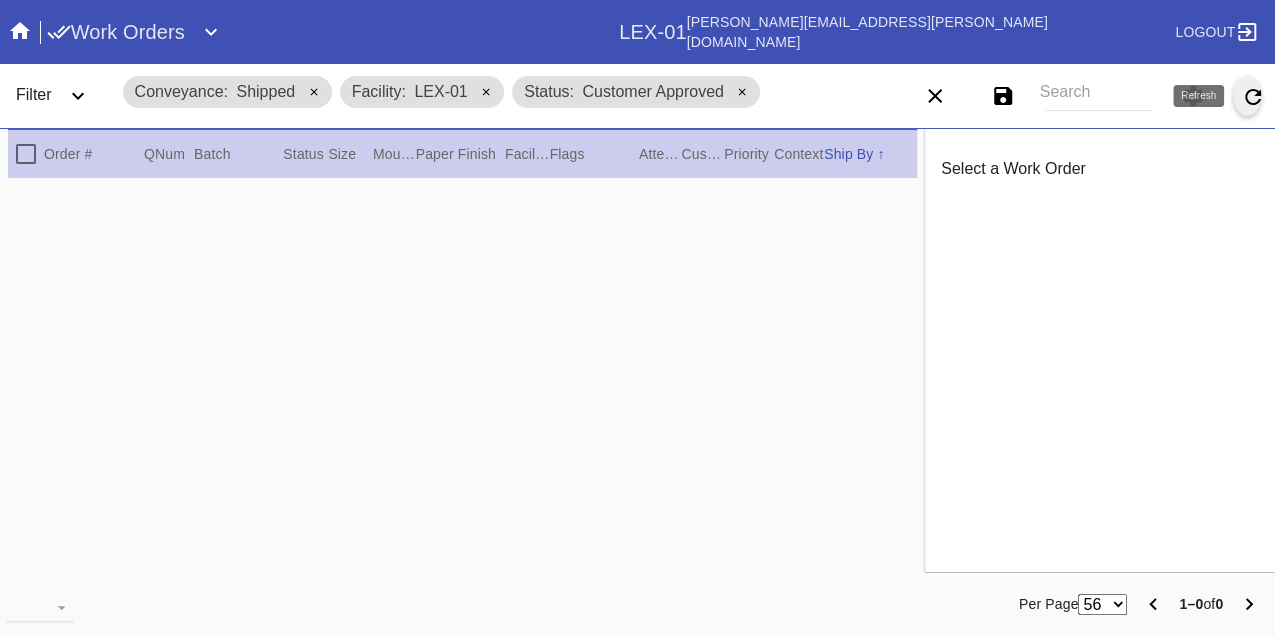 click 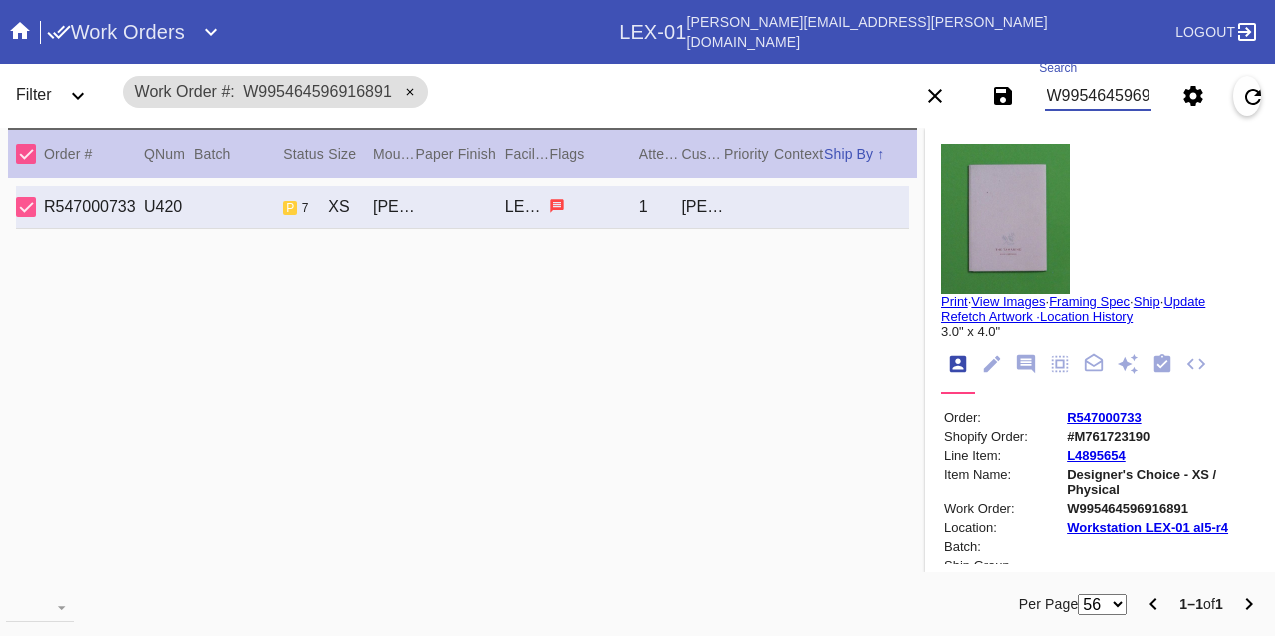 scroll, scrollTop: 0, scrollLeft: 0, axis: both 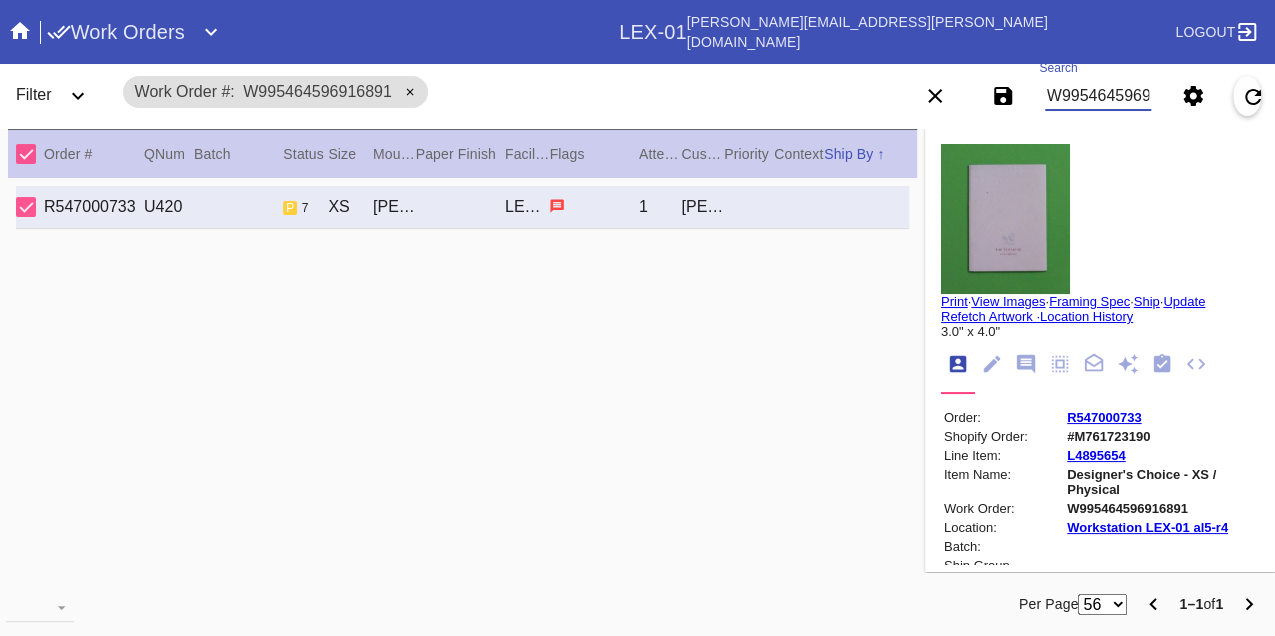 click on "W995464596916891" at bounding box center [1098, 96] 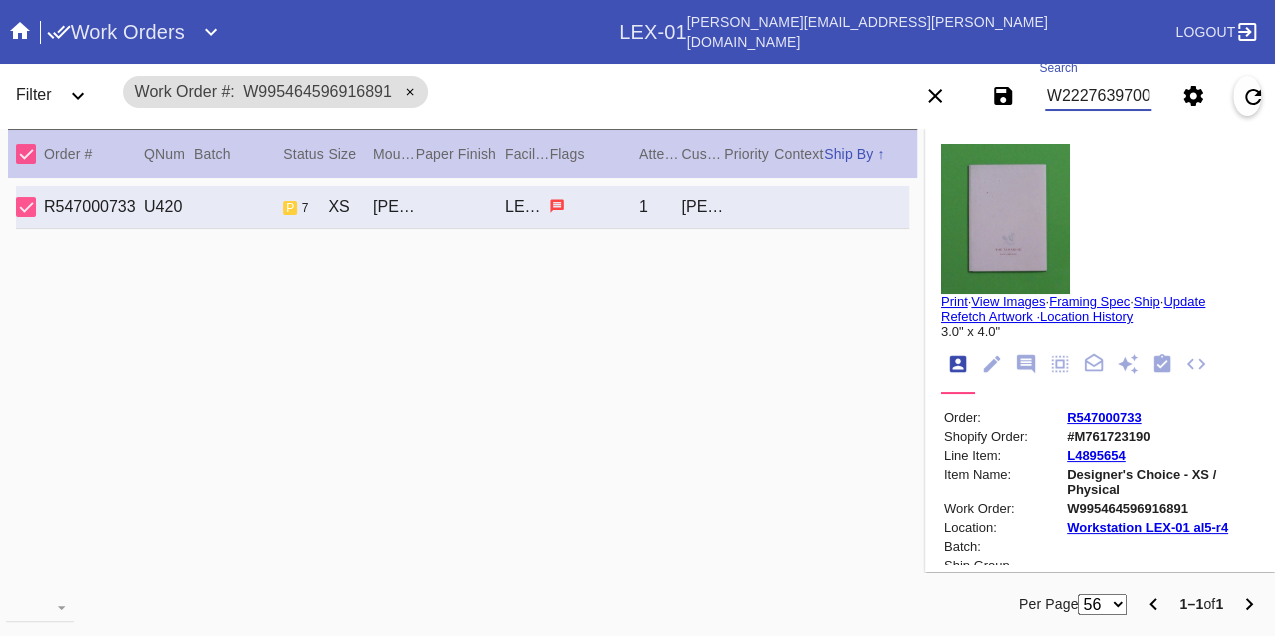 type on "W222763970004263" 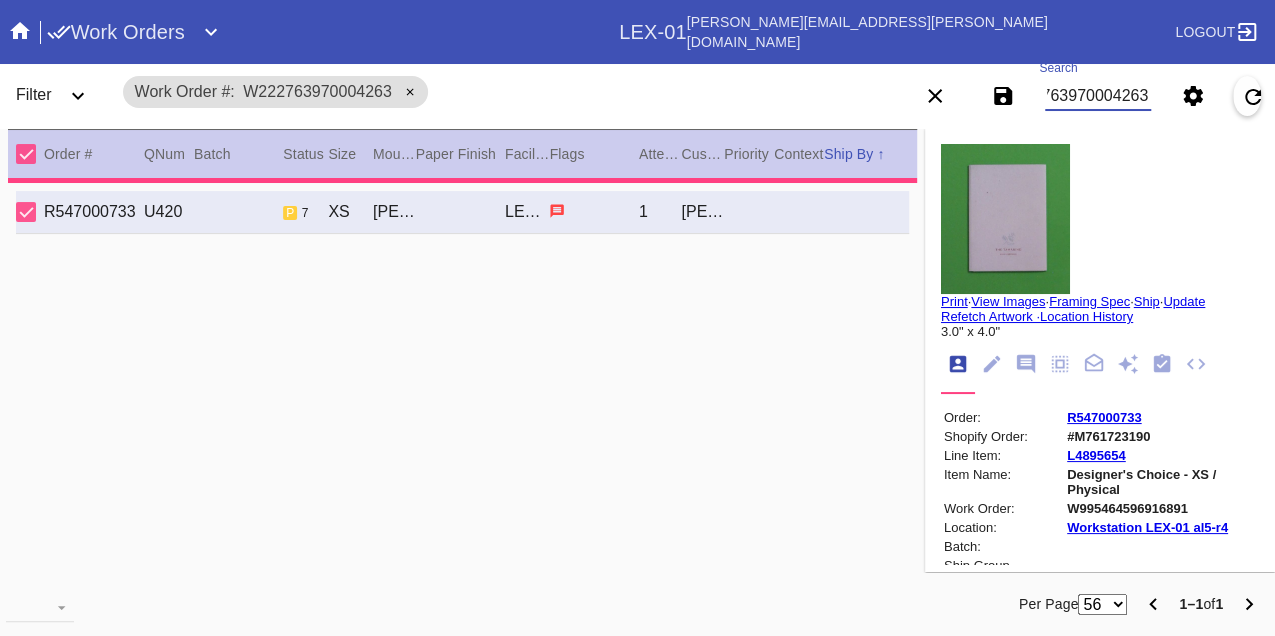 type on "3.0" 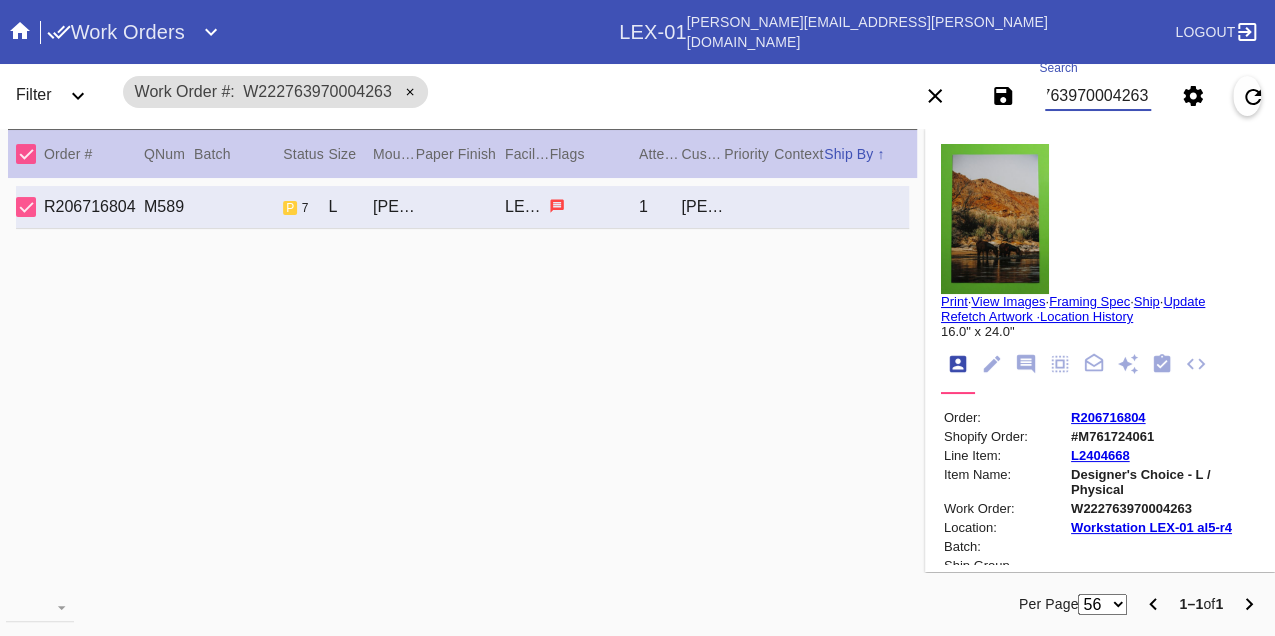 type on "W222763970004263" 